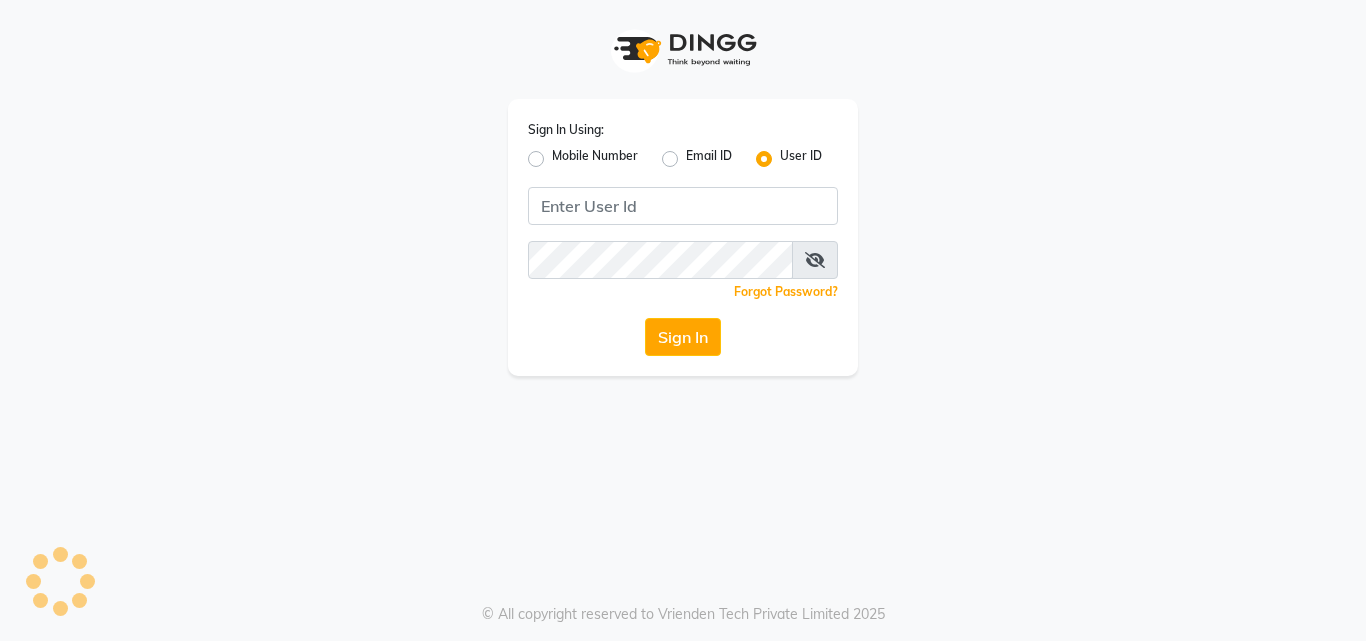 scroll, scrollTop: 0, scrollLeft: 0, axis: both 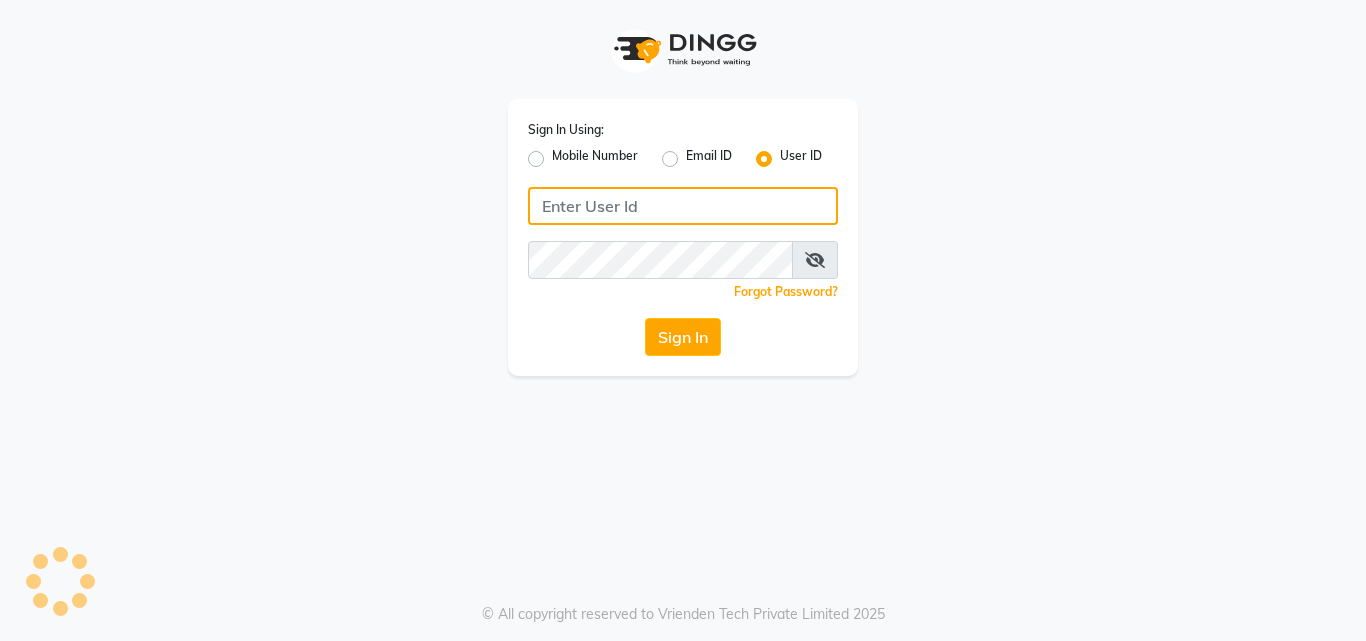 type on "yashika" 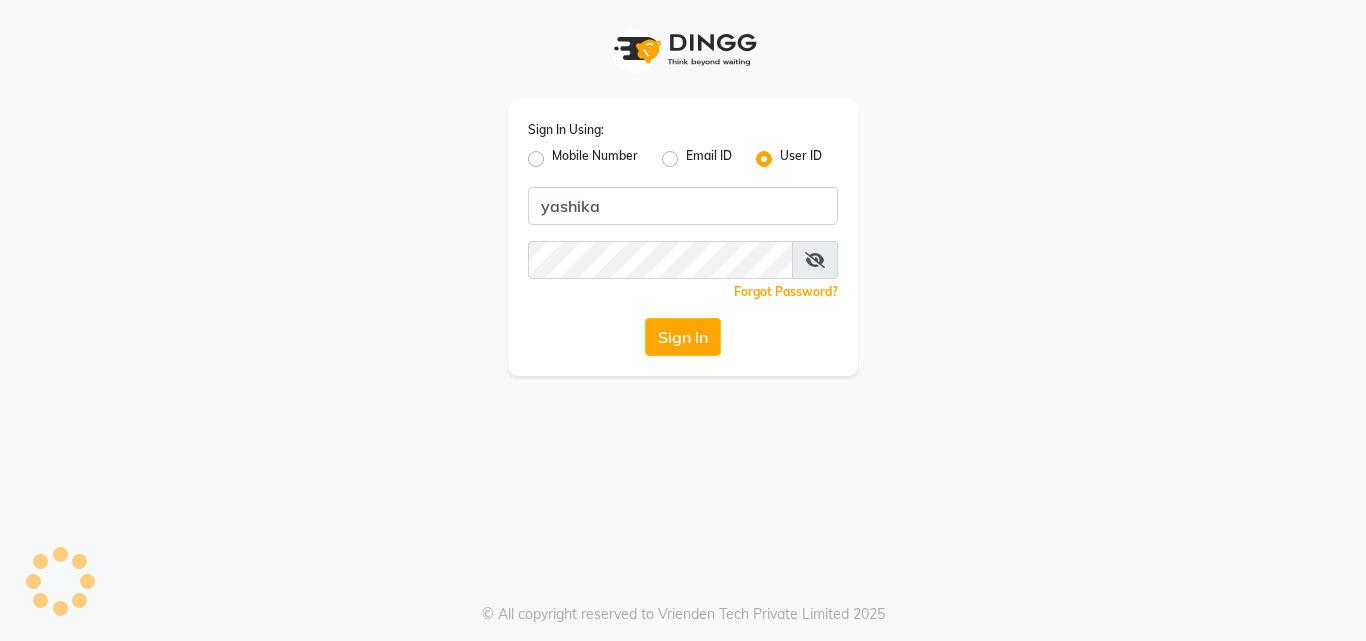 click at bounding box center (815, 260) 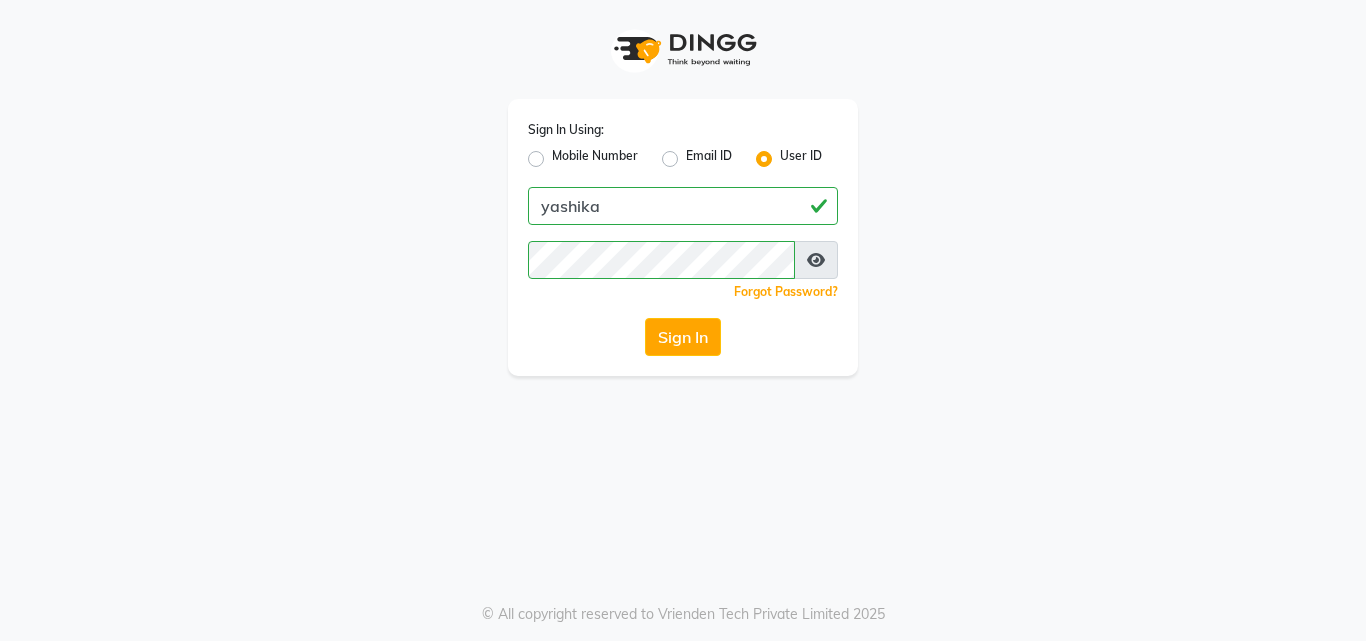 click on "Sign In" 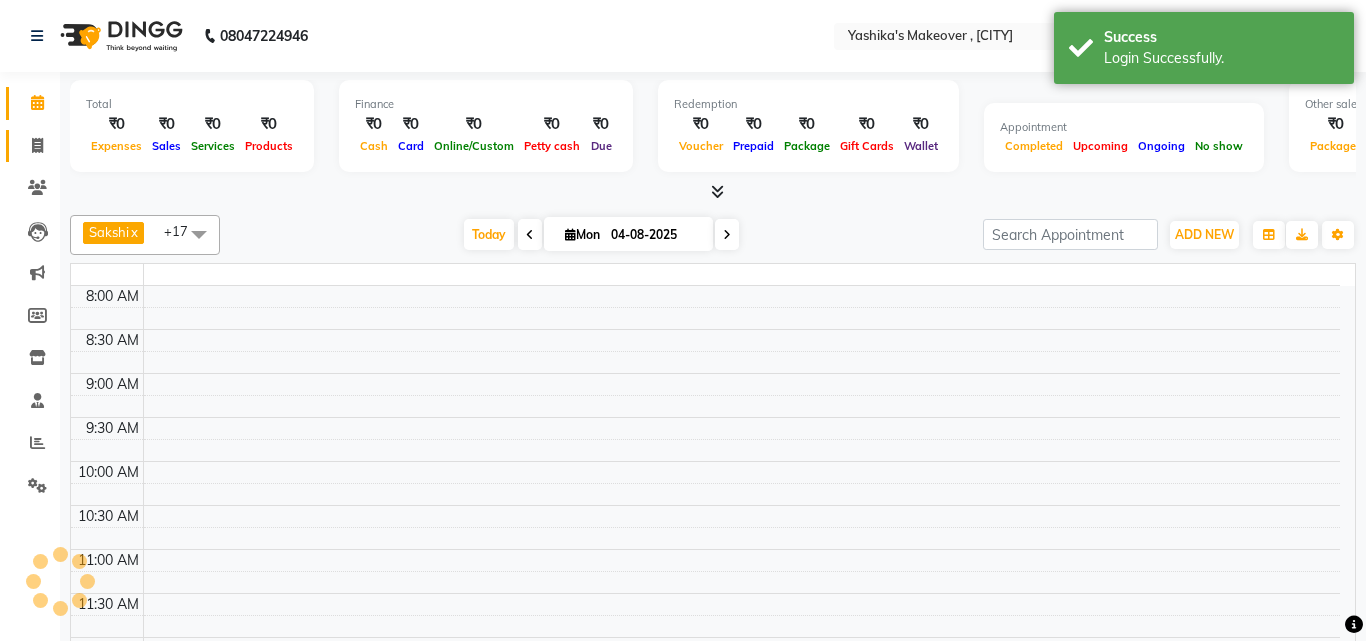 click 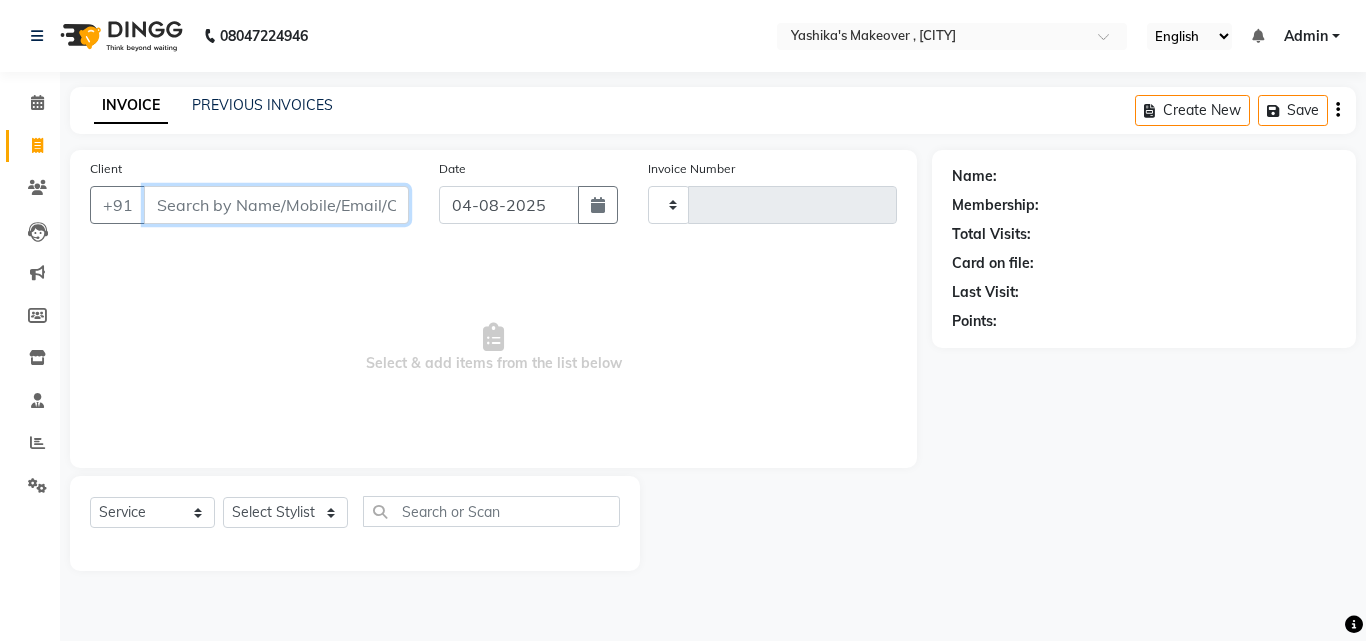 click on "Client" at bounding box center [276, 205] 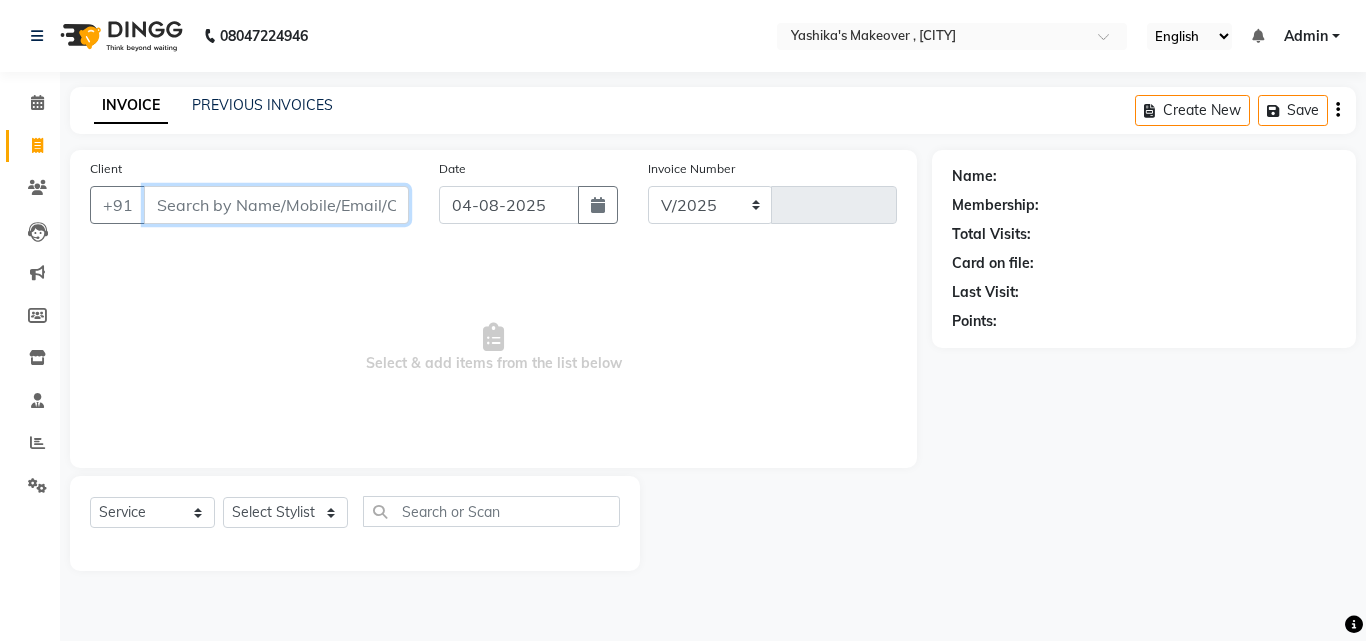 select on "820" 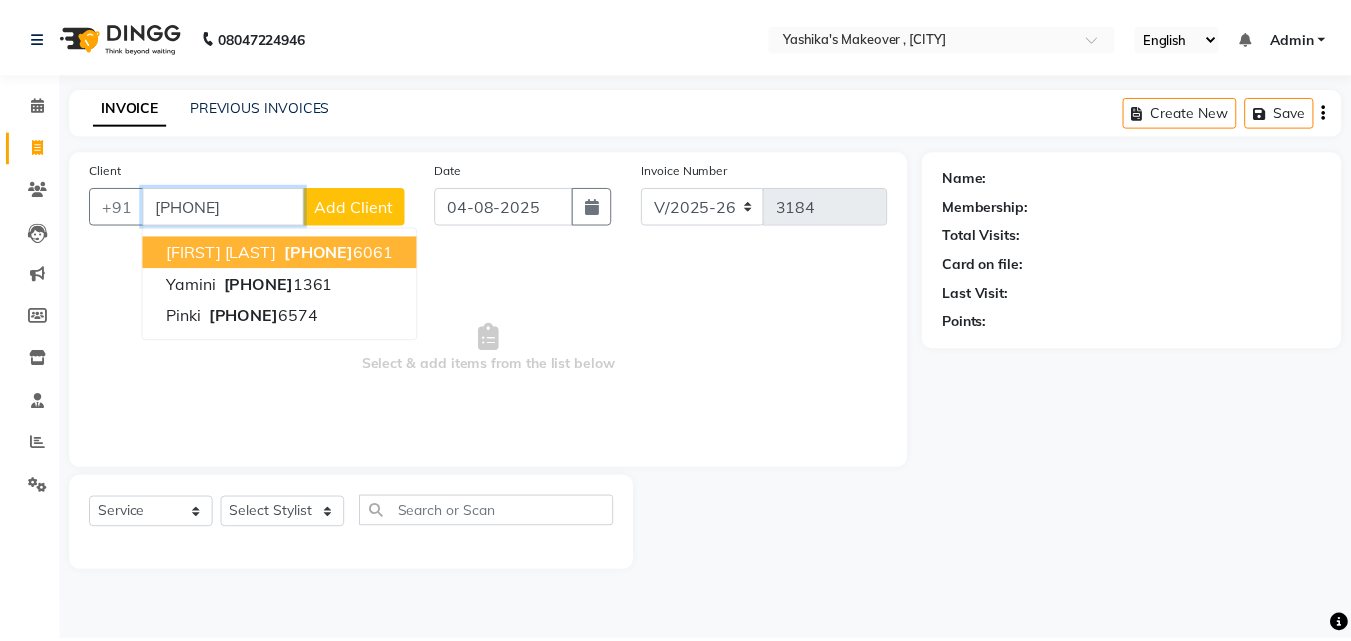 scroll, scrollTop: 0, scrollLeft: 0, axis: both 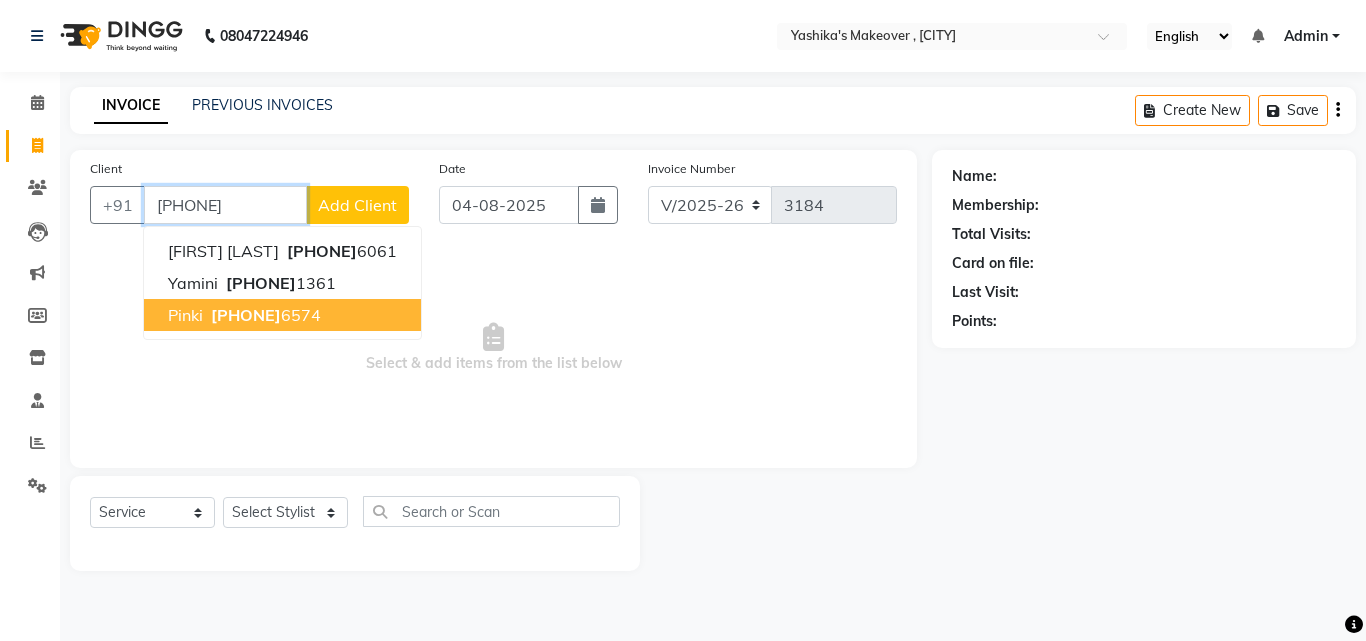 click on "882664 6574" at bounding box center [264, 315] 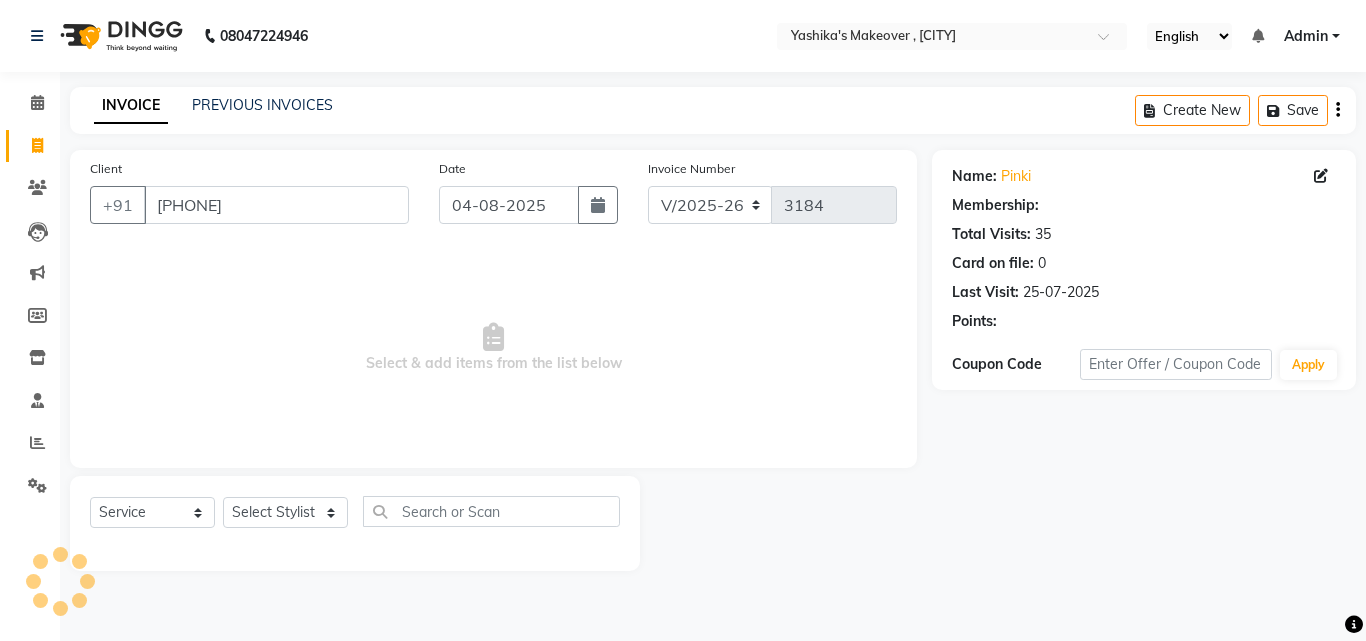 select on "1: Object" 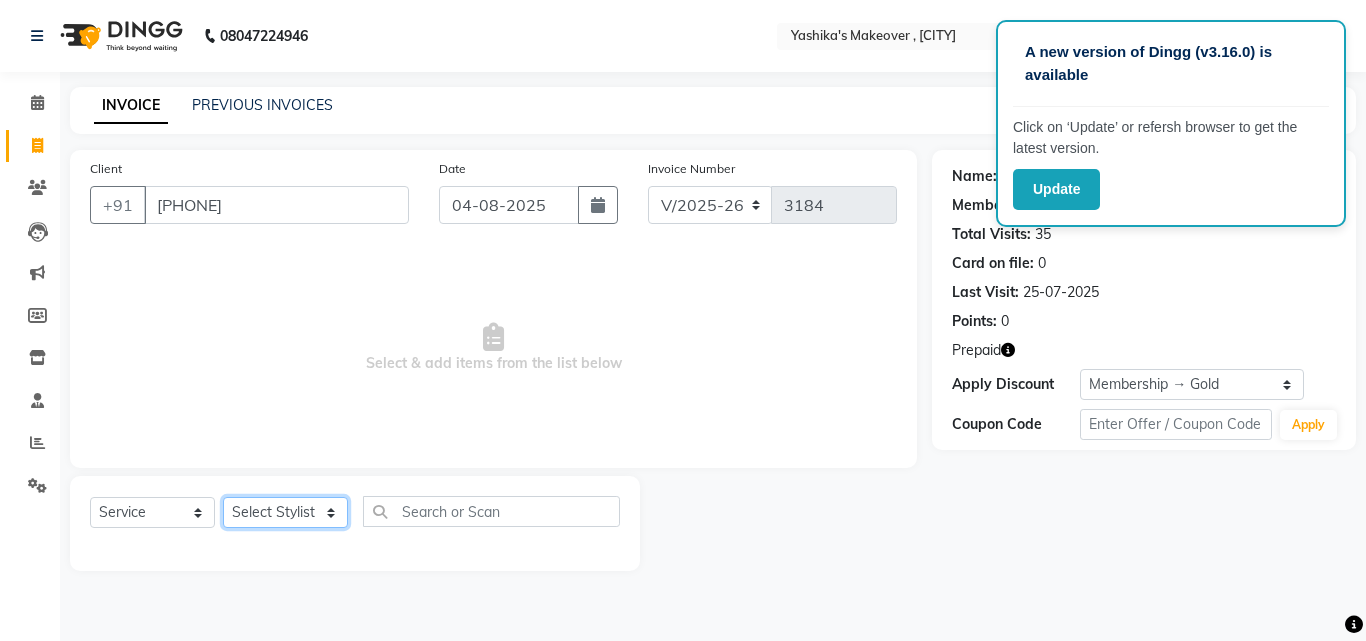 click on "Select Stylist Danish Shavej Dinesh Krishna Lalita Lalita Mdm Manjeet Minakshi Nancy Nikita Pooja Rinki Sahil sapna Shakshi (Oct24) Sudha" 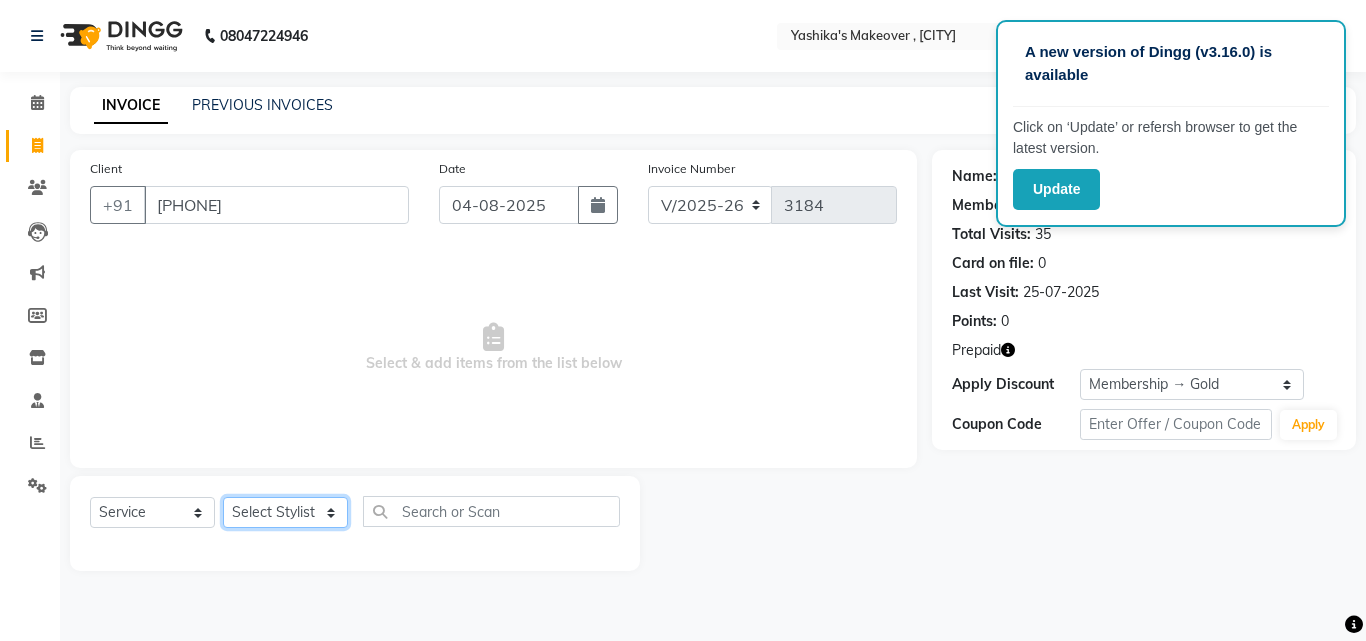select on "63321" 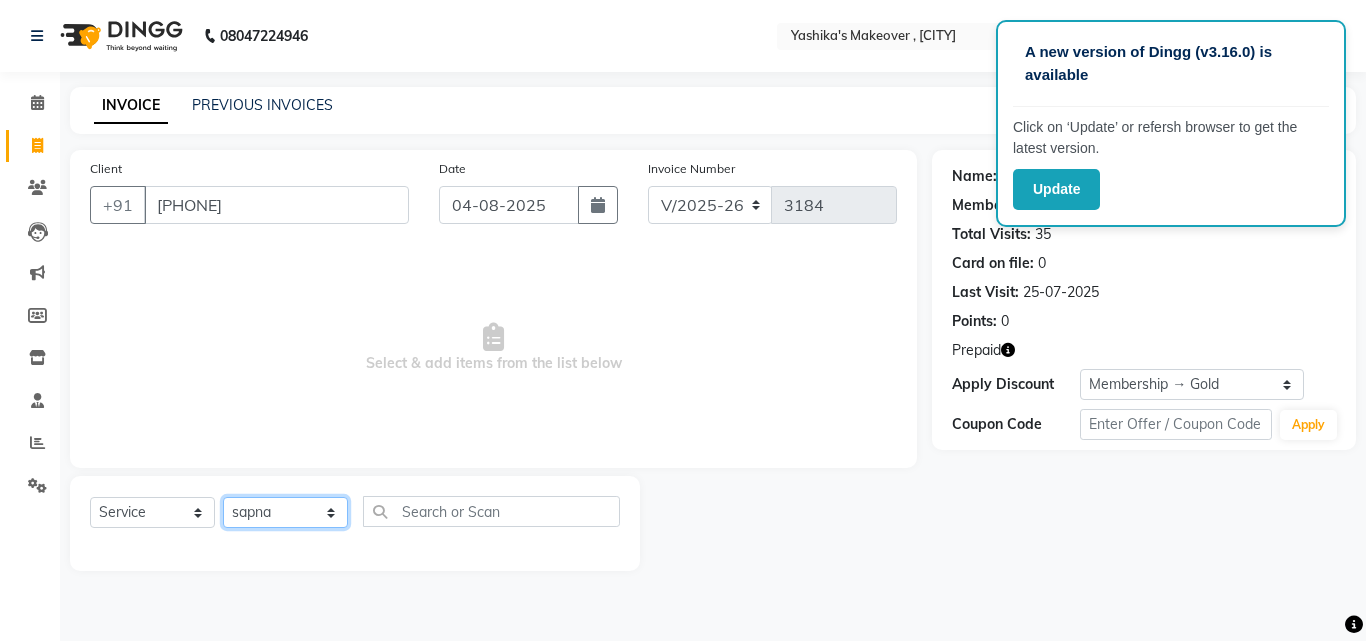 click on "Select Stylist Danish Shavej Dinesh Krishna Lalita Lalita Mdm Manjeet Minakshi Nancy Nikita Pooja Rinki Sahil sapna Shakshi (Oct24) Sudha" 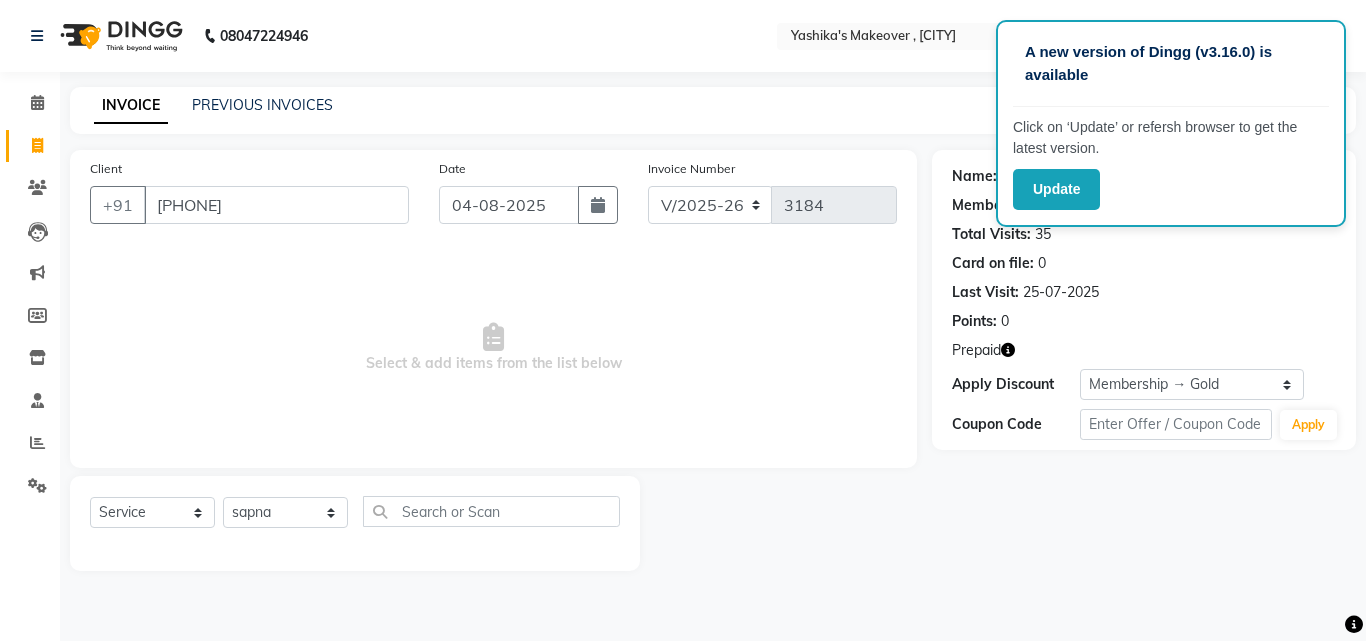 drag, startPoint x: 221, startPoint y: 176, endPoint x: 498, endPoint y: 512, distance: 435.45953 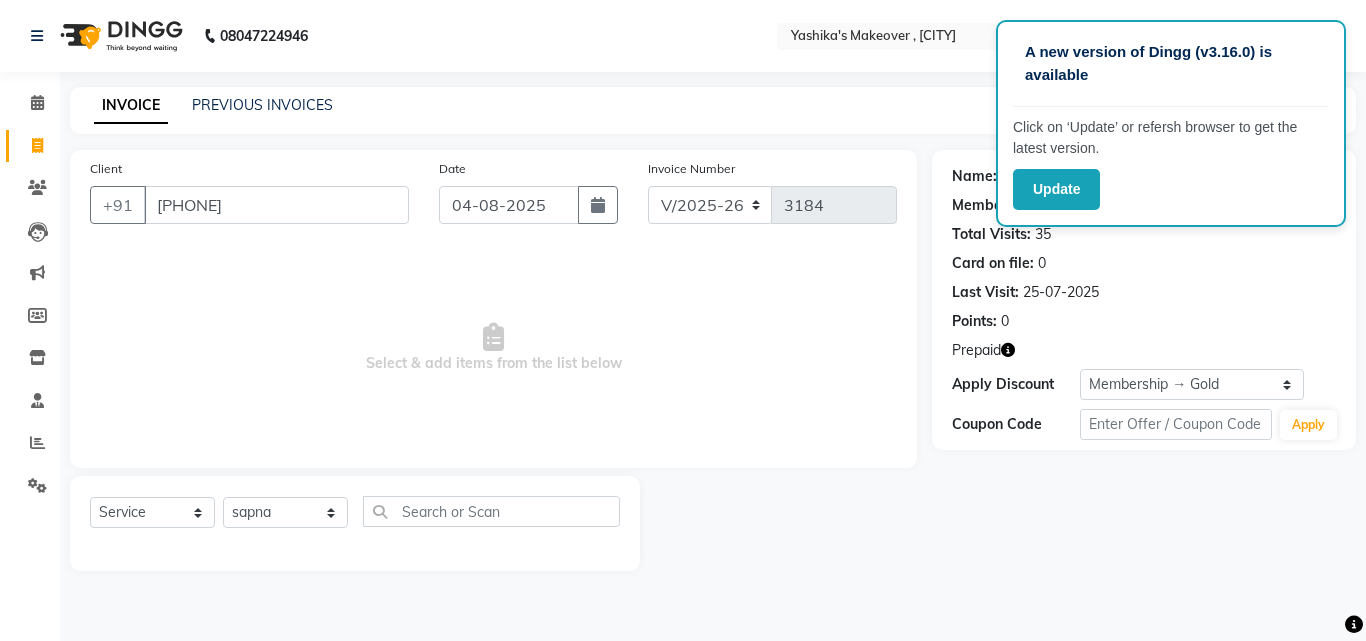 click on "Select & add items from the list below" at bounding box center (493, 348) 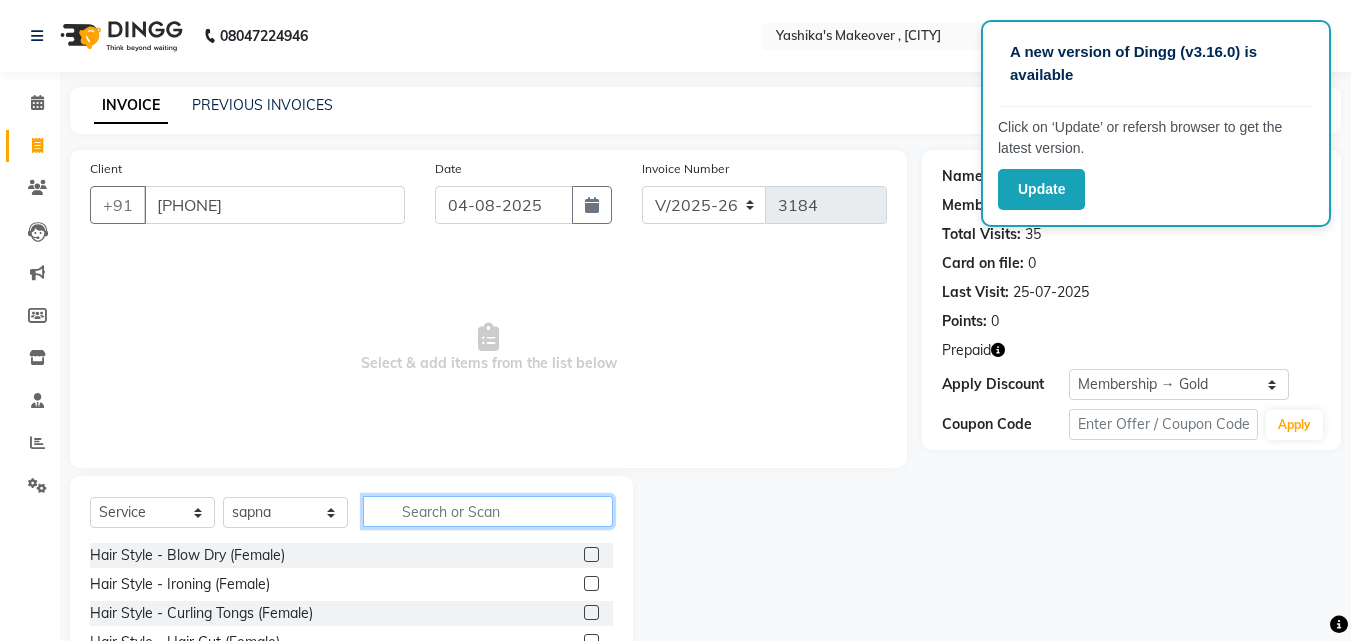click 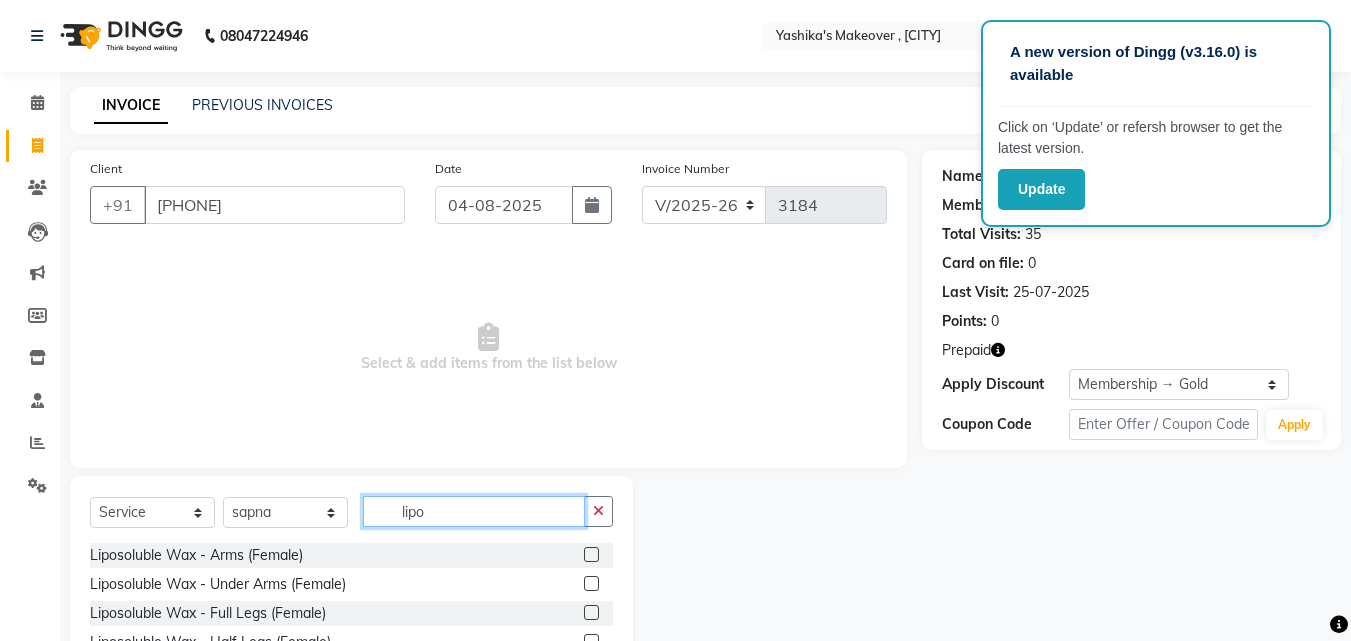 type on "lipo" 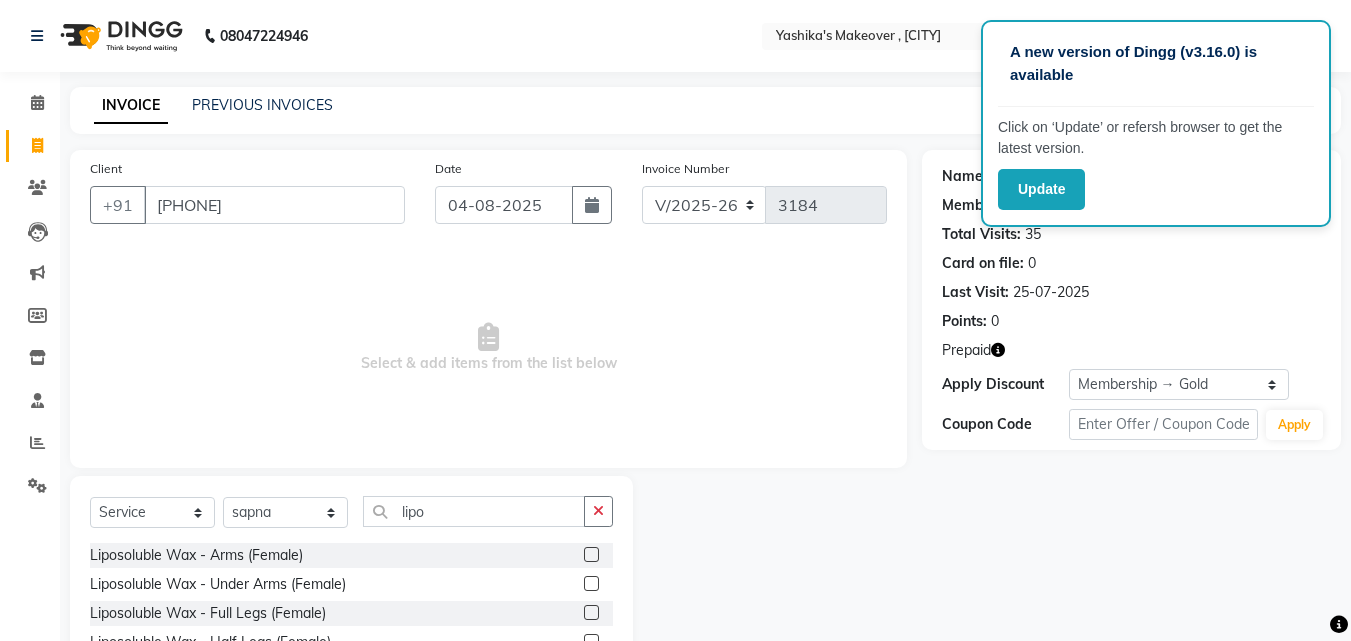 click 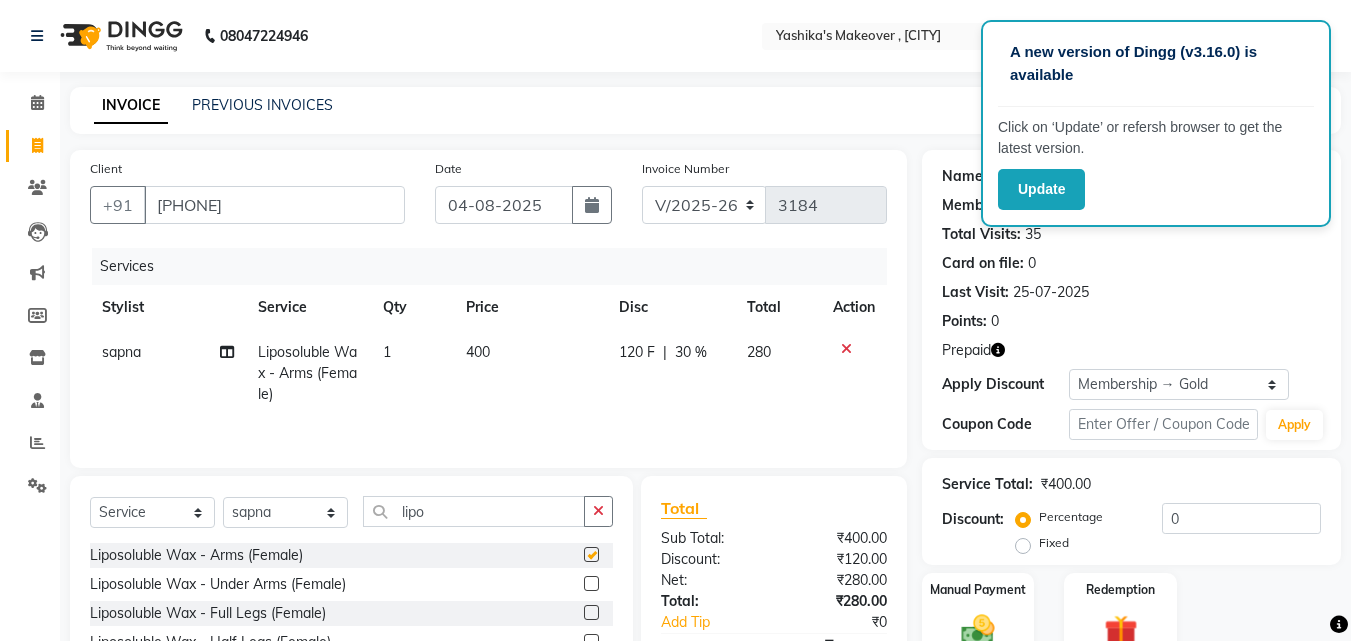 checkbox on "false" 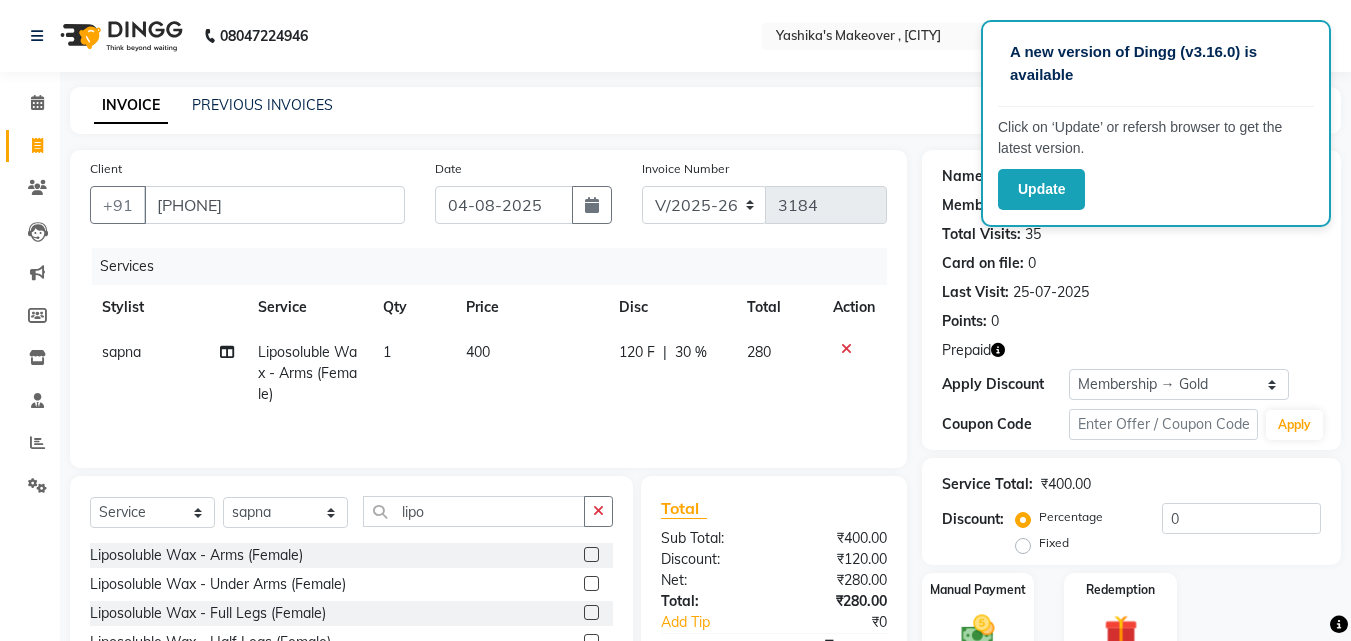 click 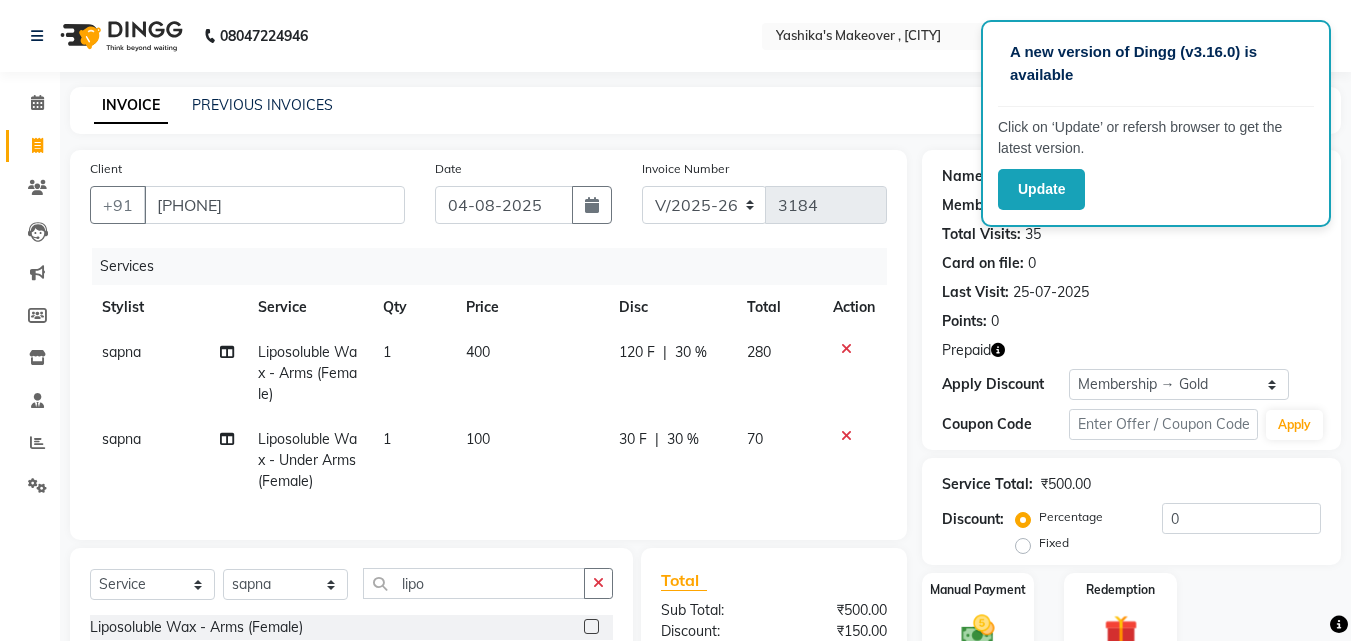 checkbox on "false" 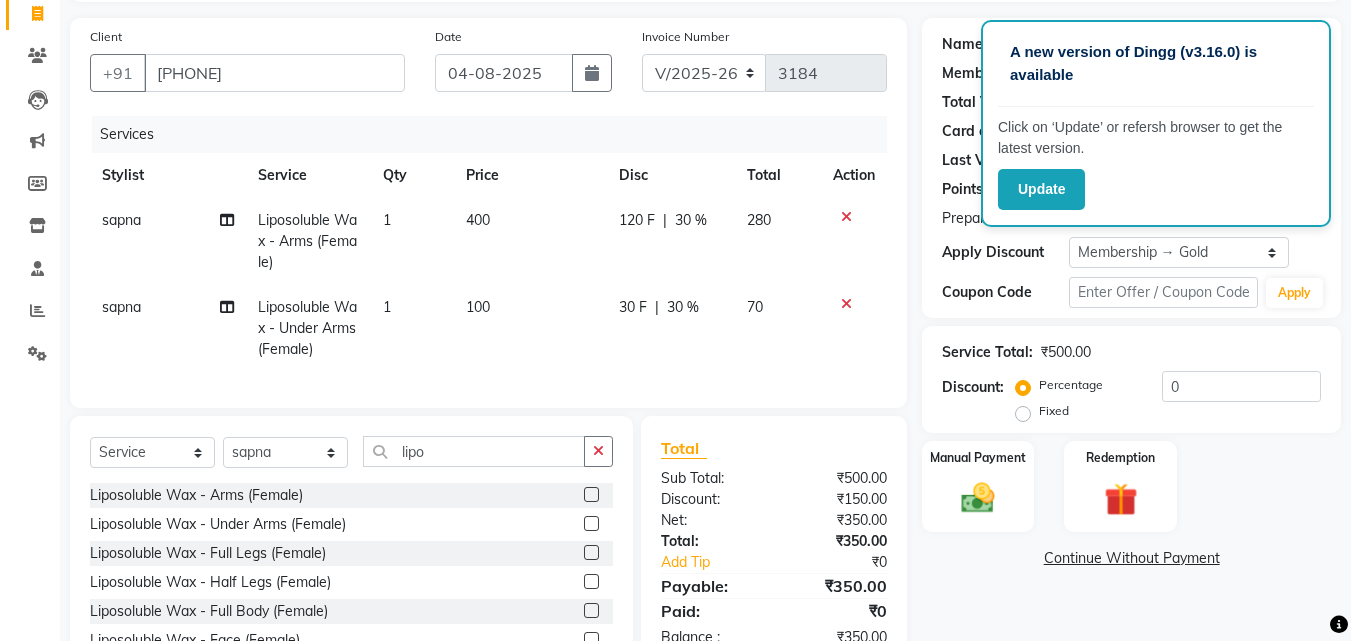 scroll, scrollTop: 247, scrollLeft: 0, axis: vertical 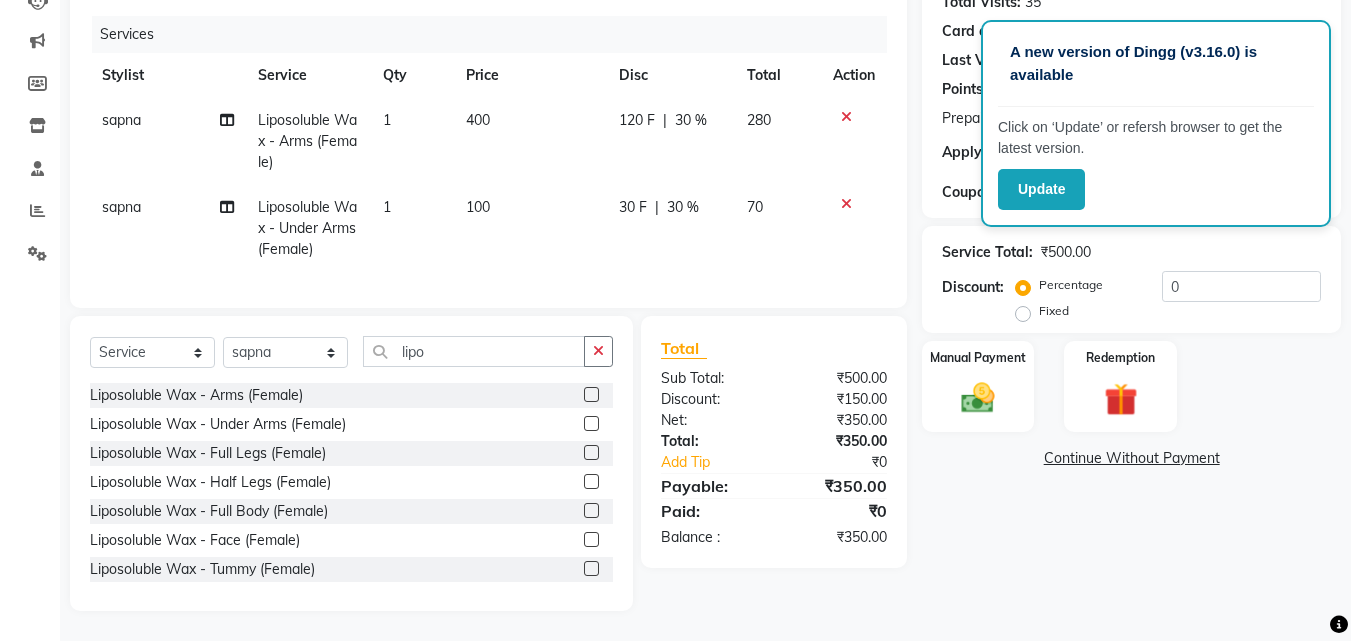 click 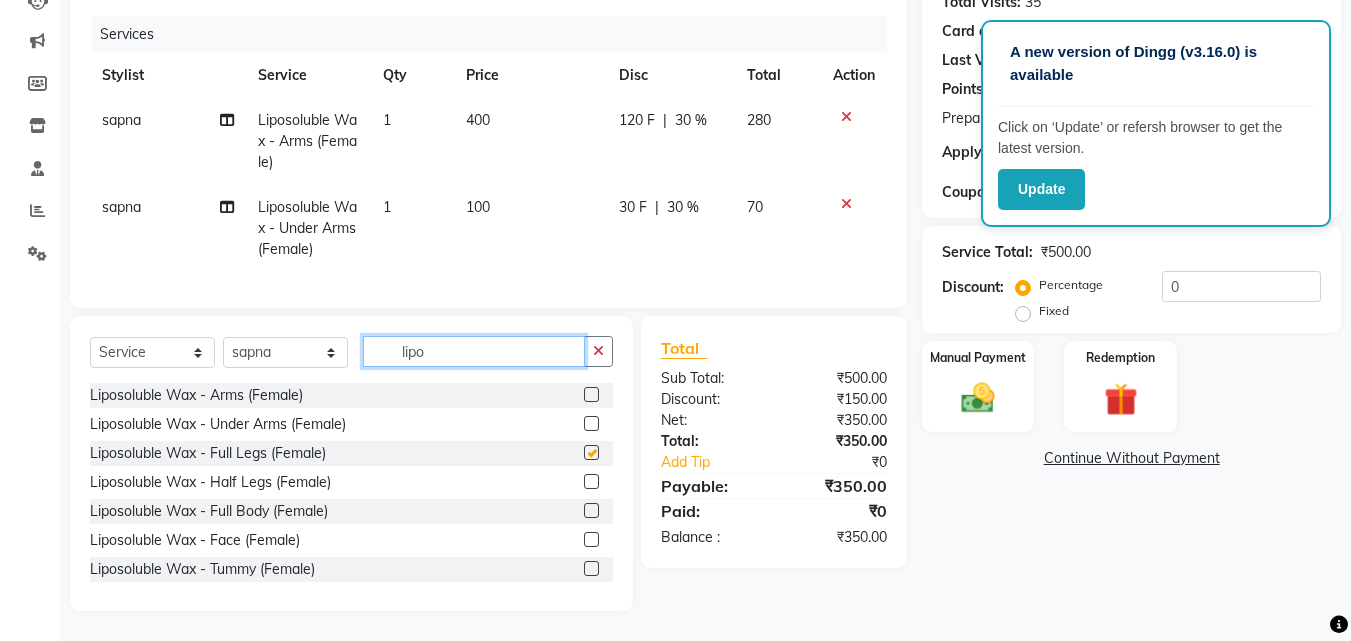 click on "lipo" 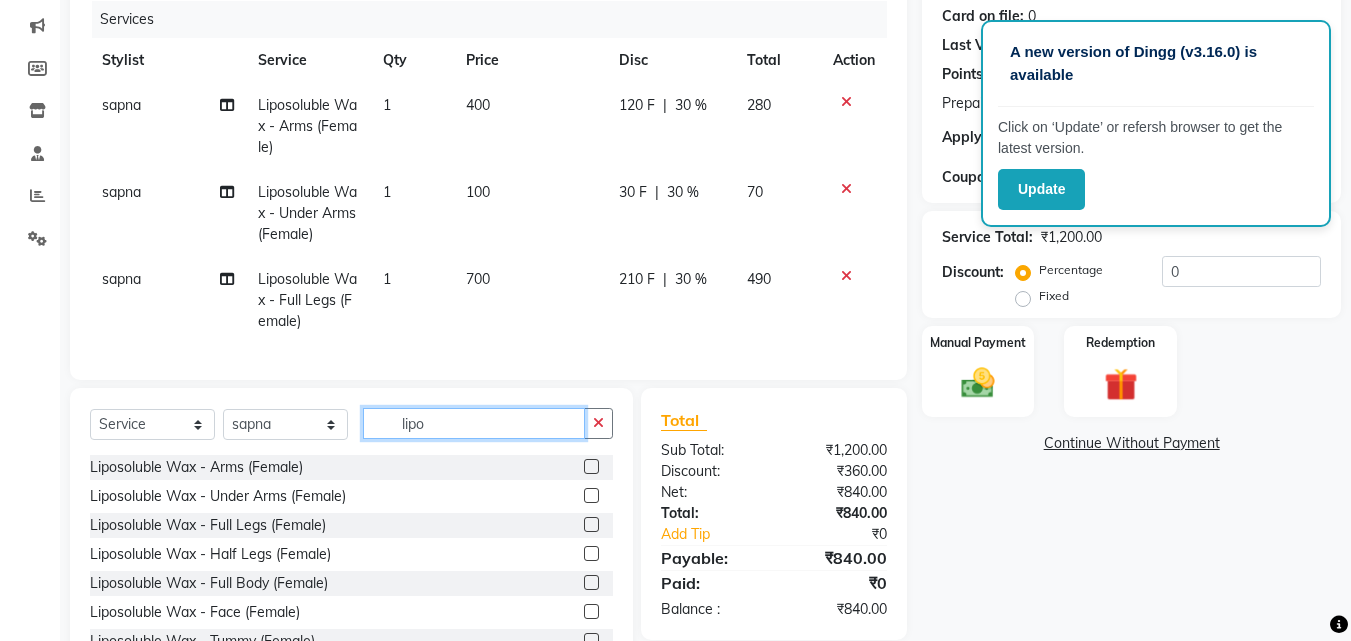 checkbox on "false" 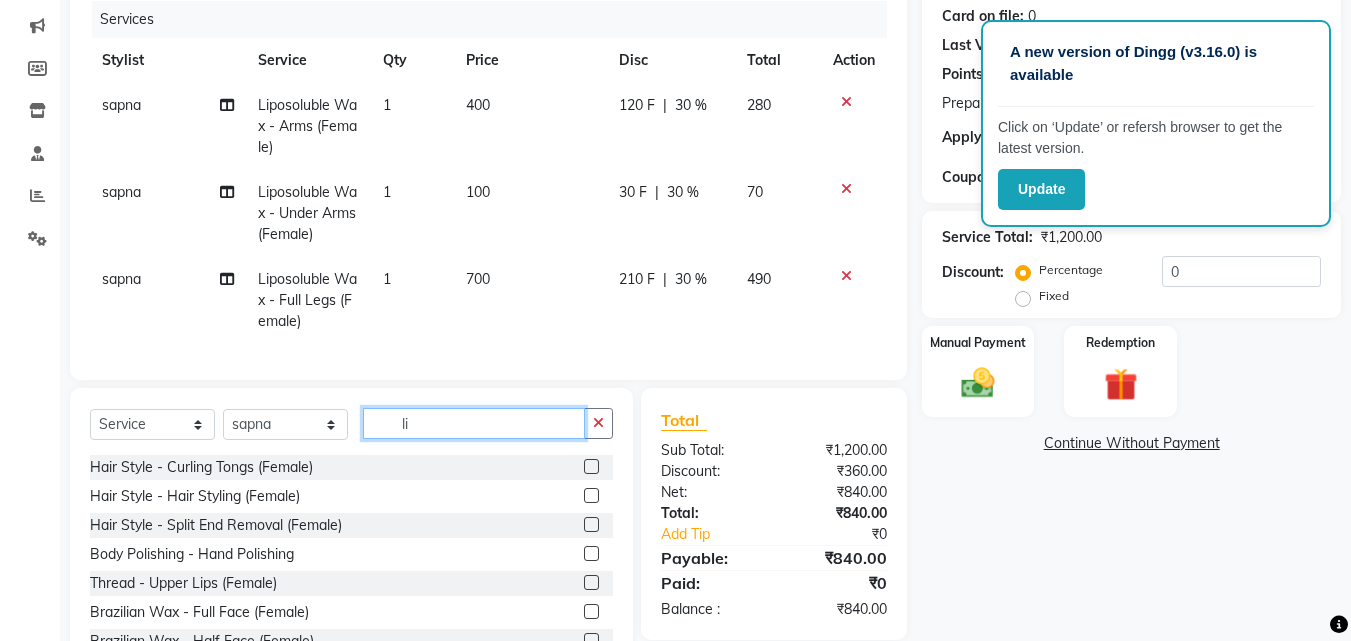 type on "l" 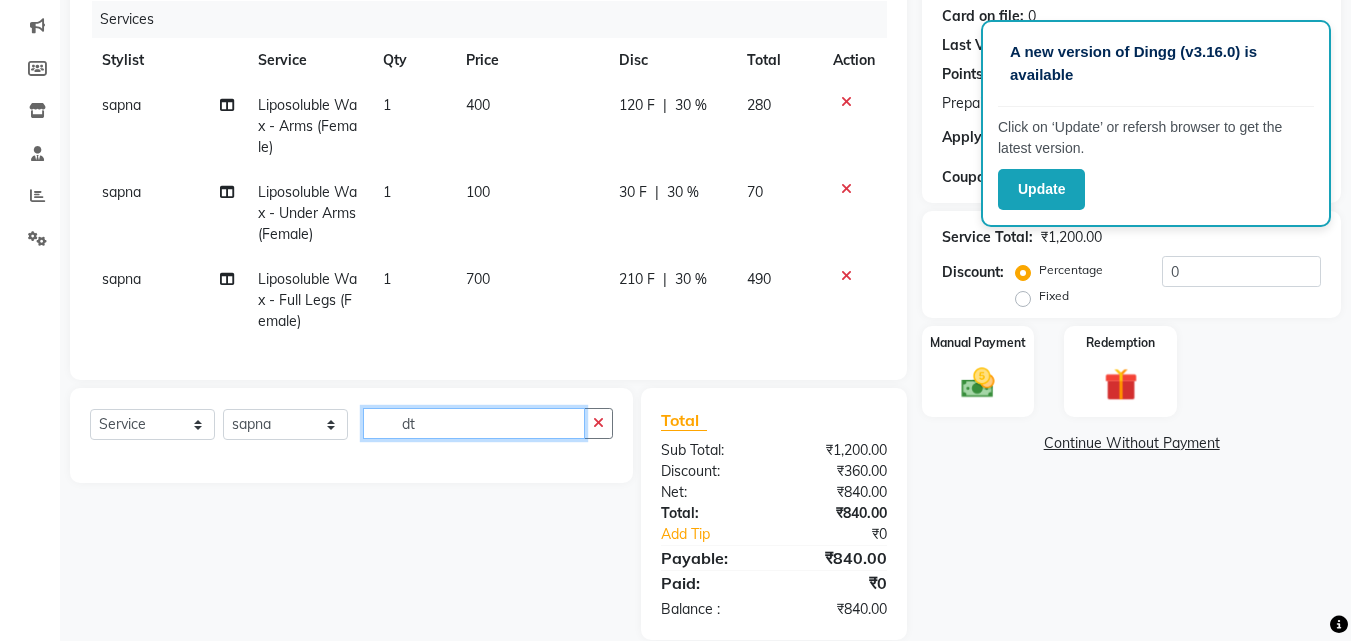 type on "d" 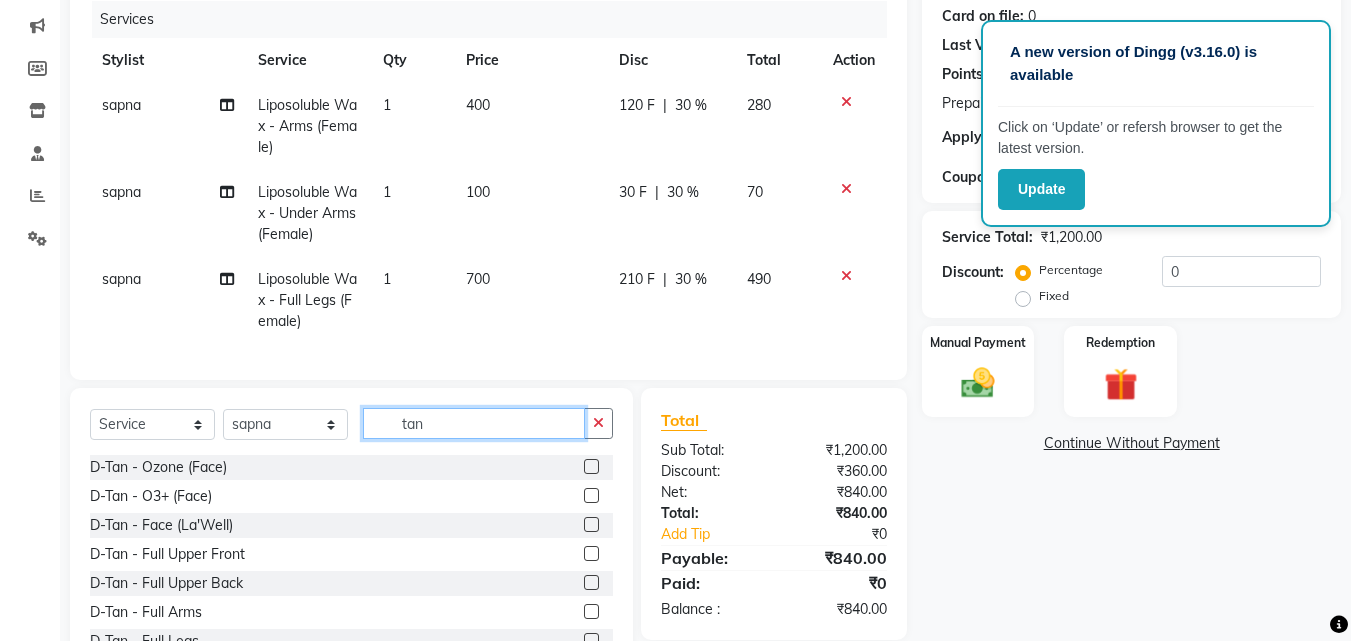 type on "tan" 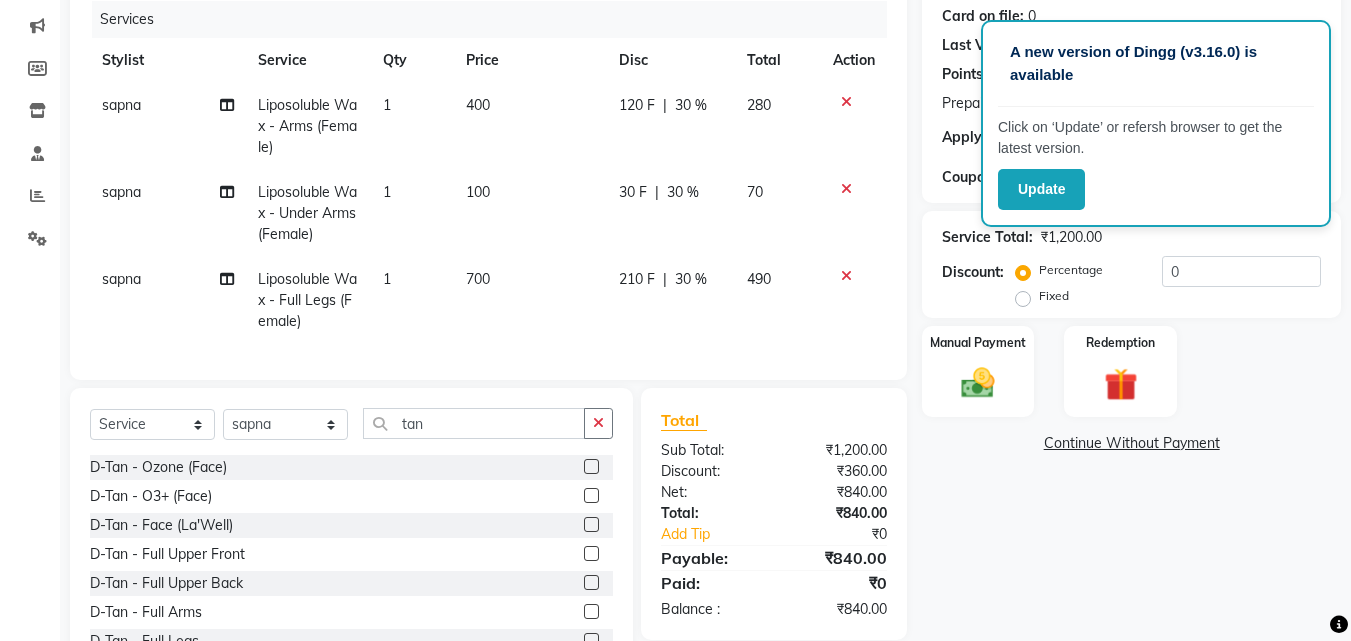 click 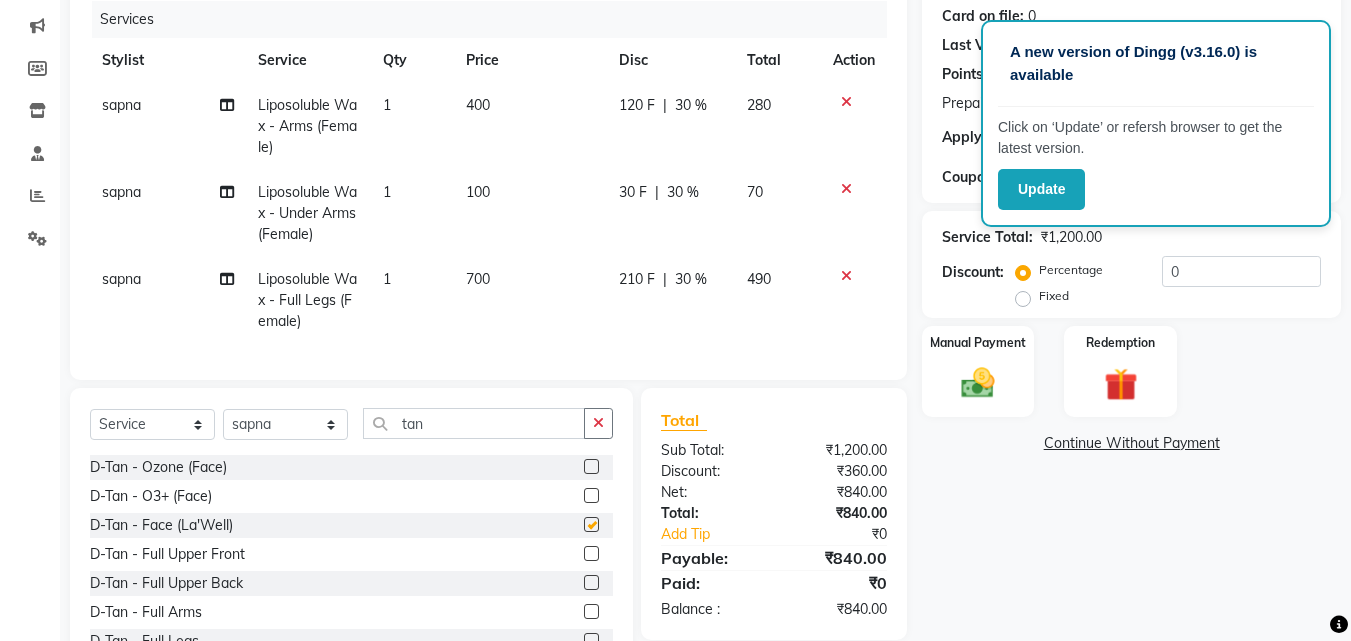 click 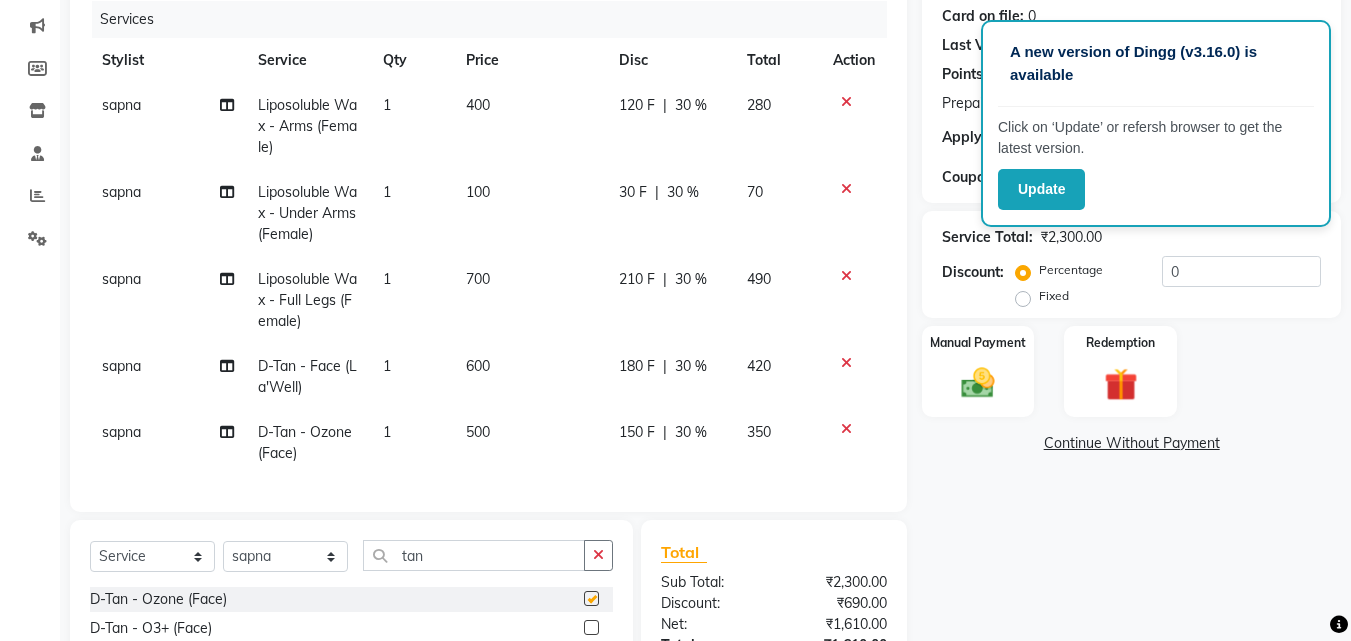 checkbox on "false" 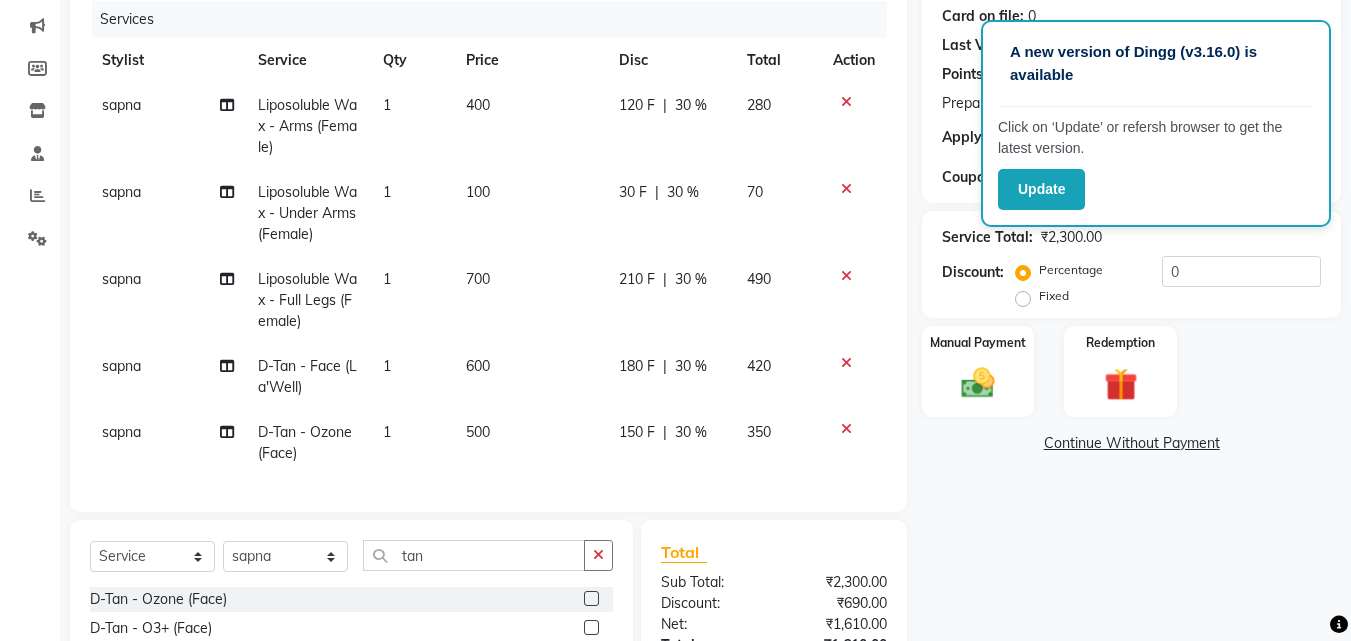 checkbox on "false" 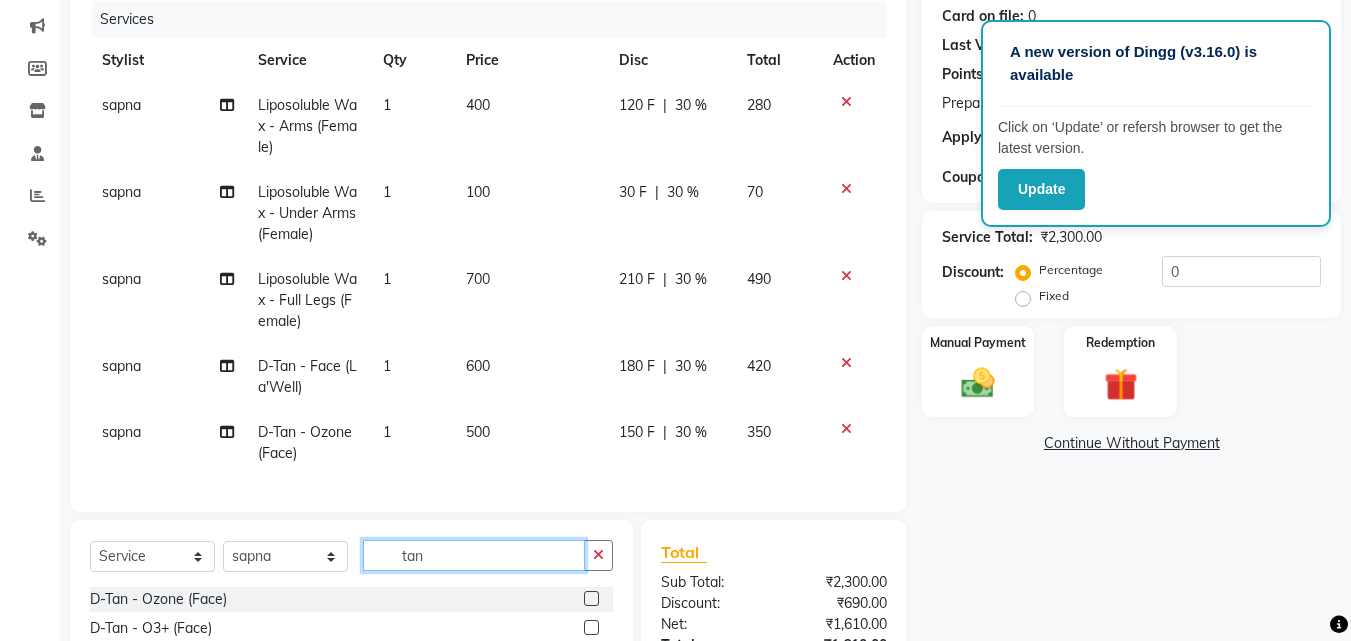 click on "tan" 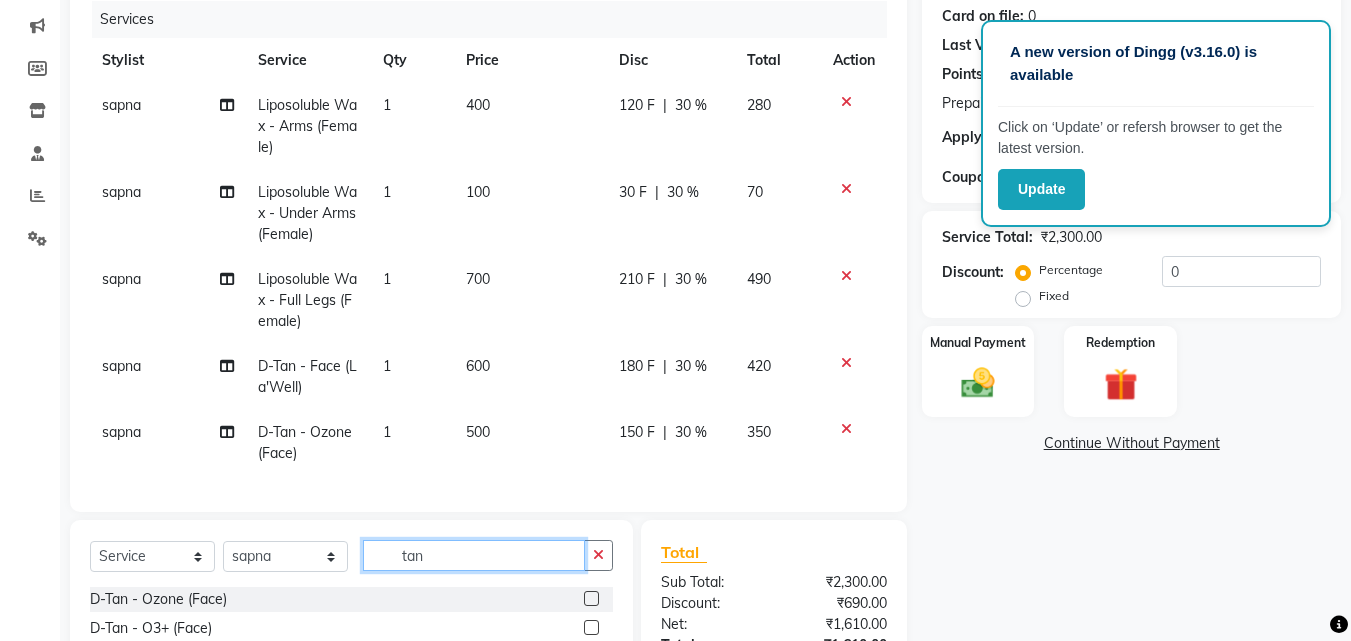 click on "tan" 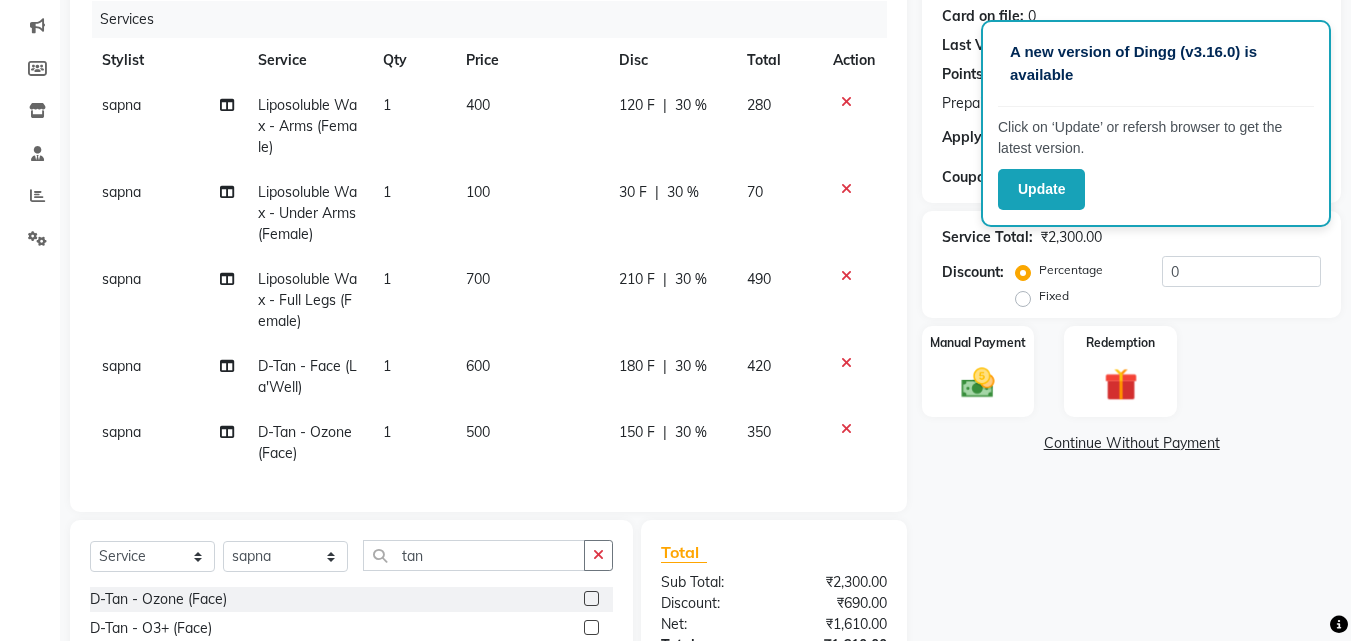 click 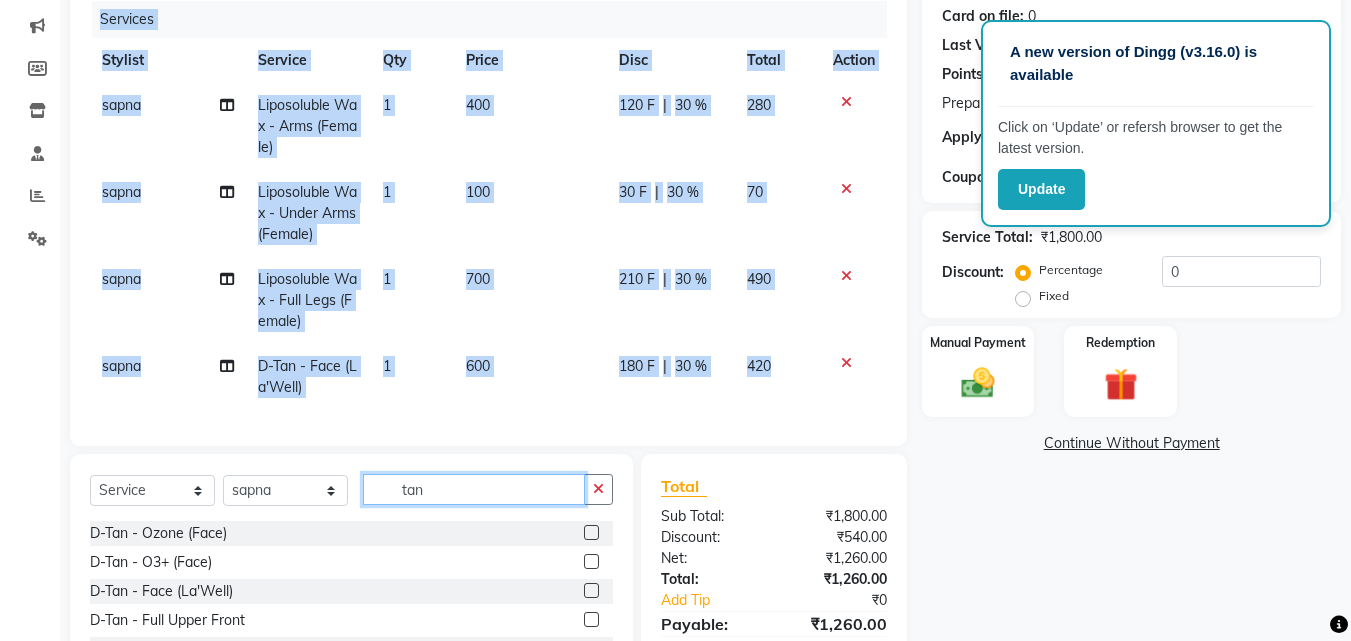 click on "tan" 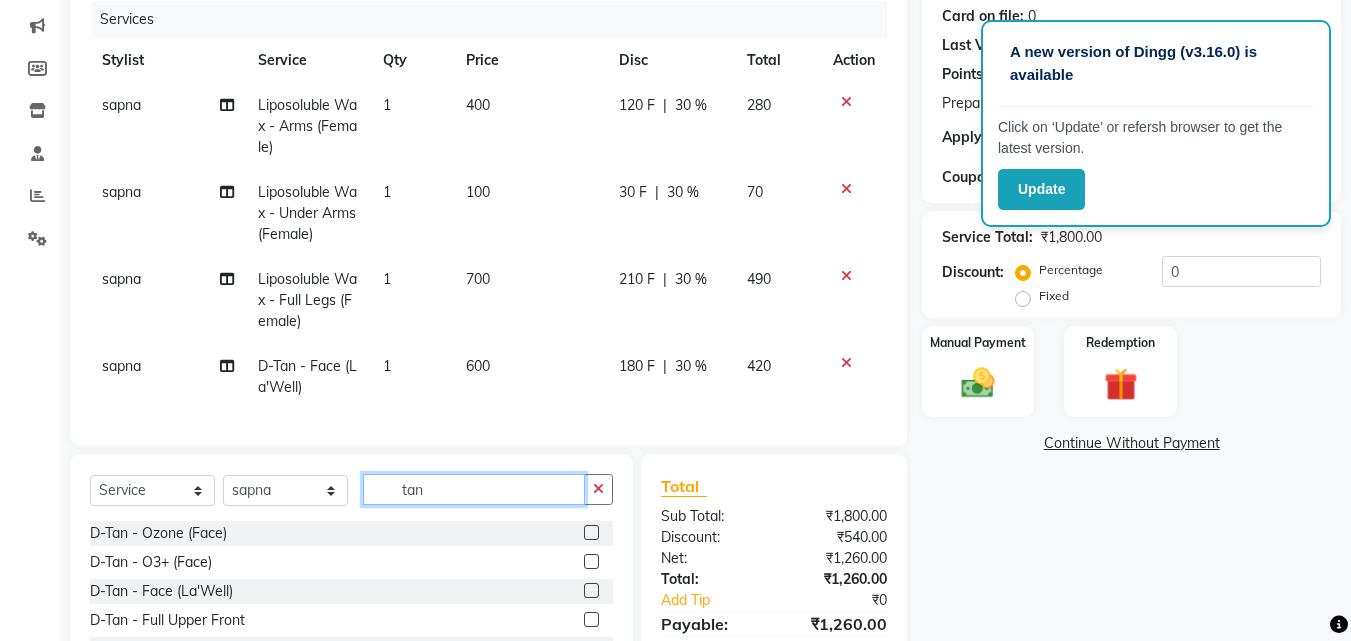 click on "tan" 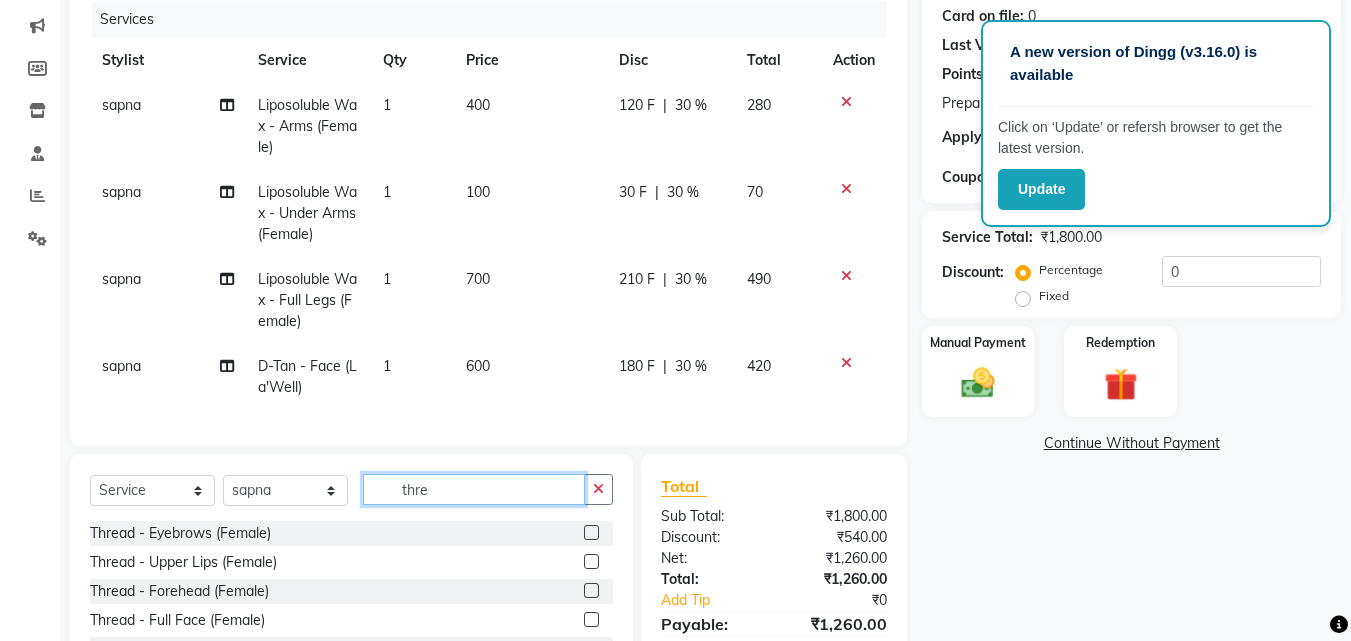 type on "thre" 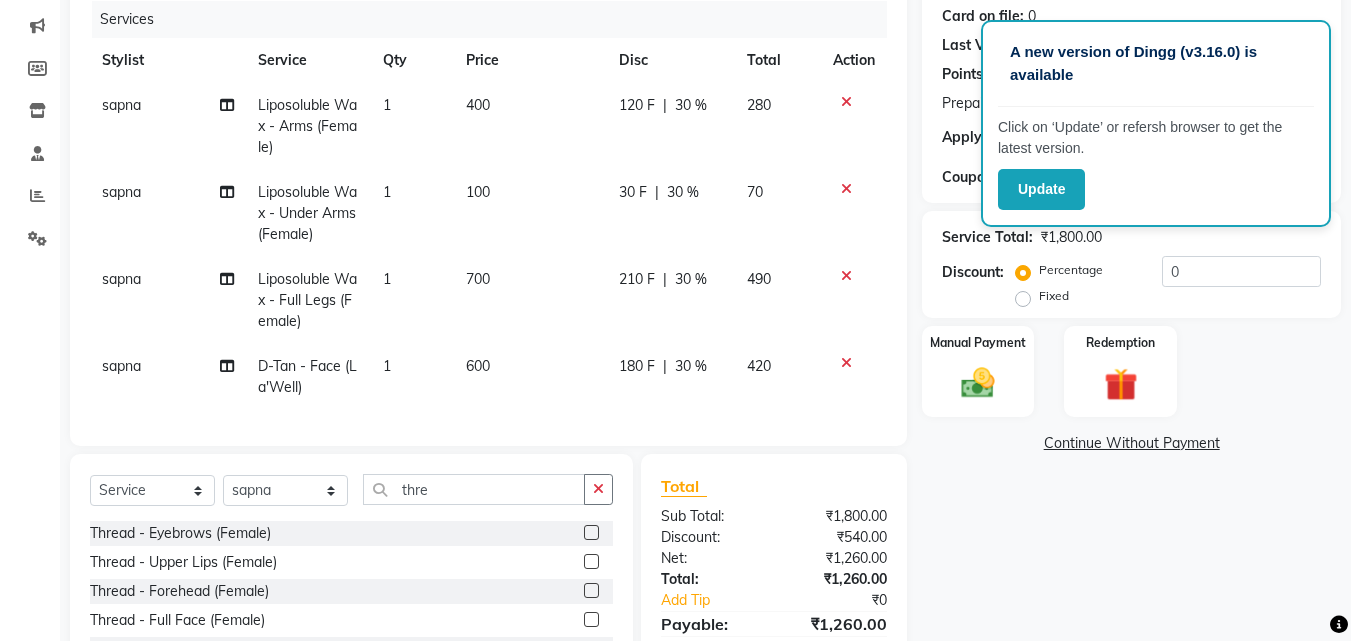 click 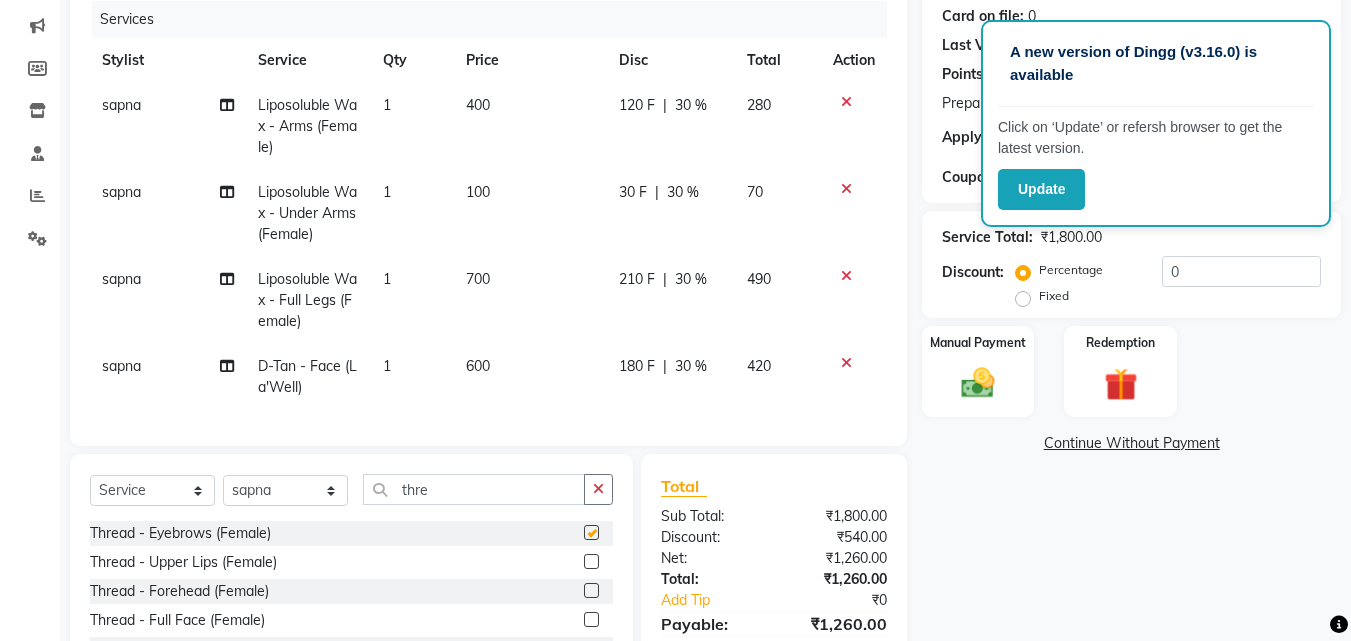 click on "Client +91 8826646574 Date 04-08-2025 Invoice Number V/2025 V/2025-26 3184 Services Stylist Service Qty Price Disc Total Action sapna Liposoluble Wax - Arms (Female) 1 400 120 F | 30 % 280 sapna Liposoluble Wax - Under Arms (Female) 1 100 30 F | 30 % 70 sapna Liposoluble Wax - Full Legs (Female) 1 700 210 F | 30 % 490 sapna D-Tan - Face (La'Well) 1 600 180 F | 30 % 420 Select  Service  Product  Membership  Package Voucher Prepaid Gift Card  Select Stylist Danish Shavej Dinesh Krishna Lalita Lalita Mdm Manjeet Minakshi Nancy Nikita Pooja Rinki Sahil sapna Shakshi (Oct24) Sudha thre Thread - Eyebrows (Female)  Thread - Upper Lips (Female)  Thread - Forehead (Female)  Thread - Full Face (Female)  Thread - Eyebrows (Male)  Thread - Chik (Male)  Thread - Chin (Female)  Thread - Side Locks (Female)  Total Sub Total: ₹1,800.00 Discount: ₹540.00 Net: ₹1,260.00 Total: ₹1,260.00 Add Tip ₹0 Payable: ₹1,260.00 Paid: ₹0 Balance   : ₹1,260.00" 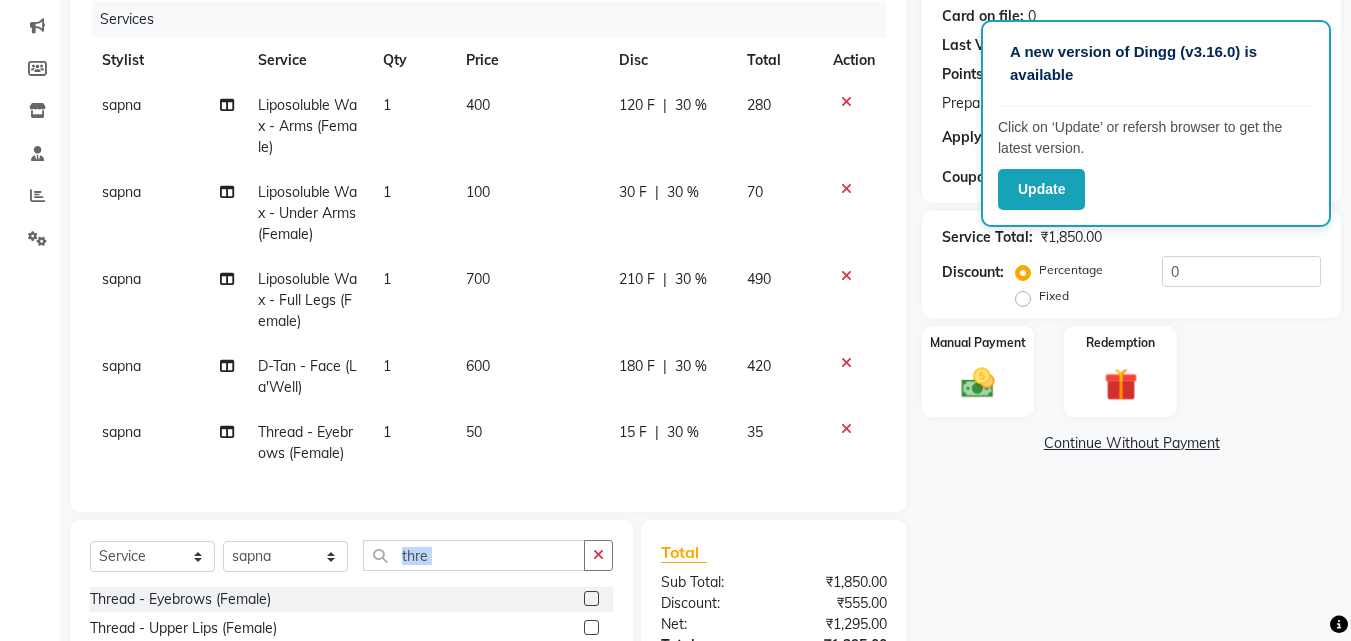 checkbox on "false" 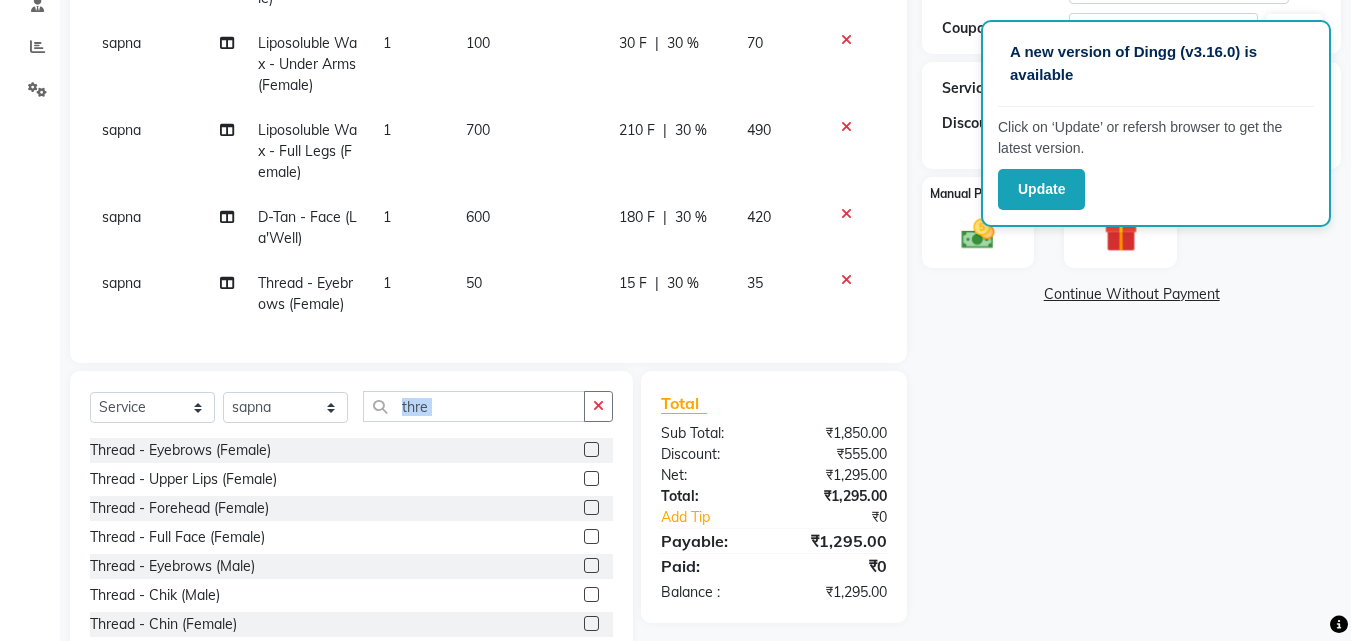 scroll, scrollTop: 460, scrollLeft: 0, axis: vertical 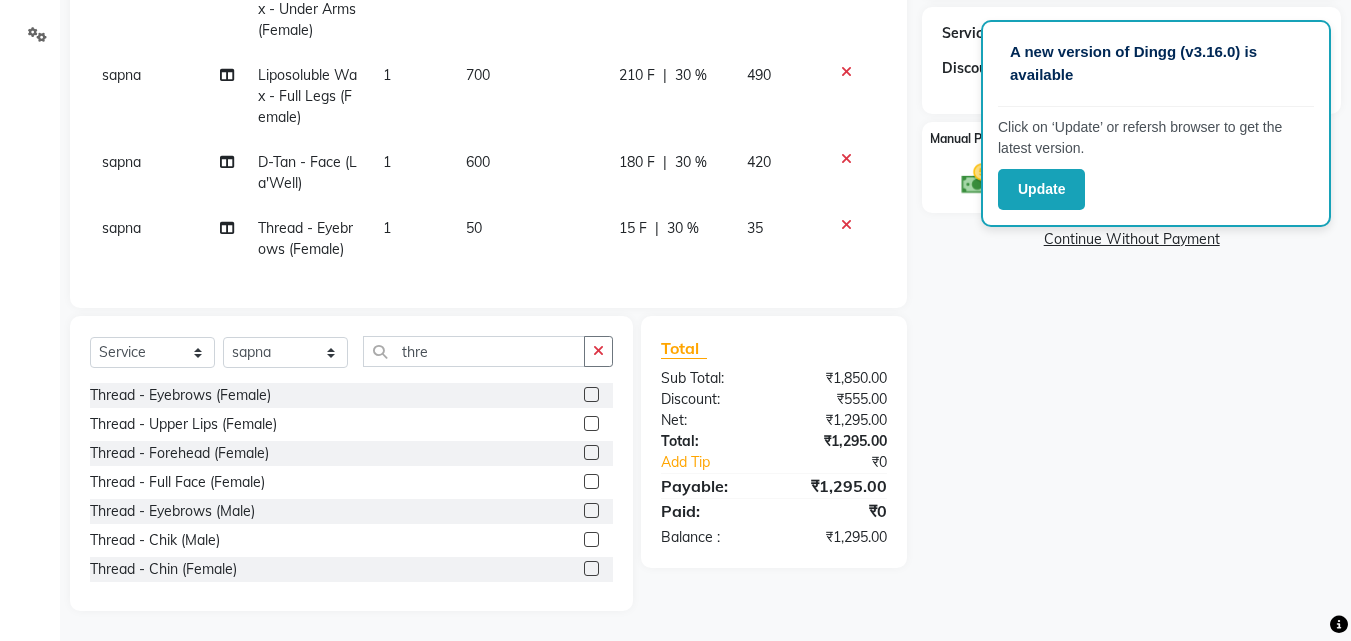 click 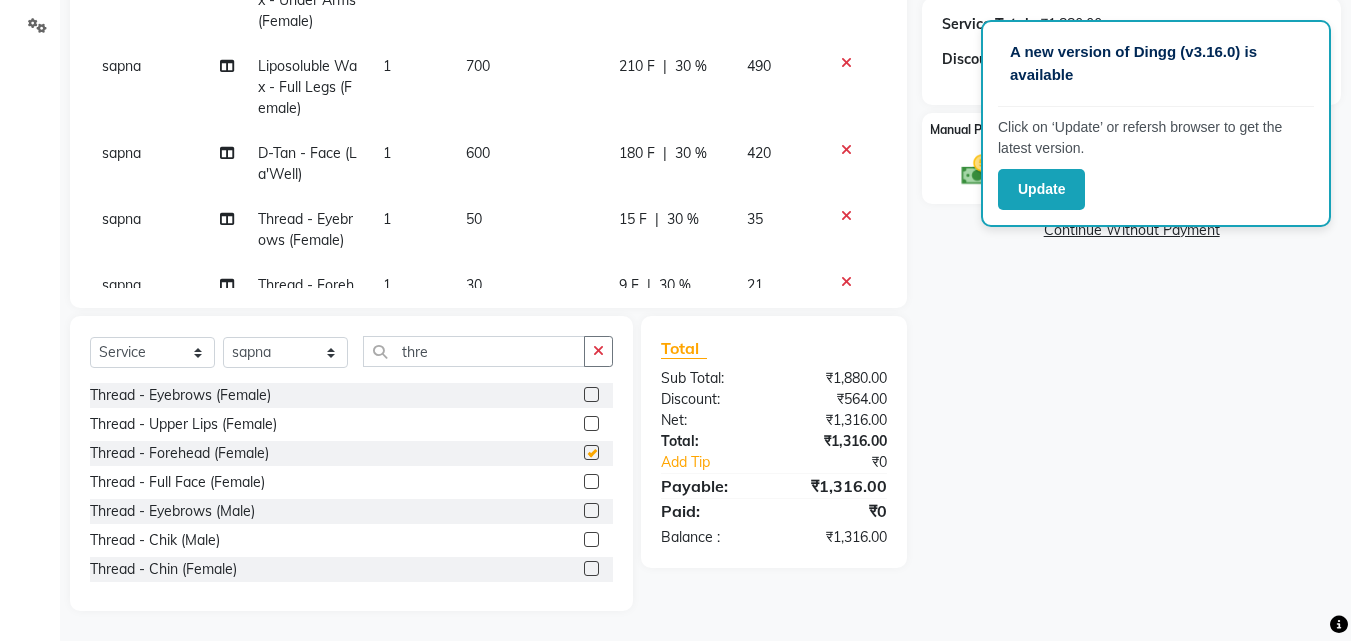 checkbox on "false" 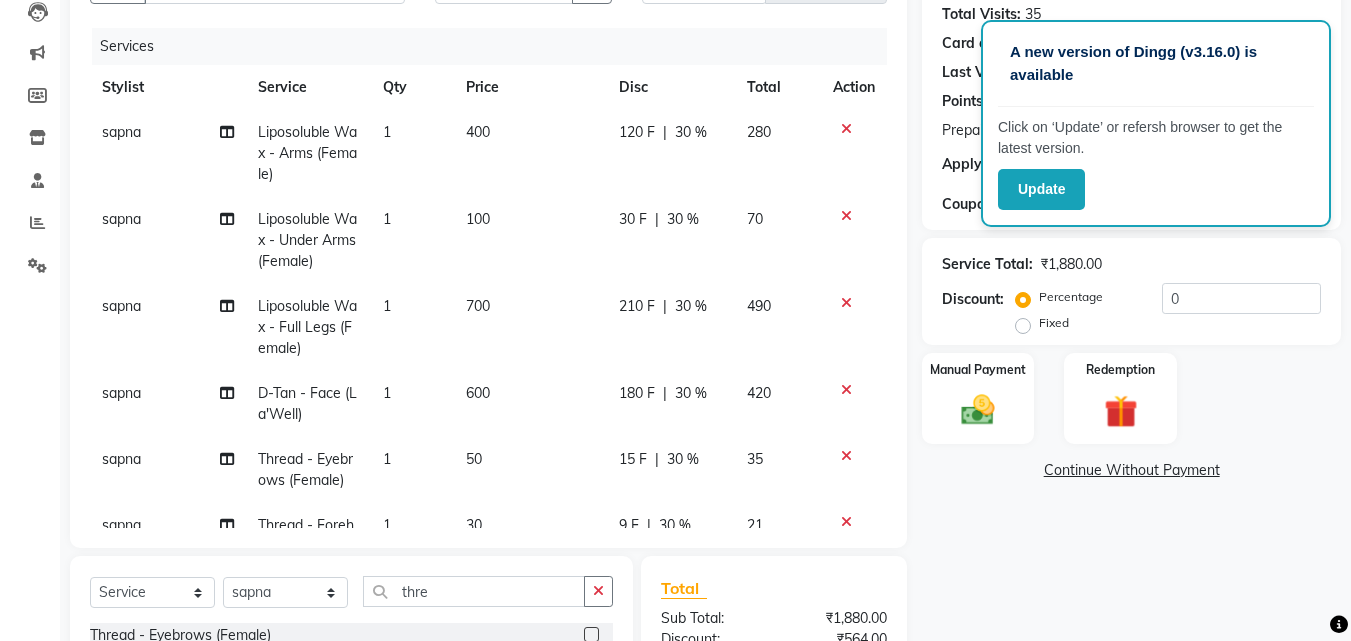 scroll, scrollTop: 229, scrollLeft: 0, axis: vertical 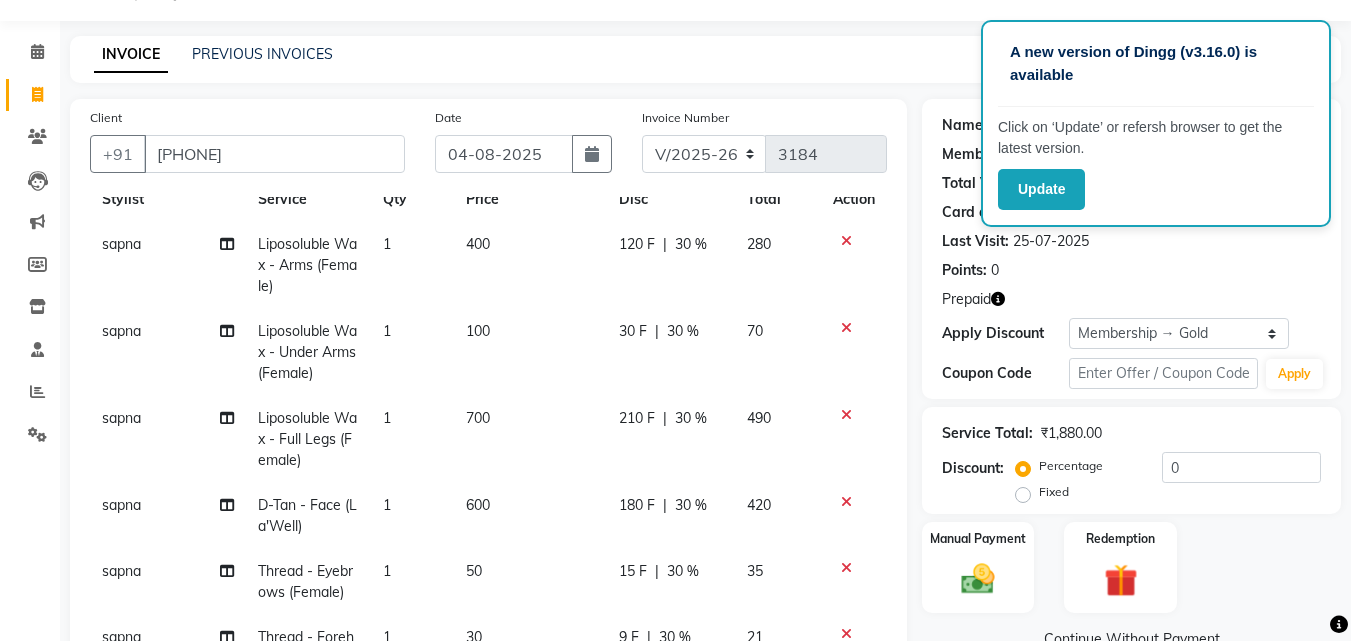 click 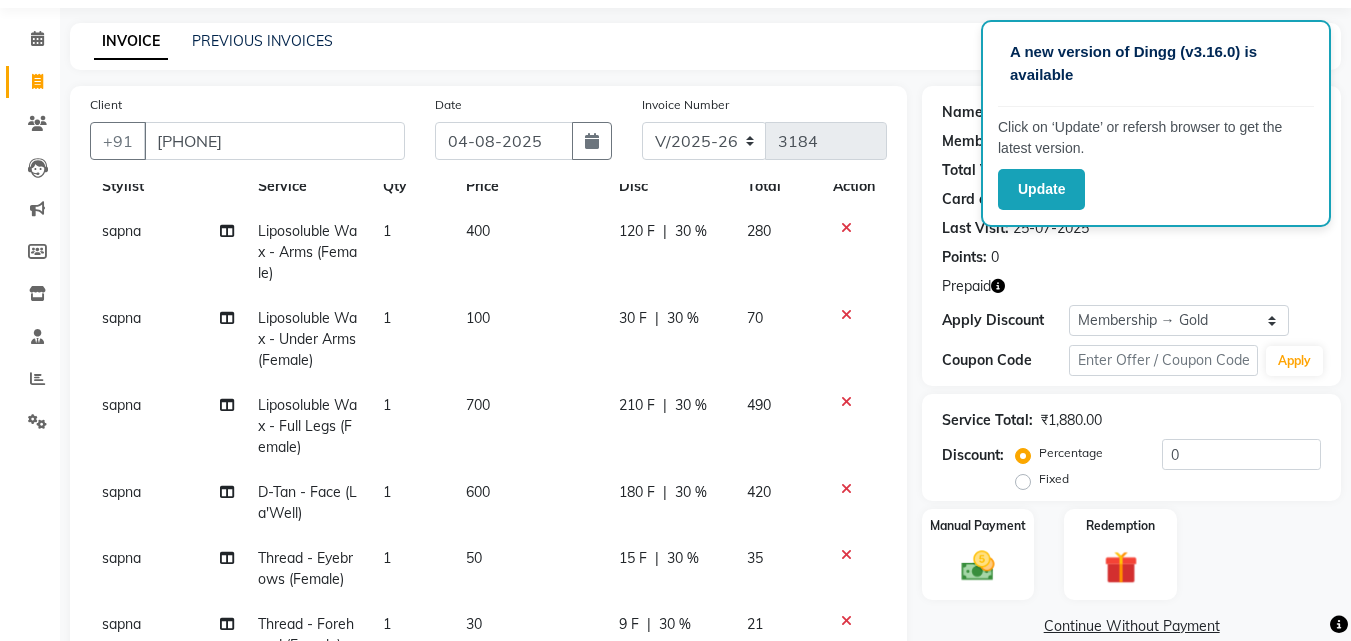 scroll, scrollTop: 53, scrollLeft: 0, axis: vertical 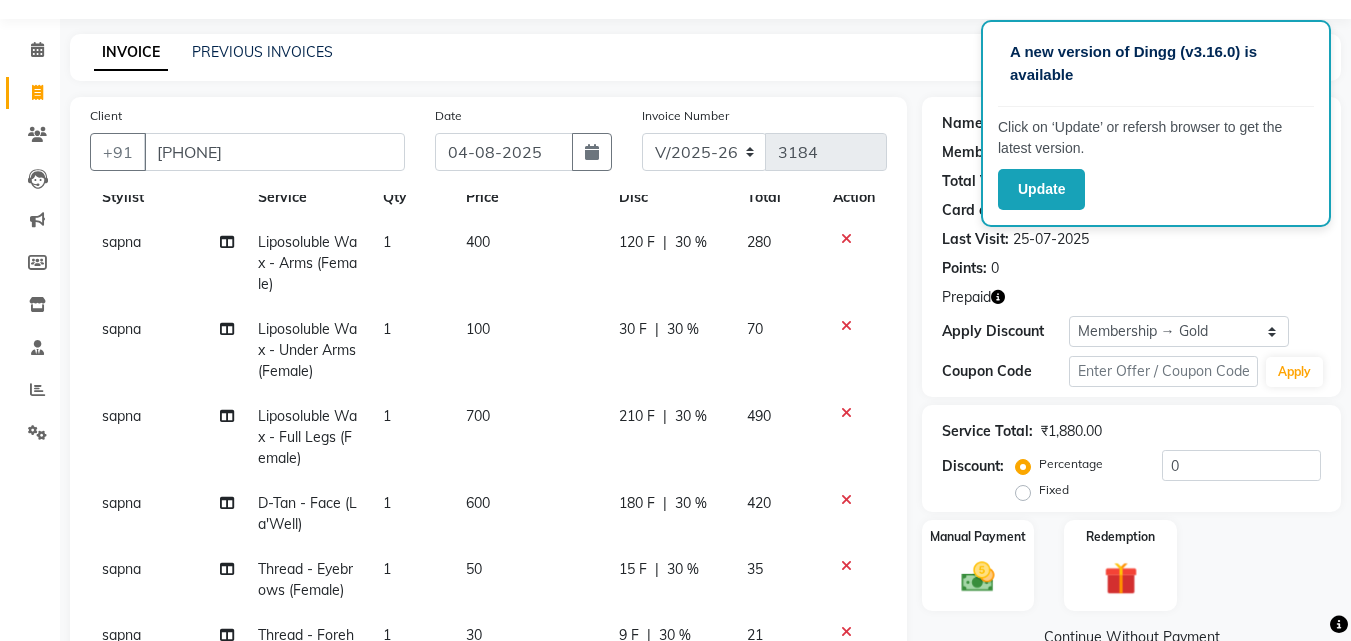 click 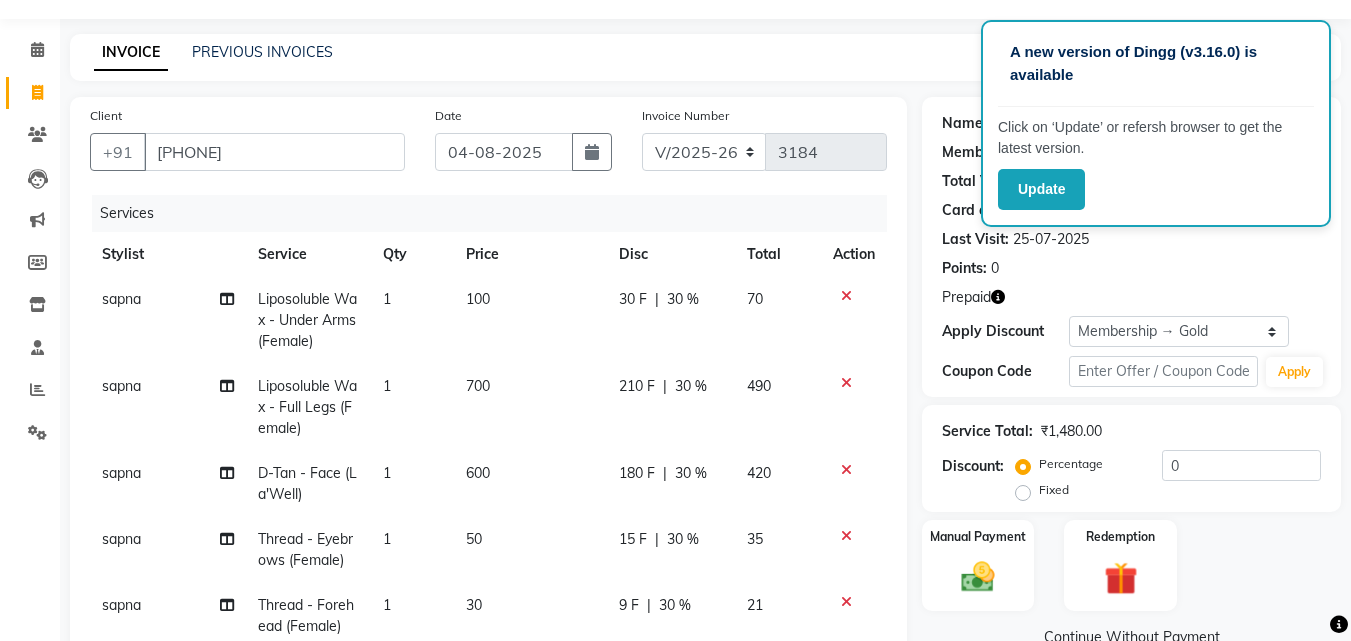 click 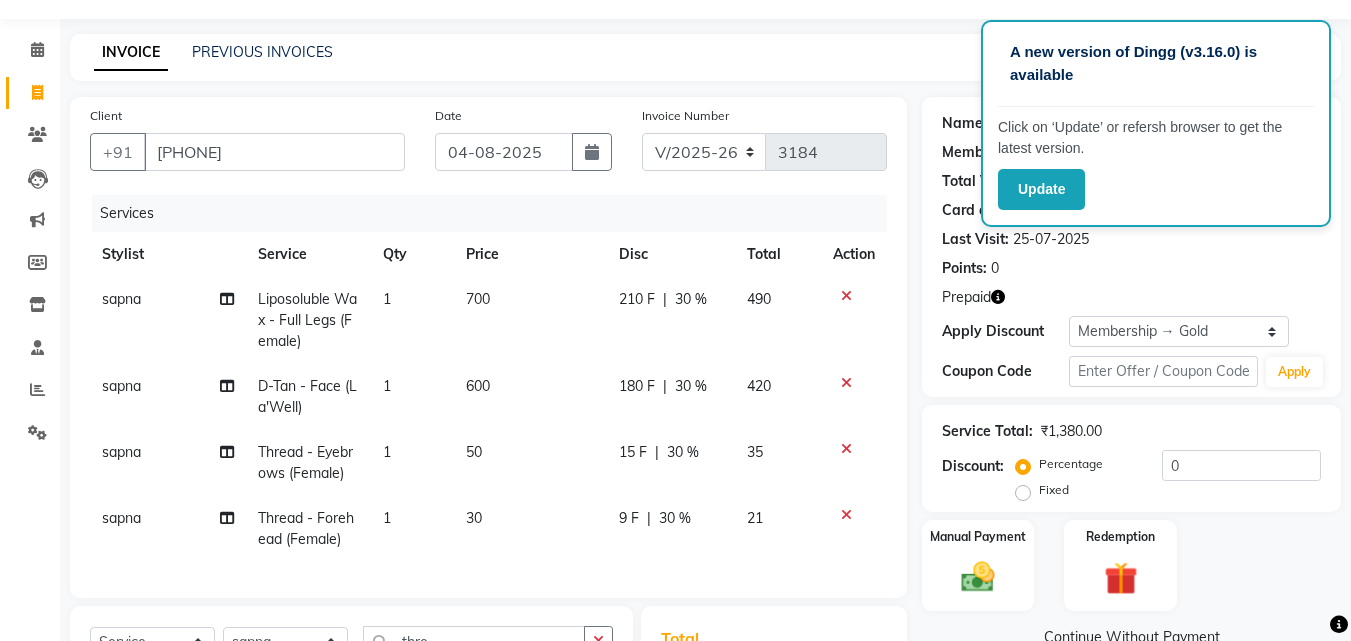 click 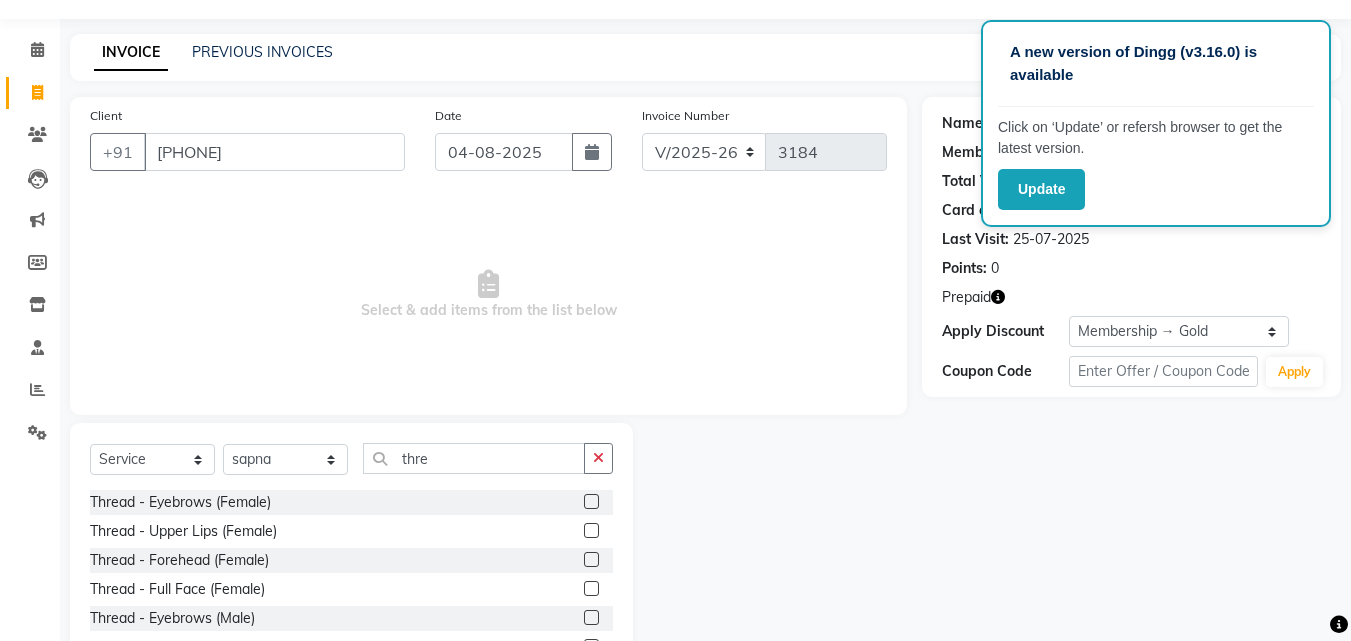 click 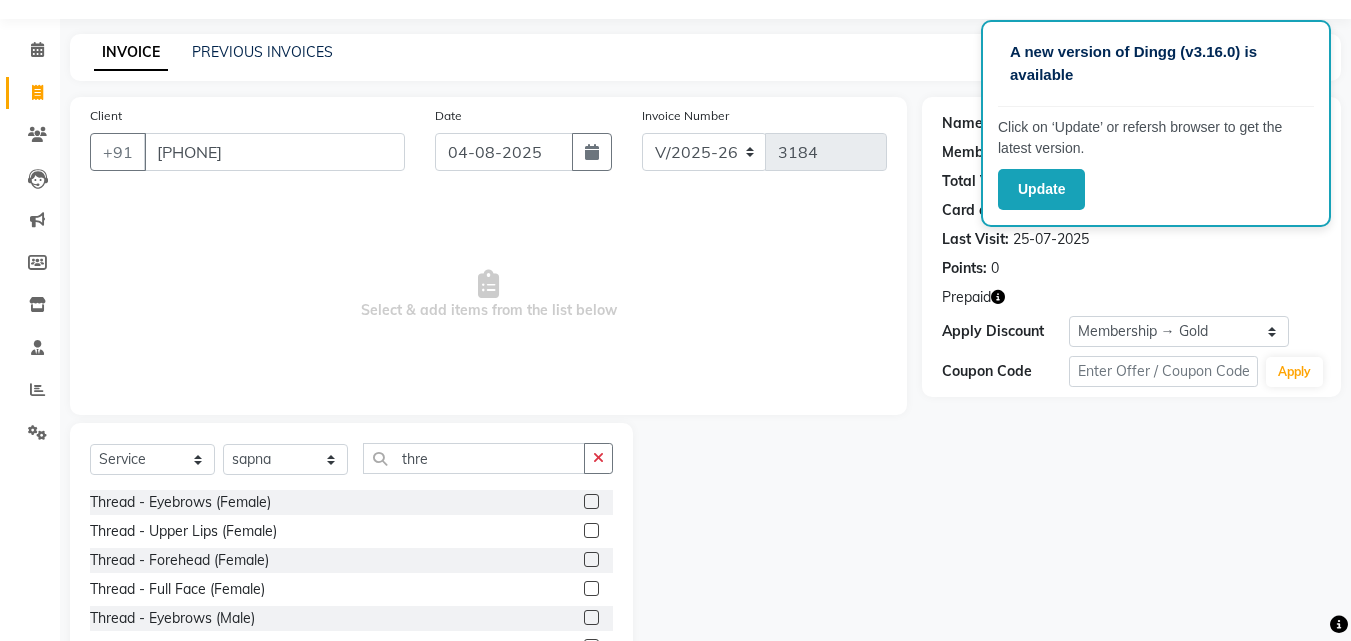 click at bounding box center [590, 502] 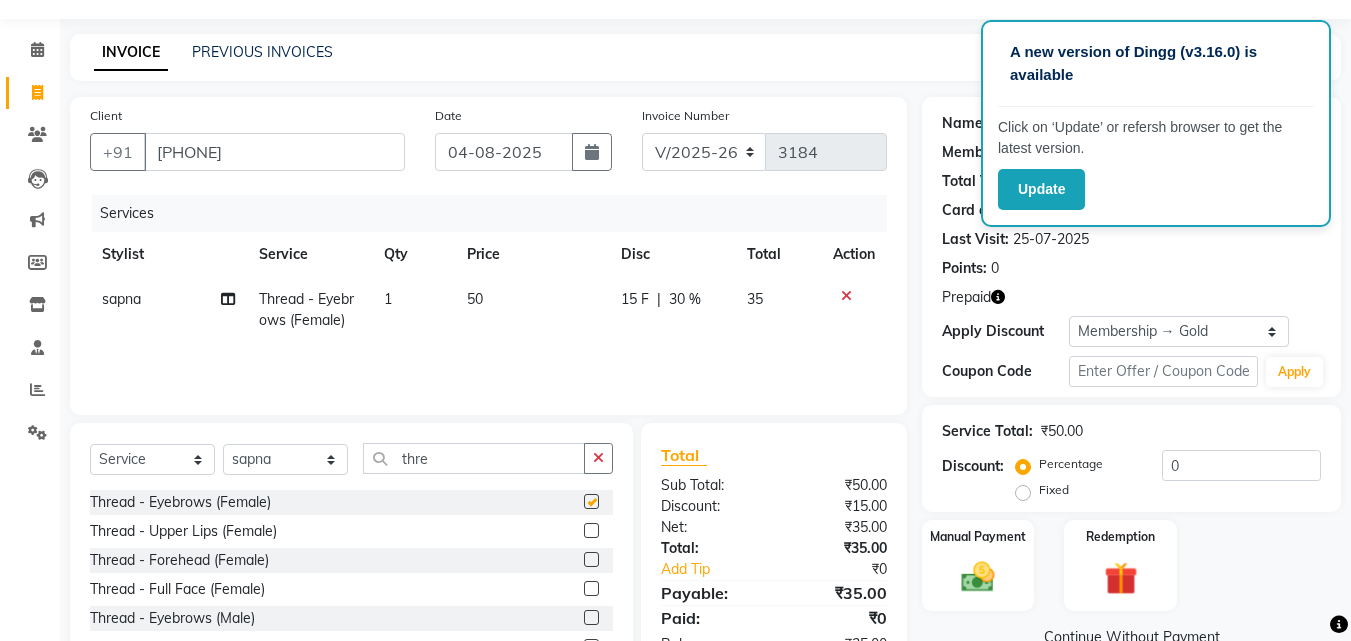 checkbox on "false" 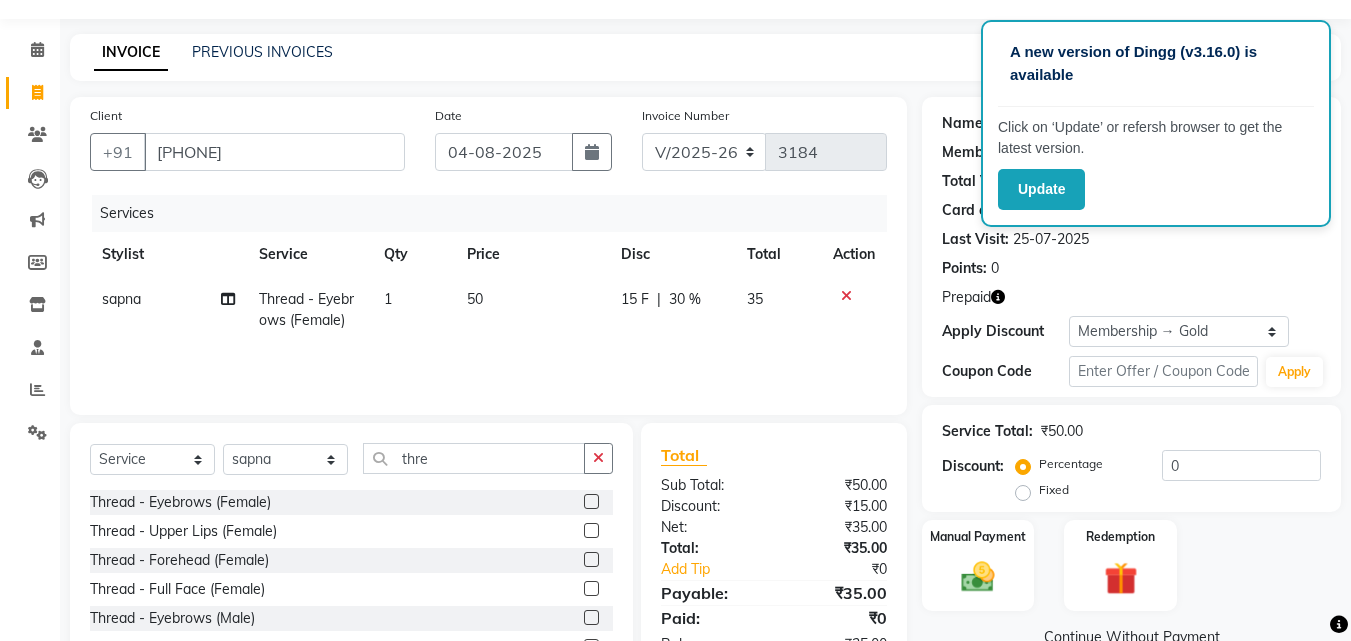 click 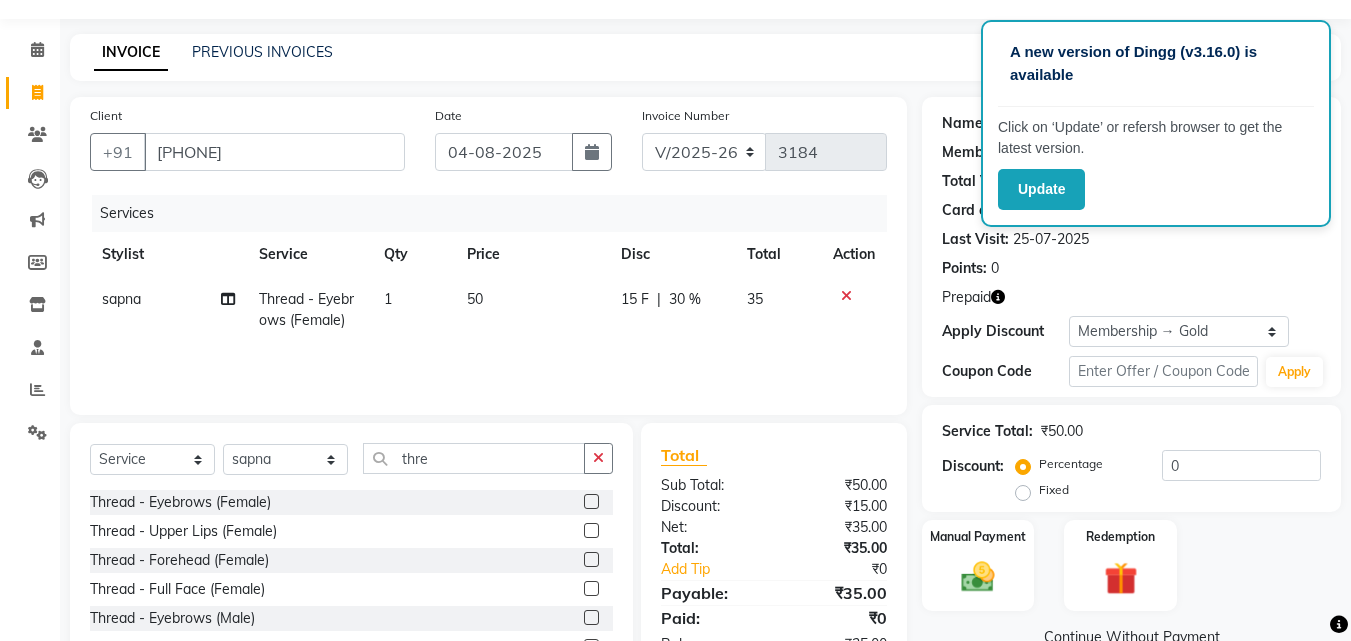click at bounding box center (590, 560) 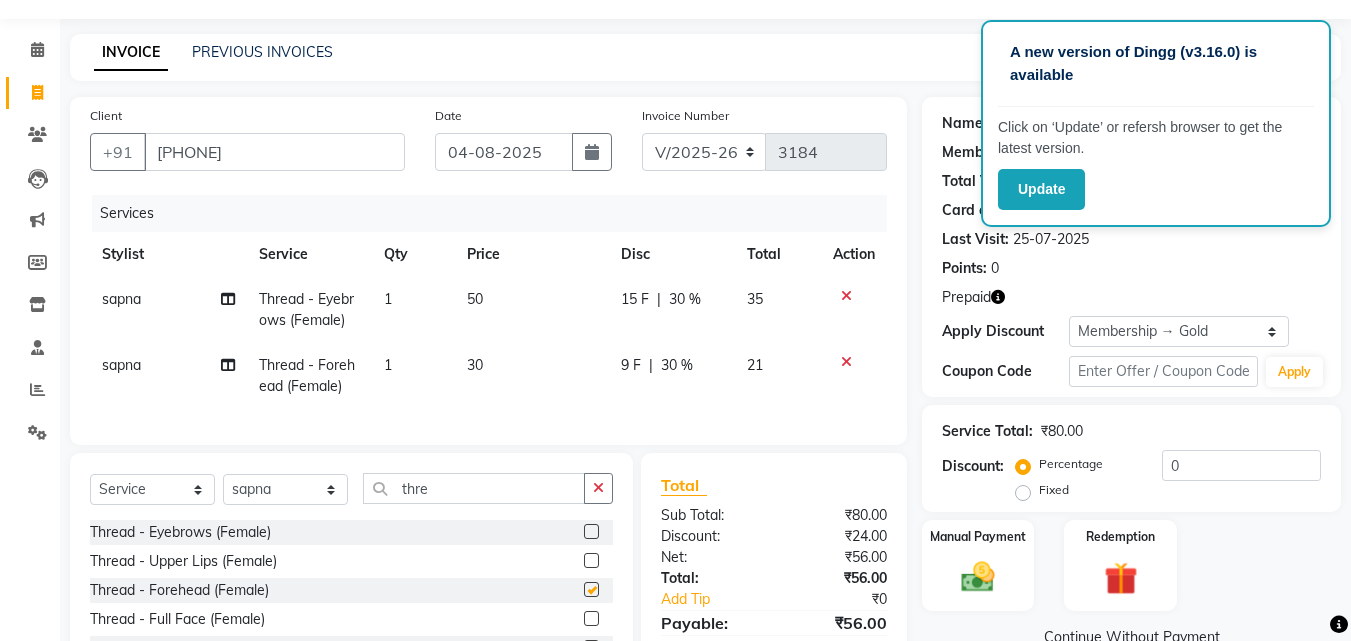 checkbox on "false" 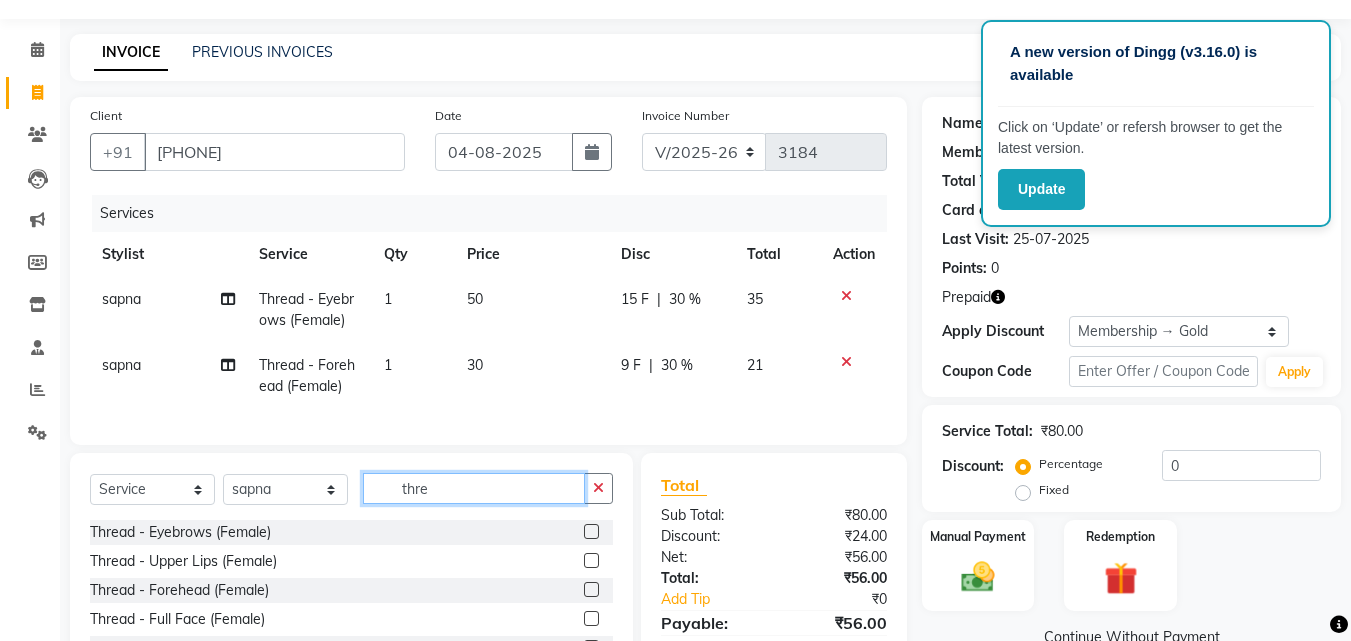 click on "thre" 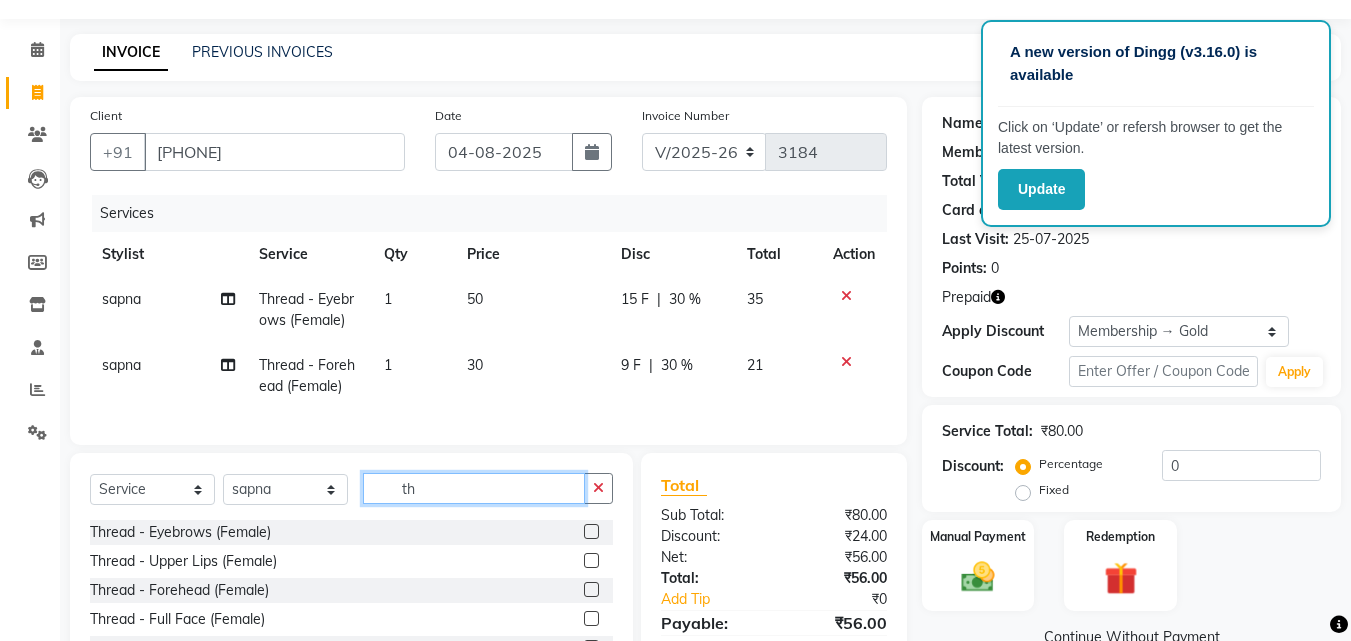 type on "t" 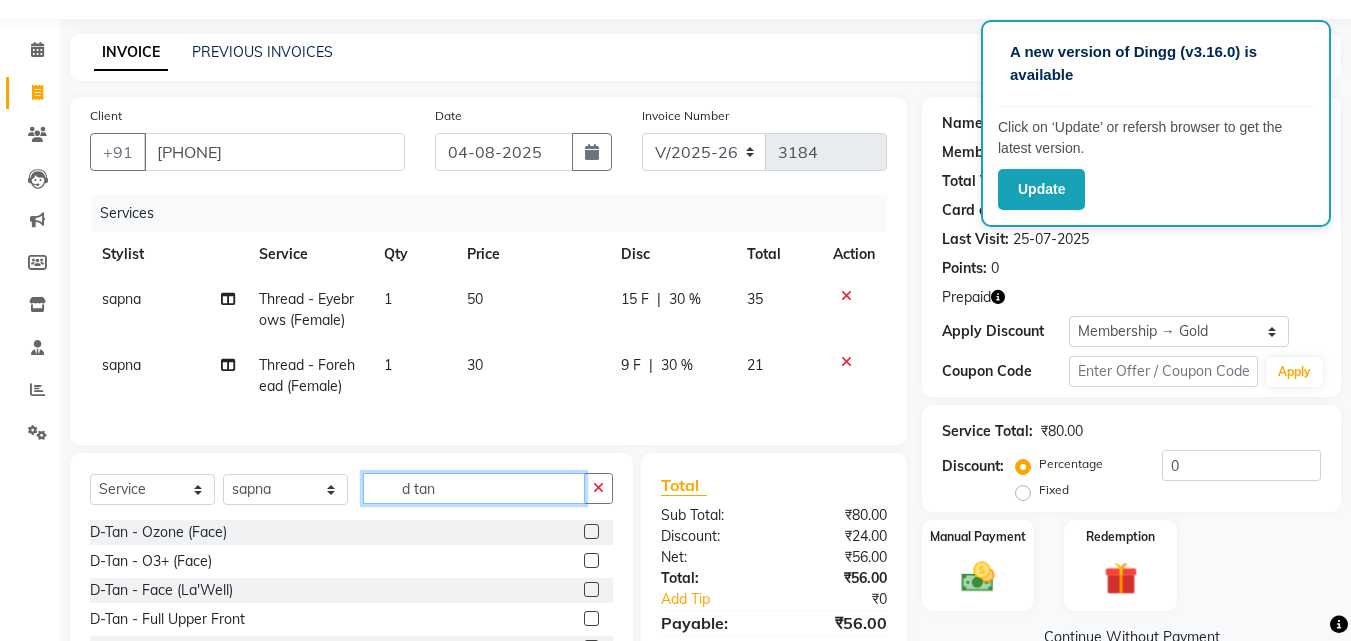 type on "d tan" 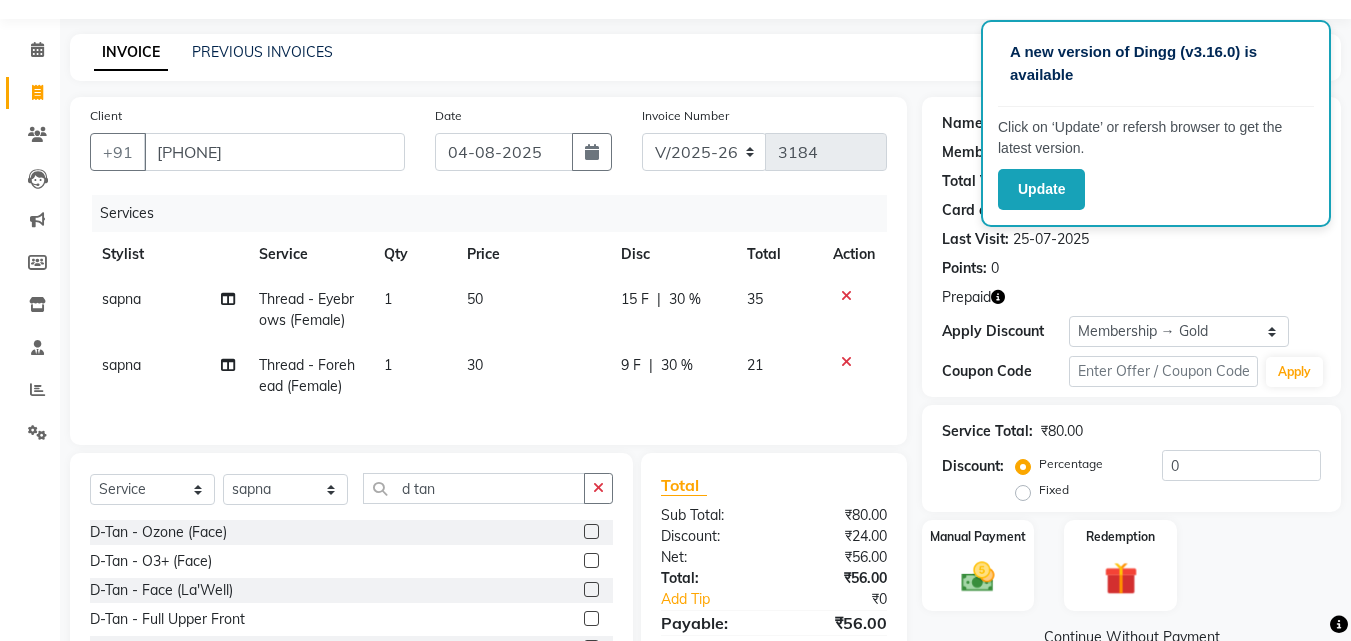 click 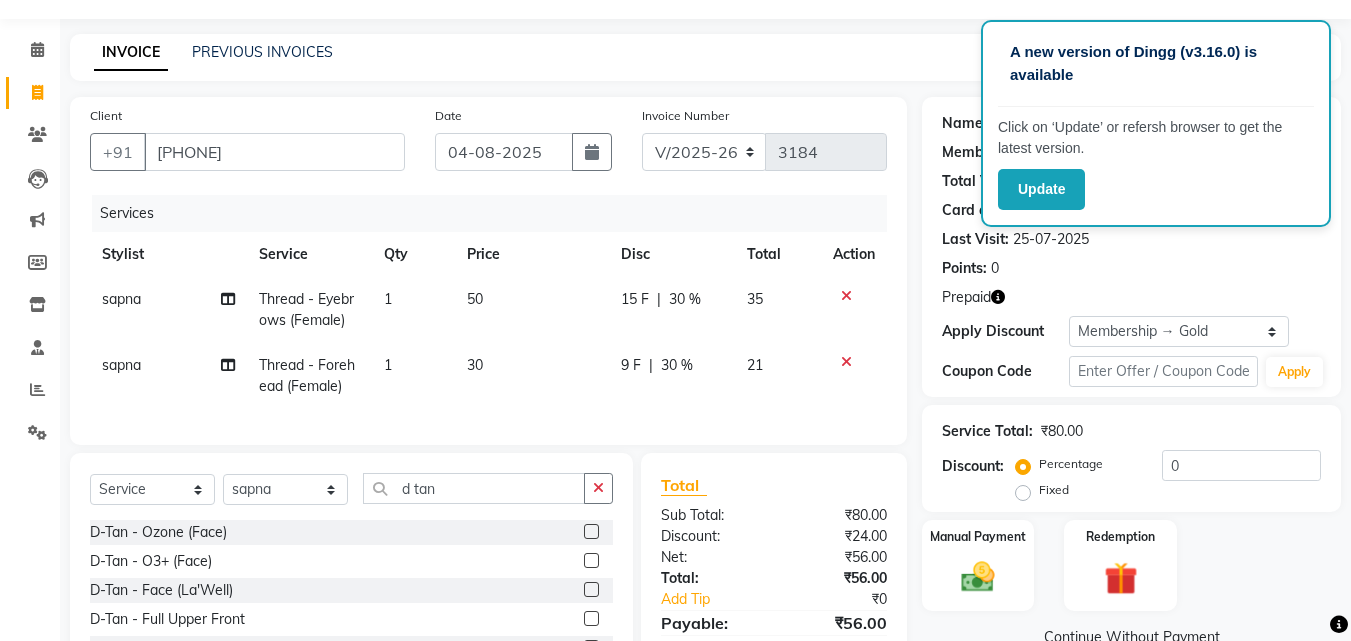click at bounding box center [590, 590] 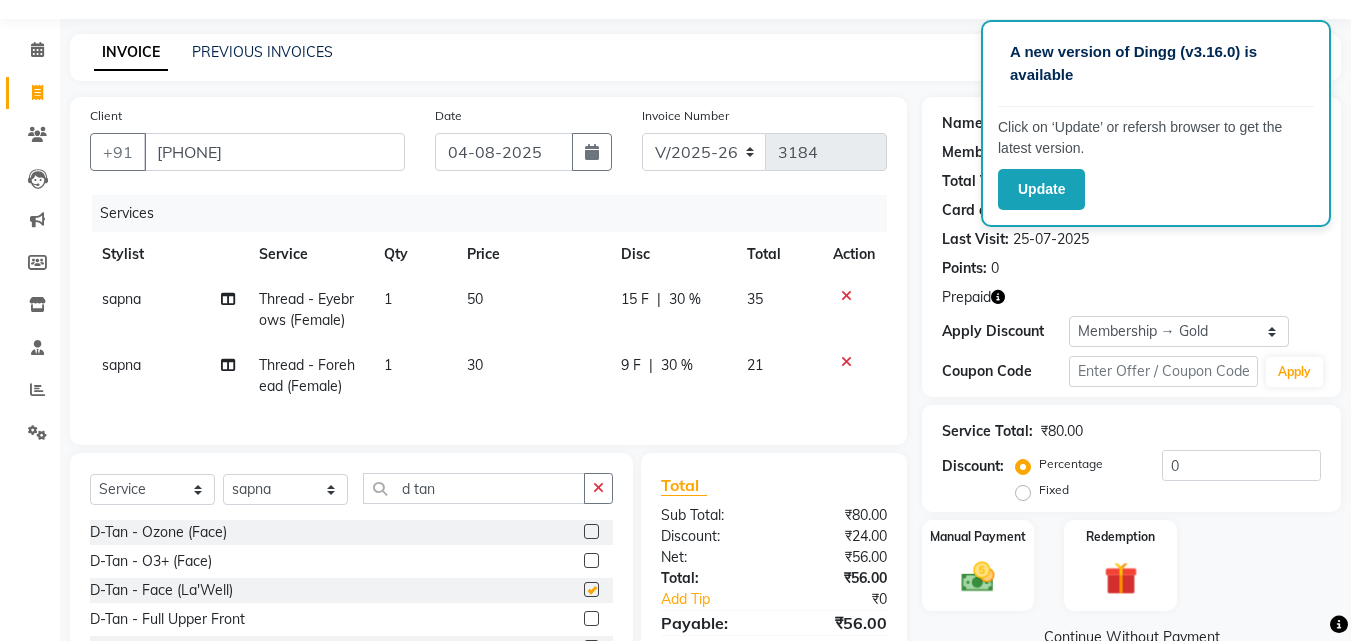 click 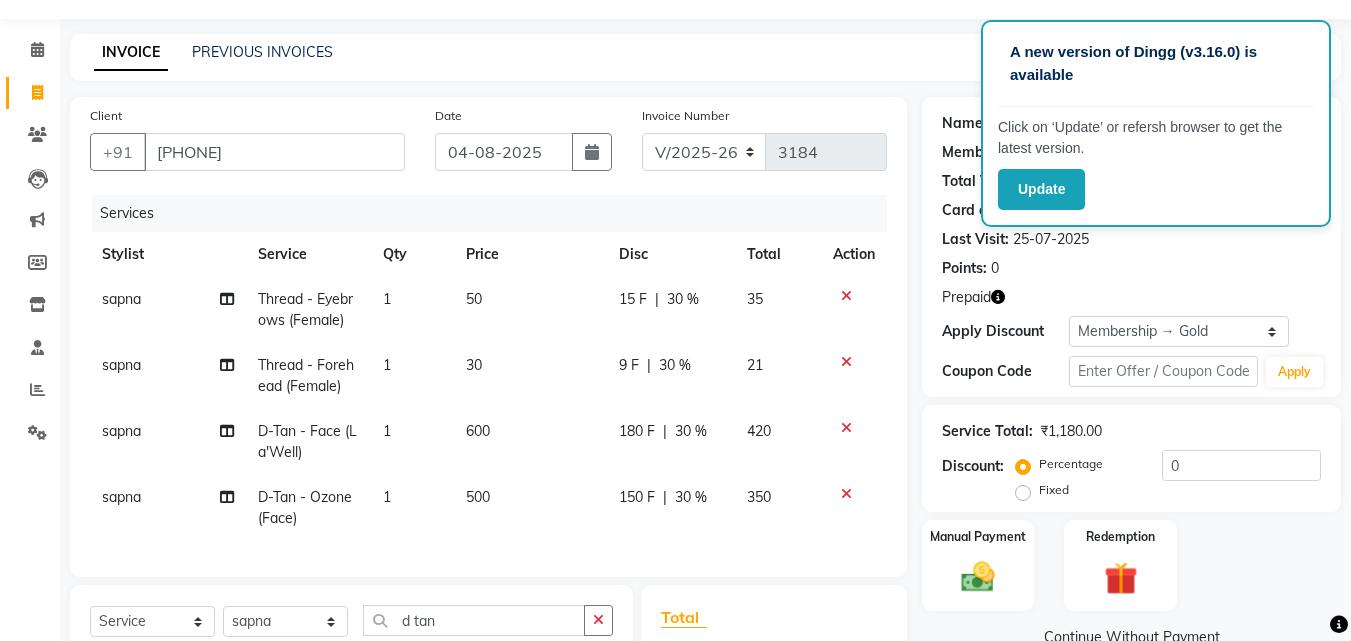 checkbox on "false" 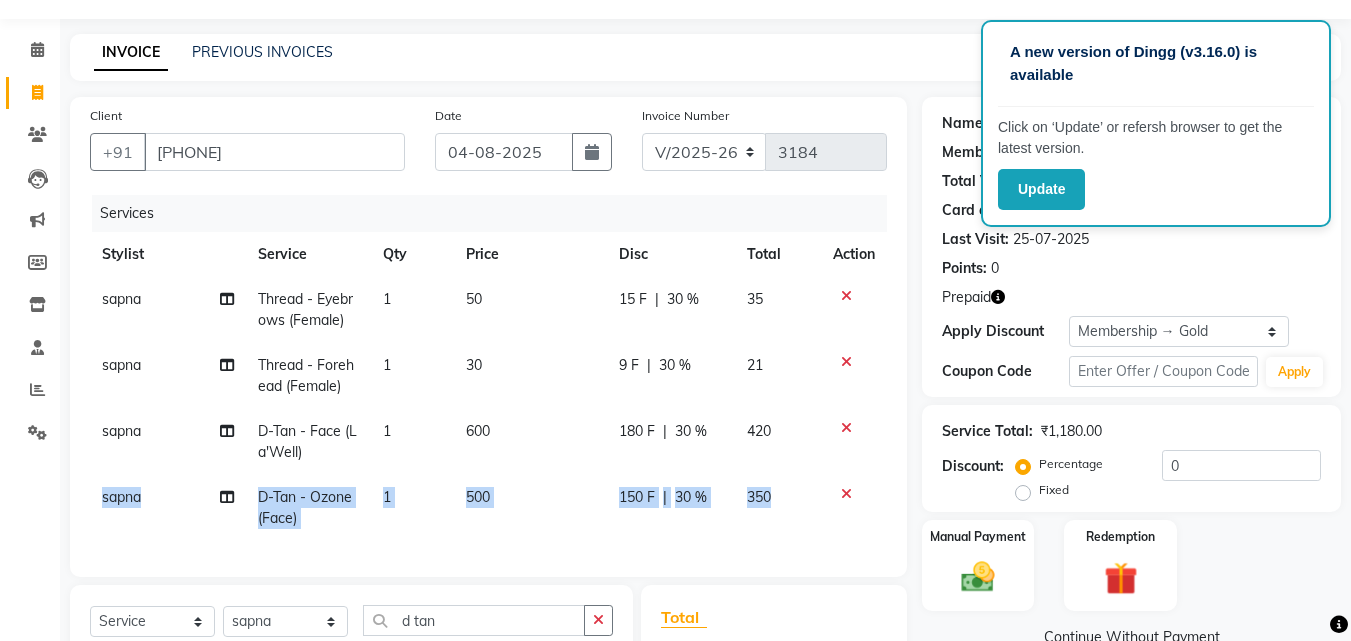 click on "Services Stylist Service Qty Price Disc Total Action sapna Thread - Eyebrows (Female) 1 50 15 F | 30 % 35 sapna Thread - Forehead (Female) 1 30 9 F | 30 % 21 sapna D-Tan - Face (La'Well) 1 600 180 F | 30 % 420 sapna D-Tan - Ozone (Face) 1 500 150 F | 30 % 350" 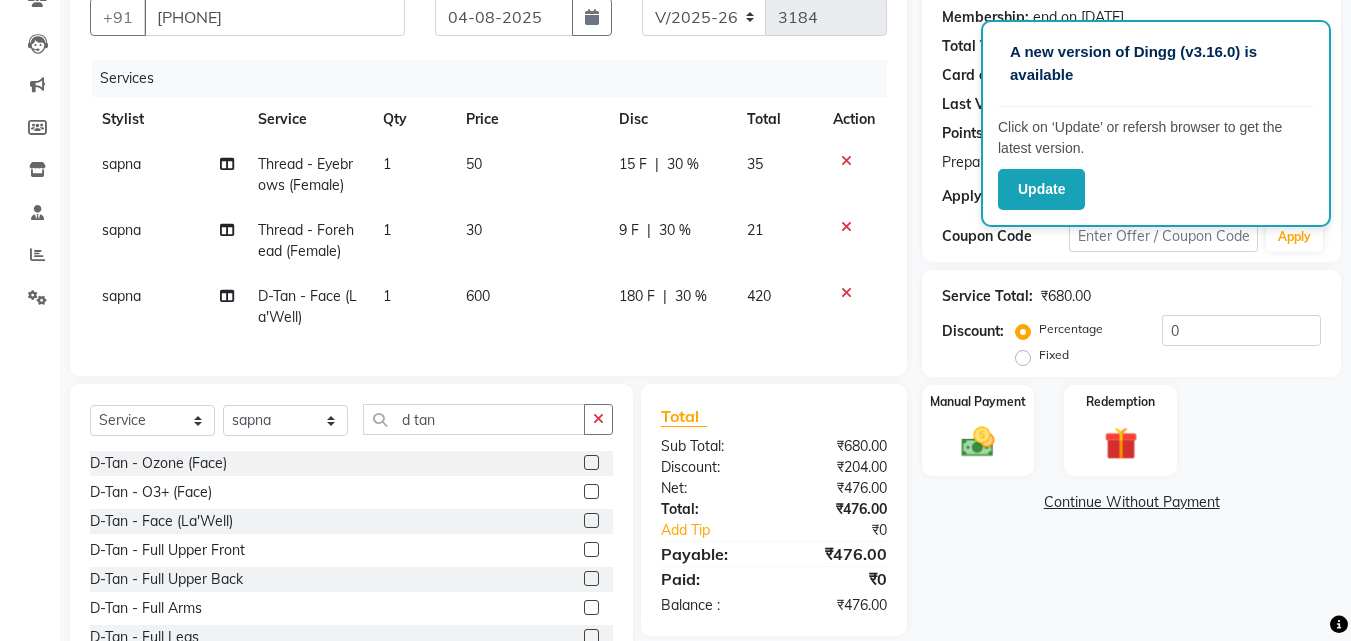 scroll, scrollTop: 218, scrollLeft: 0, axis: vertical 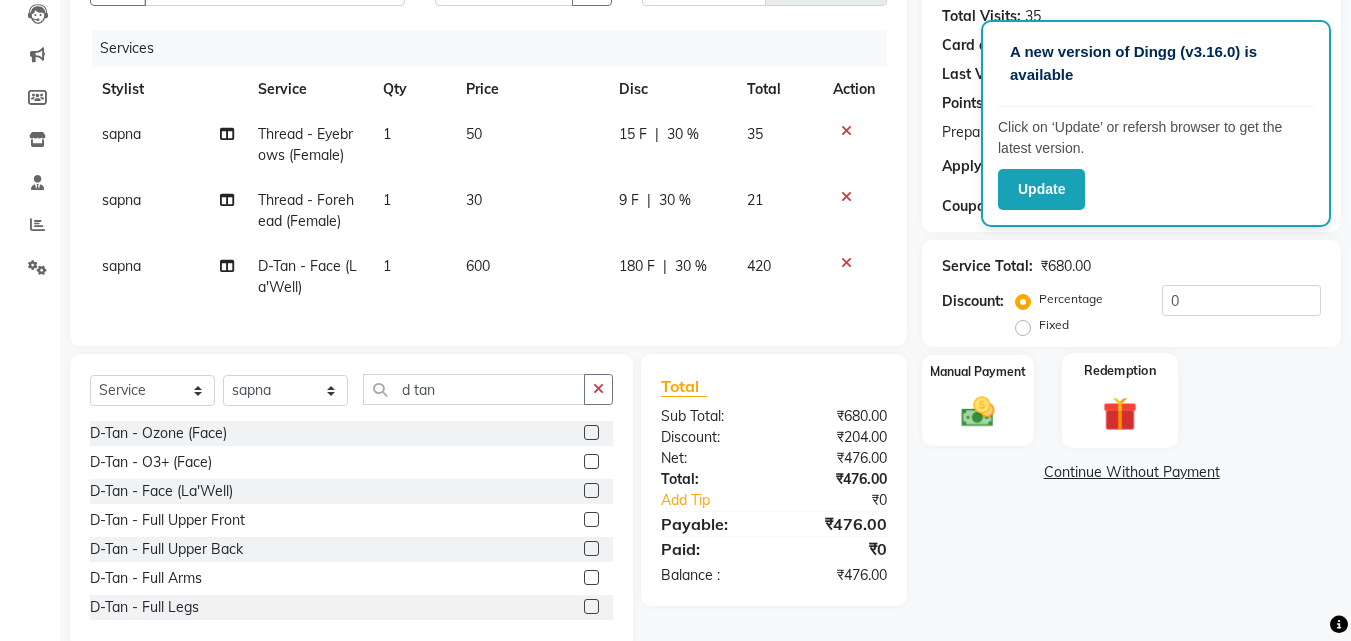 click 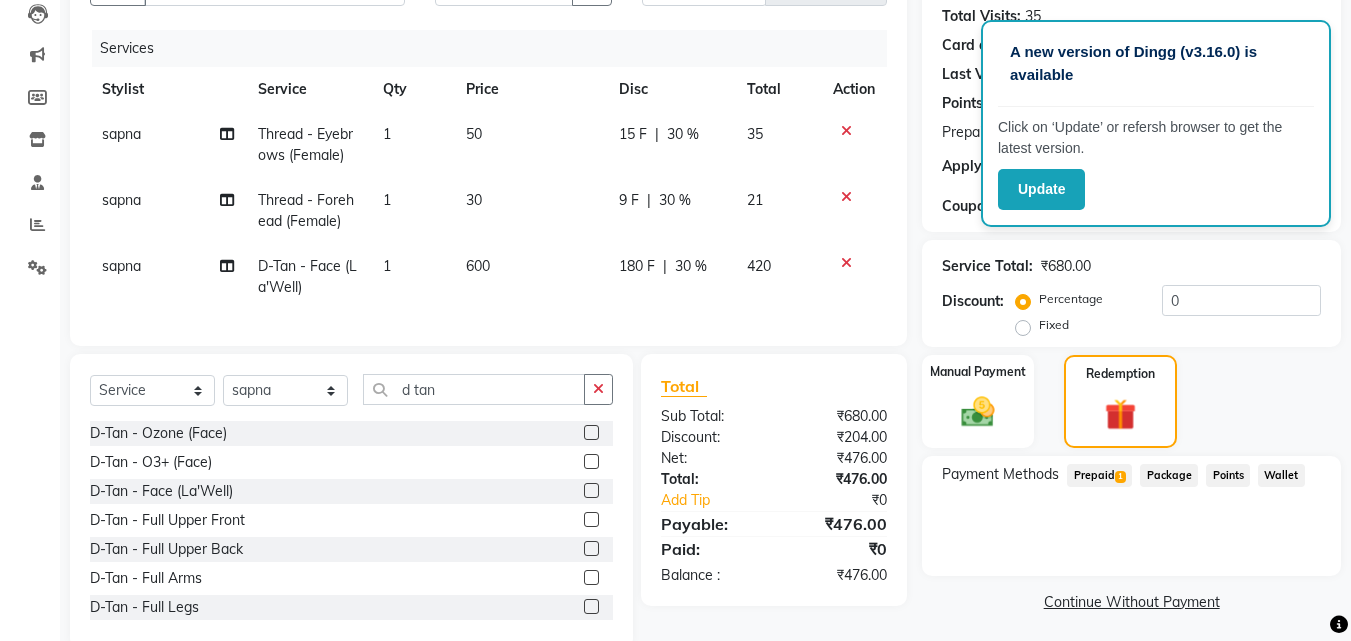 click on "Prepaid  1" 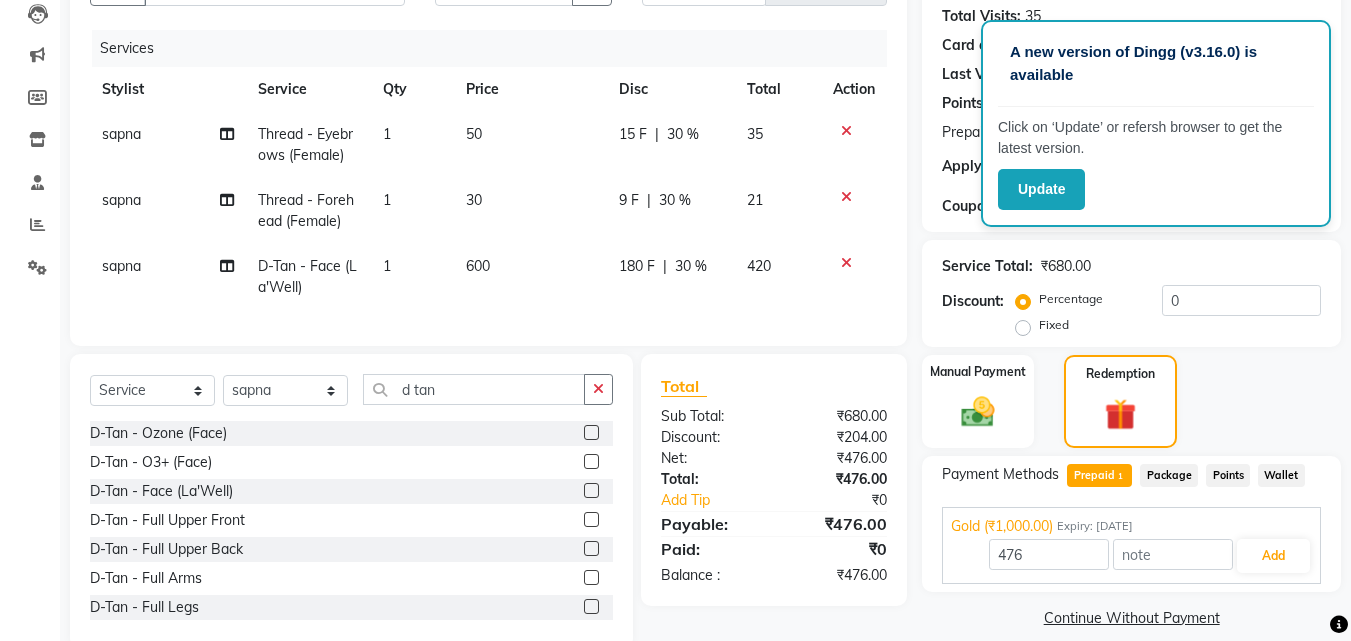 scroll, scrollTop: 271, scrollLeft: 0, axis: vertical 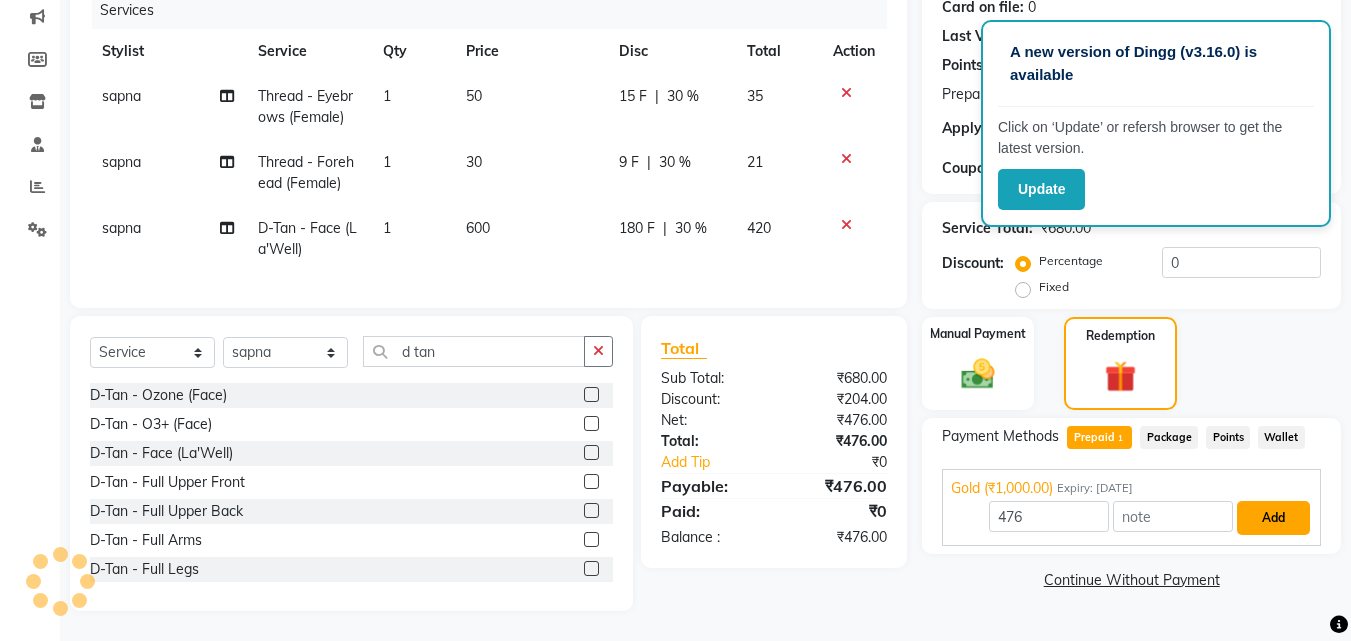 click on "Add" at bounding box center [1273, 518] 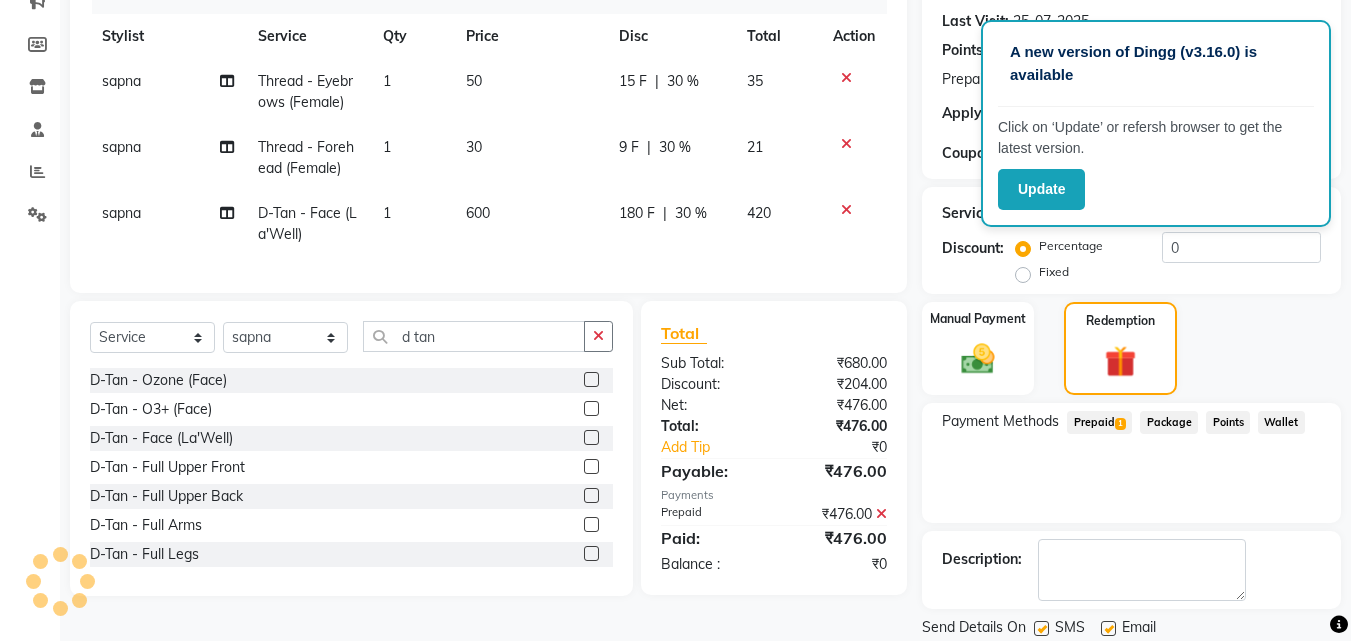 scroll, scrollTop: 337, scrollLeft: 0, axis: vertical 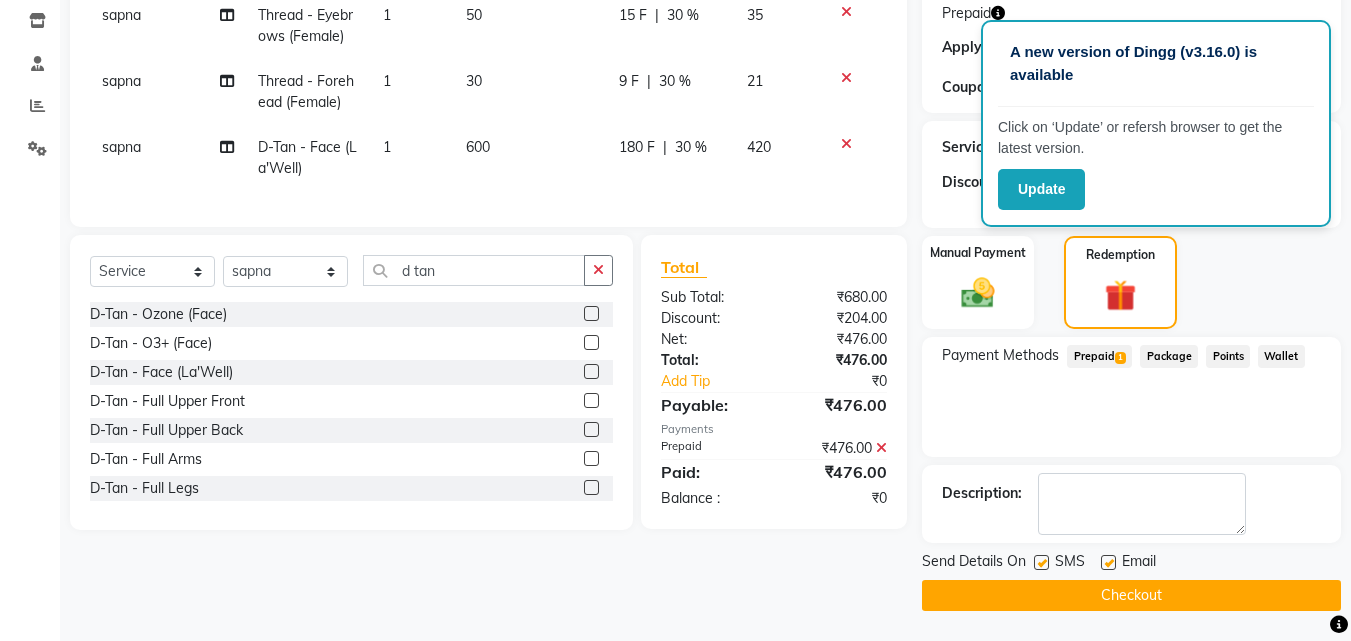 click on "Checkout" 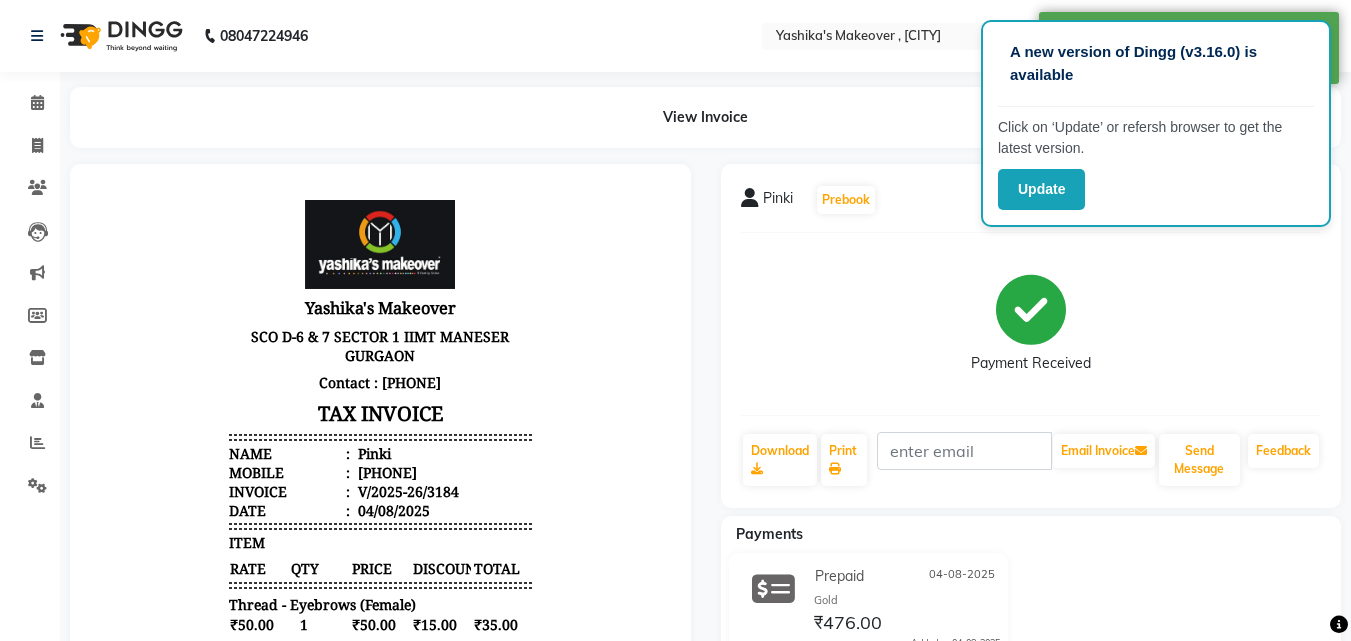 scroll, scrollTop: 2, scrollLeft: 0, axis: vertical 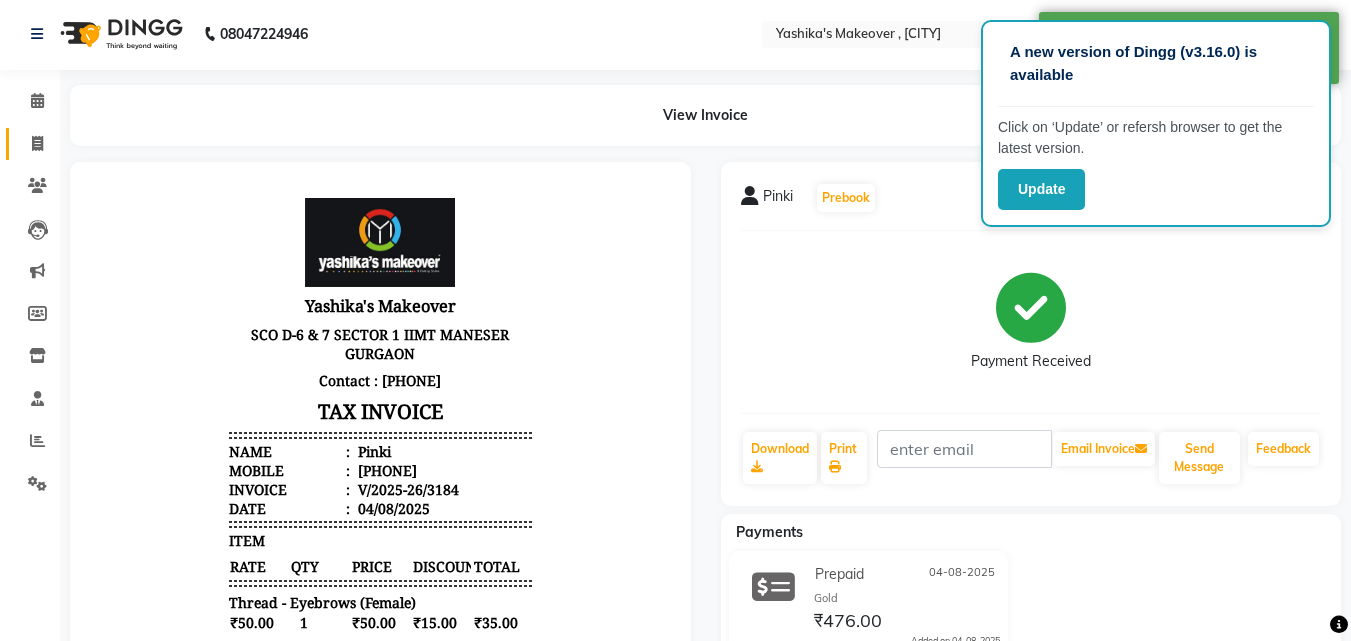 click 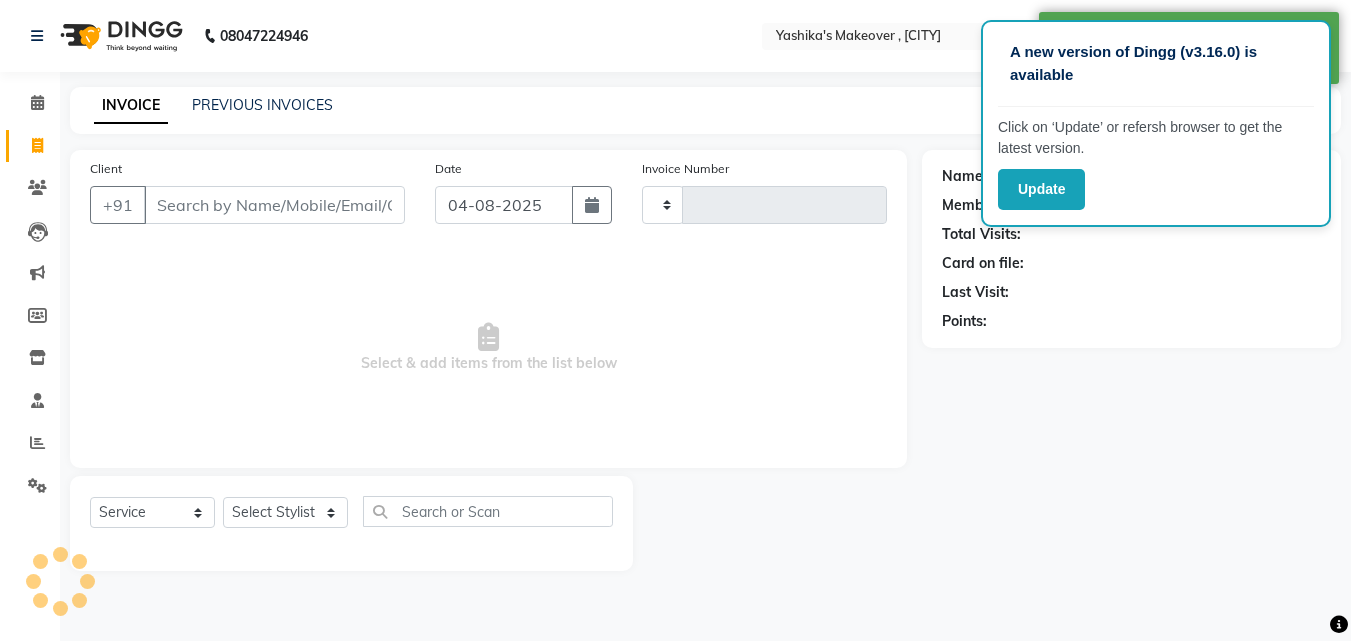 scroll, scrollTop: 0, scrollLeft: 0, axis: both 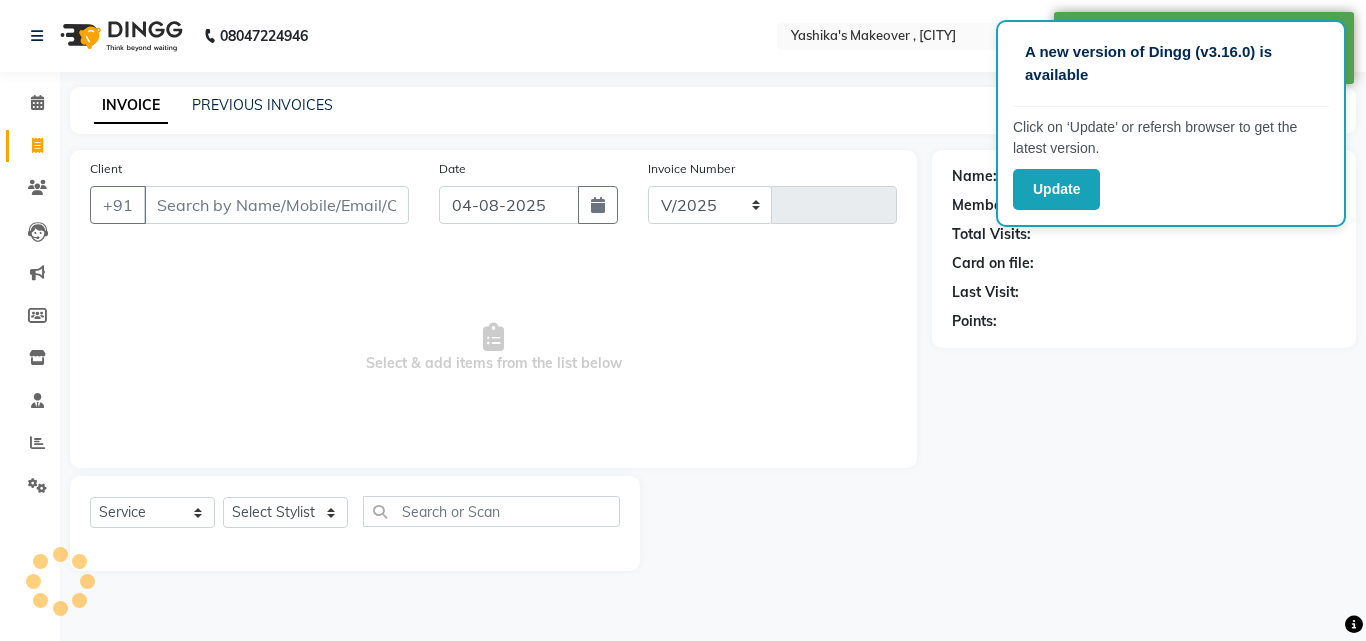click on "Client" at bounding box center [276, 205] 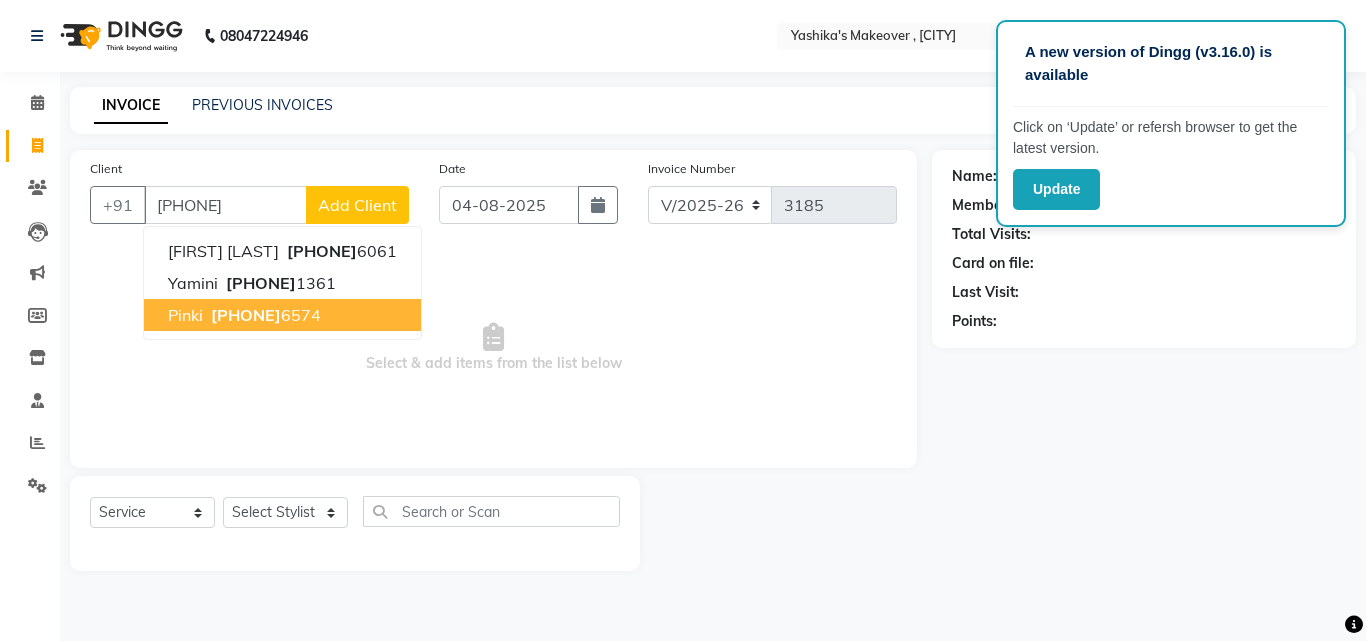 click on "882664" at bounding box center [246, 315] 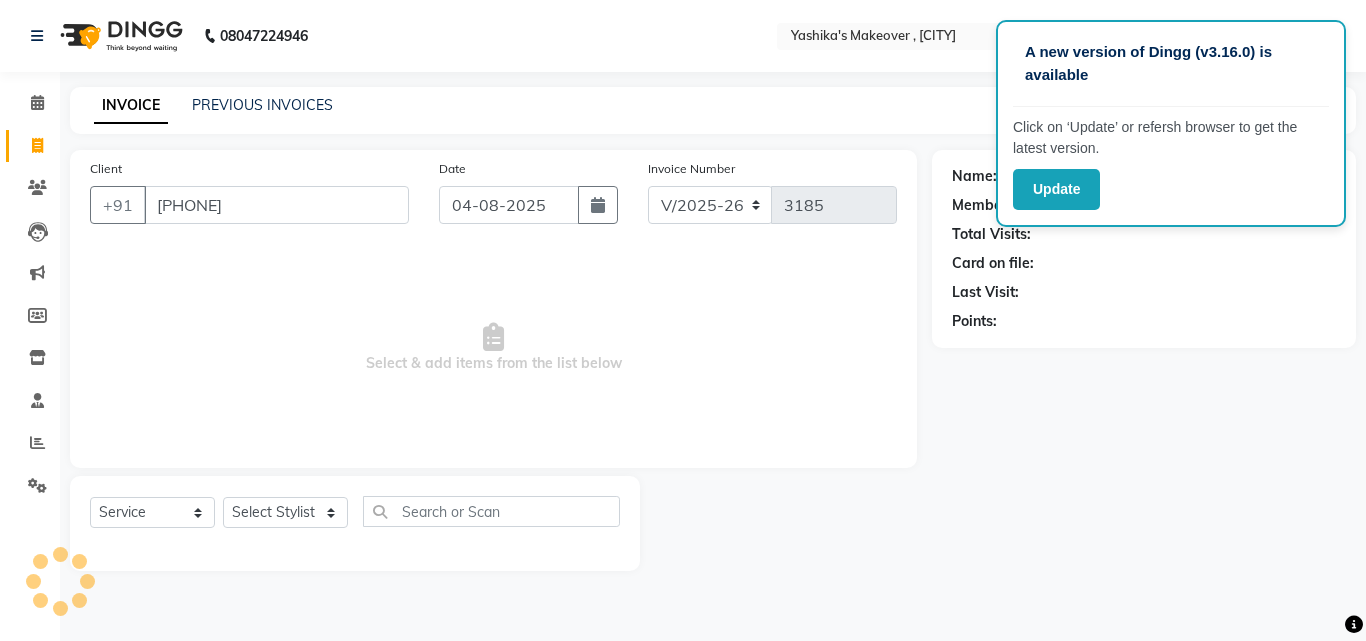 type on "8826646574" 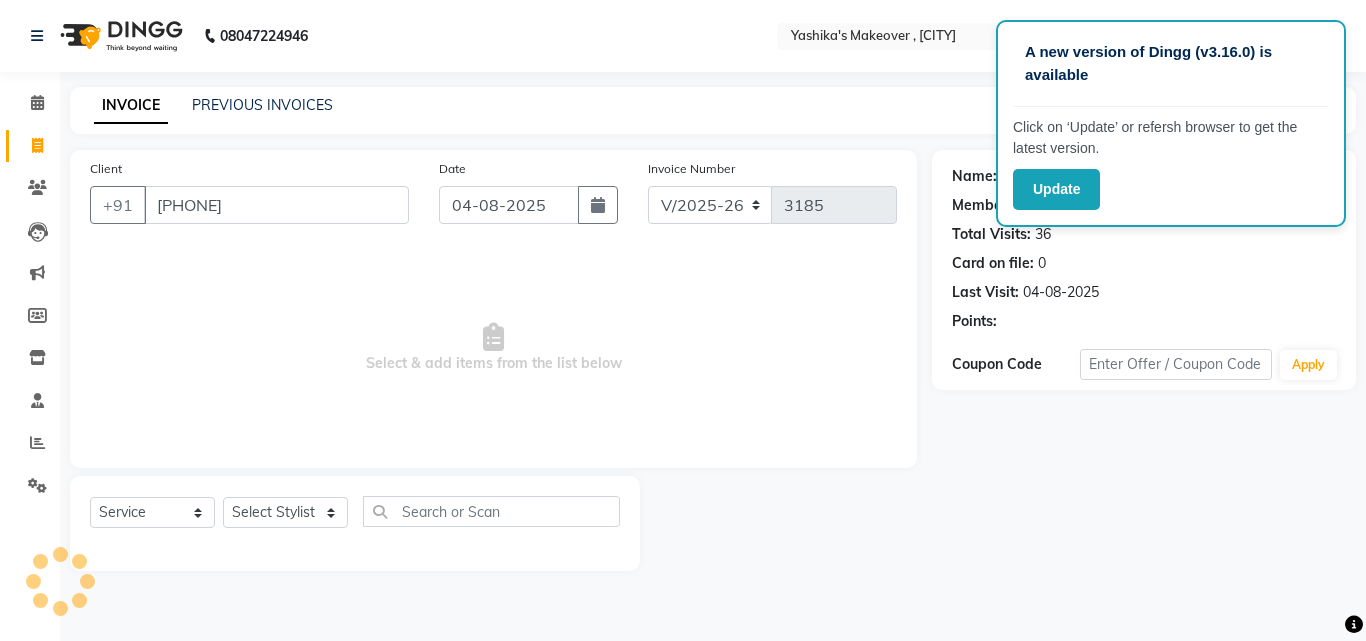 select on "1: Object" 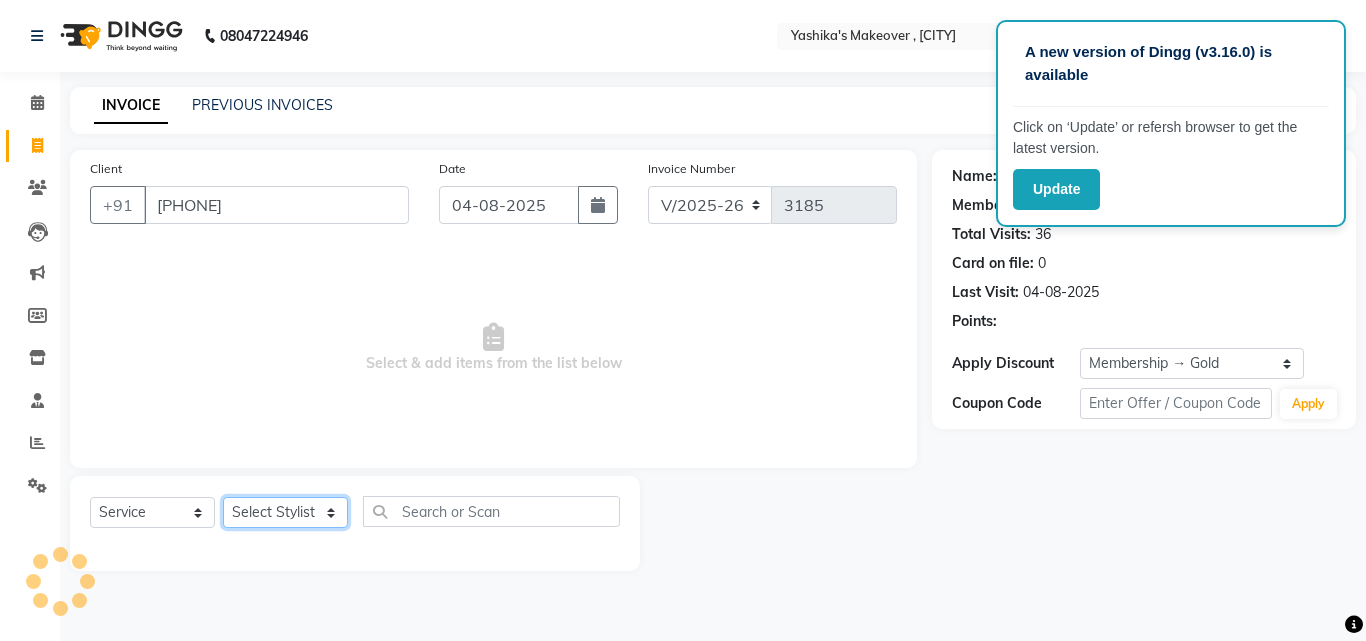 click on "Select Stylist Danish Shavej Dinesh Krishna Lalita Lalita Mdm Manjeet Minakshi Nancy Nikita Pooja Rinki Sahil sapna Shakshi (Oct24) Sudha" 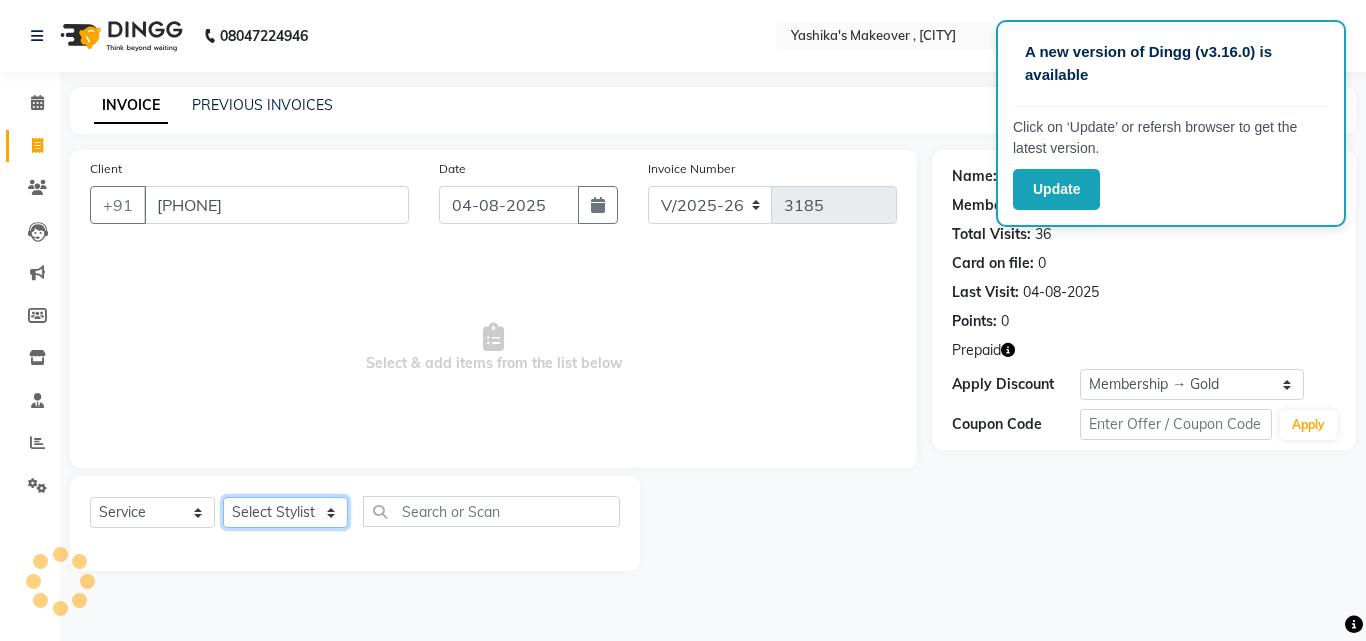 click on "Select Stylist Danish Shavej Dinesh Krishna Lalita Lalita Mdm Manjeet Minakshi Nancy Nikita Pooja Rinki Sahil sapna Shakshi (Oct24) Sudha" 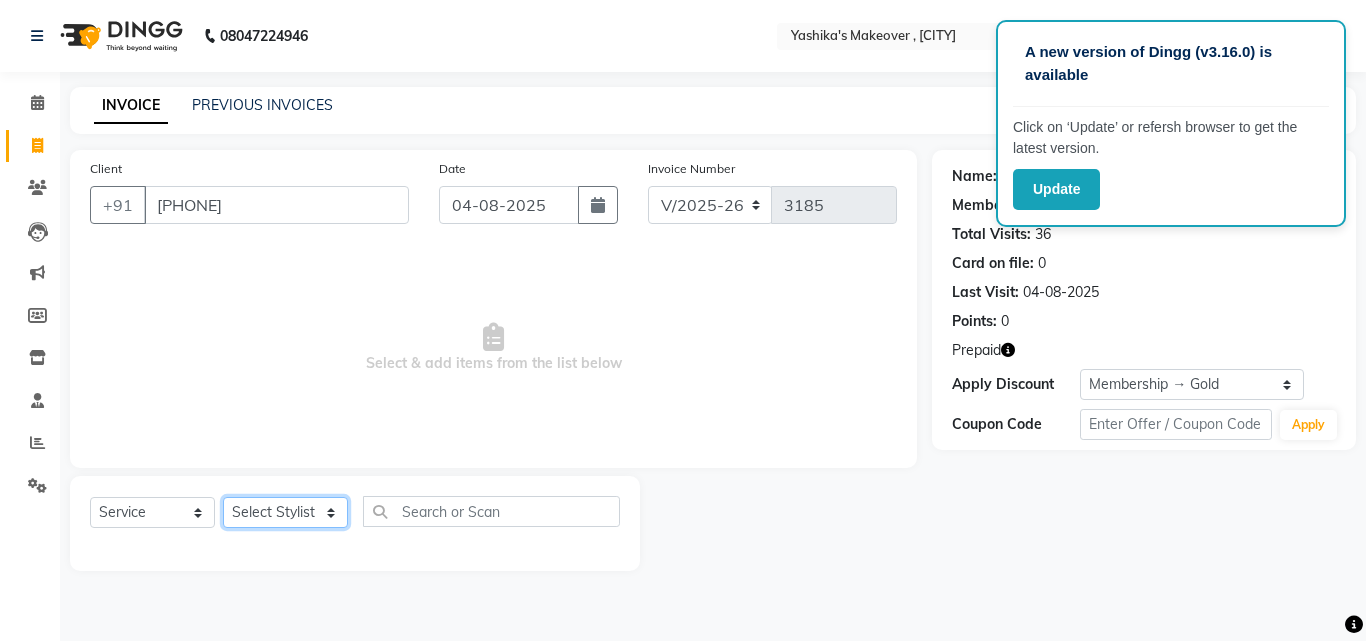 click on "Select Stylist Danish Shavej Dinesh Krishna Lalita Lalita Mdm Manjeet Minakshi Nancy Nikita Pooja Rinki Sahil sapna Shakshi (Oct24) Sudha" 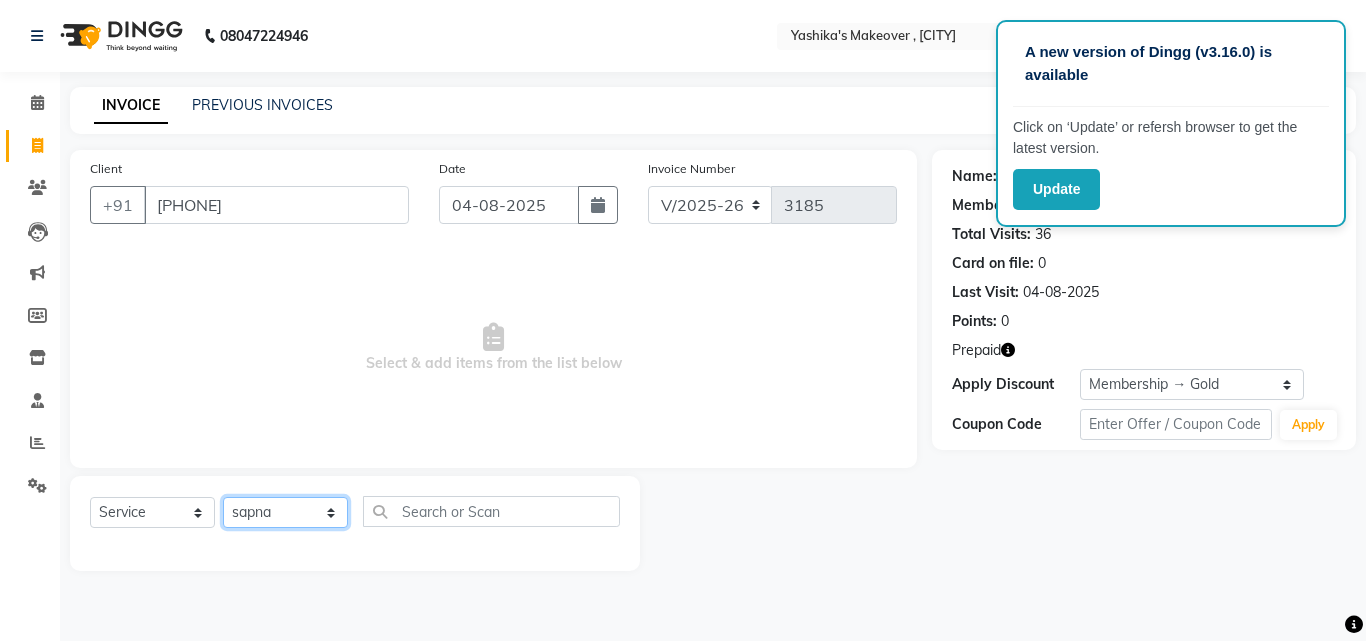 click on "Select Stylist Danish Shavej Dinesh Krishna Lalita Lalita Mdm Manjeet Minakshi Nancy Nikita Pooja Rinki Sahil sapna Shakshi (Oct24) Sudha" 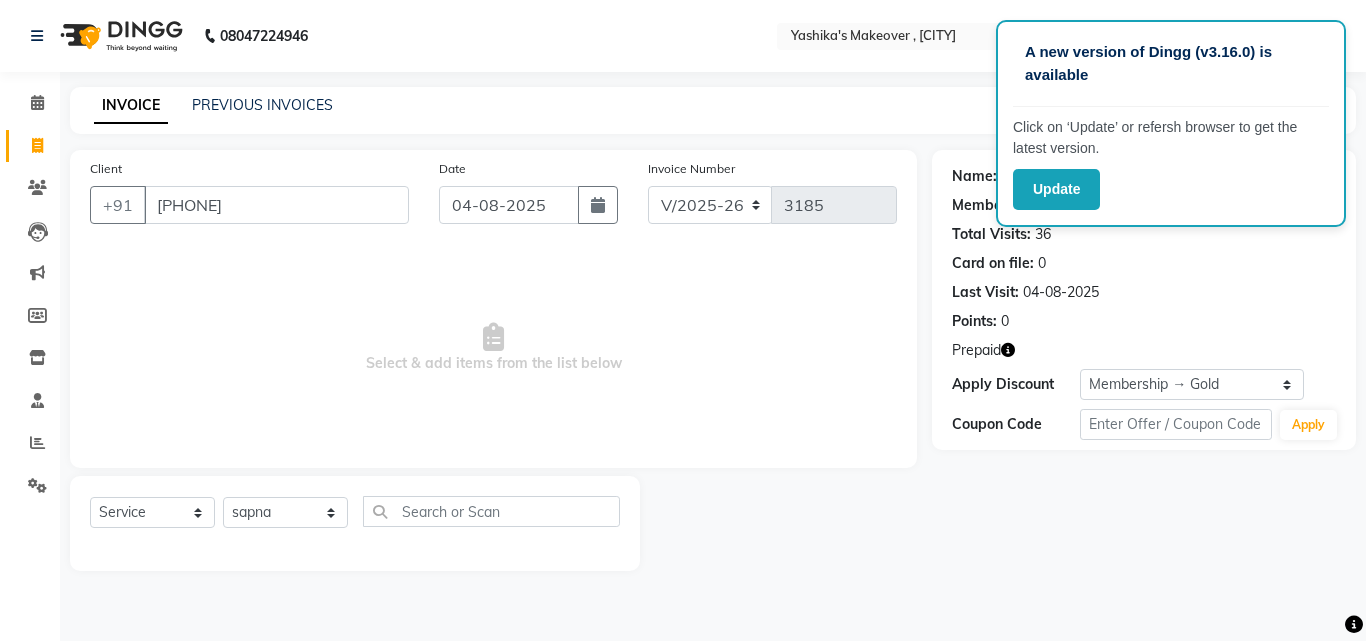 drag, startPoint x: 289, startPoint y: 503, endPoint x: 466, endPoint y: 506, distance: 177.02542 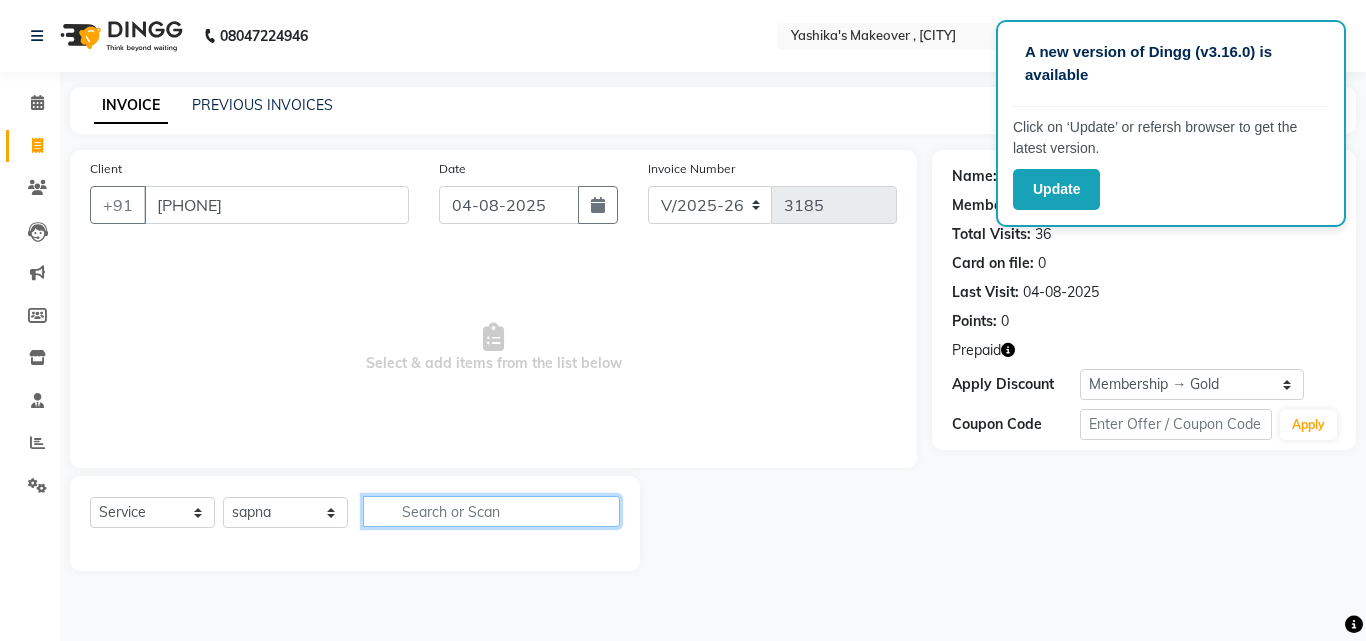 click 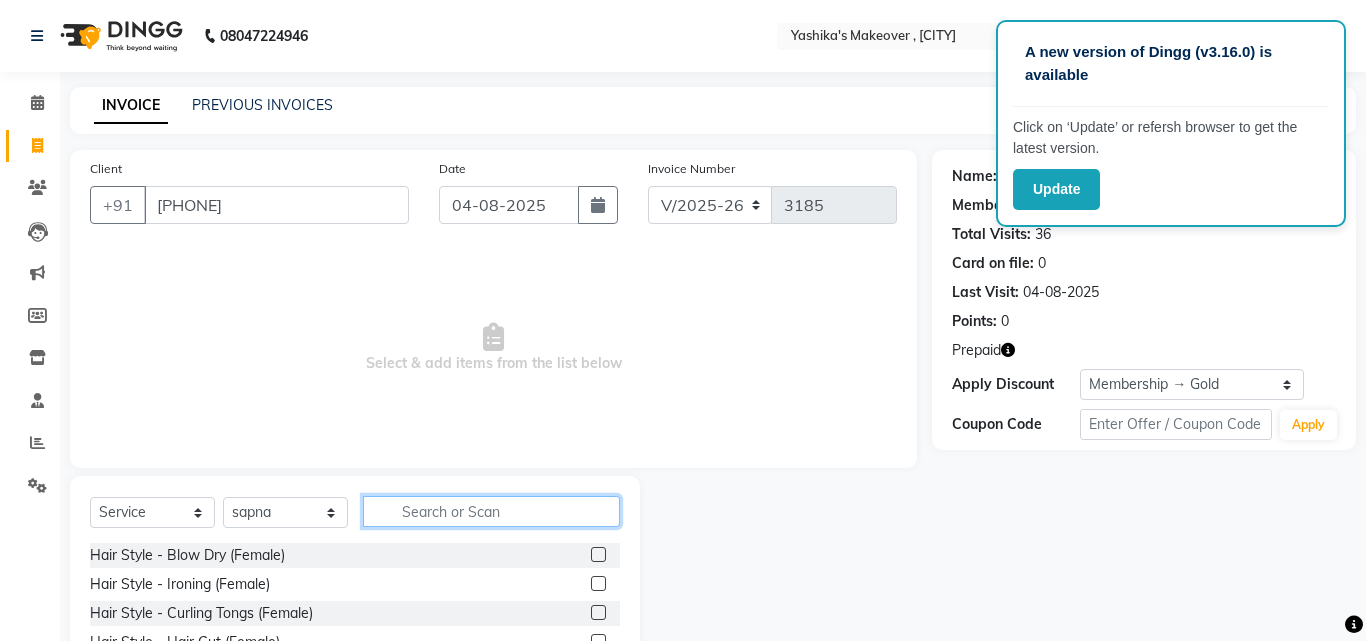 click 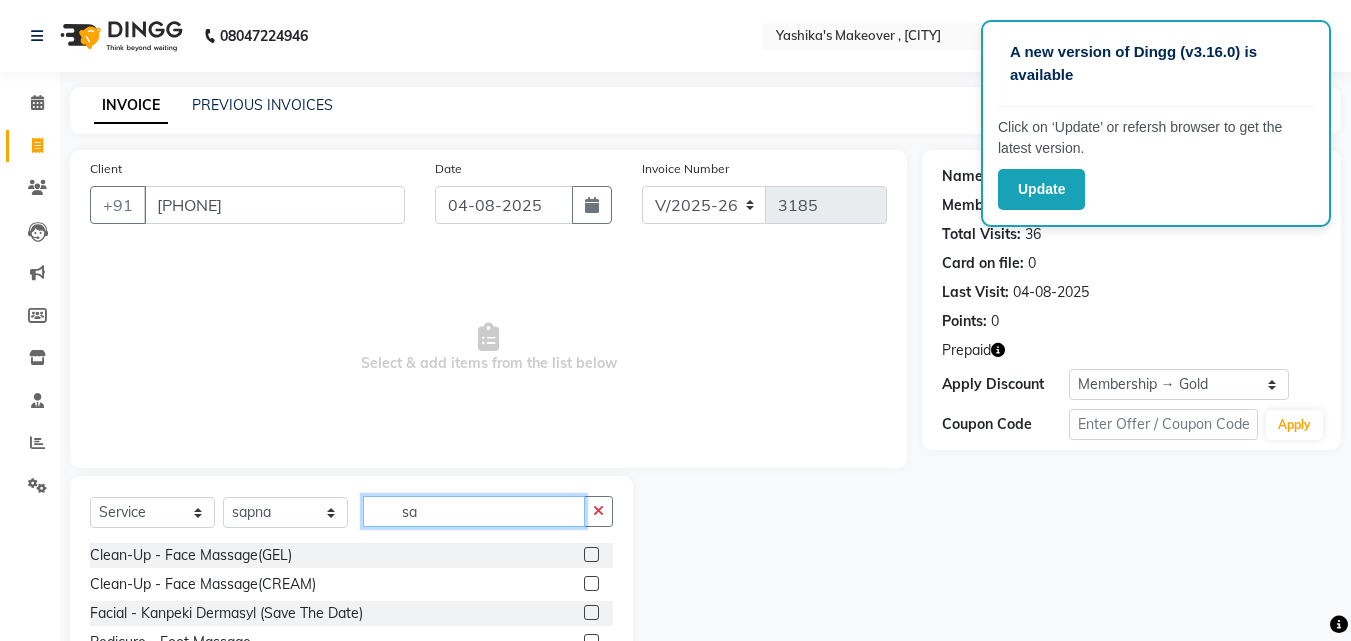 type on "s" 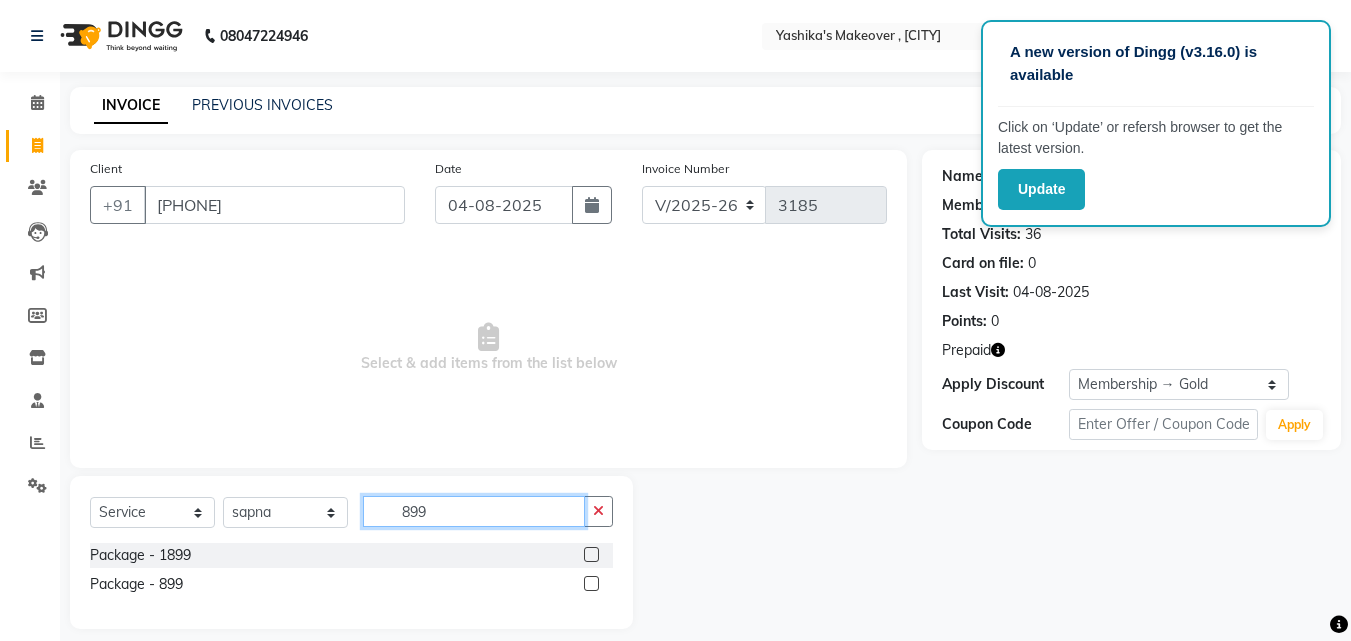type on "899" 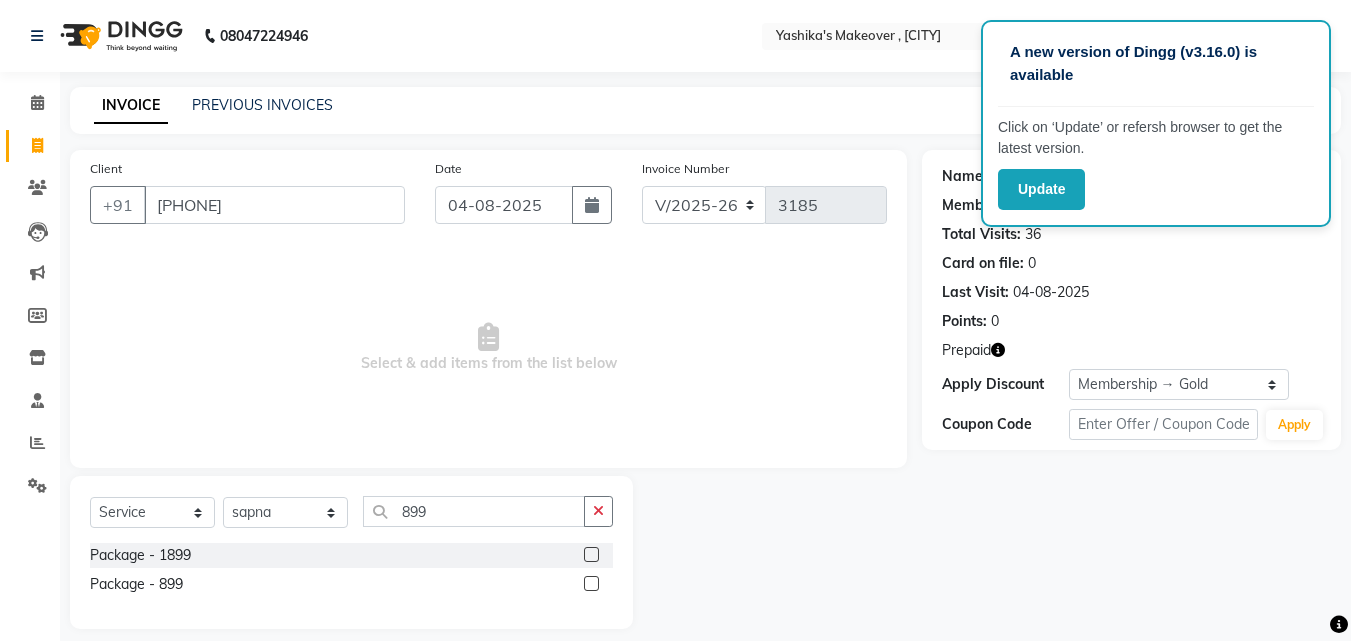 click 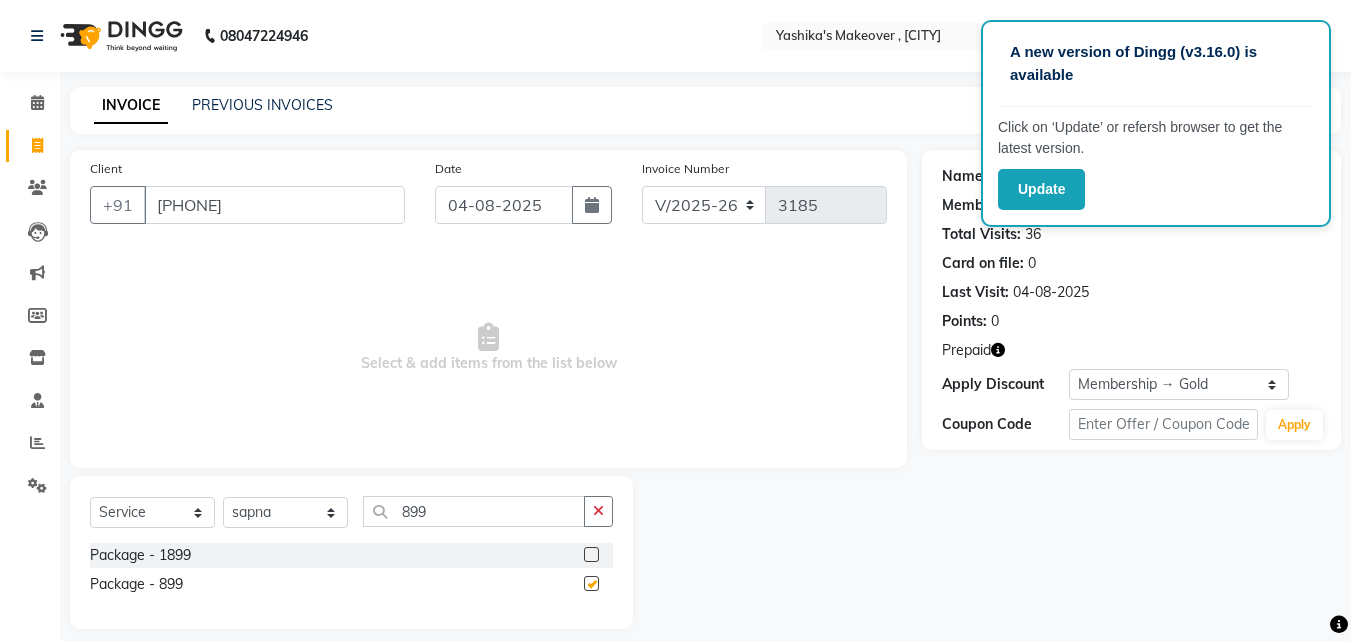 click 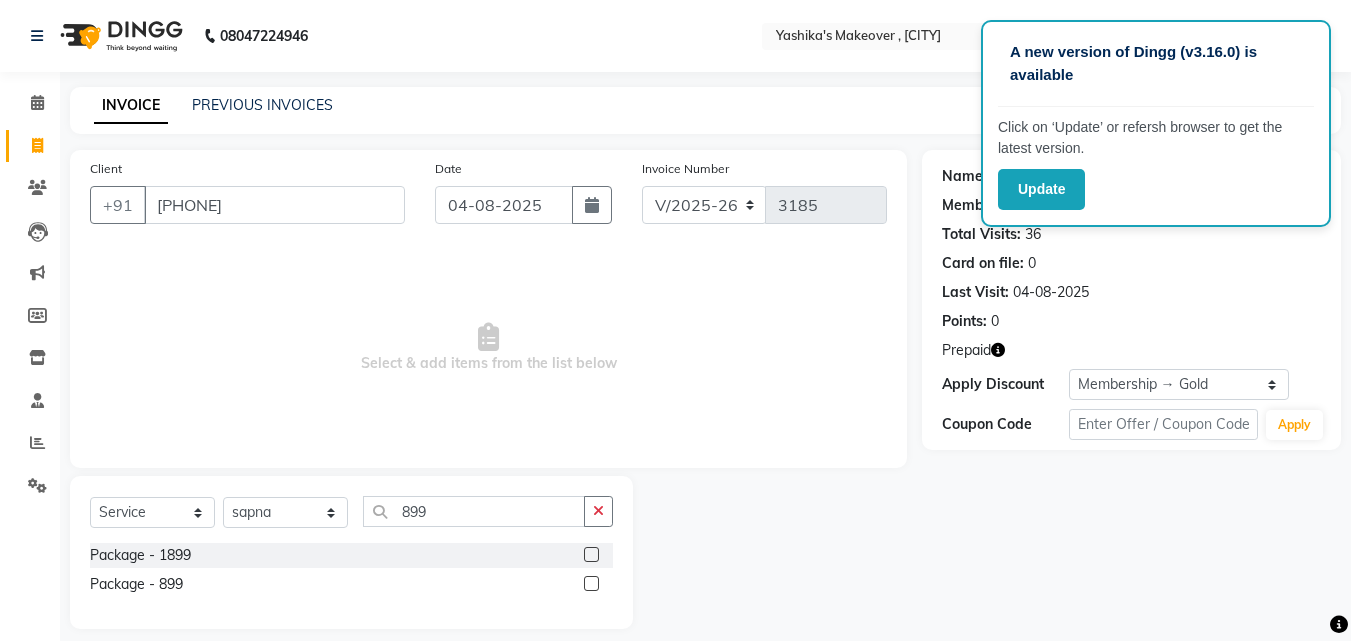 click 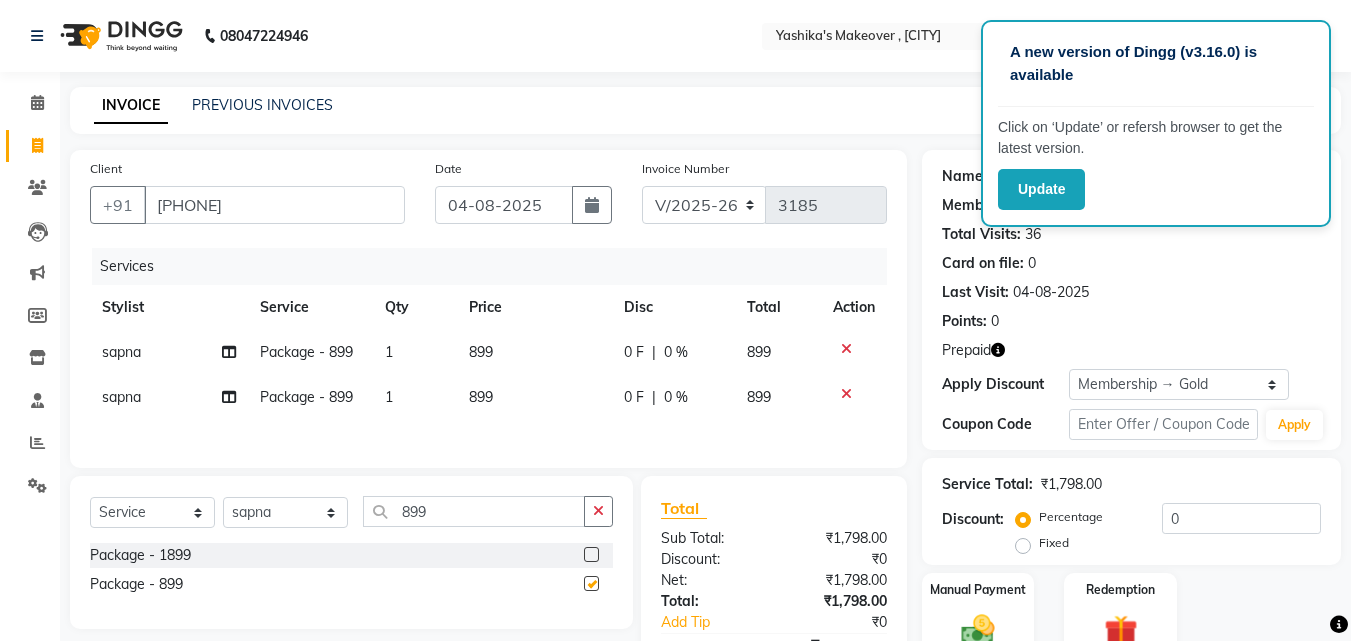 checkbox on "false" 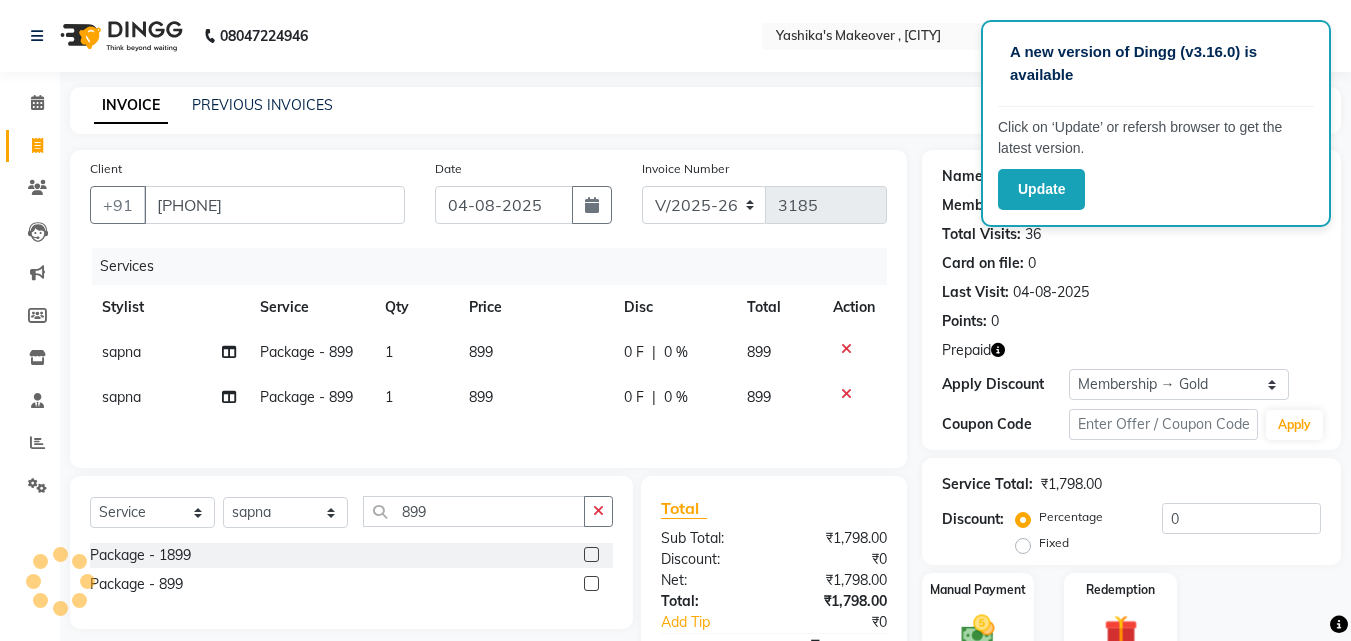 click 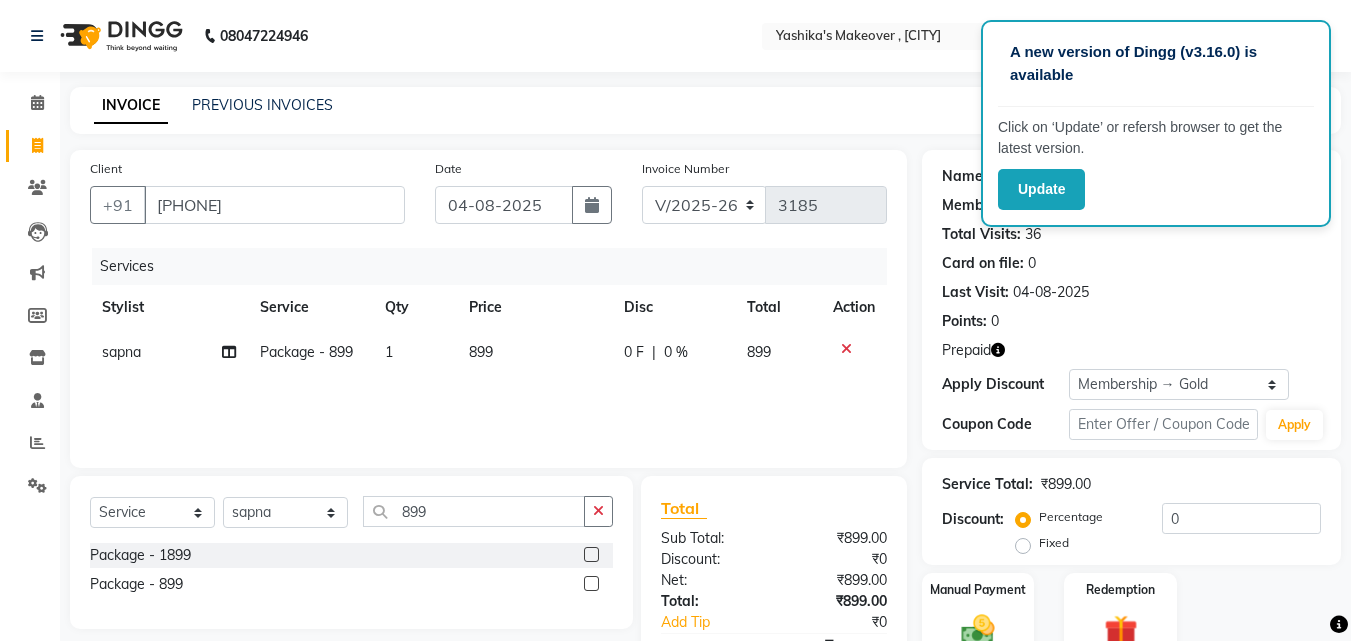 scroll, scrollTop: 117, scrollLeft: 0, axis: vertical 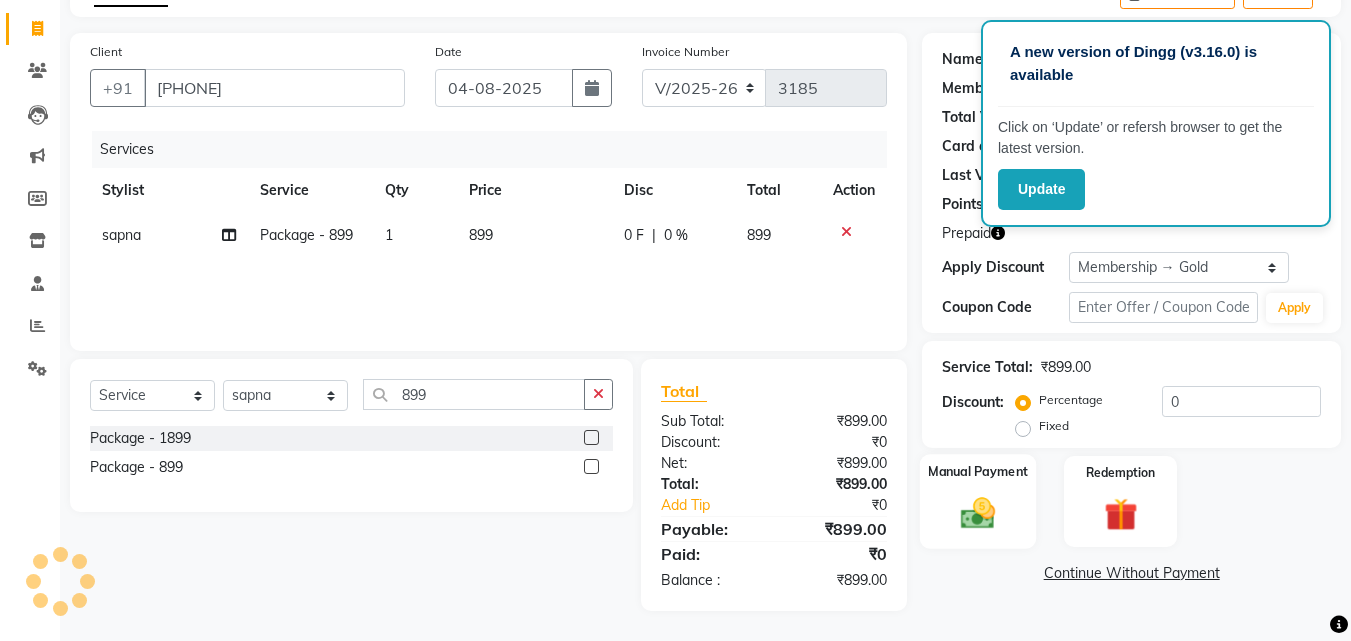 click 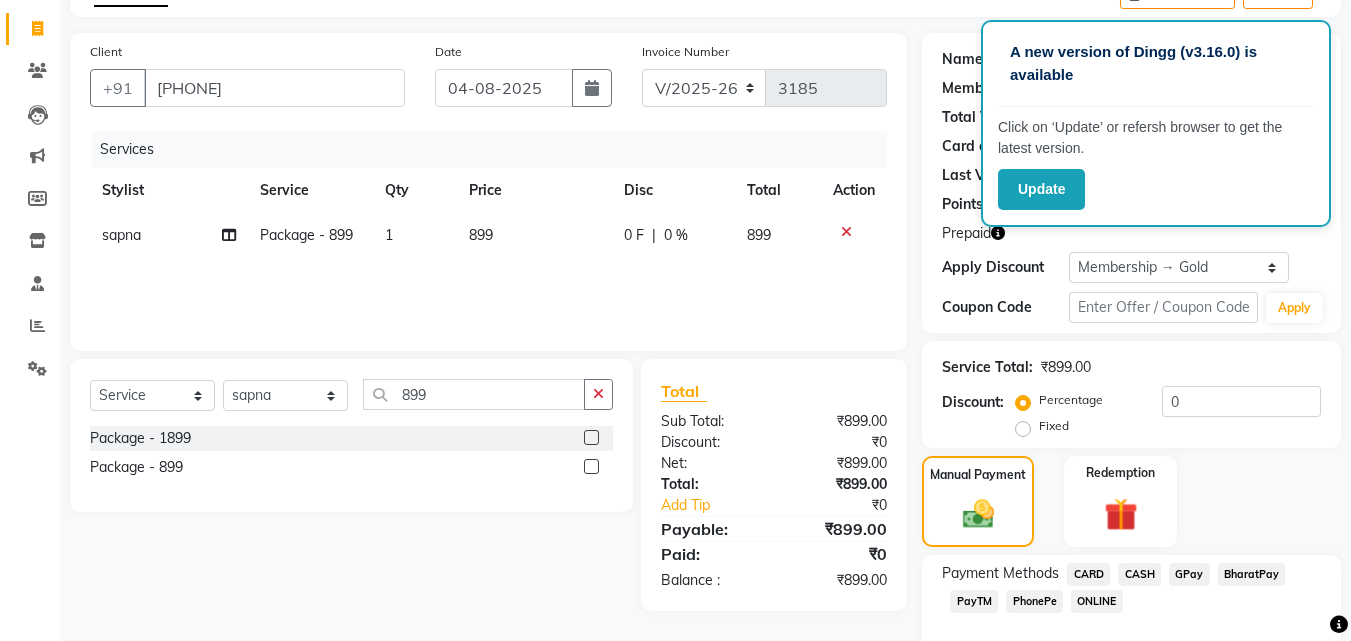 click on "CASH" 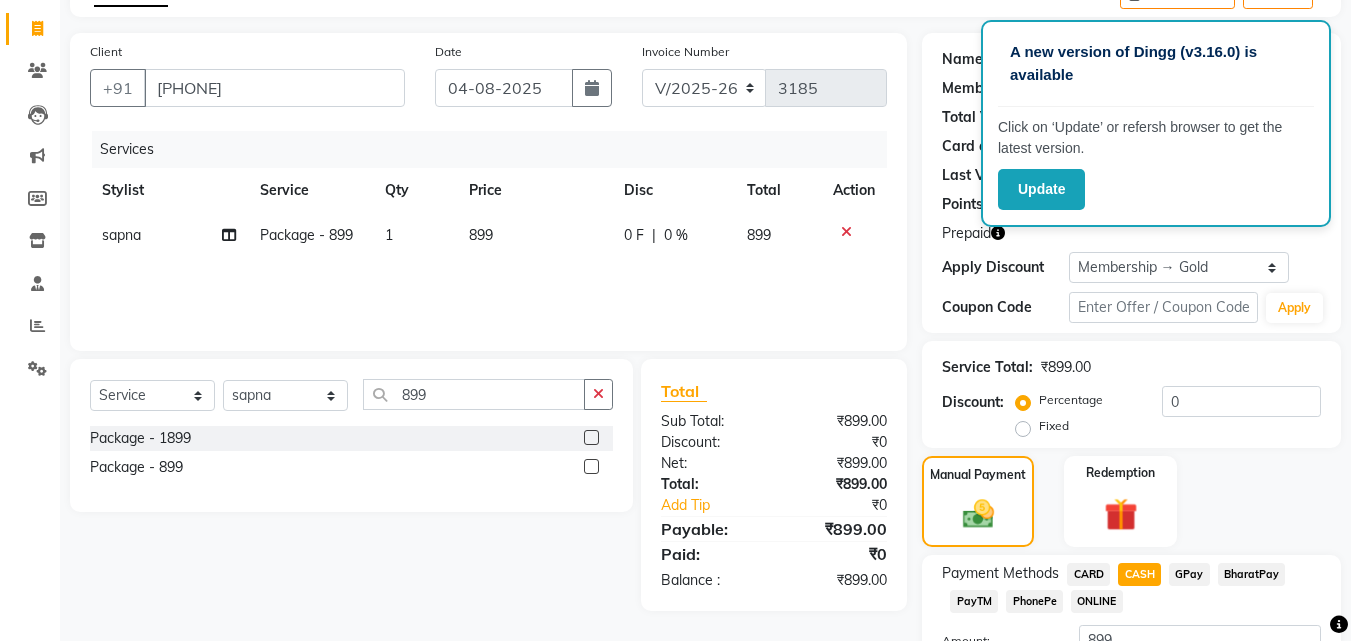 scroll, scrollTop: 278, scrollLeft: 0, axis: vertical 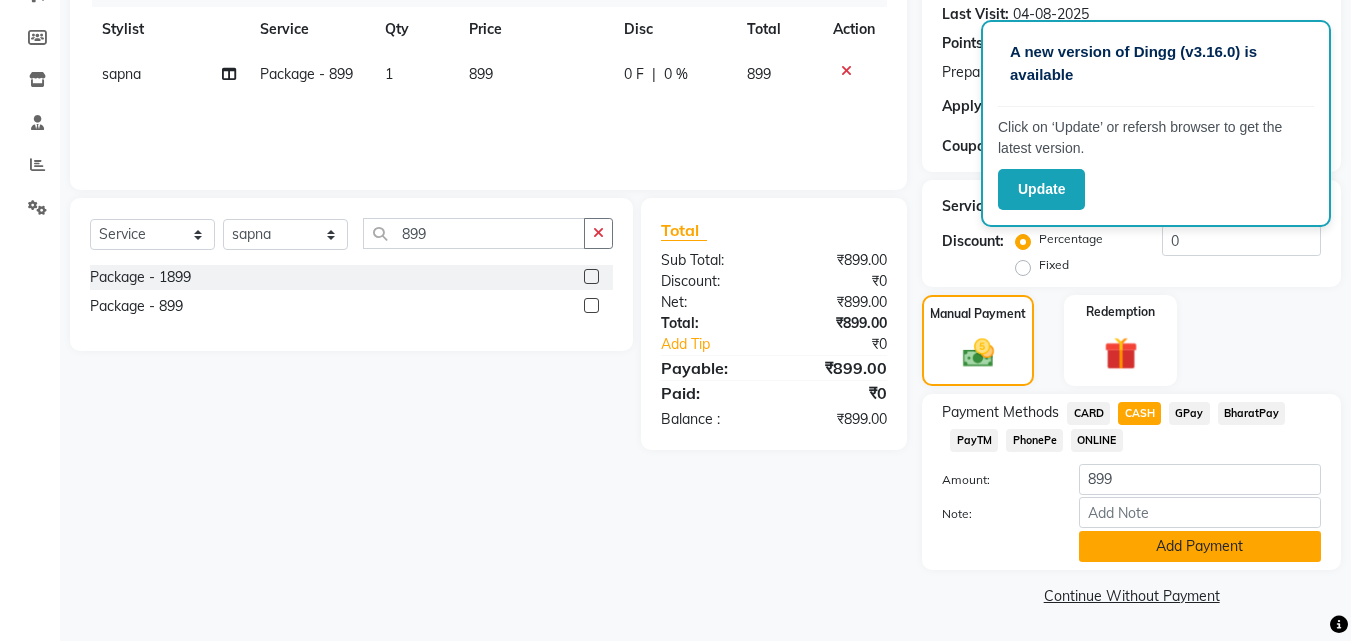 click on "Add Payment" 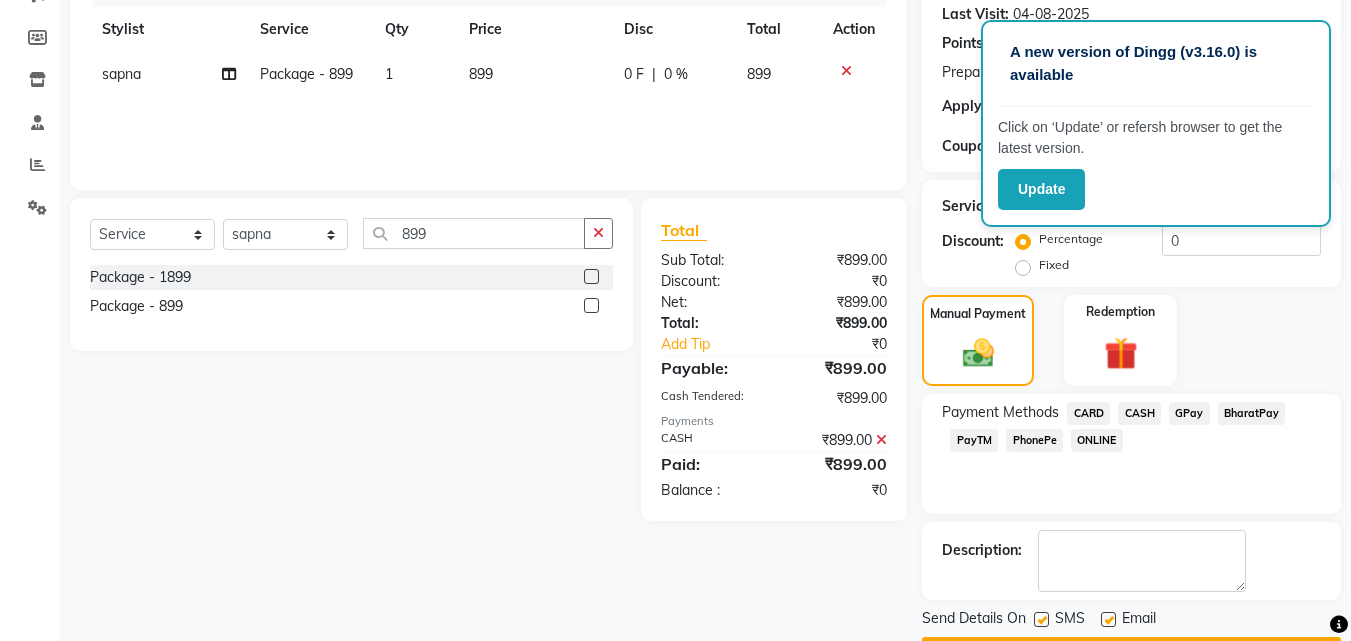 scroll, scrollTop: 335, scrollLeft: 0, axis: vertical 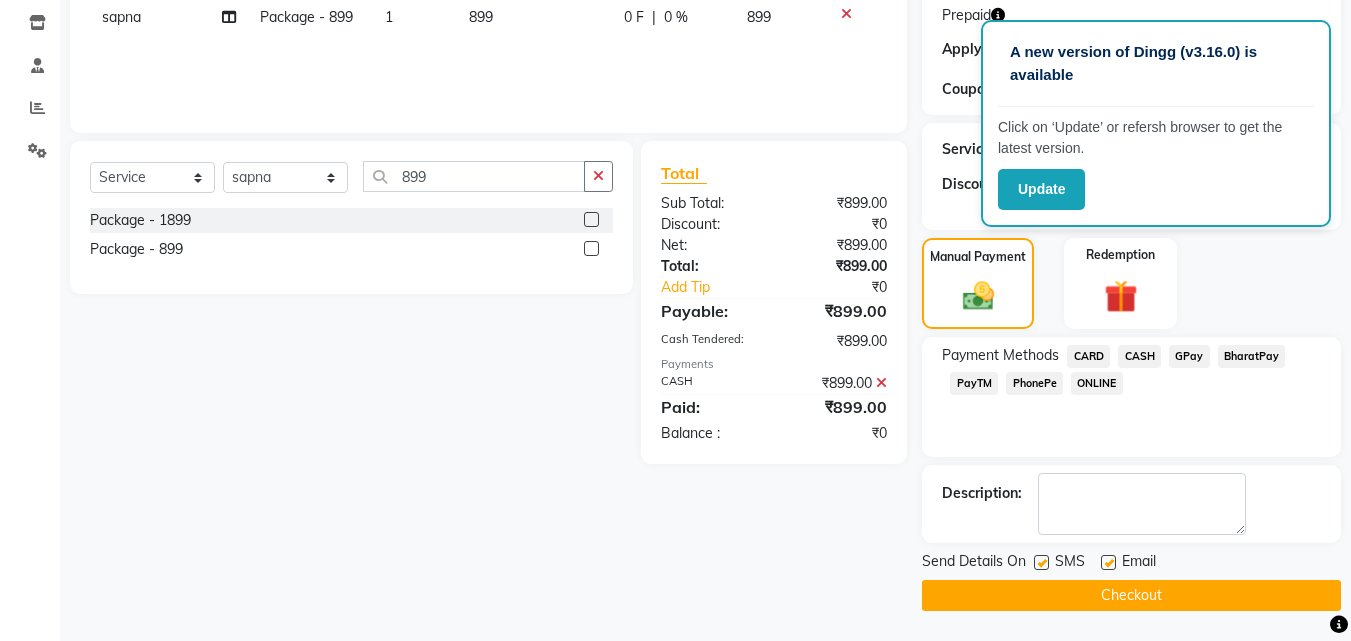 click on "Checkout" 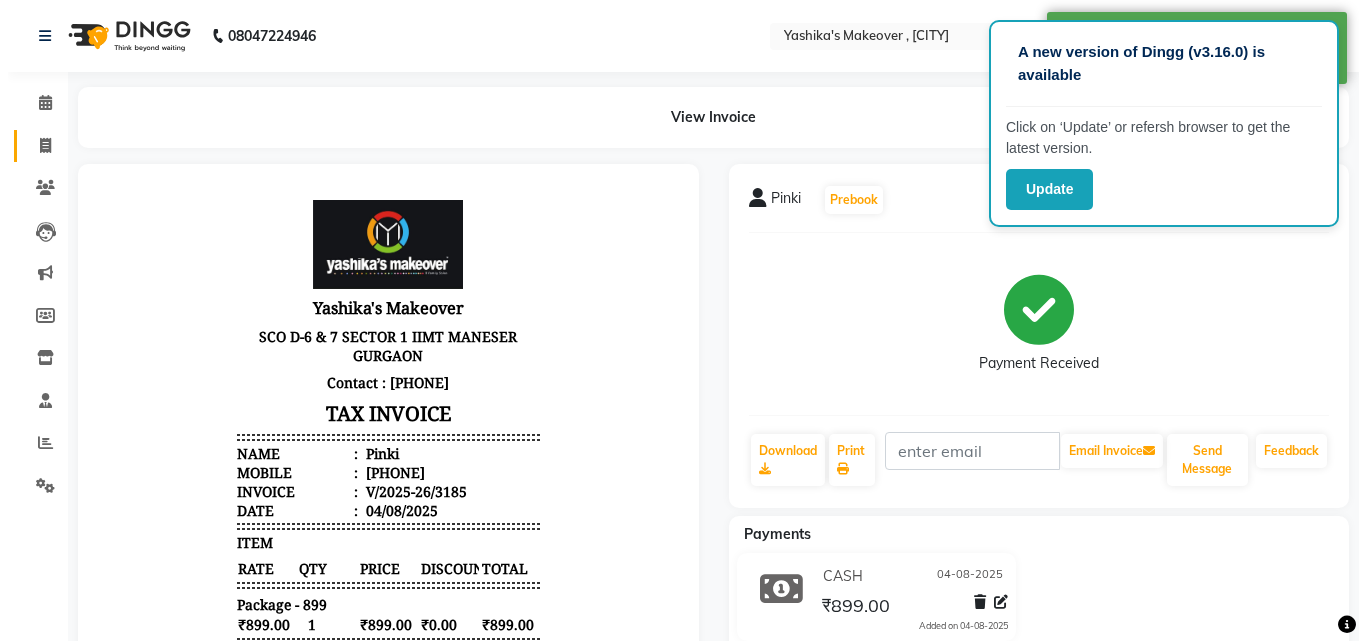 scroll, scrollTop: 0, scrollLeft: 0, axis: both 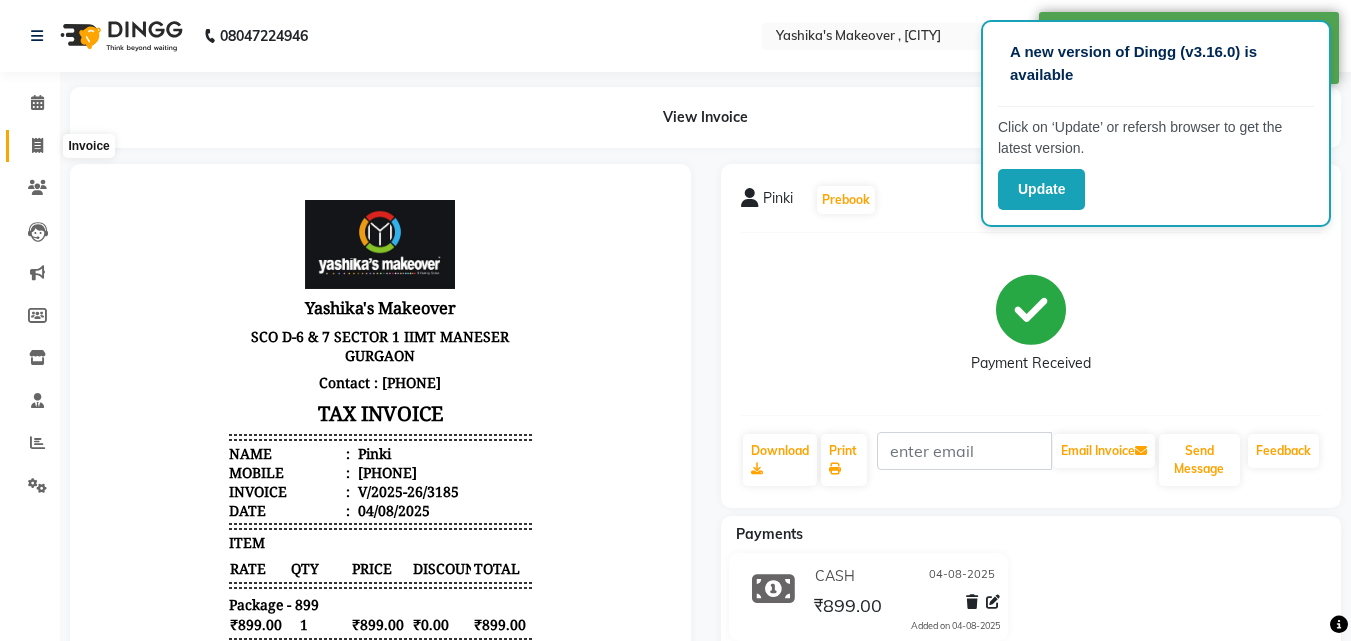 click 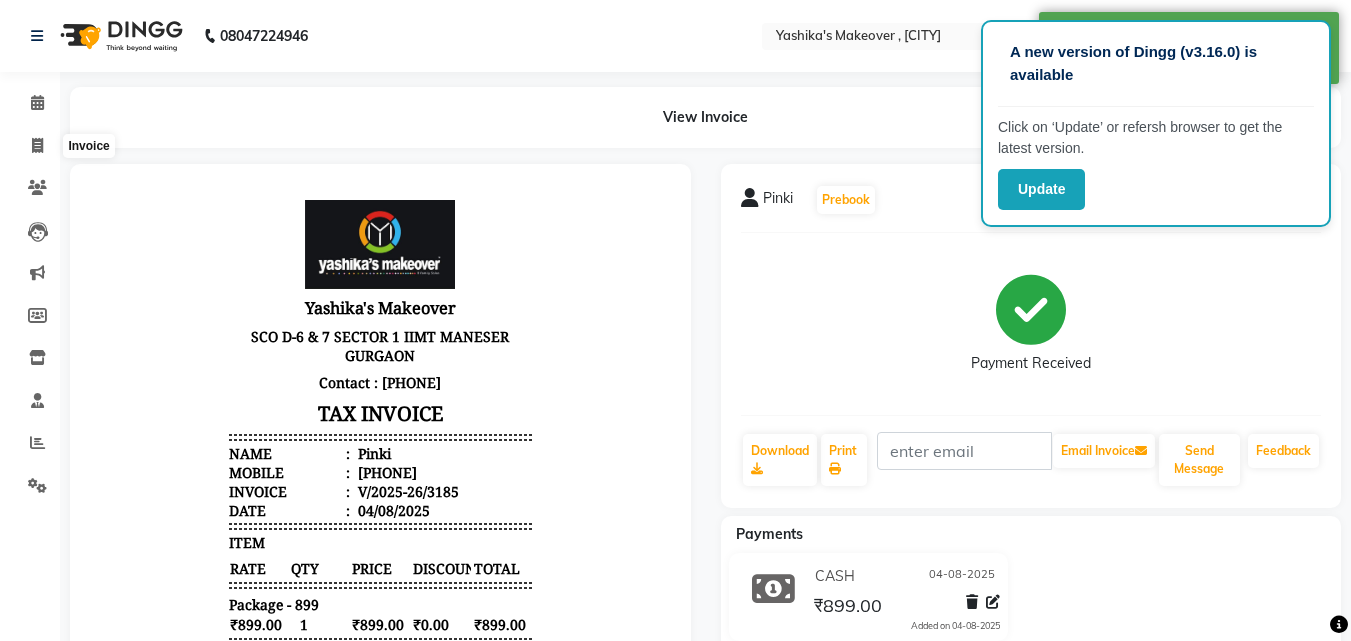 select on "service" 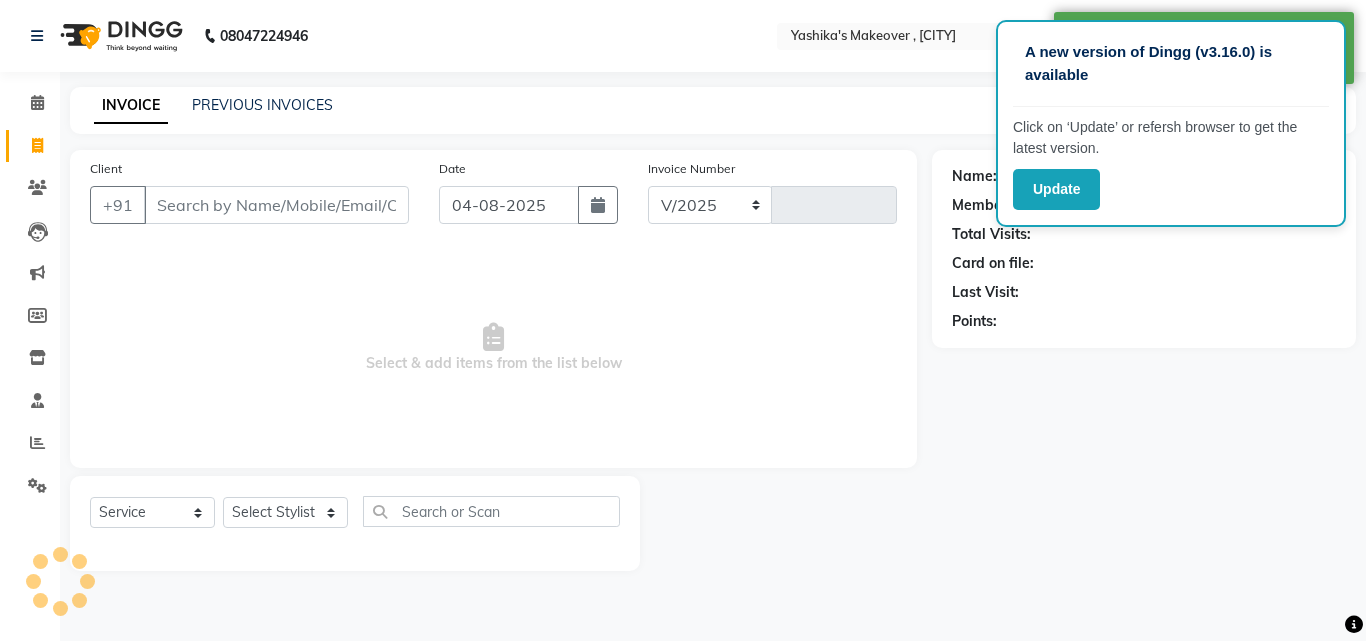 select on "820" 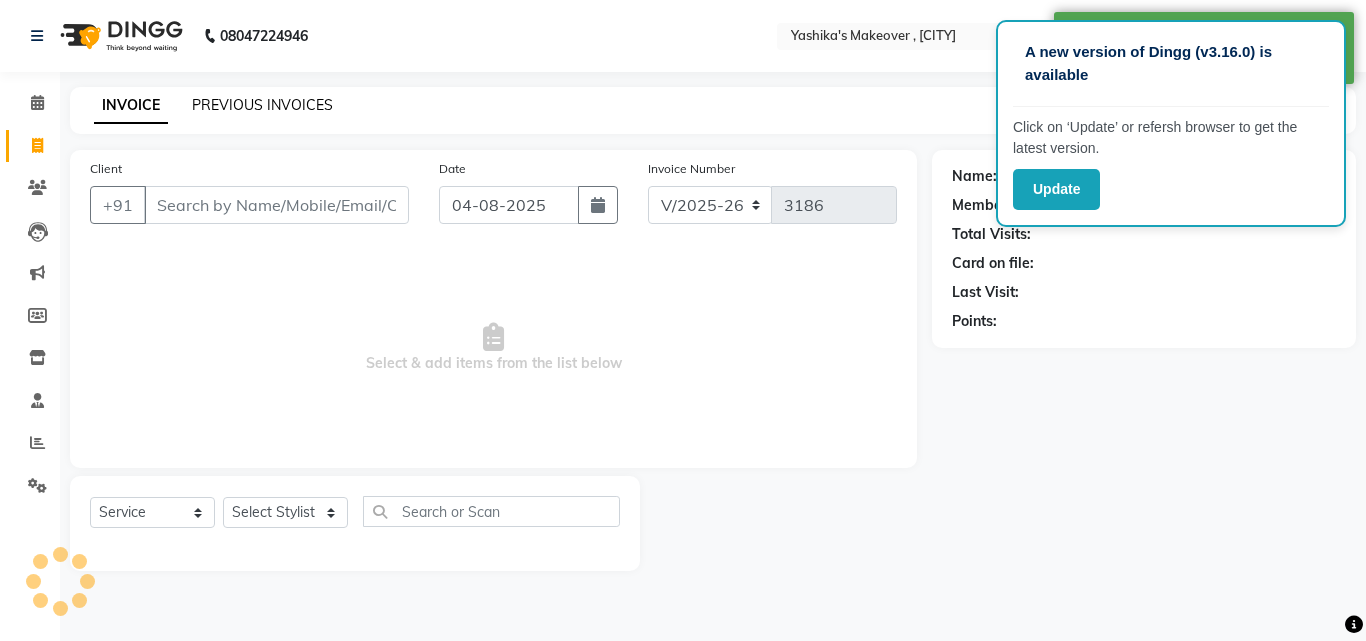 drag, startPoint x: 262, startPoint y: 83, endPoint x: 253, endPoint y: 101, distance: 20.12461 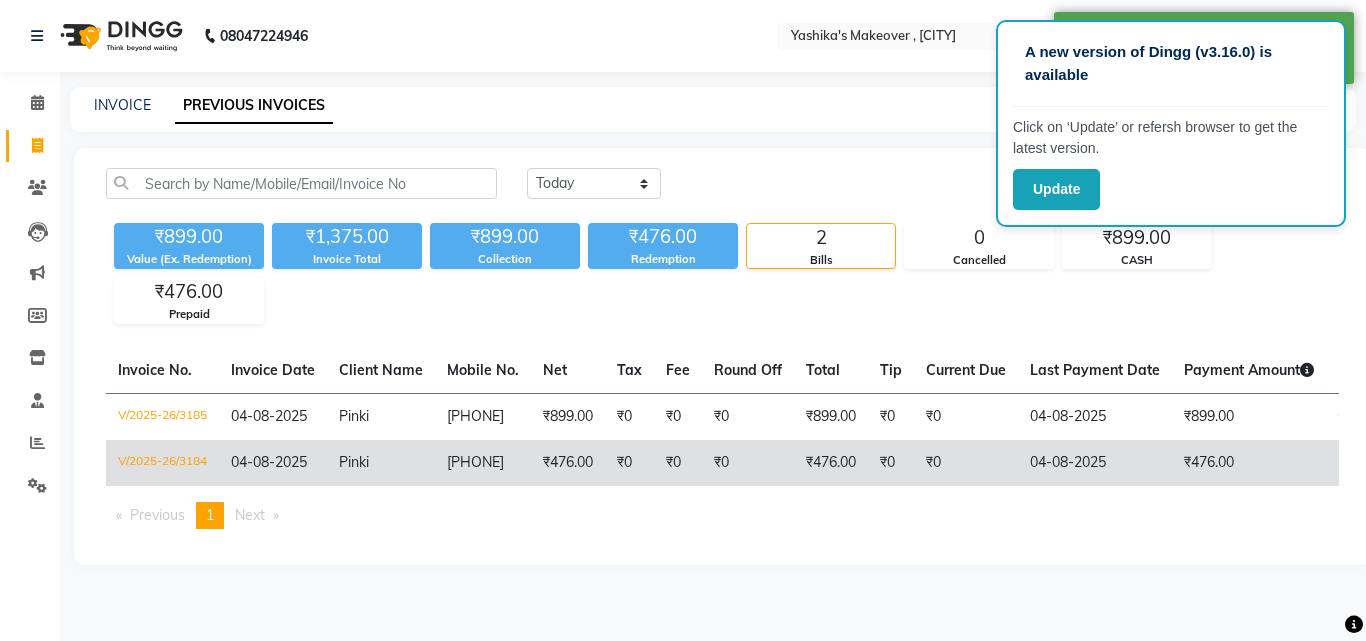 click on "8826646574" 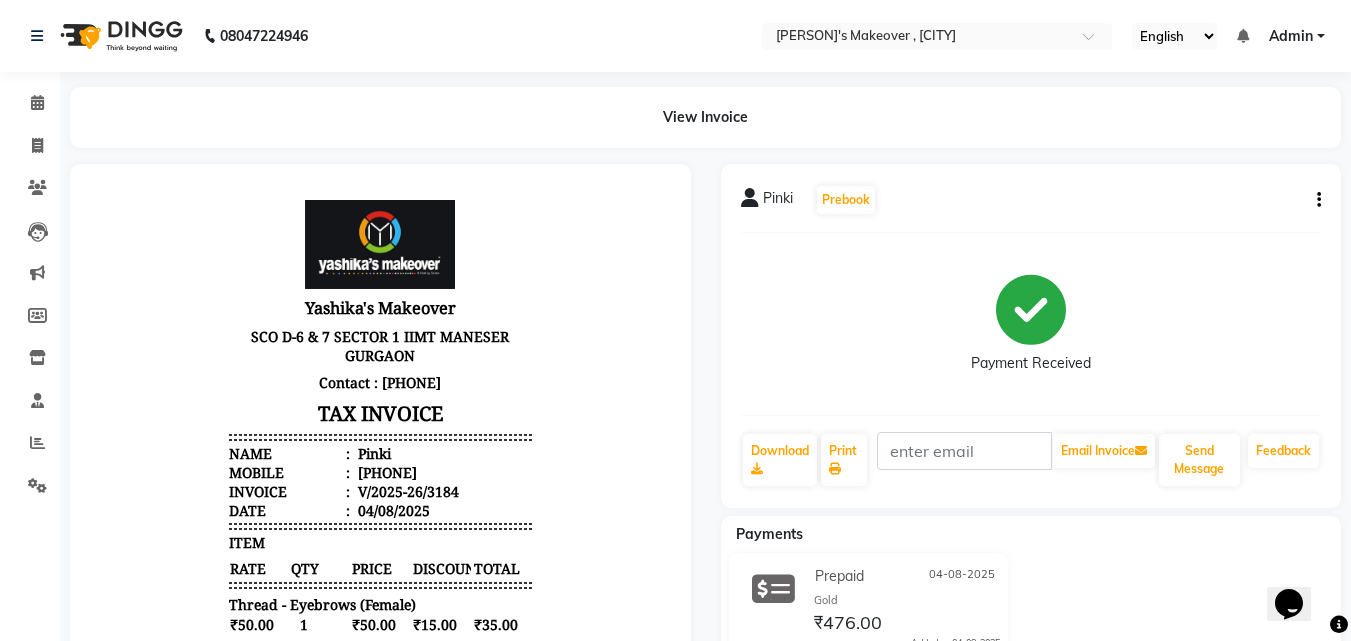 scroll, scrollTop: 0, scrollLeft: 0, axis: both 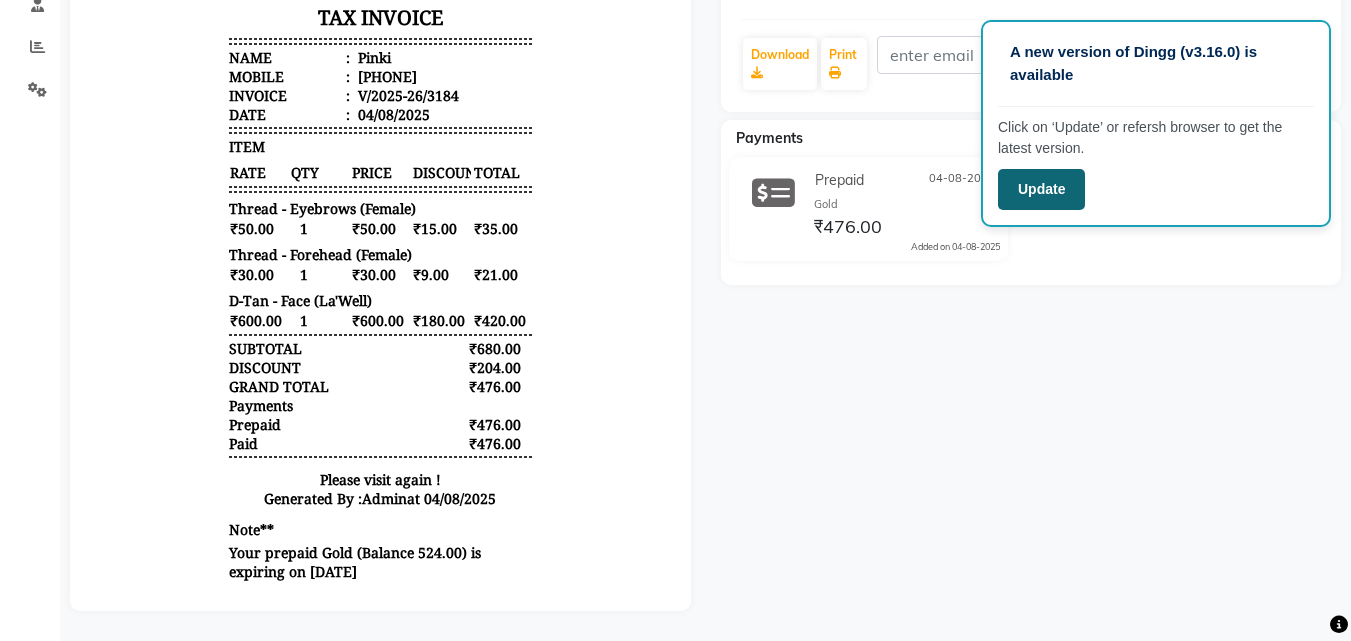 click on "Update" 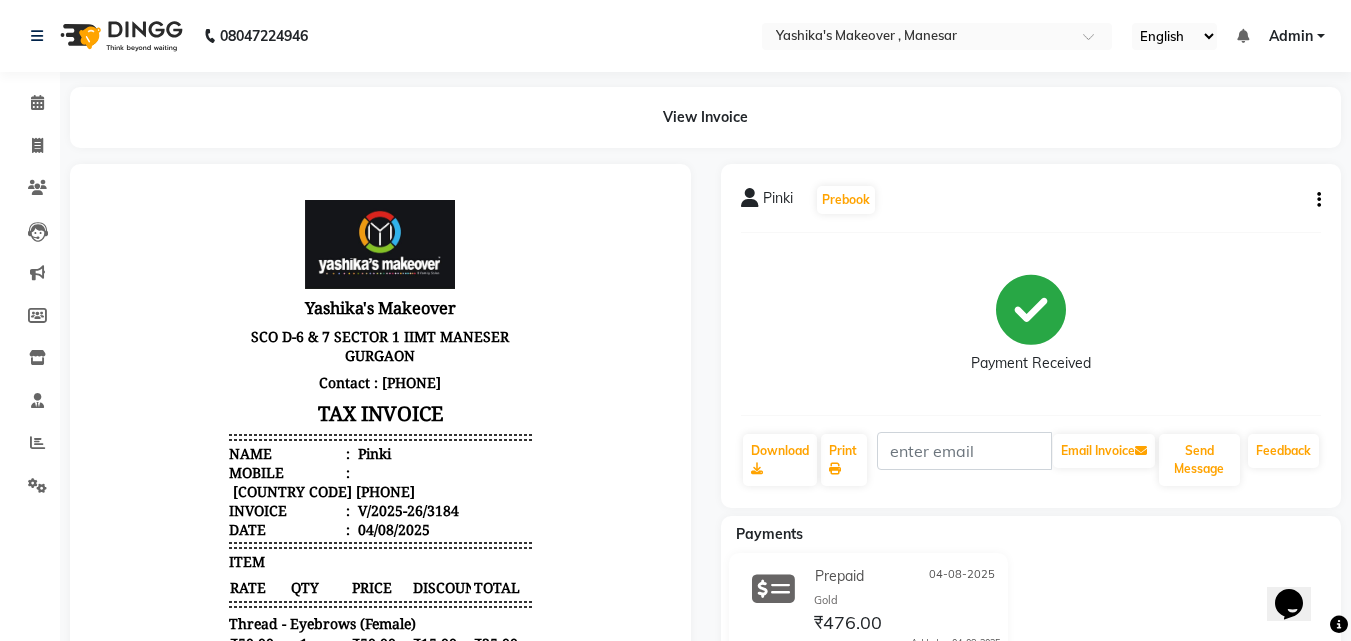 scroll, scrollTop: 0, scrollLeft: 0, axis: both 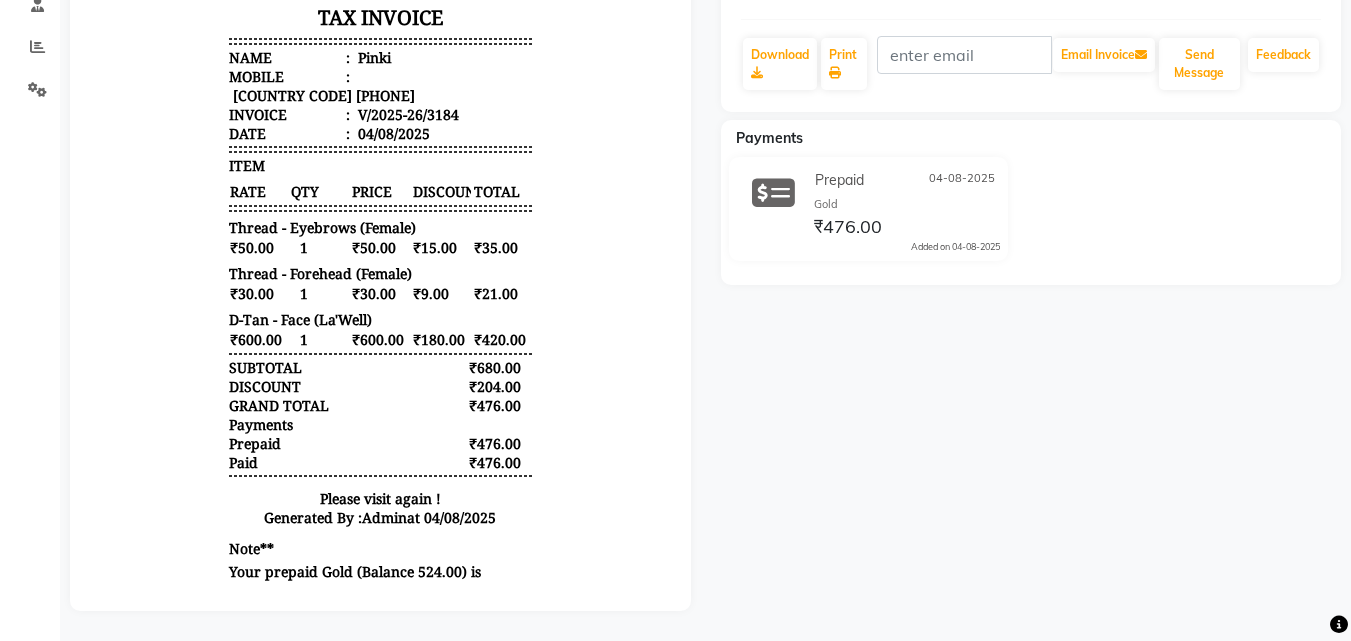 click on "Pinki   Prebook   Payment Received  Download  Print   Email Invoice   Send Message Feedback  Payments Prepaid [DATE] Gold ₹476.00  Added on [DATE]" 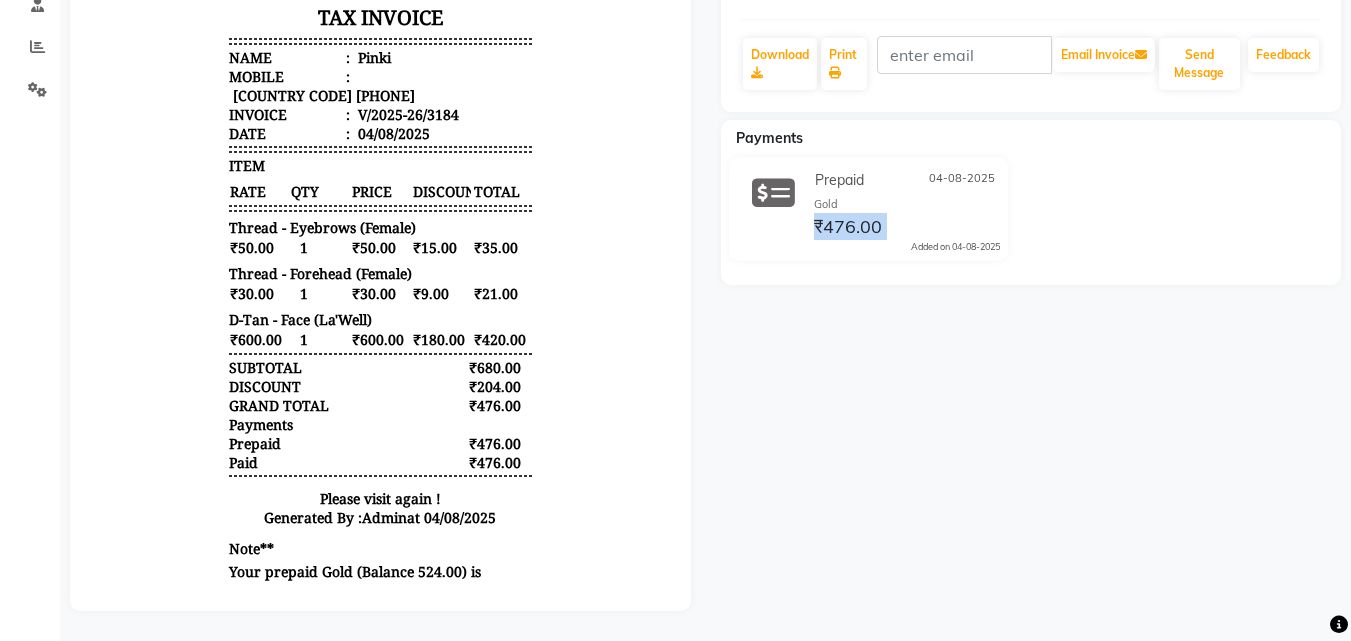 click on "Pinki   Prebook   Payment Received  Download  Print   Email Invoice   Send Message Feedback  Payments Prepaid [DATE] Gold ₹476.00  Added on [DATE]" 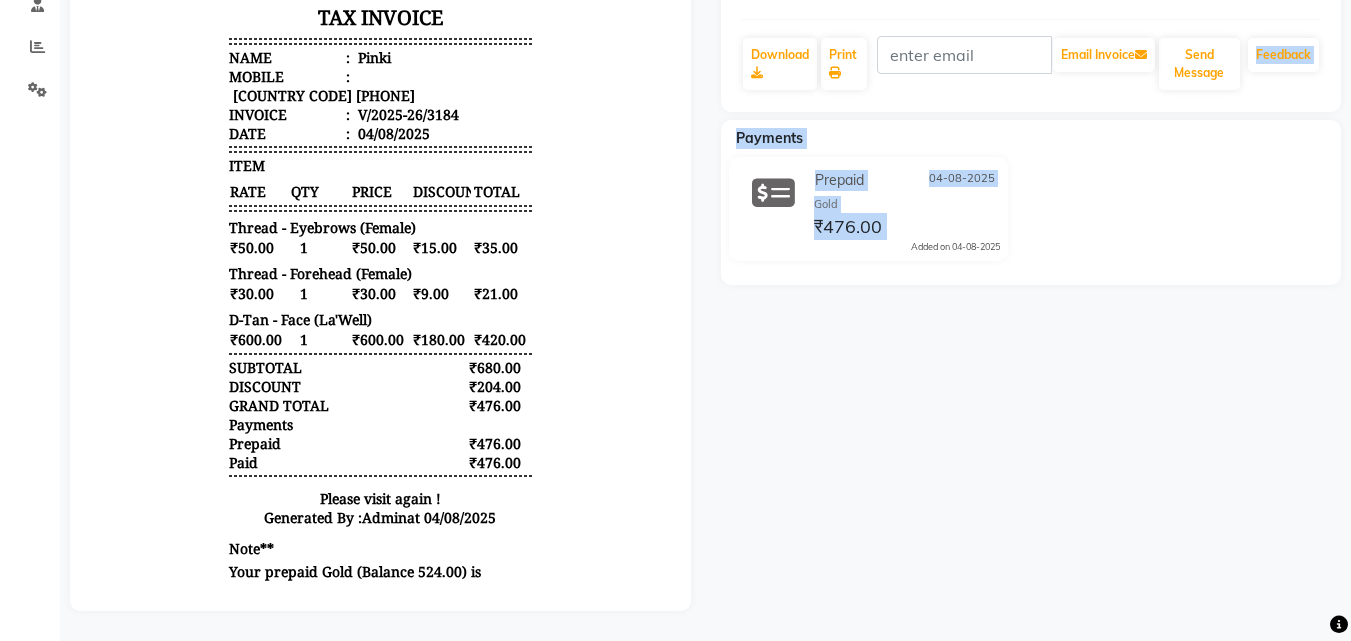 drag, startPoint x: 1349, startPoint y: 517, endPoint x: 1365, endPoint y: 70, distance: 447.28625 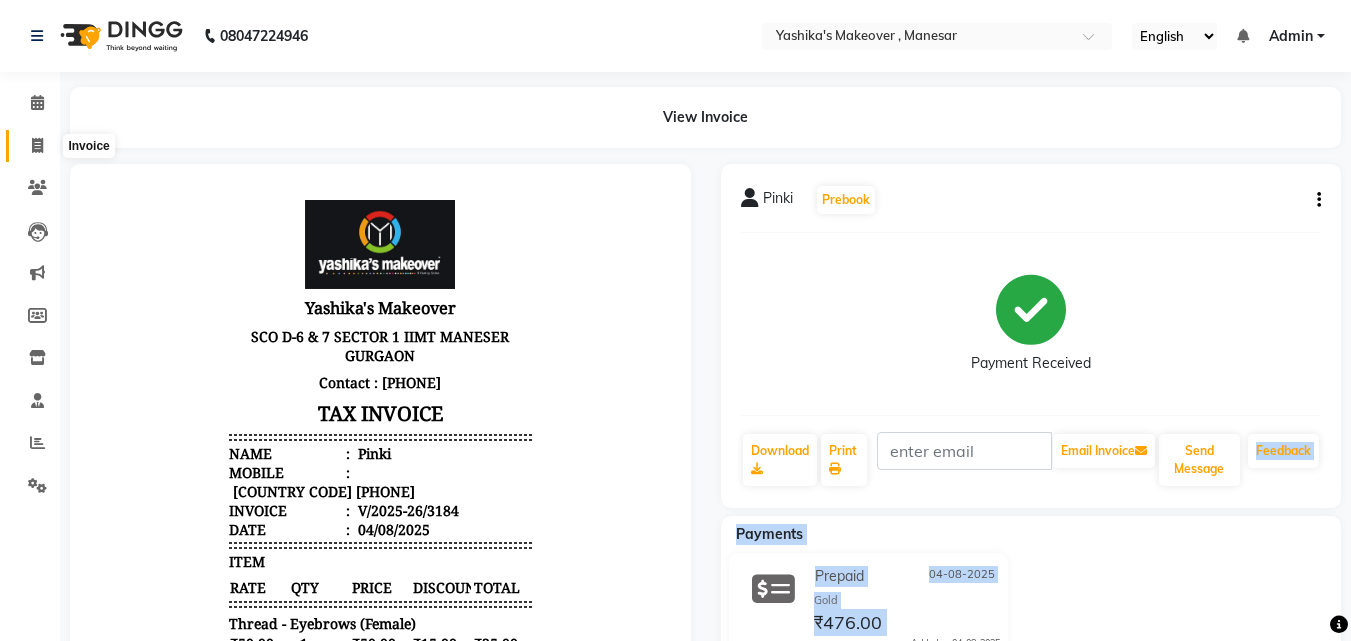 click 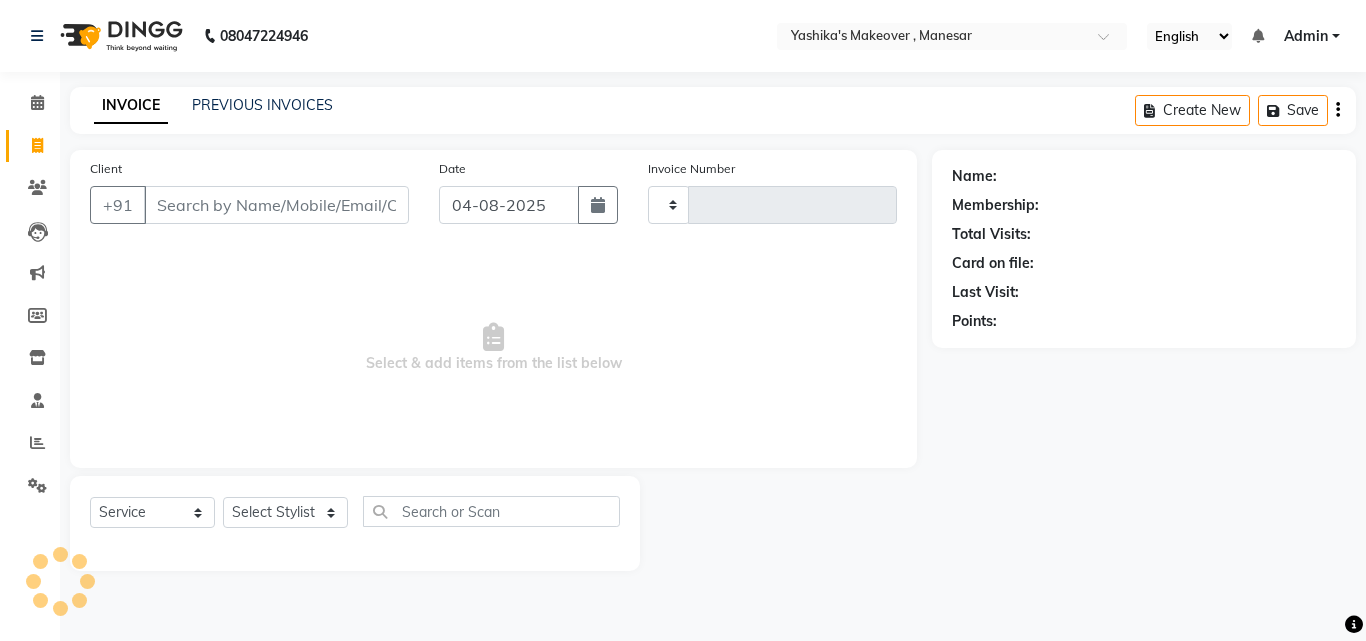 type on "3186" 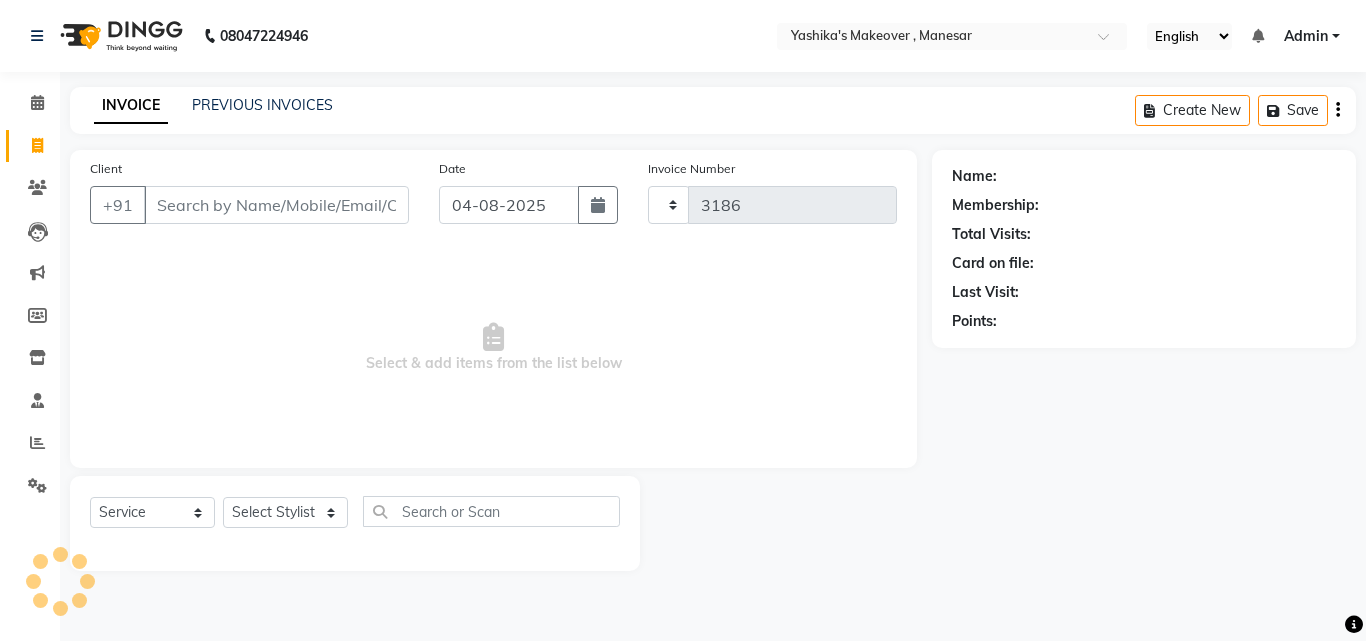 select on "820" 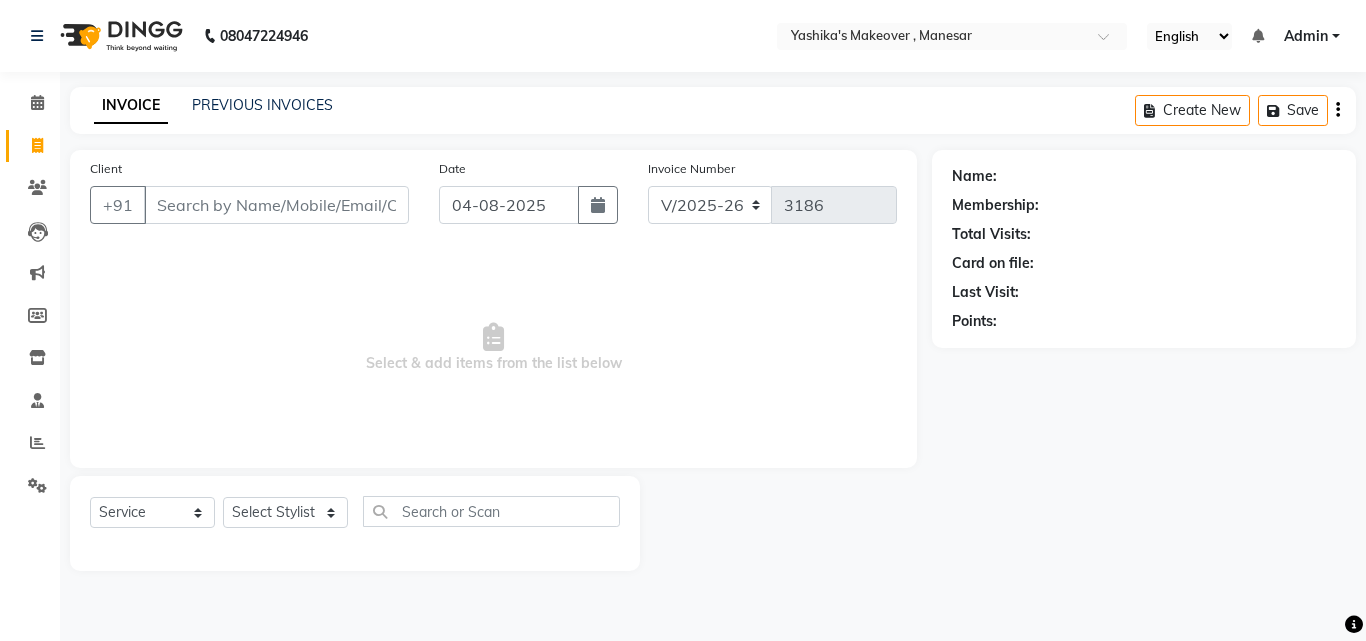 click on "Client" at bounding box center [276, 205] 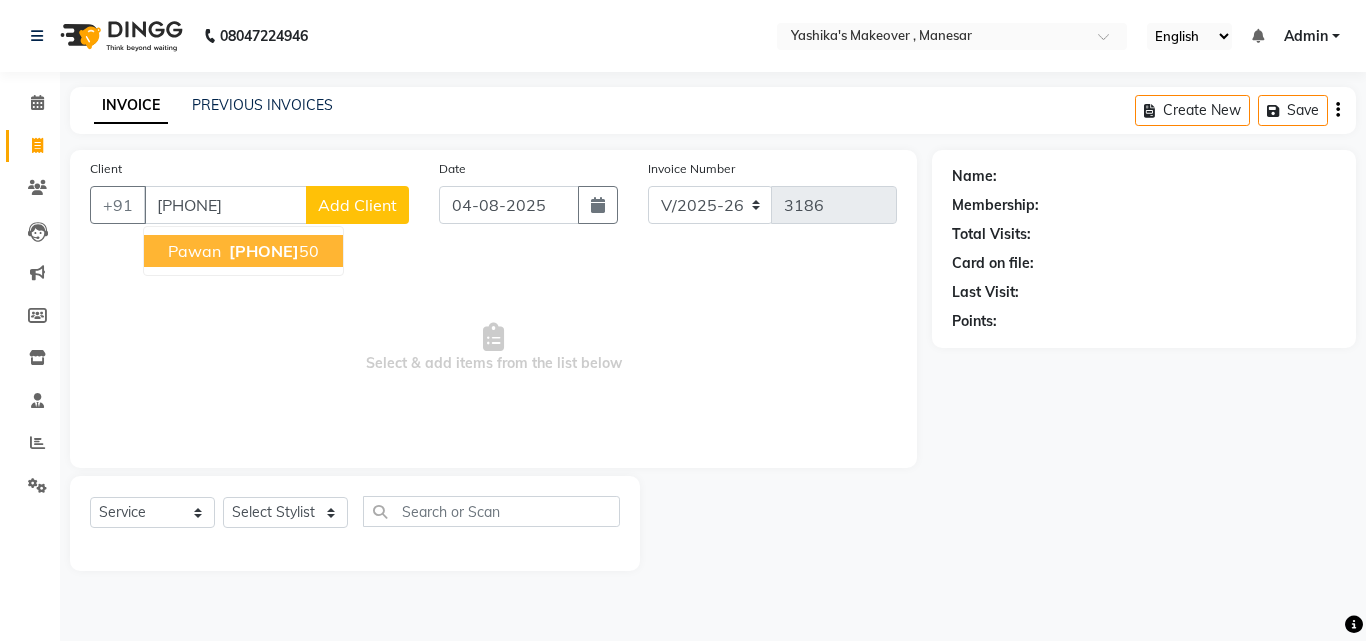 type on "[PHONE]" 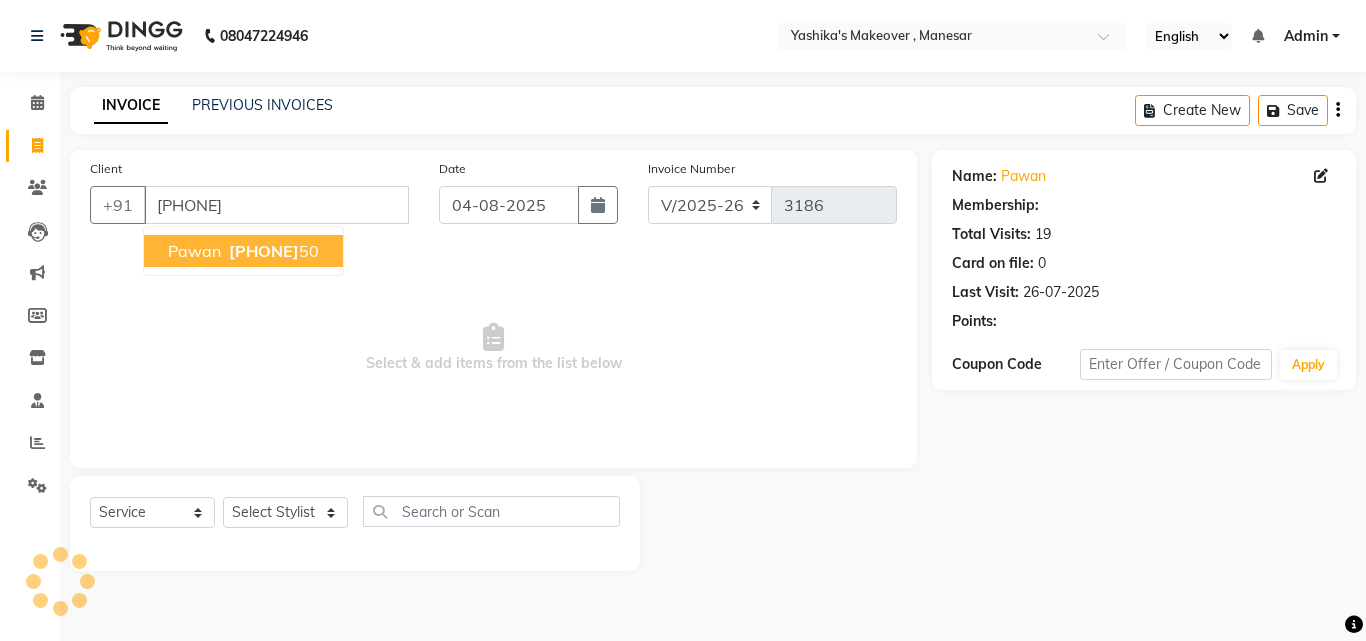 select on "1: Object" 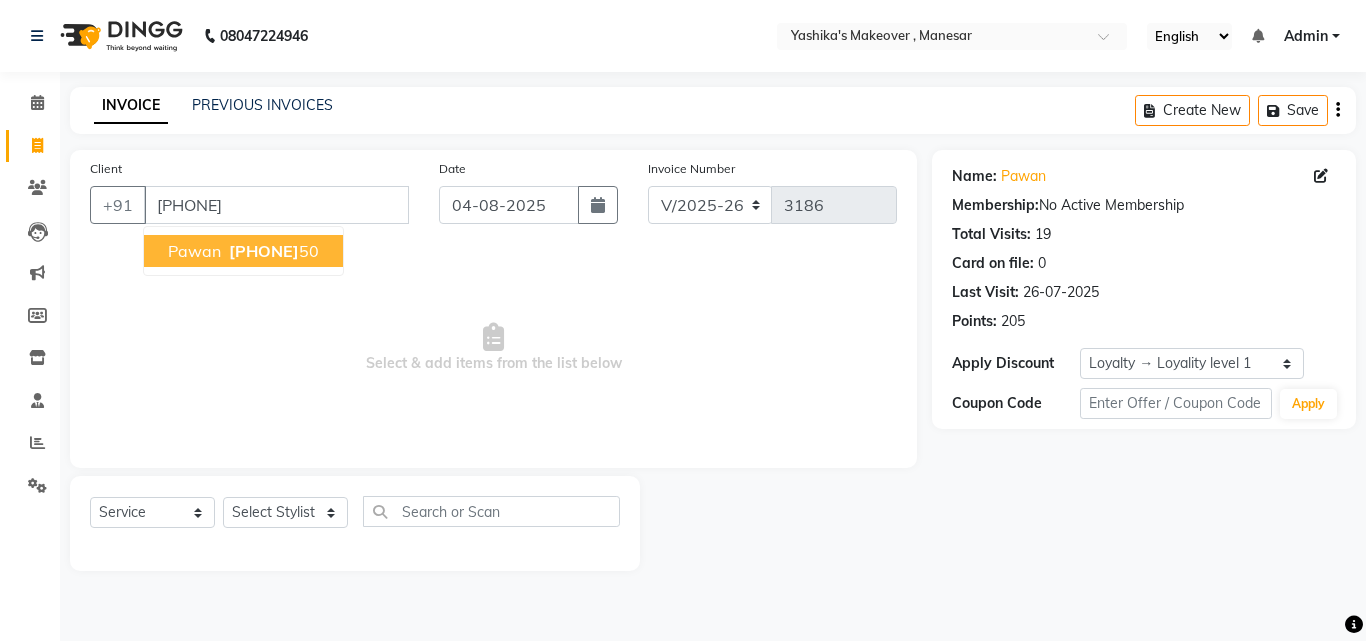 click on "[PHONE]" at bounding box center [264, 251] 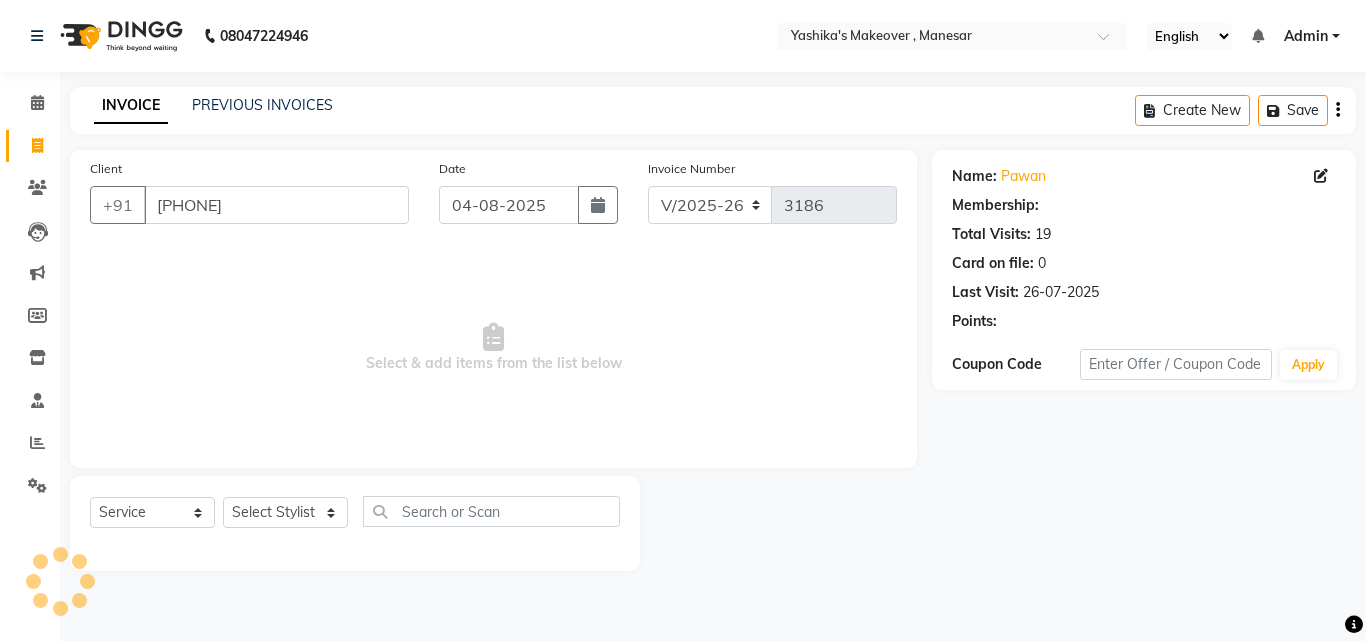select on "1: Object" 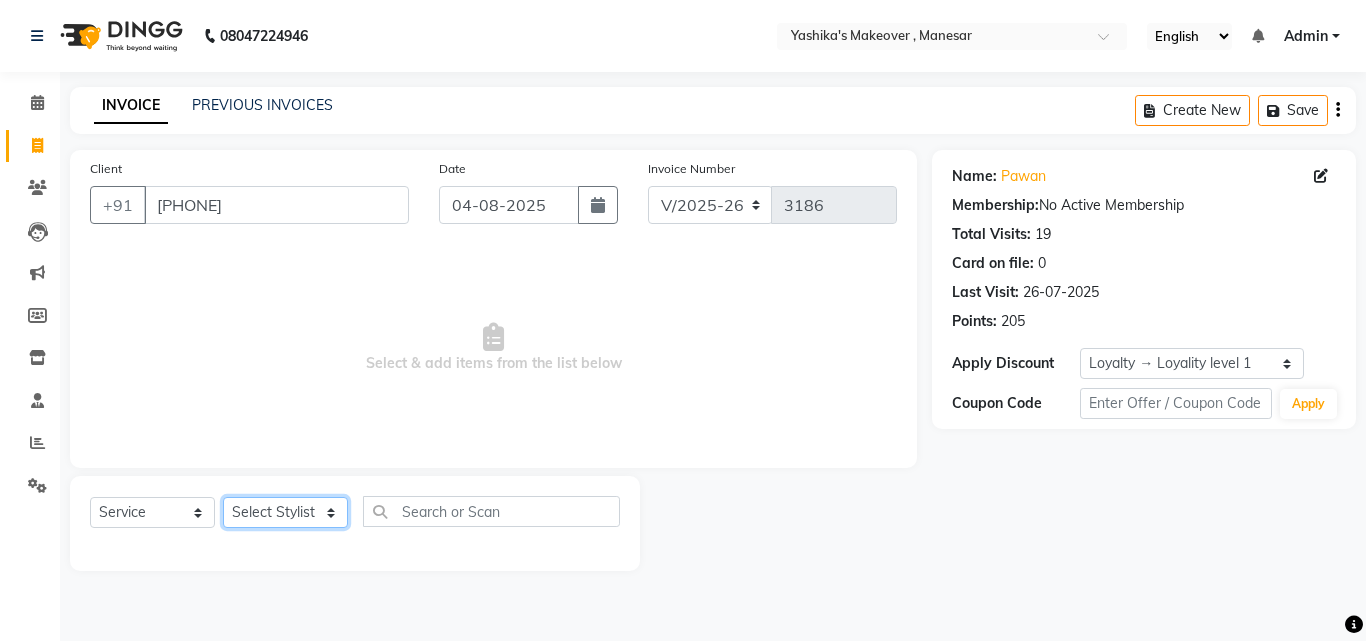 click on "Select Stylist Danish Shavej Dinesh Krishna Lalita Lalita Mdm Manjeet Minakshi Nancy Nikita Pooja Rinki Sahil sapna Shakshi (Oct24) Sudha" 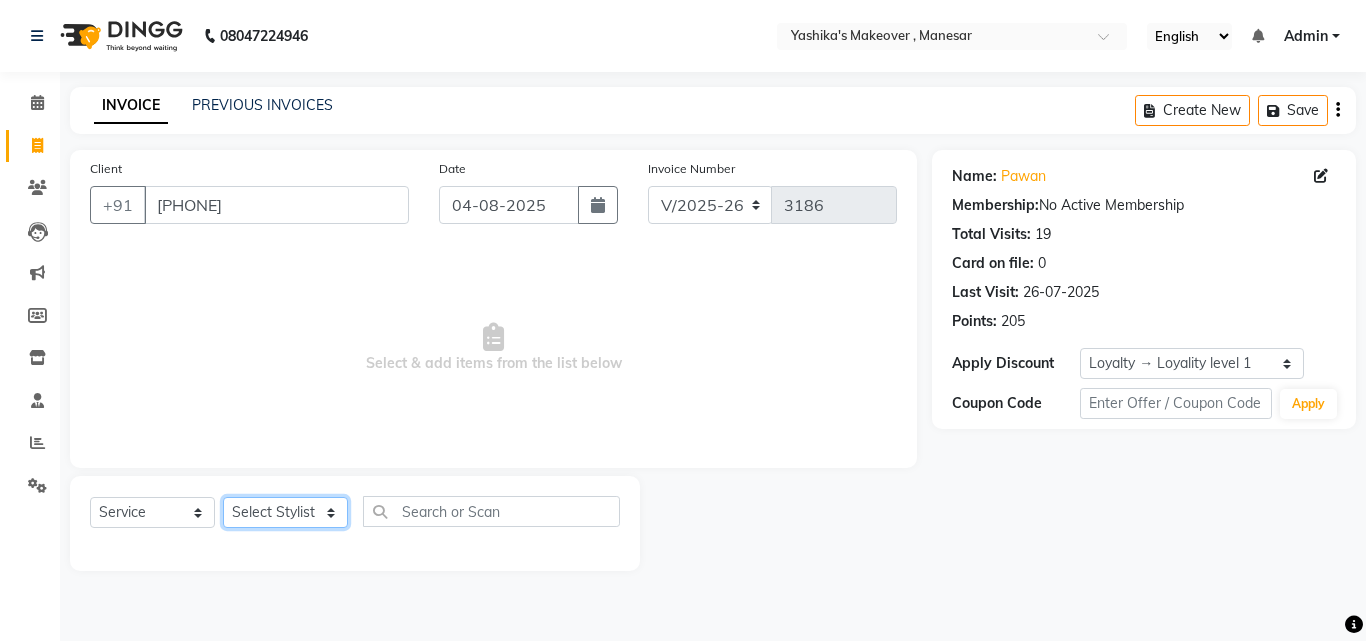 select on "69485" 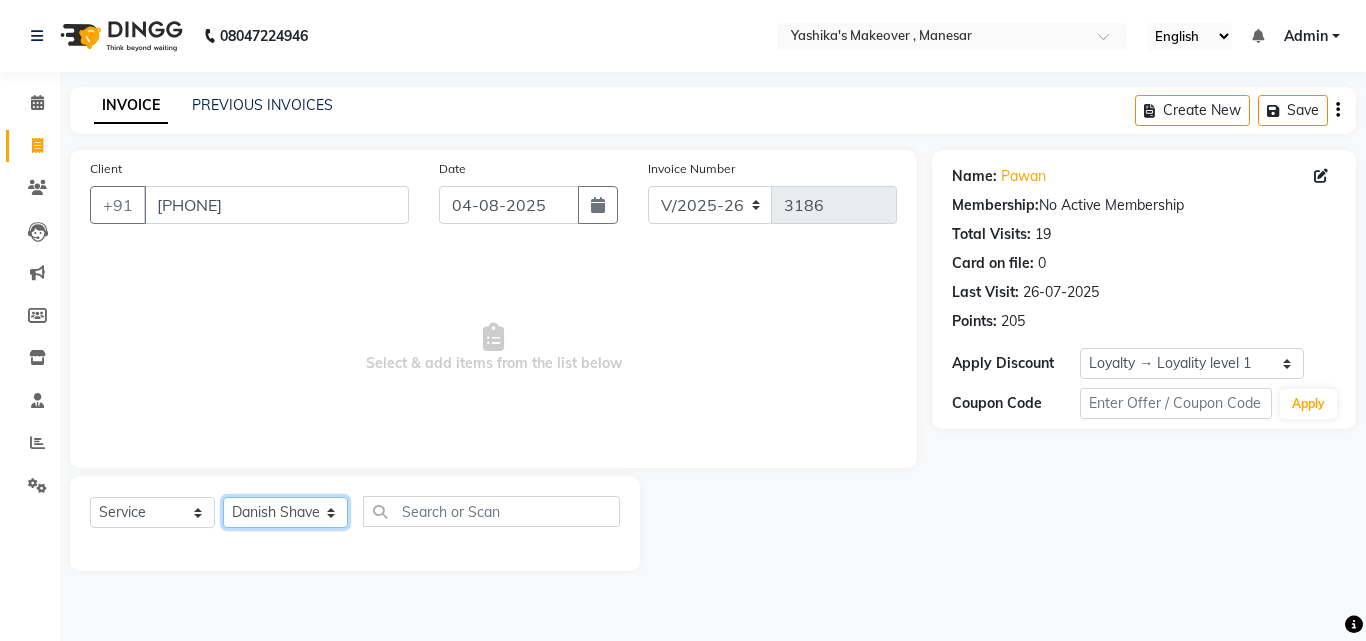 click on "Select Stylist Danish Shavej Dinesh Krishna Lalita Lalita Mdm Manjeet Minakshi Nancy Nikita Pooja Rinki Sahil sapna Shakshi (Oct24) Sudha" 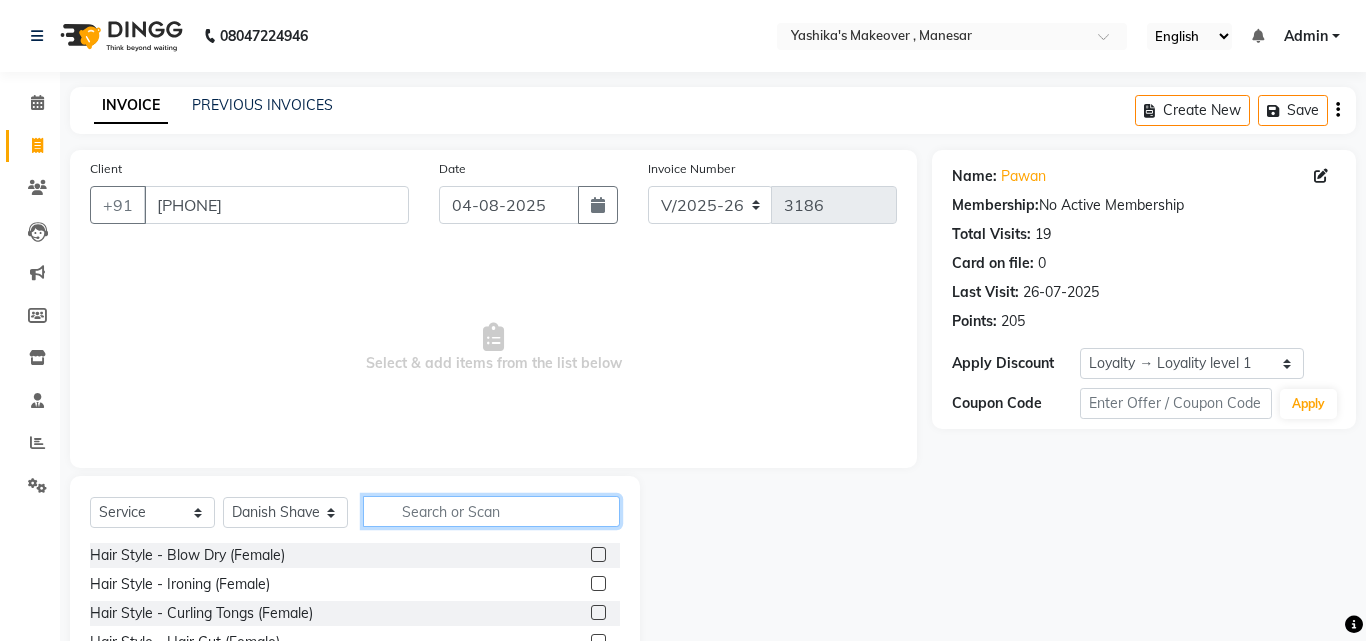 click 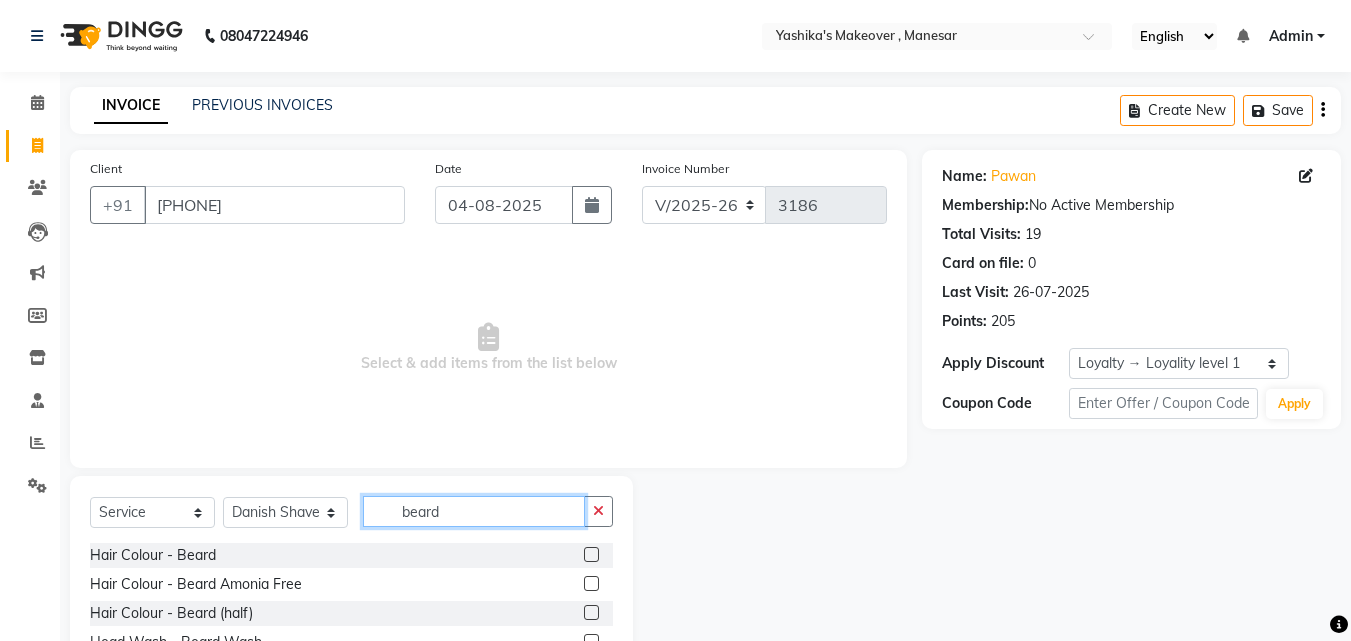 scroll, scrollTop: 134, scrollLeft: 0, axis: vertical 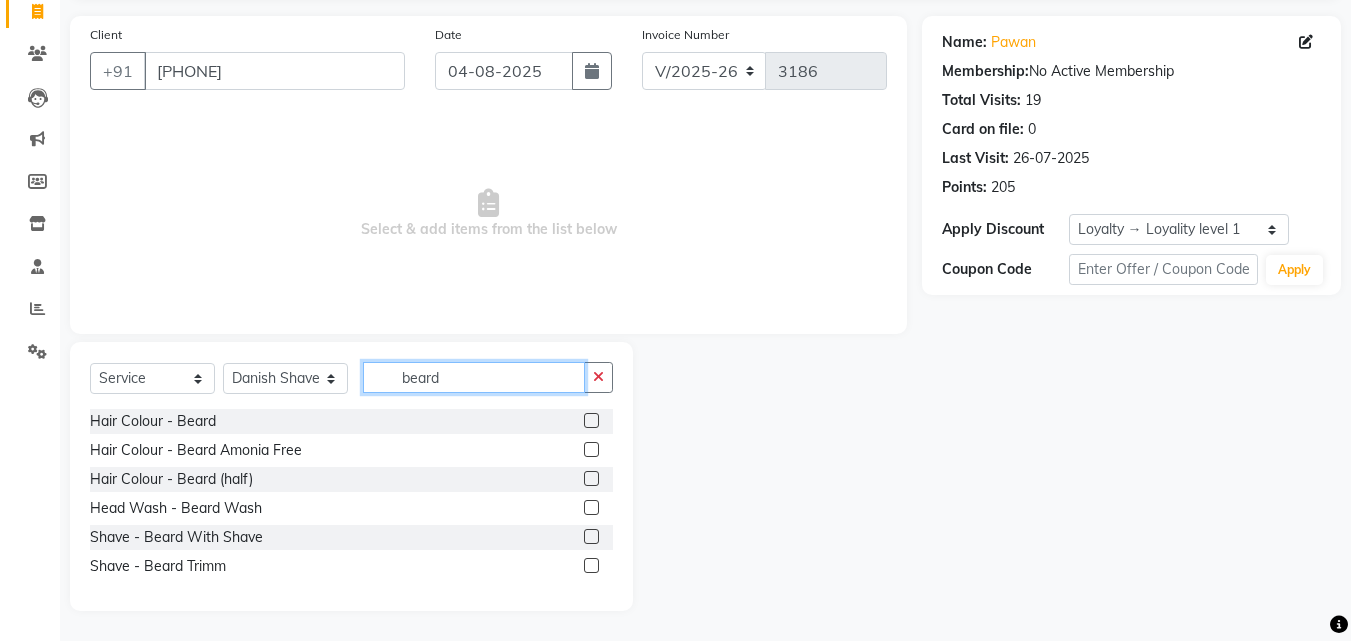 type on "beard" 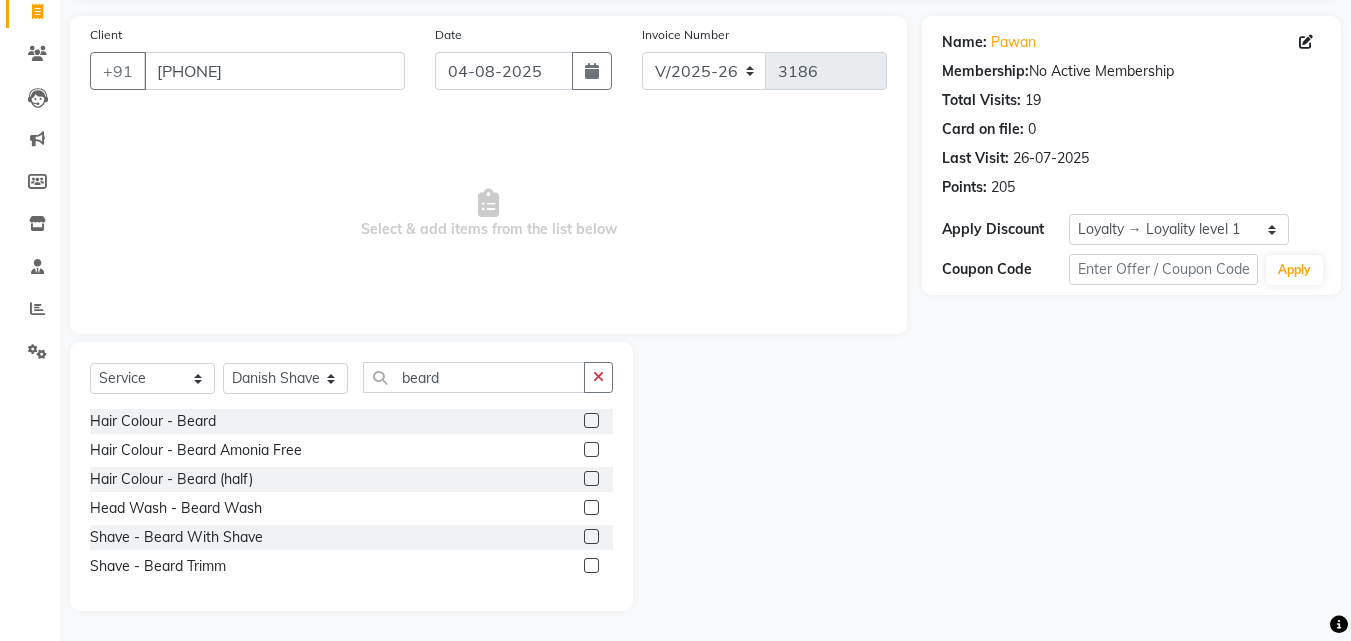 click on "Shave - Beard With Shave" 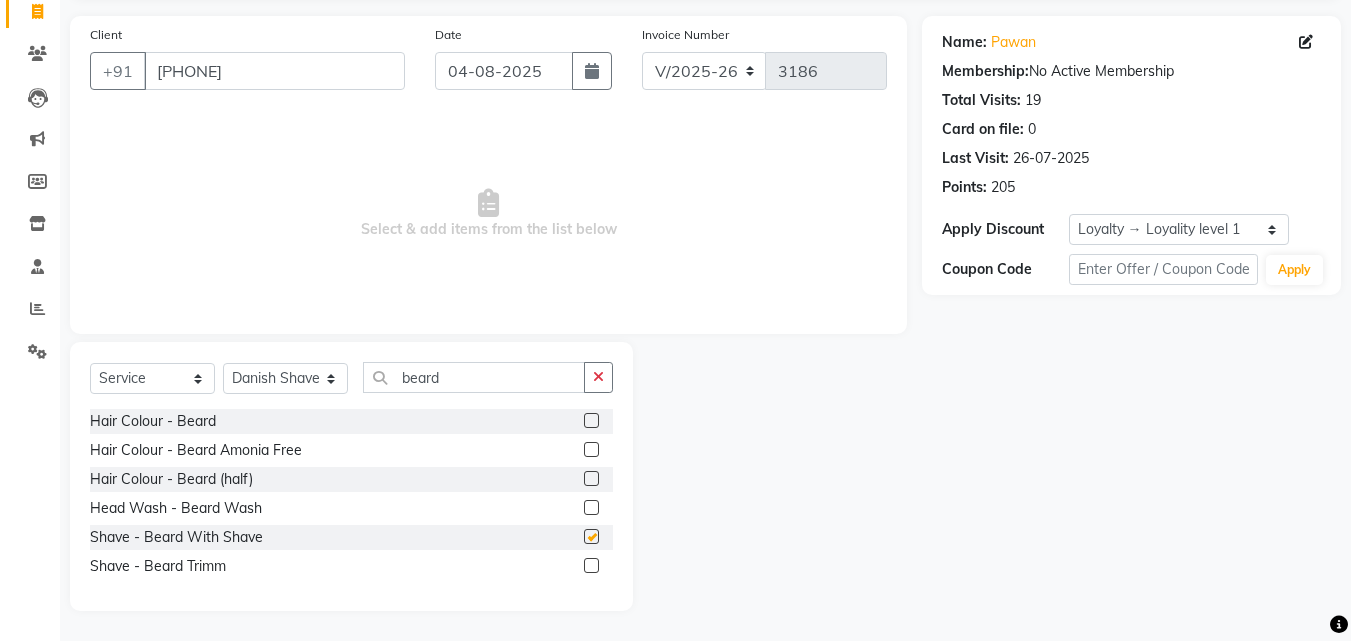 click 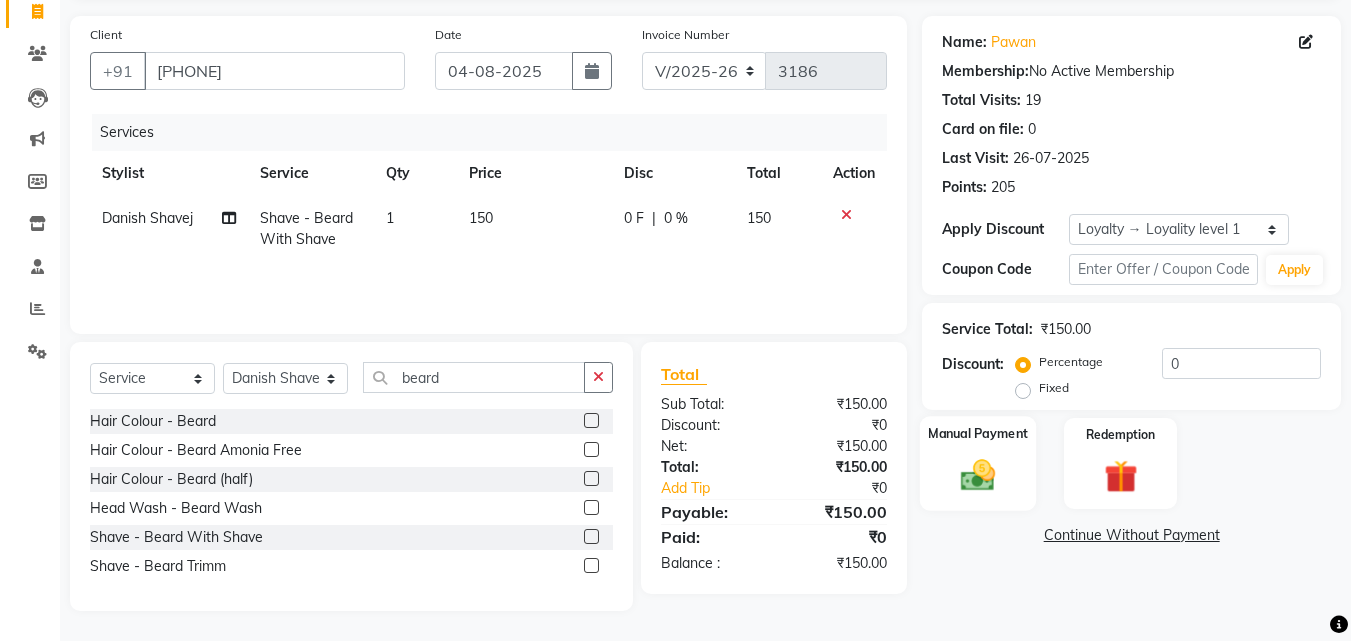 click on "Manual Payment" 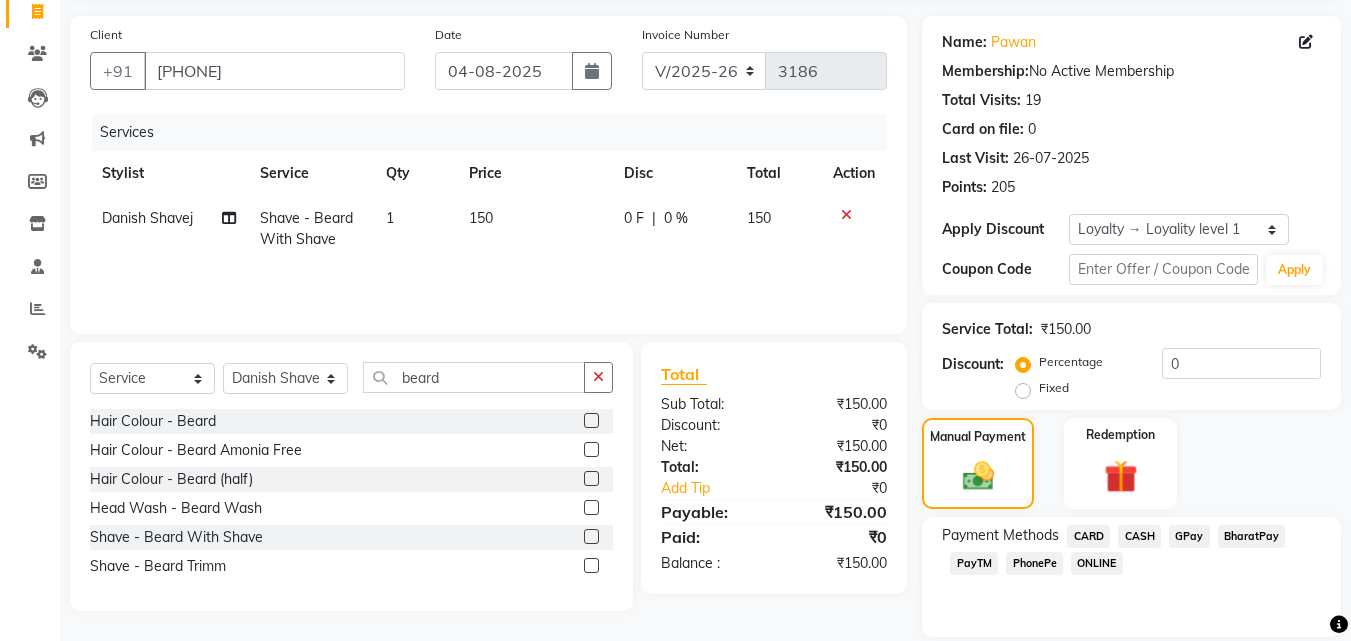 click on "CASH" 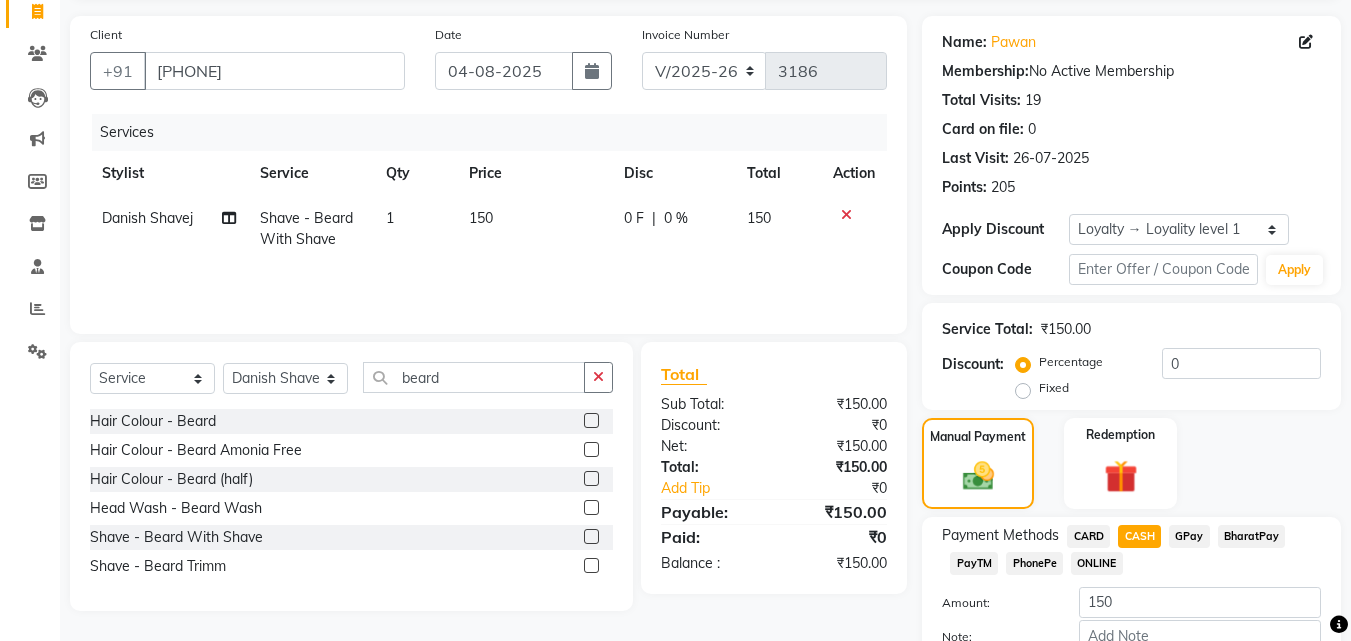 scroll, scrollTop: 257, scrollLeft: 0, axis: vertical 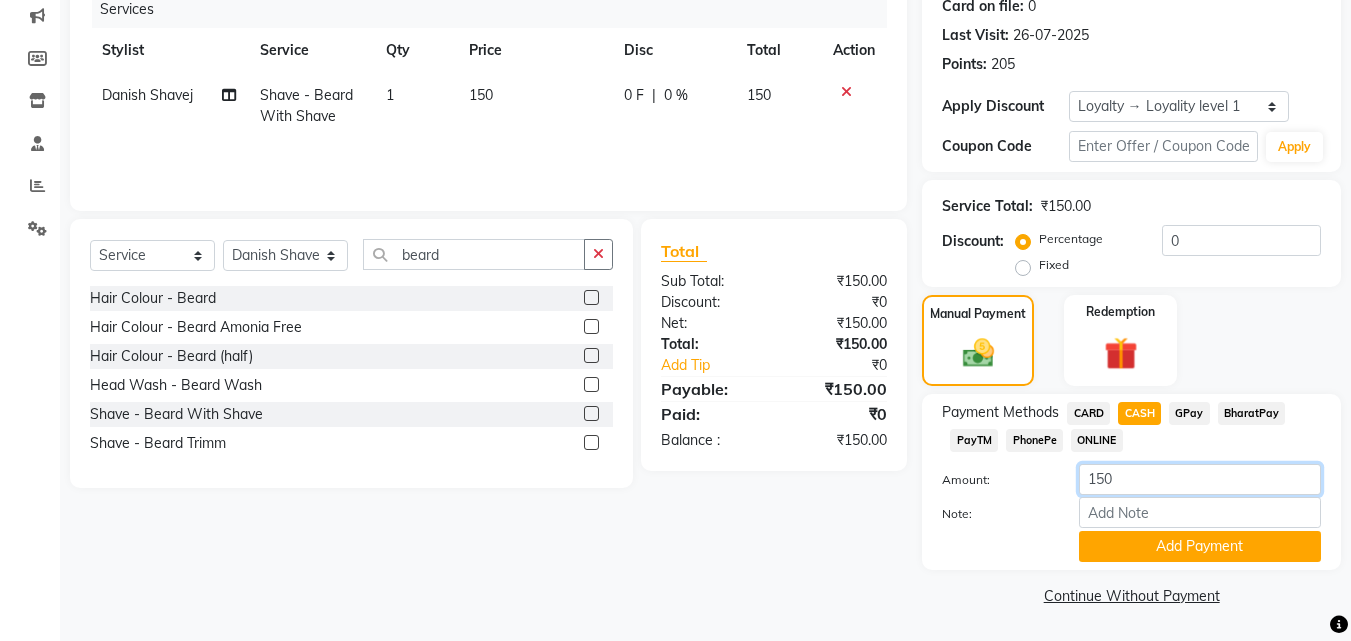 click on "150" 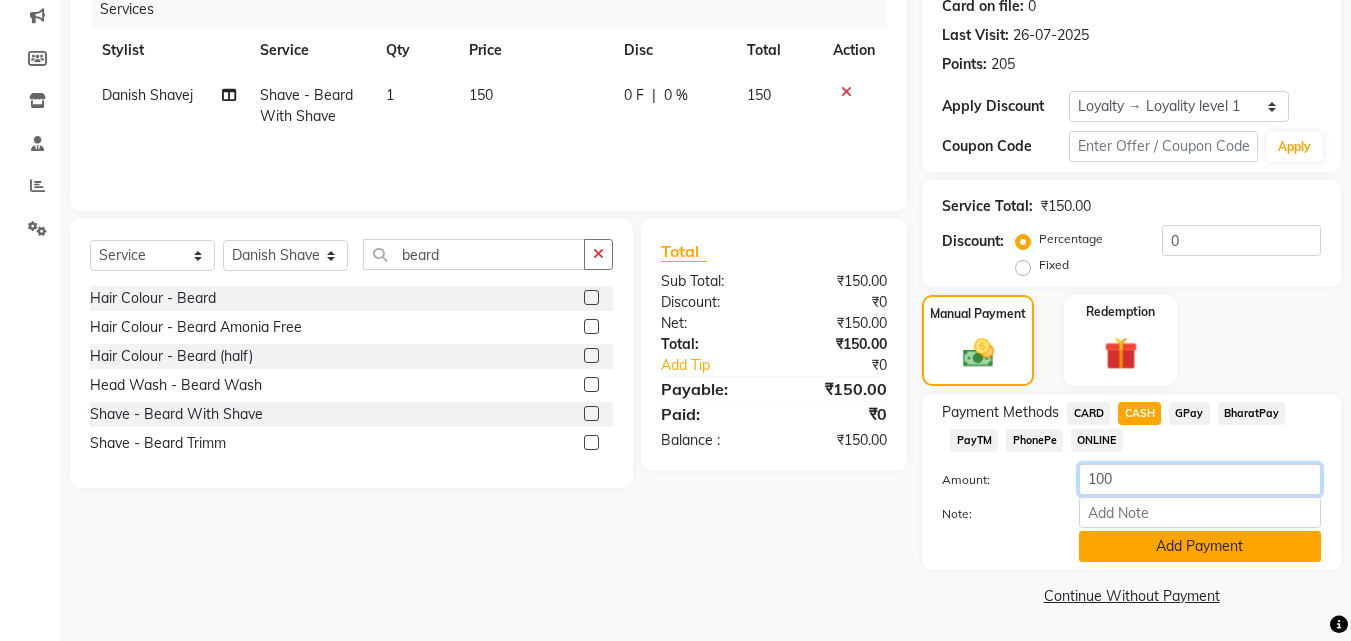 type on "100" 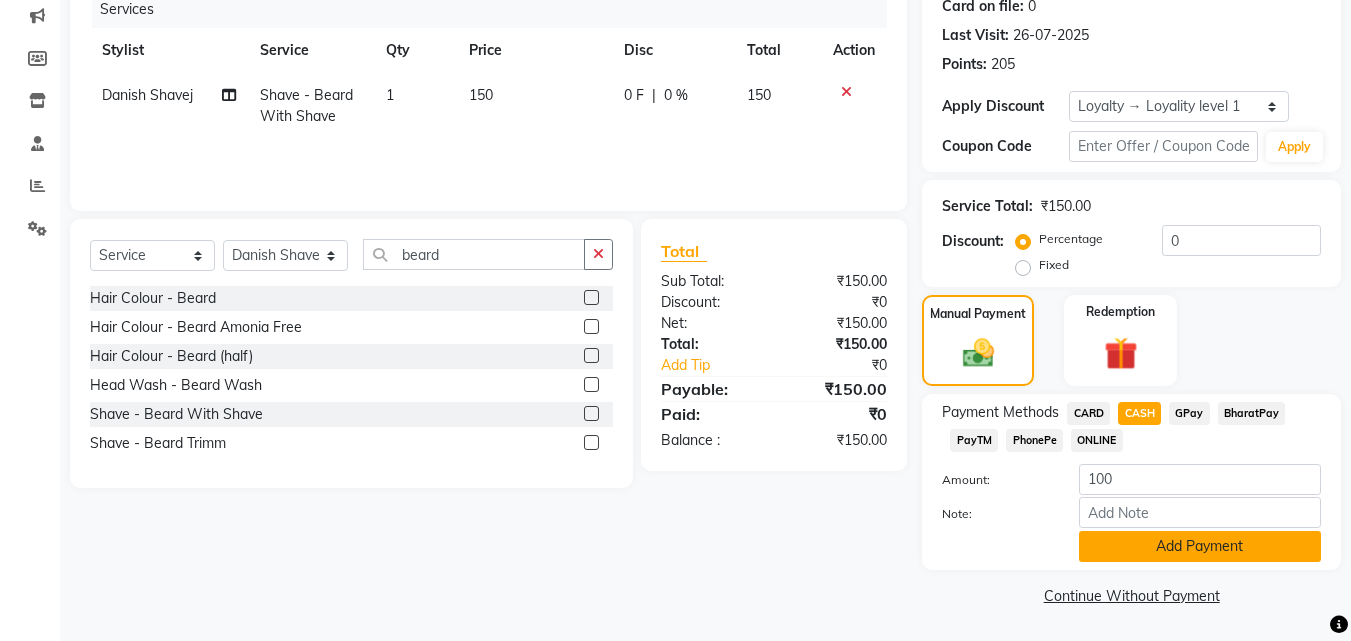 click on "Add Payment" 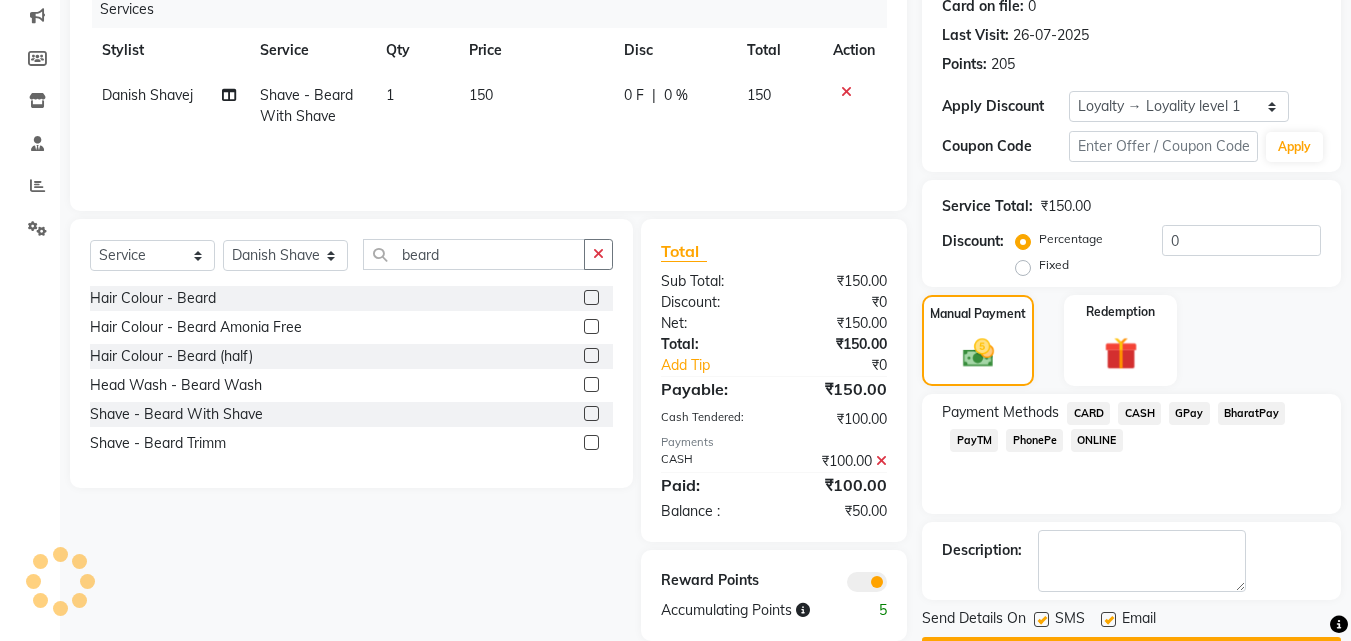 click on "PhonePe" 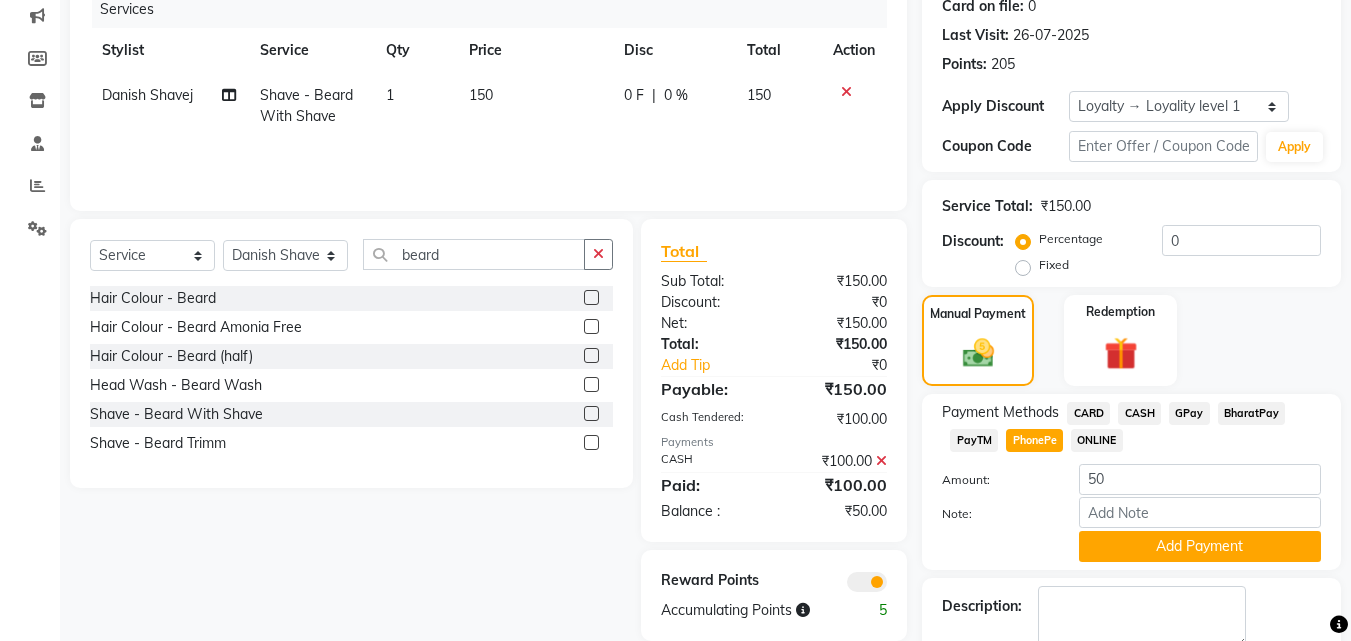 click on "Add Payment" 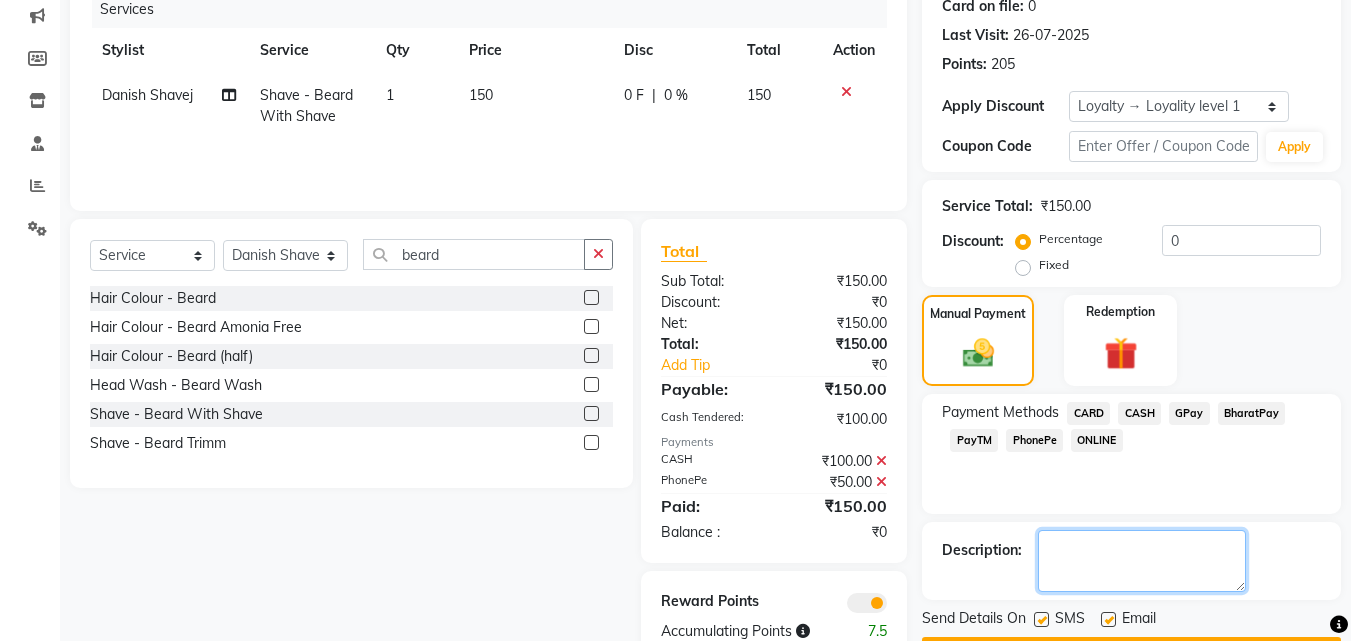 click 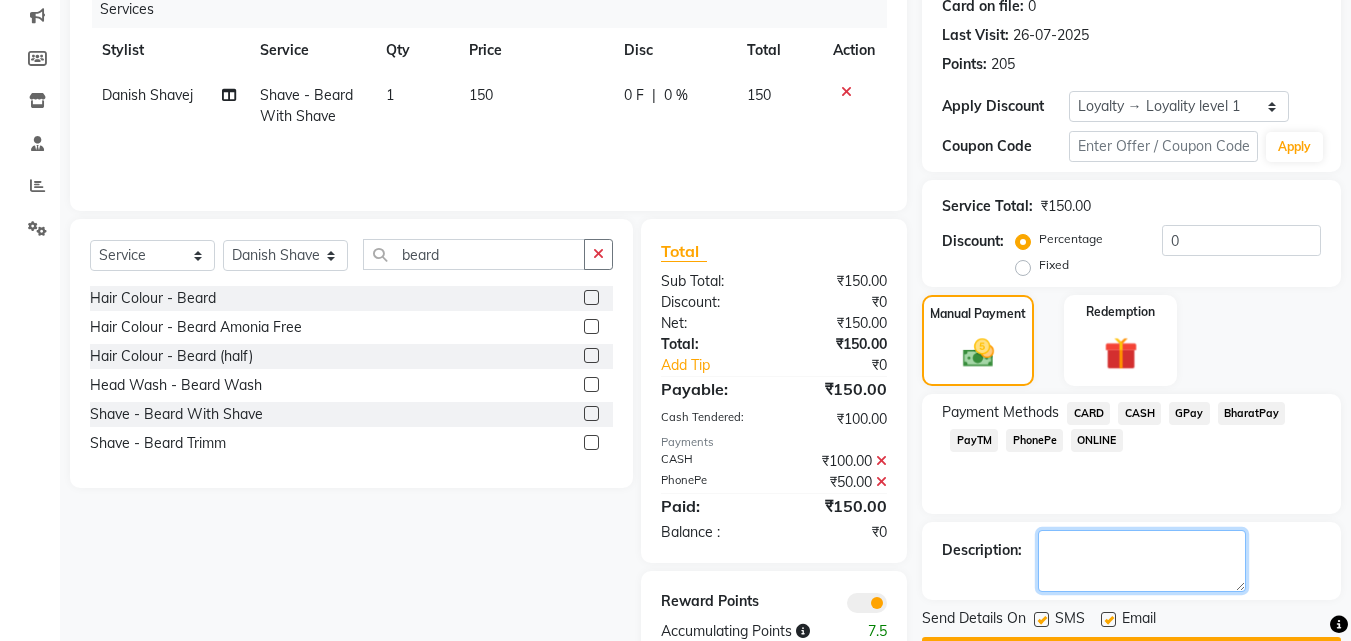 scroll, scrollTop: 314, scrollLeft: 0, axis: vertical 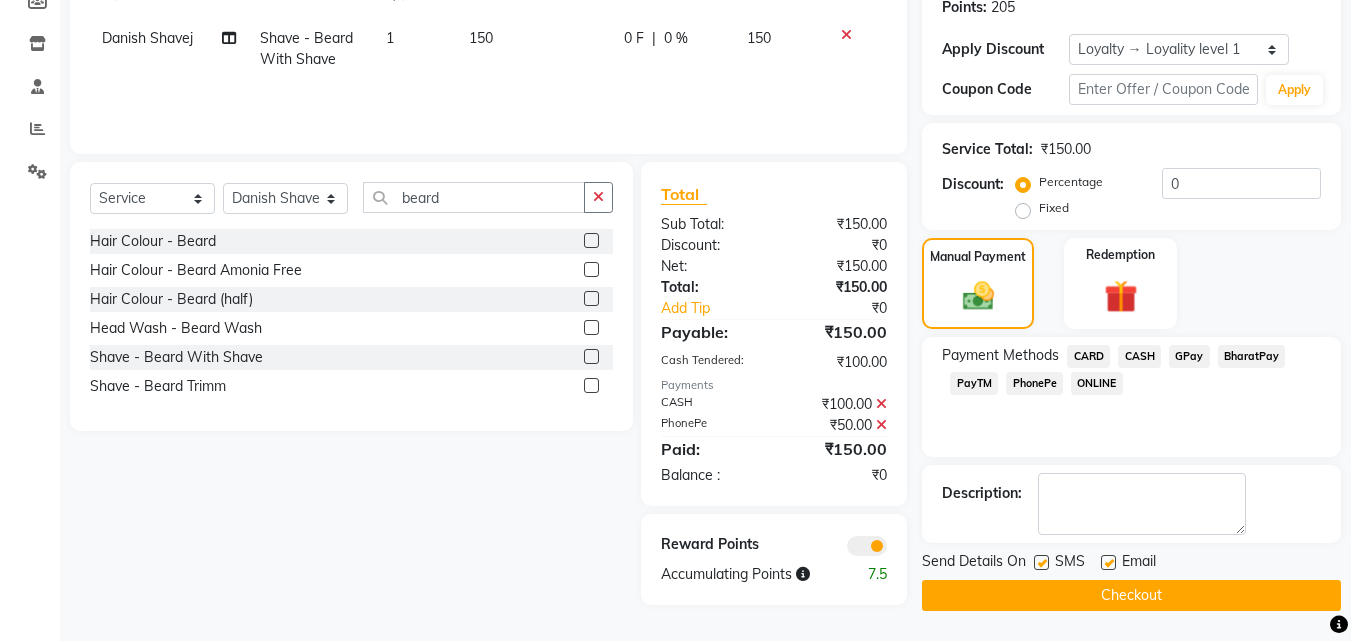 click on "Checkout" 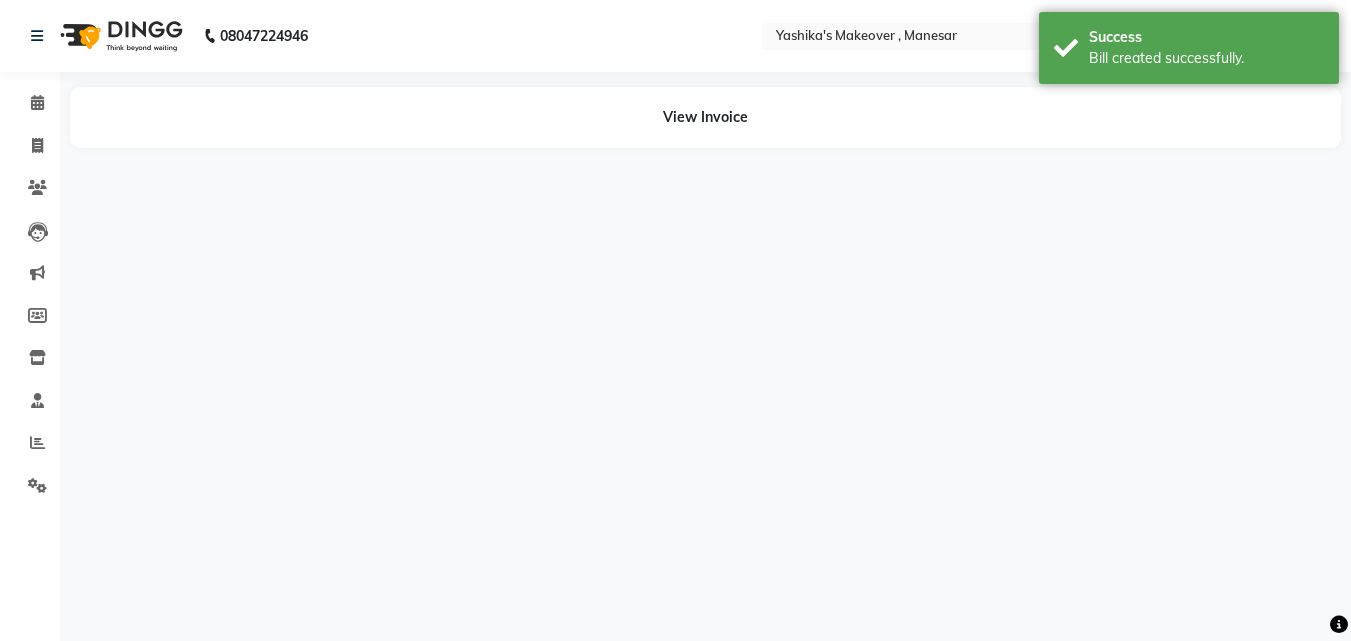 scroll, scrollTop: 0, scrollLeft: 0, axis: both 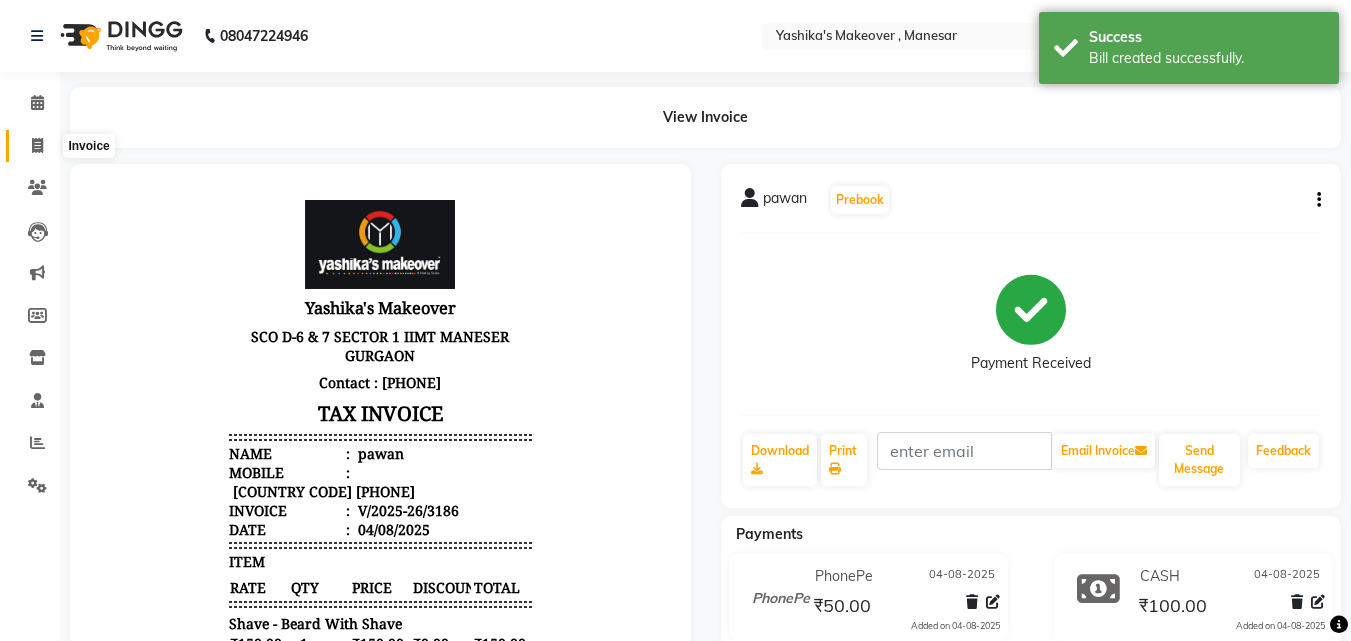 click 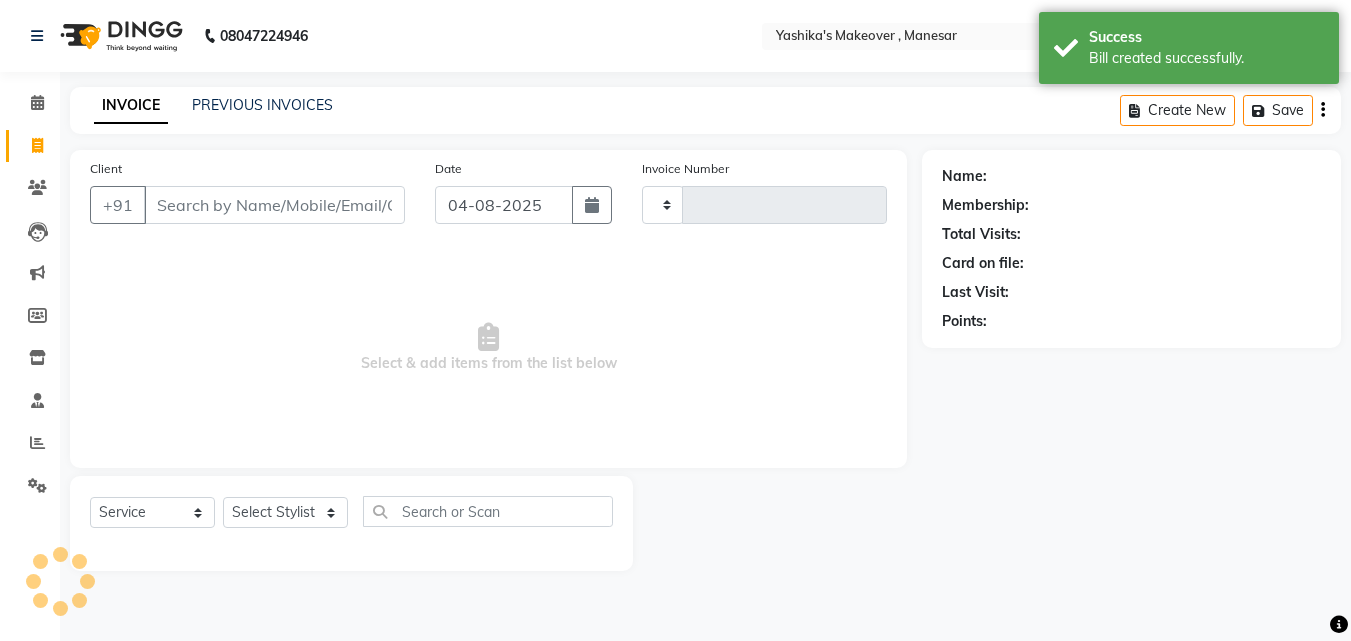 type on "3187" 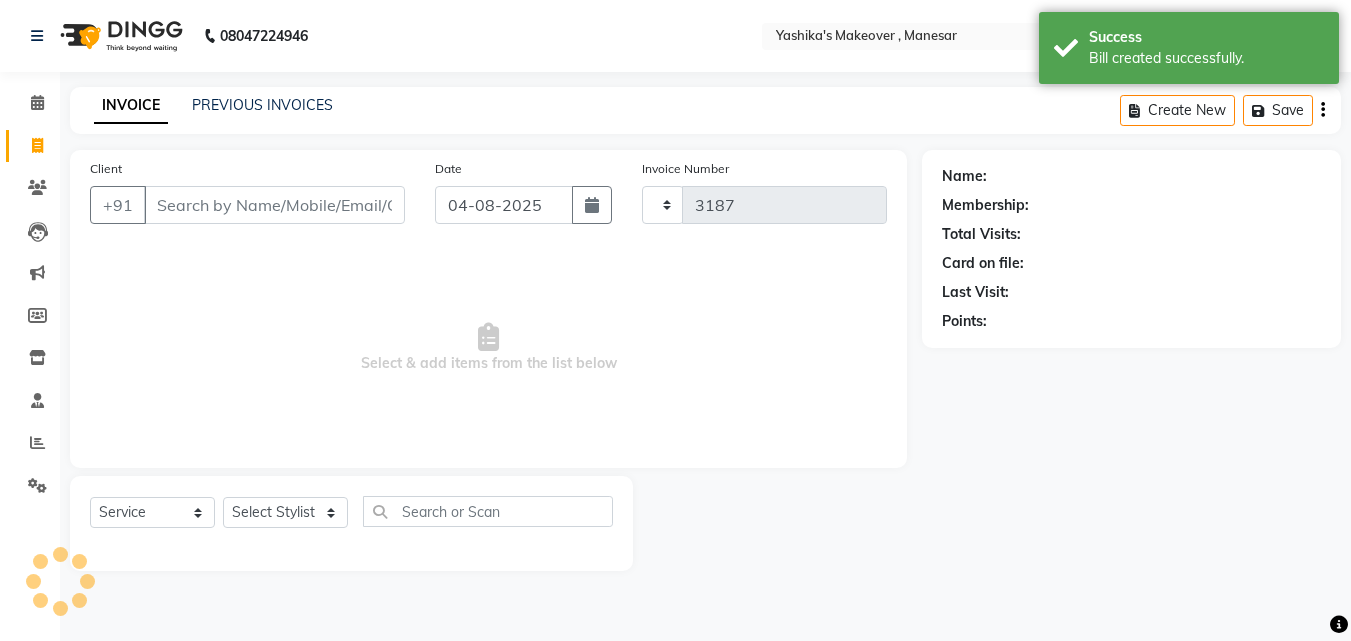 select on "820" 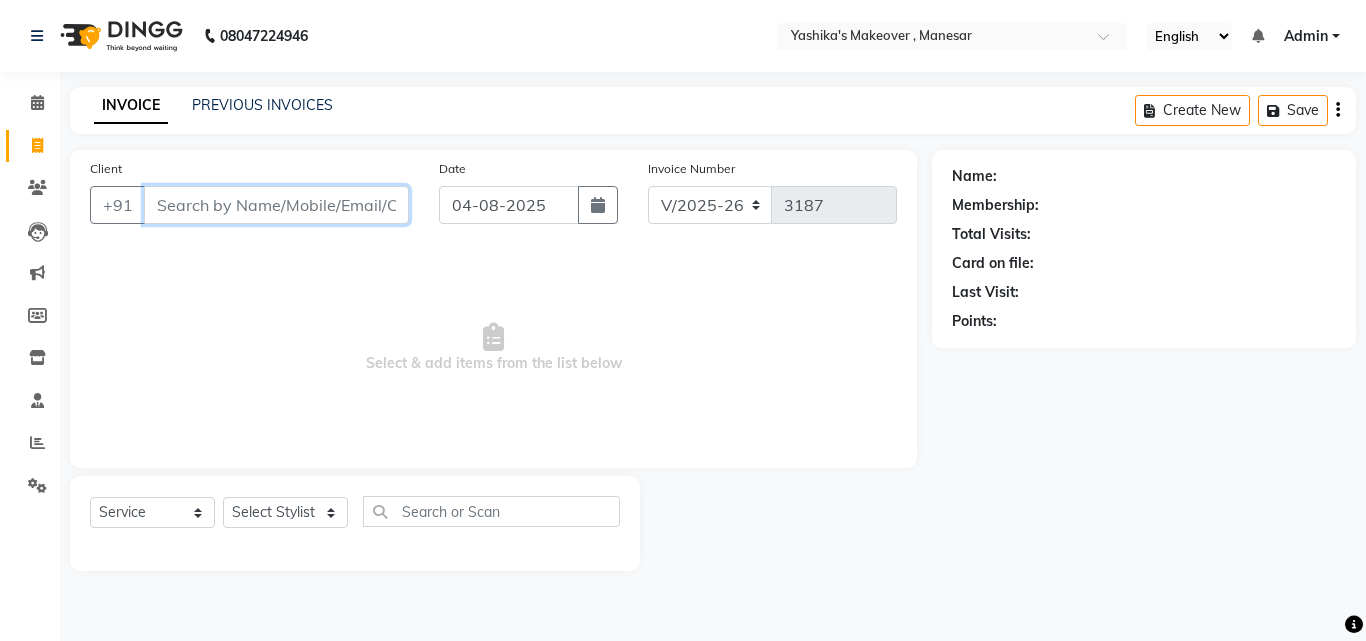 click on "Client" at bounding box center [276, 205] 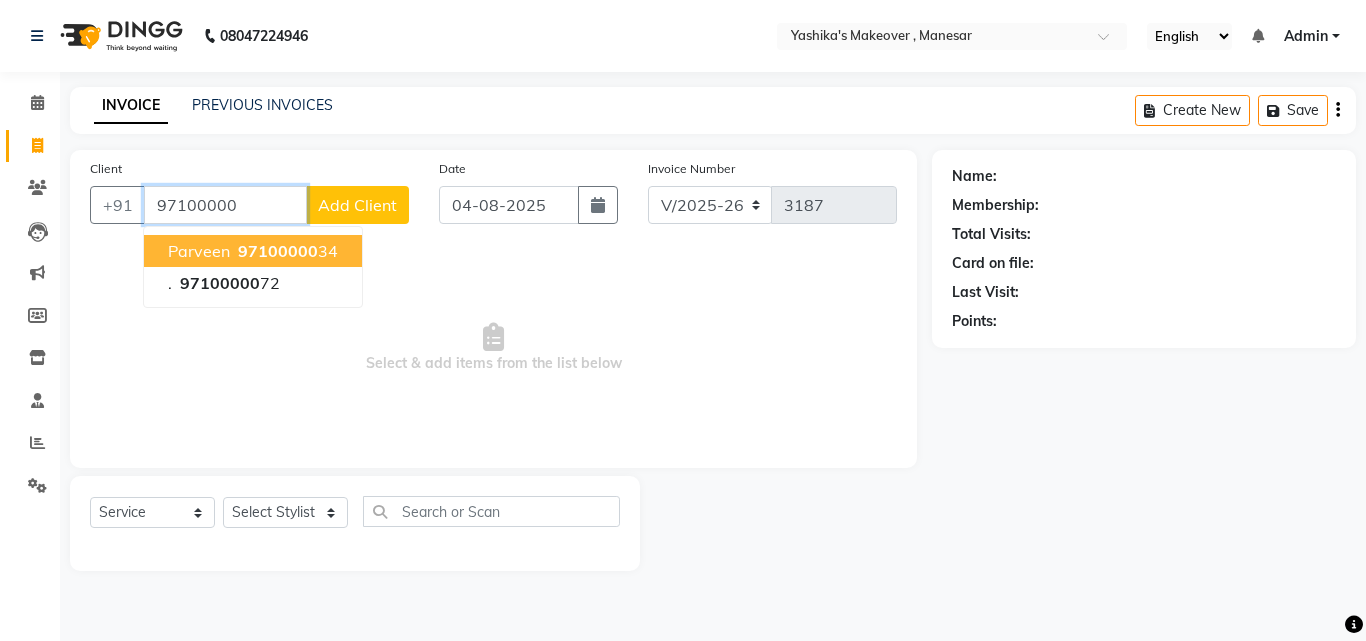 click on "97100000" at bounding box center [225, 205] 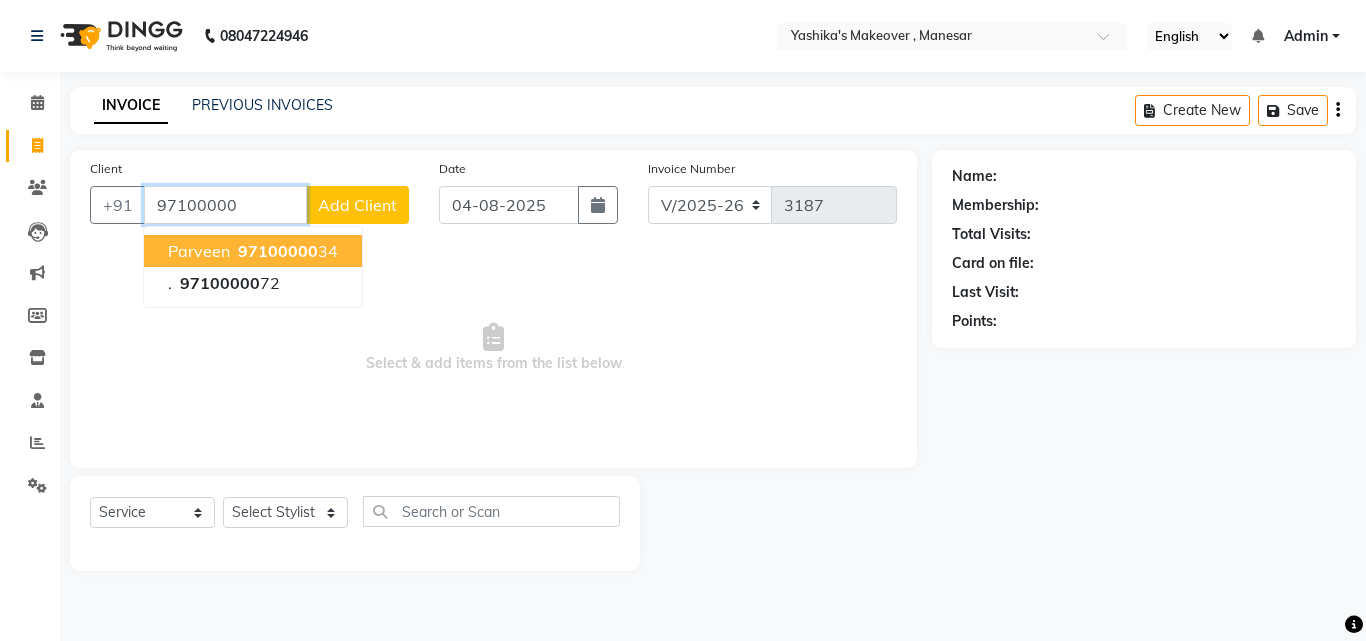 click on "97100000" at bounding box center [278, 251] 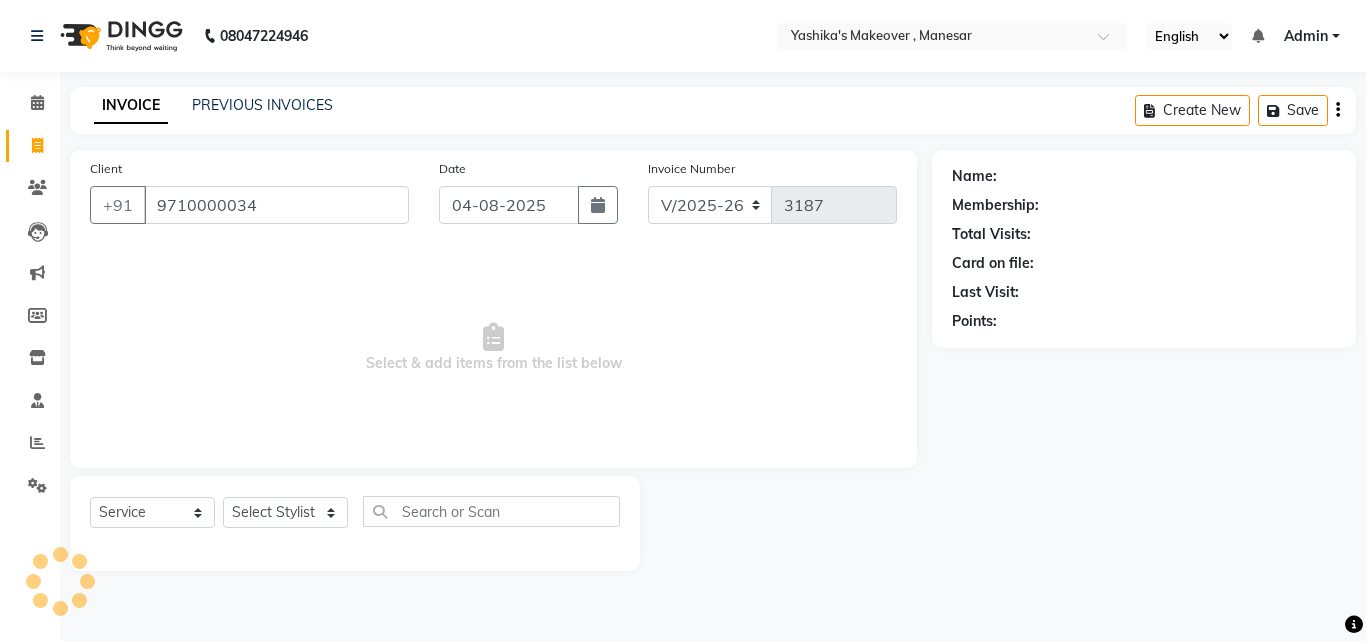 click on "Client [COUNTRY CODE] [PHONE] Date [DATE] Invoice Number V/2025 V/2025-26 3187  Select & add items from the list below" 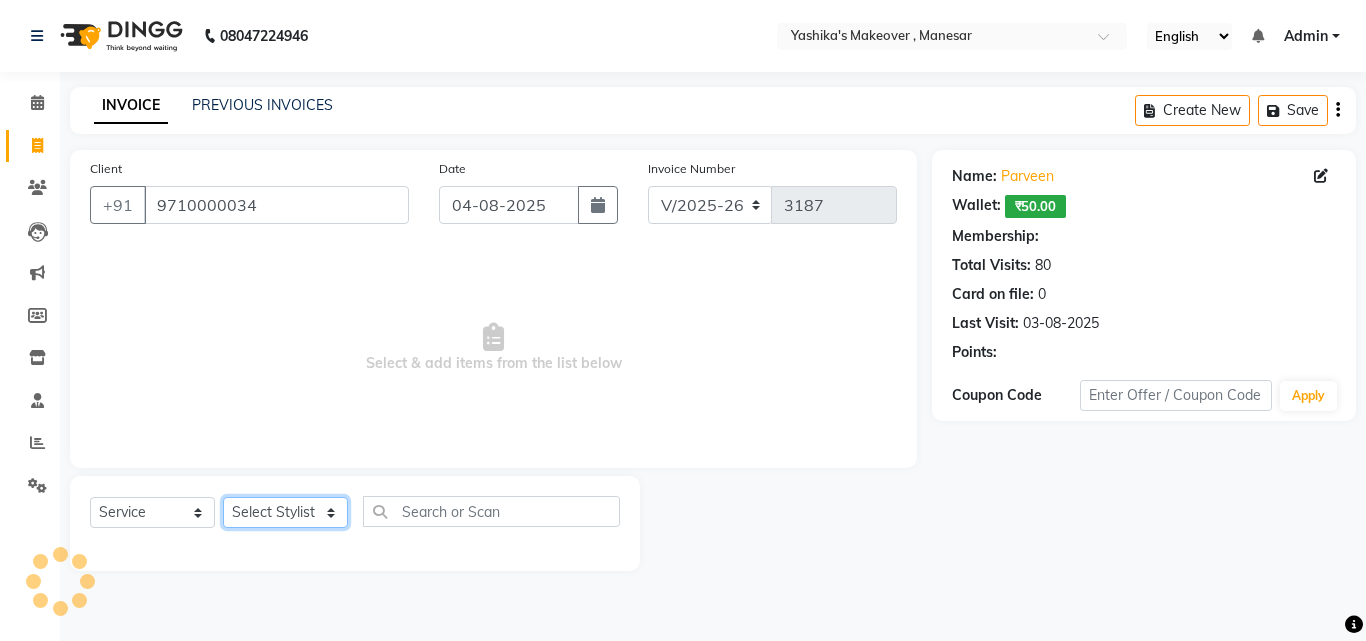 click on "Select Stylist Danish Shavej Dinesh Krishna Lalita Lalita Mdm Manjeet Minakshi Nancy Nikita Pooja Rinki Sahil sapna Shakshi (Oct24) Sudha" 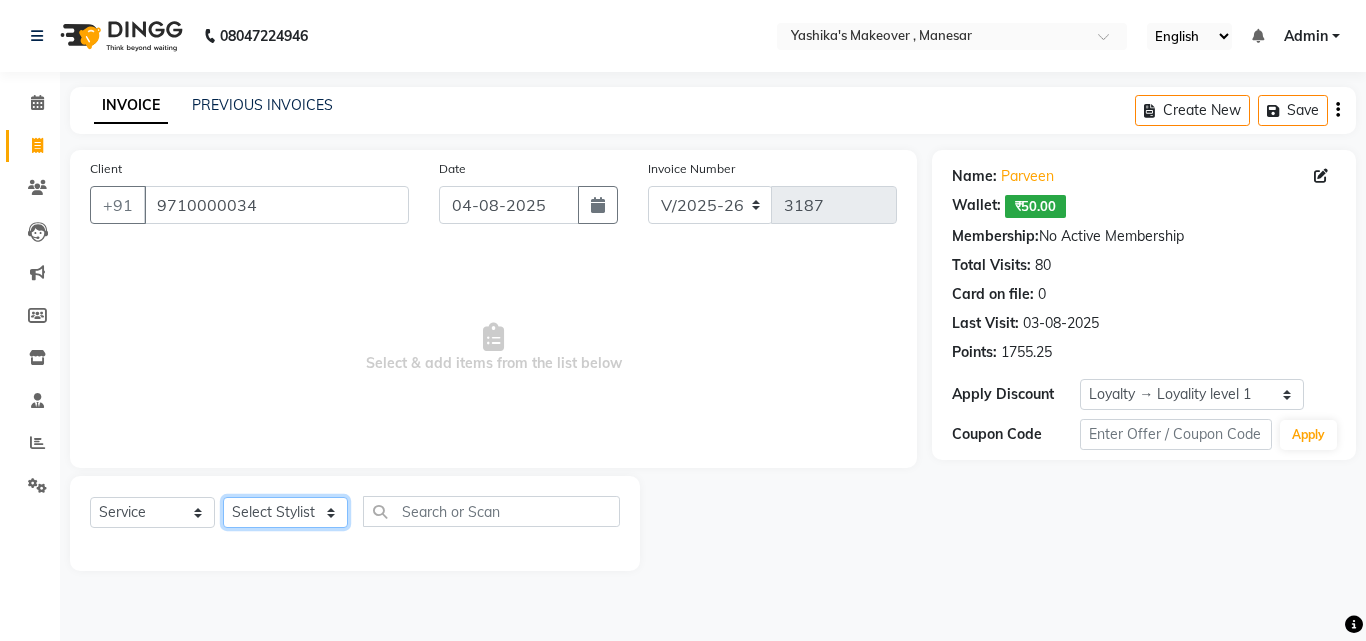 select on "14414" 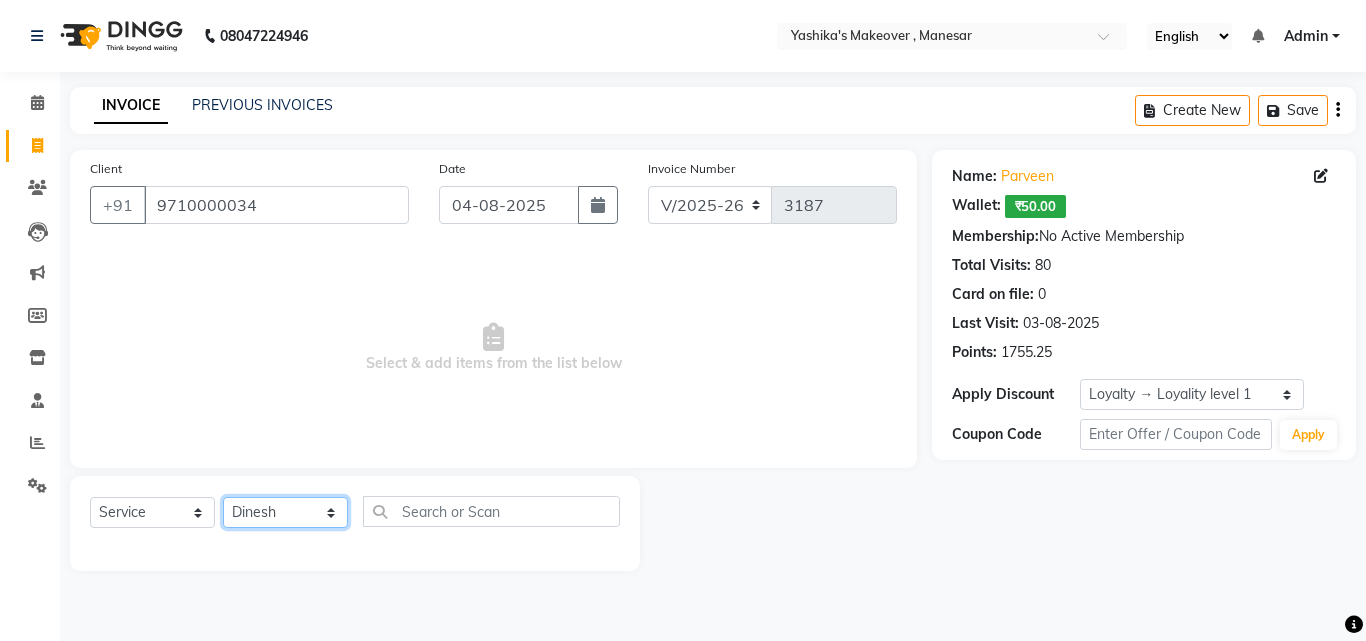 click on "Select Stylist Danish Shavej Dinesh Krishna Lalita Lalita Mdm Manjeet Minakshi Nancy Nikita Pooja Rinki Sahil sapna Shakshi (Oct24) Sudha" 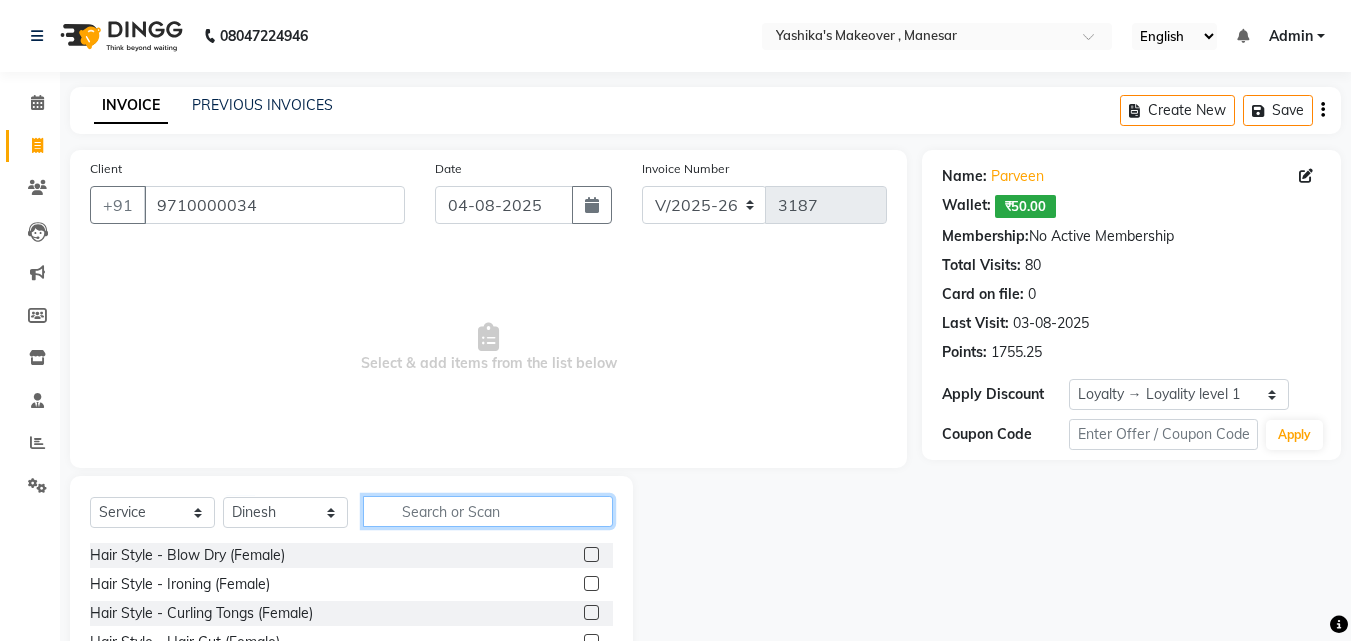 click 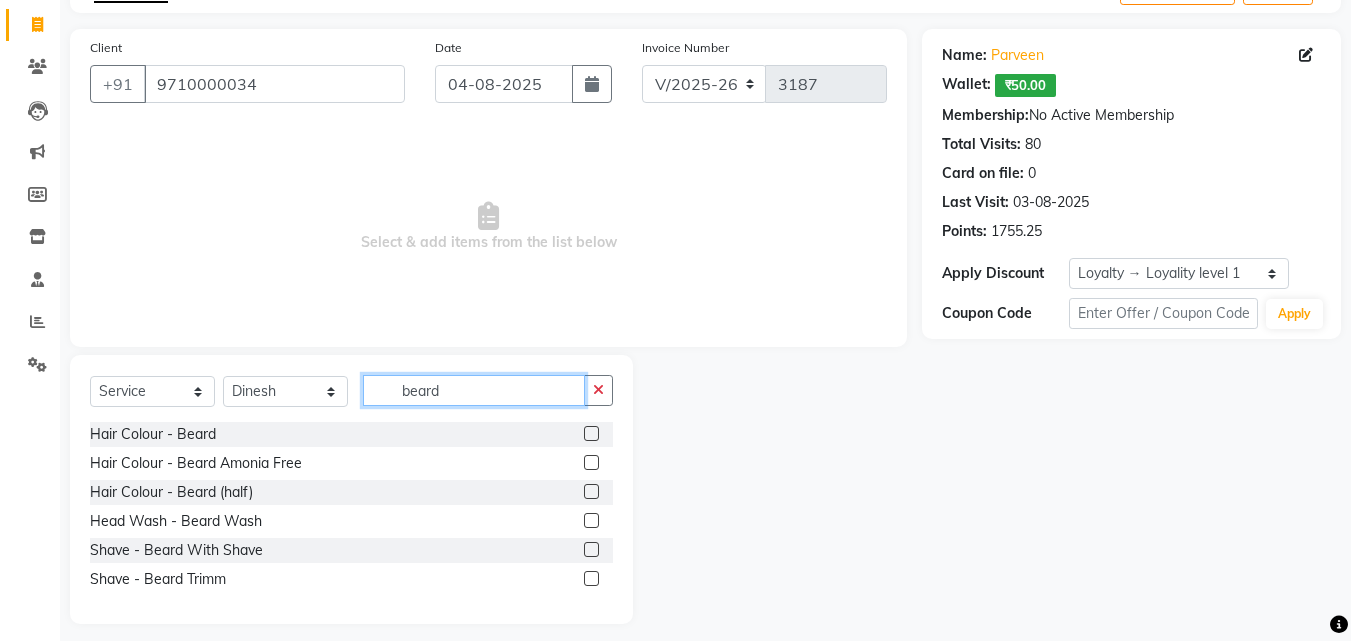 scroll, scrollTop: 134, scrollLeft: 0, axis: vertical 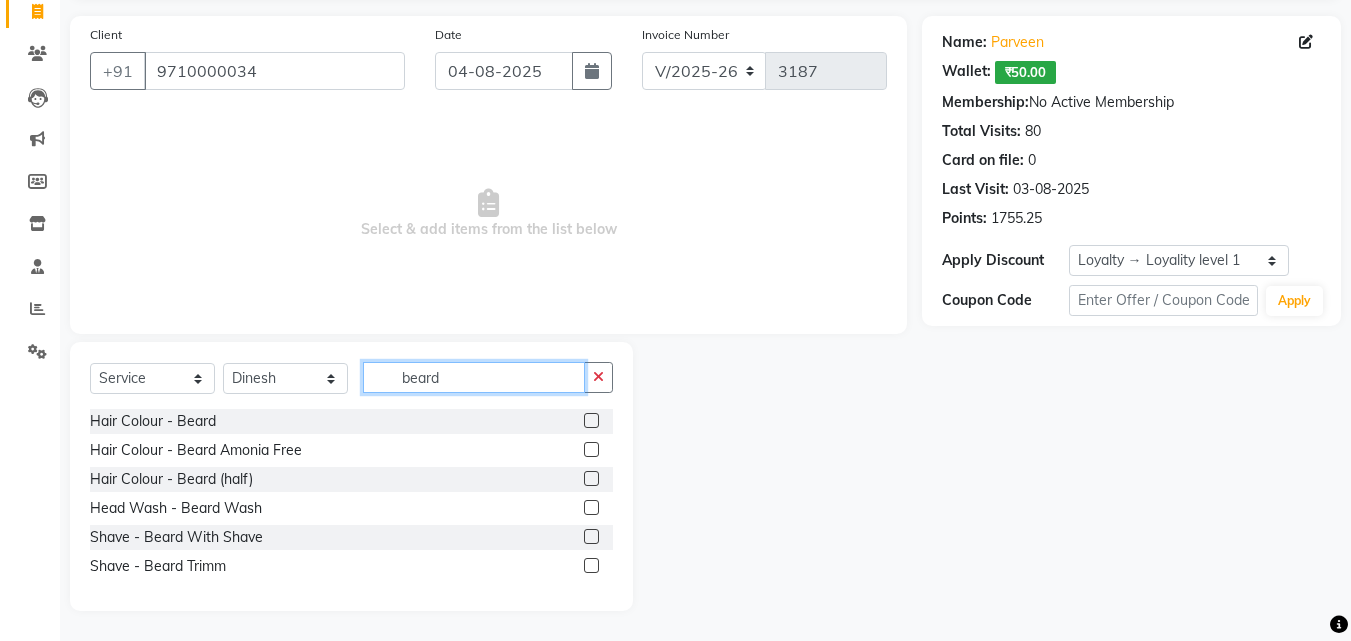 type on "beard" 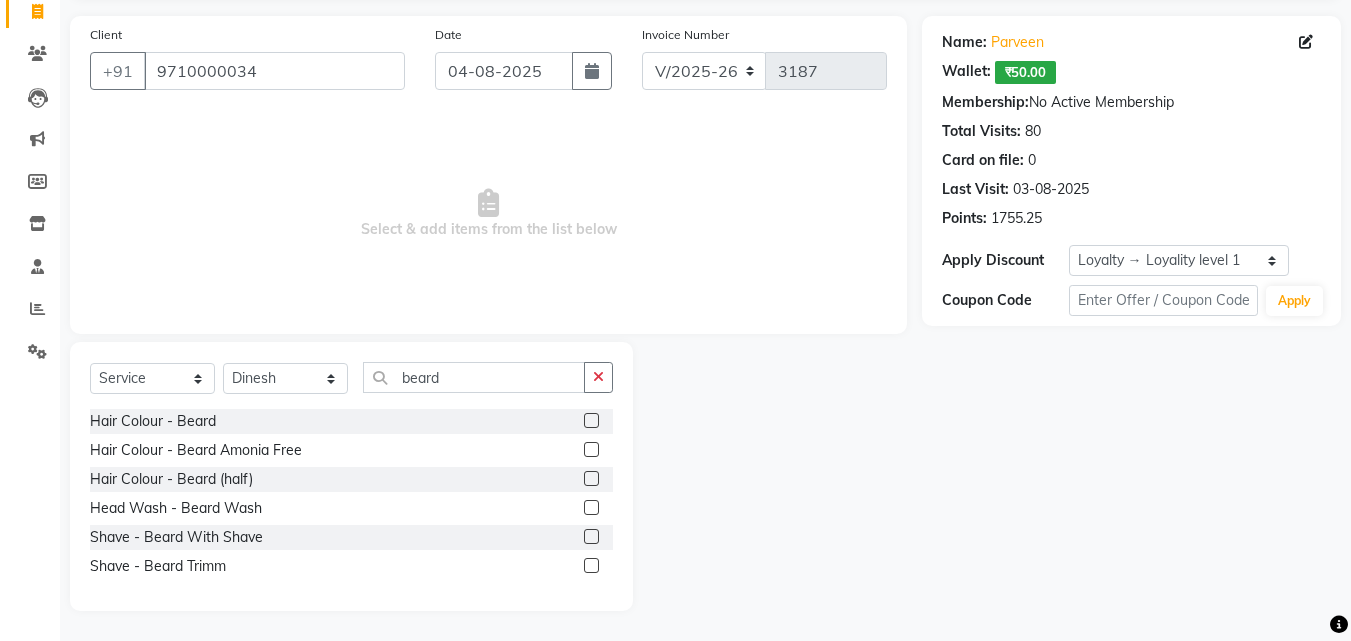 click 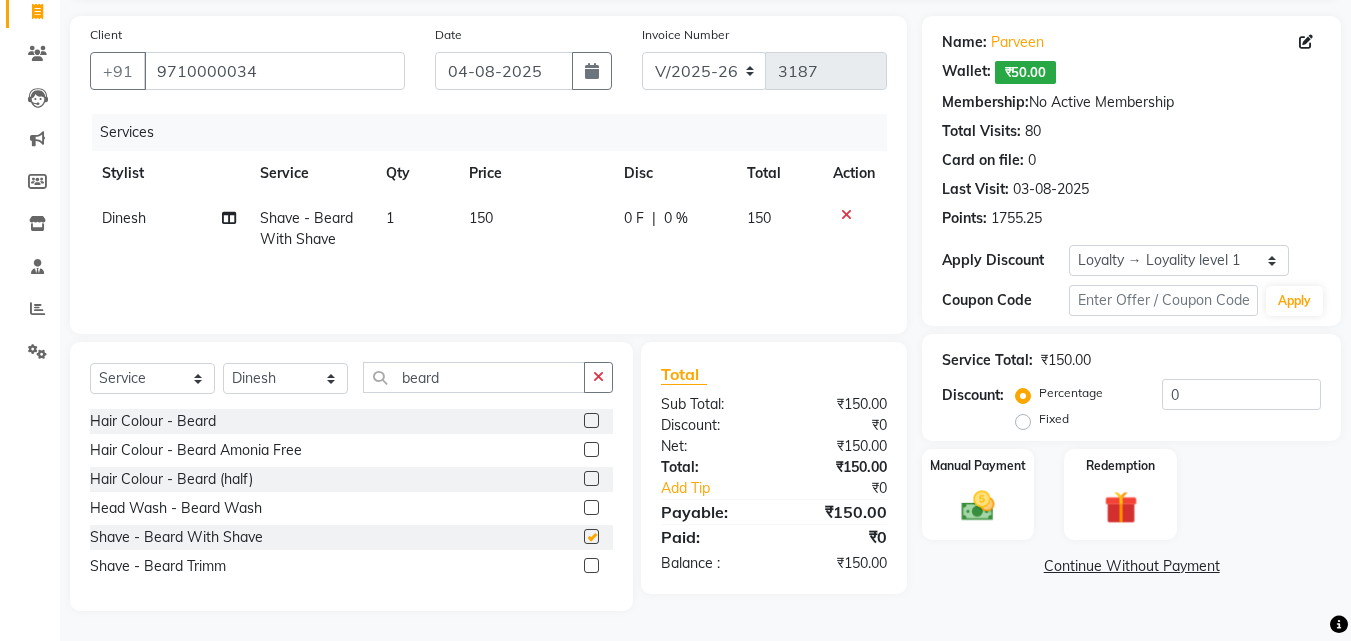 checkbox on "false" 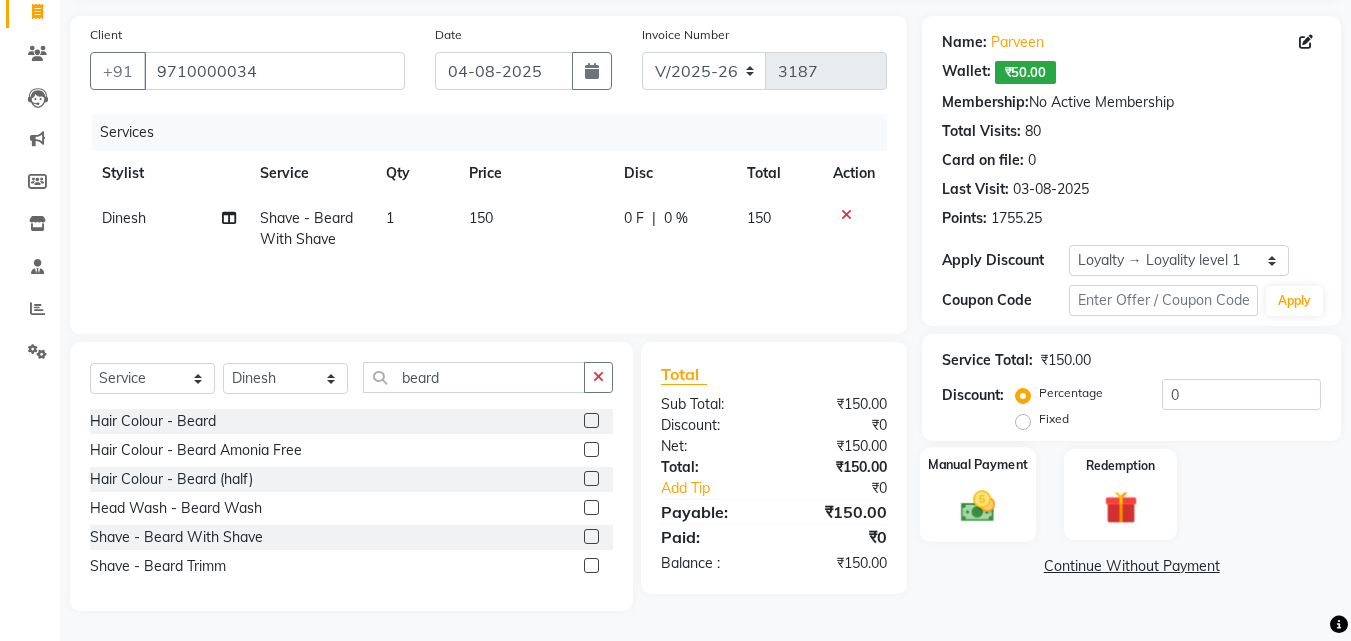 click 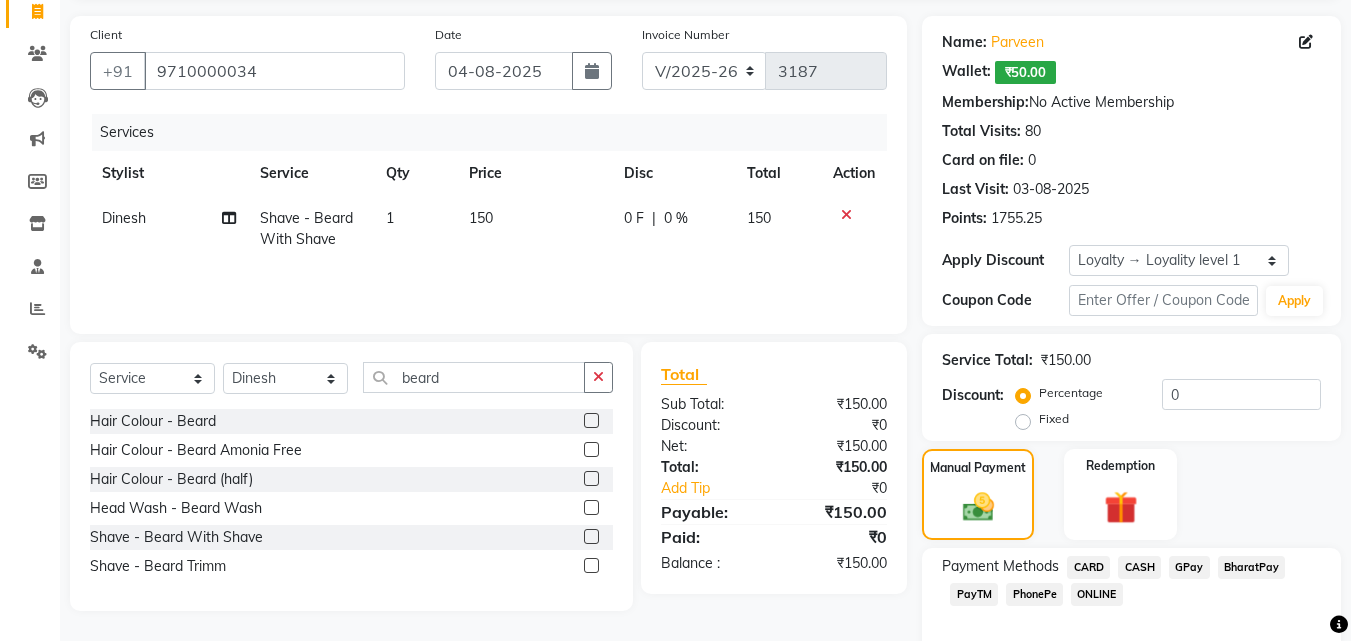 click on "PhonePe" 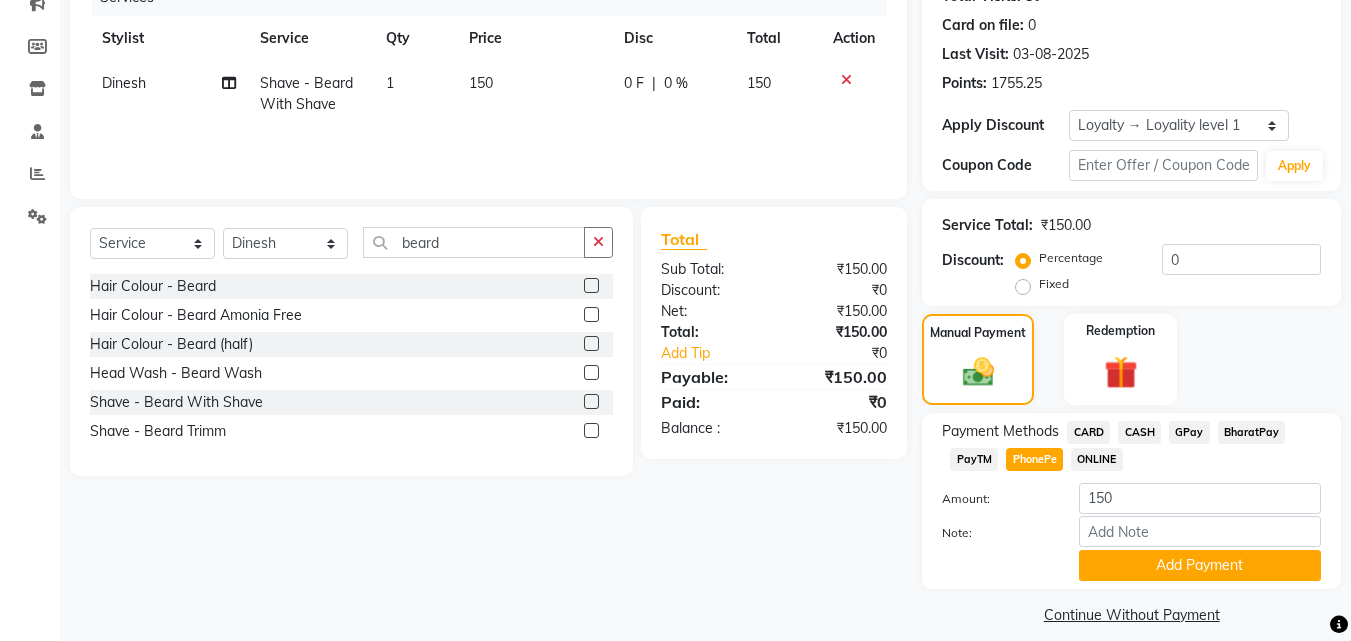 scroll, scrollTop: 288, scrollLeft: 0, axis: vertical 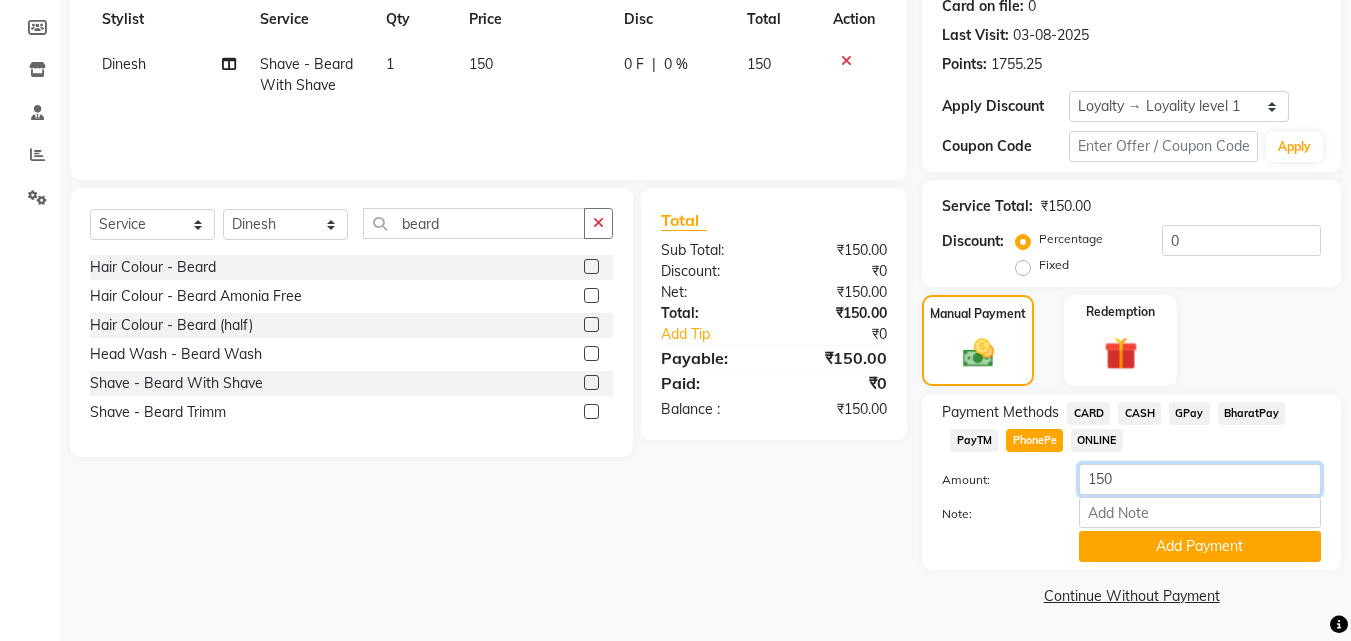 click on "Amount: 150 Note: Add Payment" 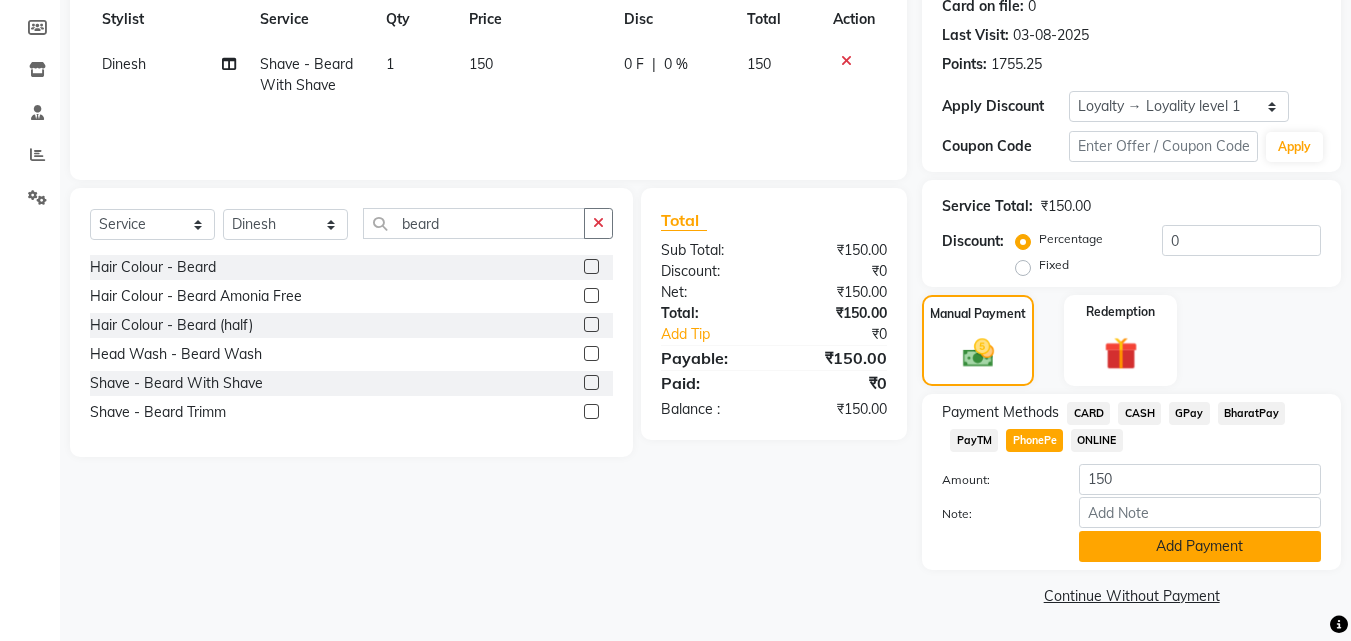 click on "Add Payment" 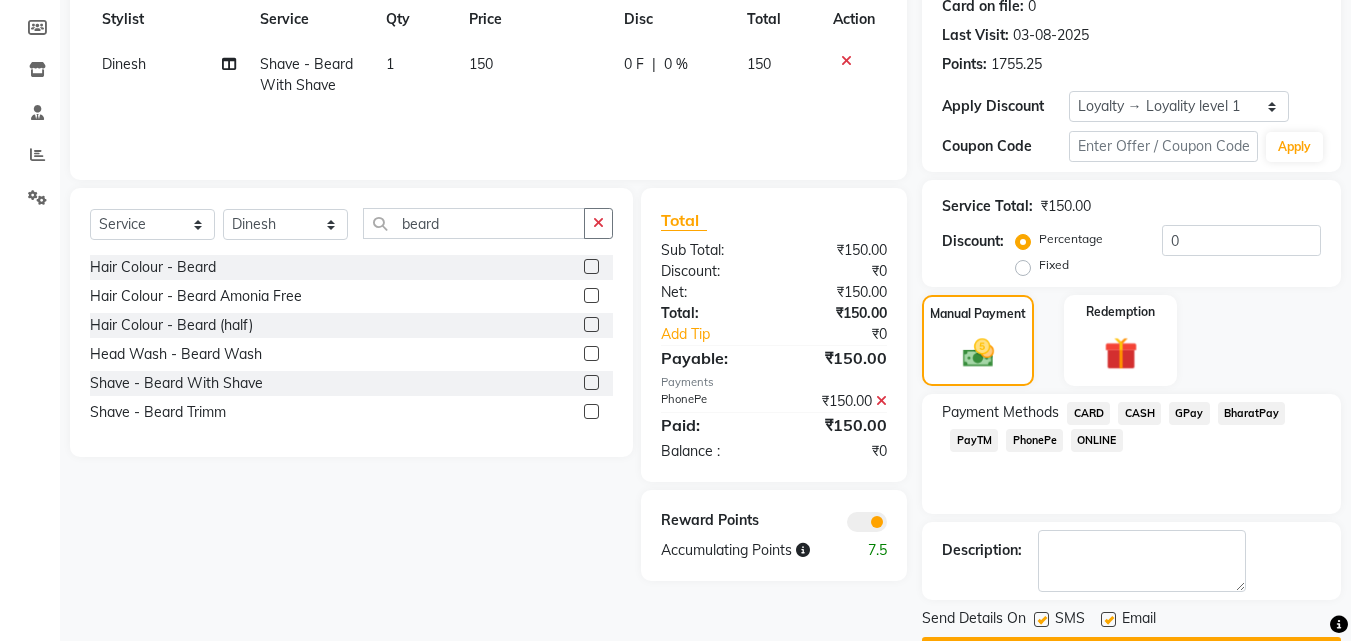 scroll, scrollTop: 345, scrollLeft: 0, axis: vertical 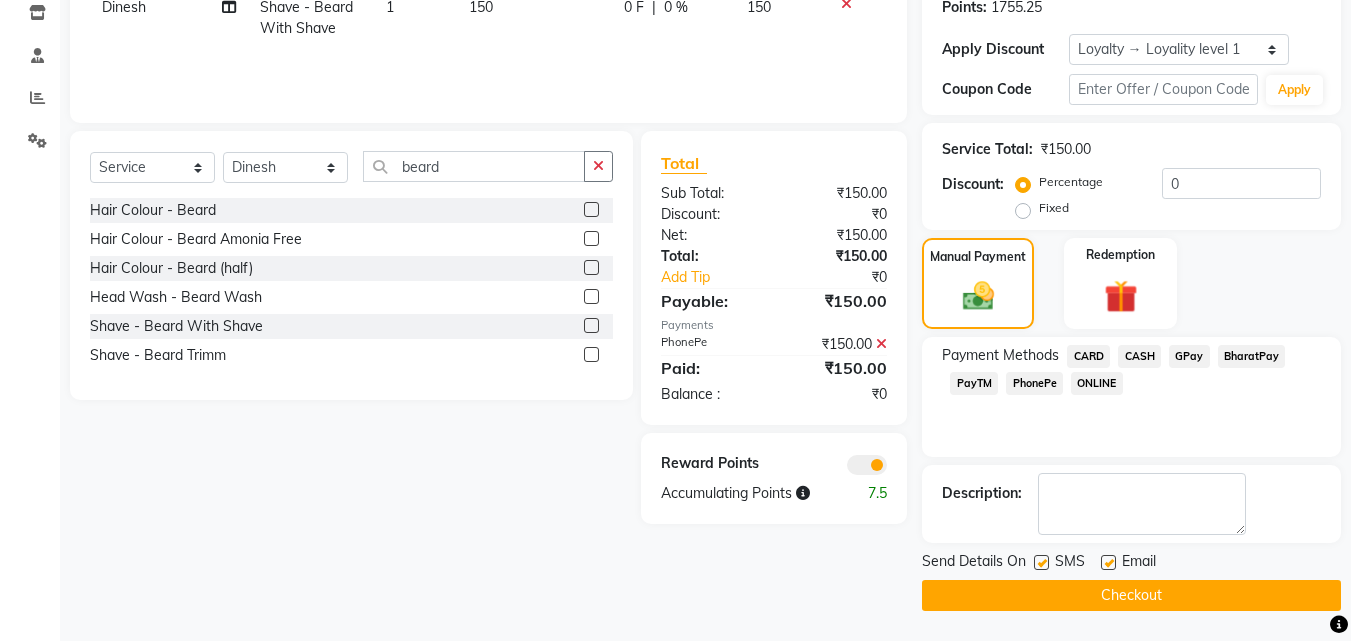 click 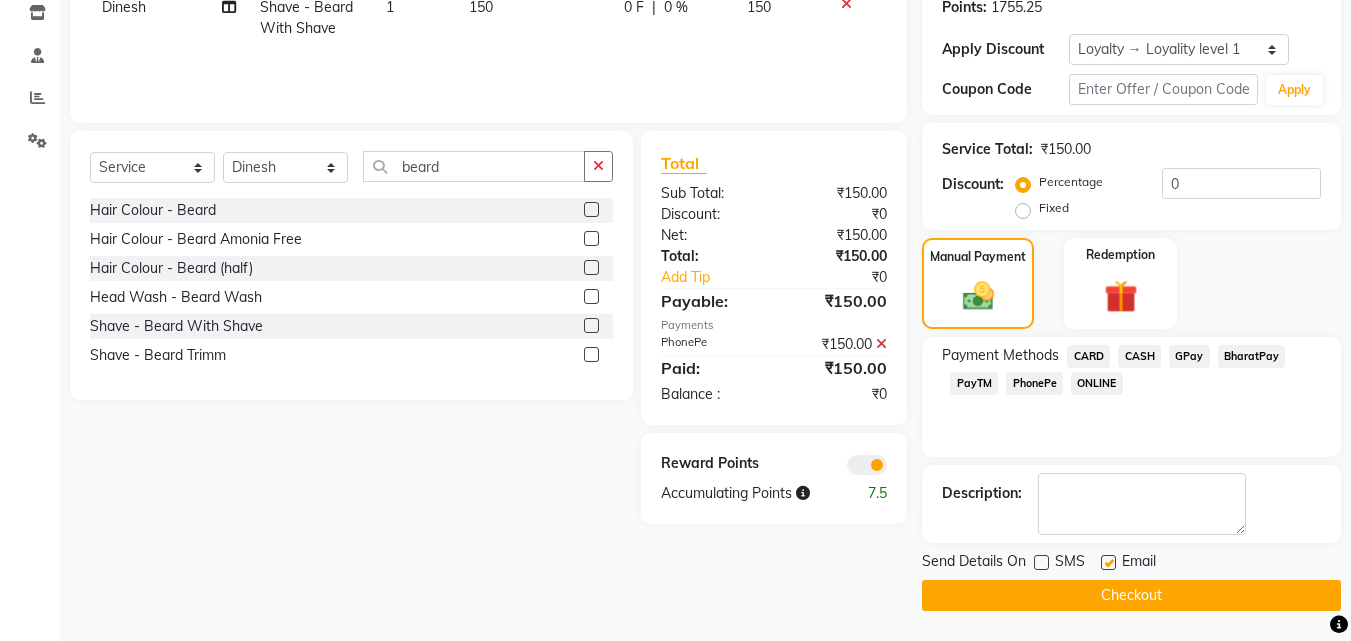 click 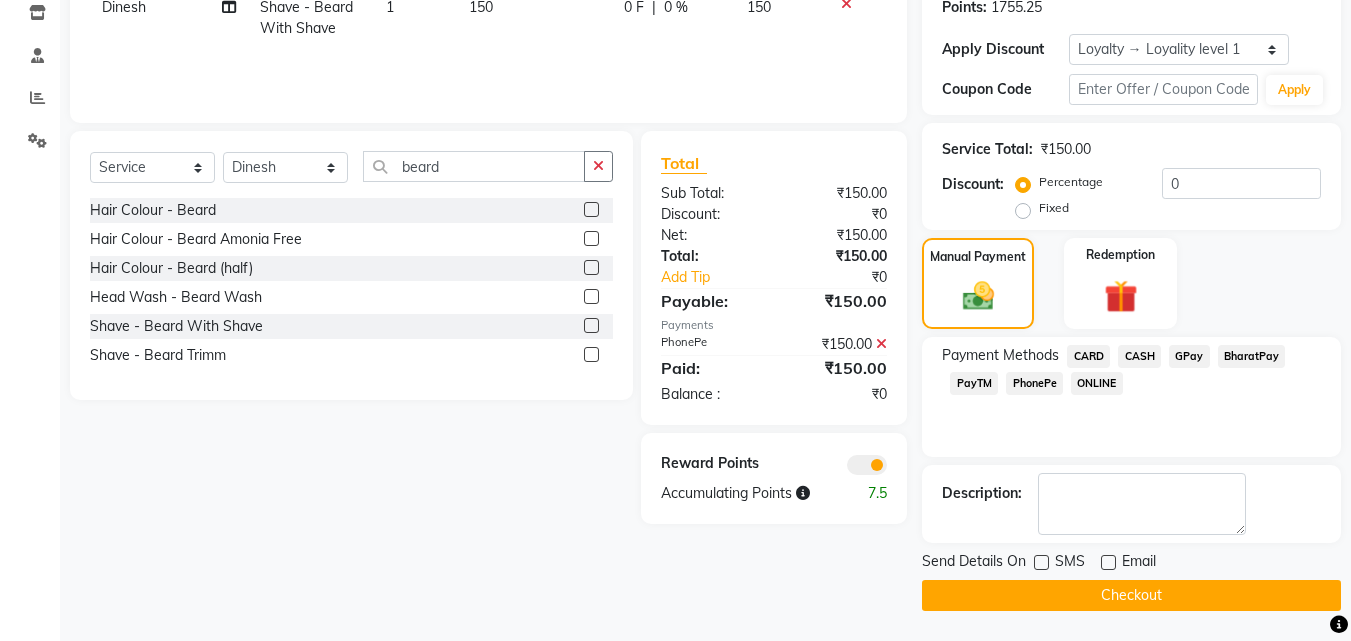 click on "Checkout" 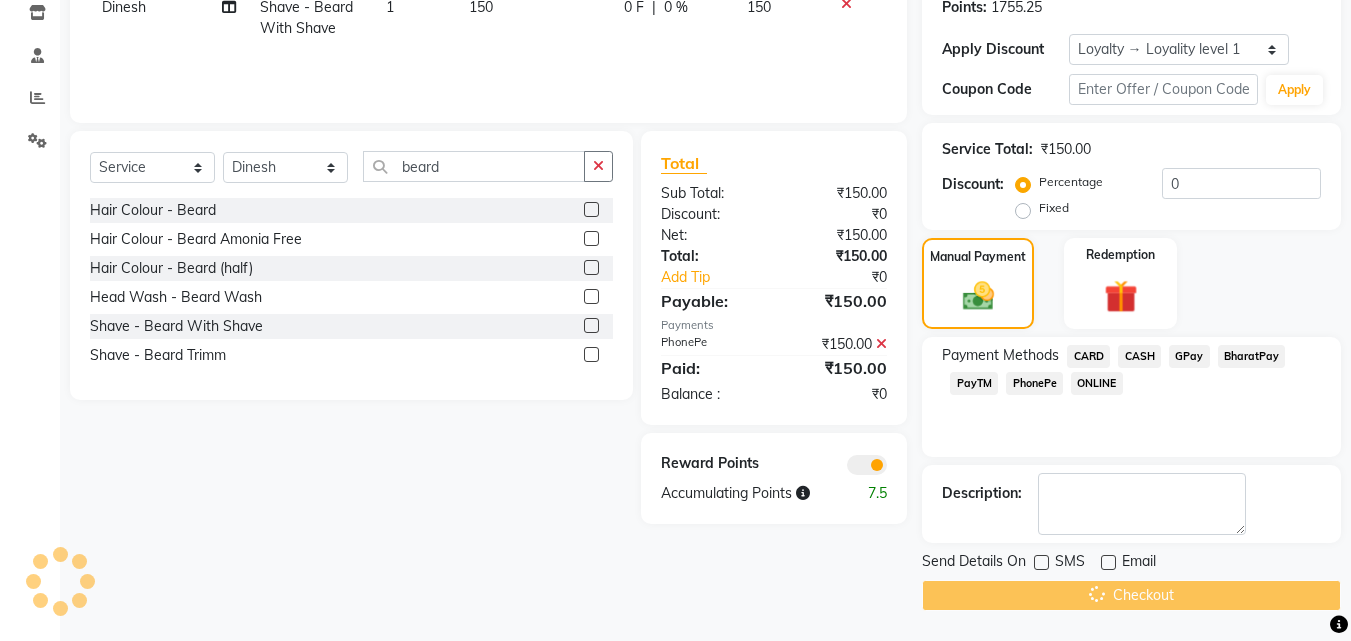 click on "Checkout" 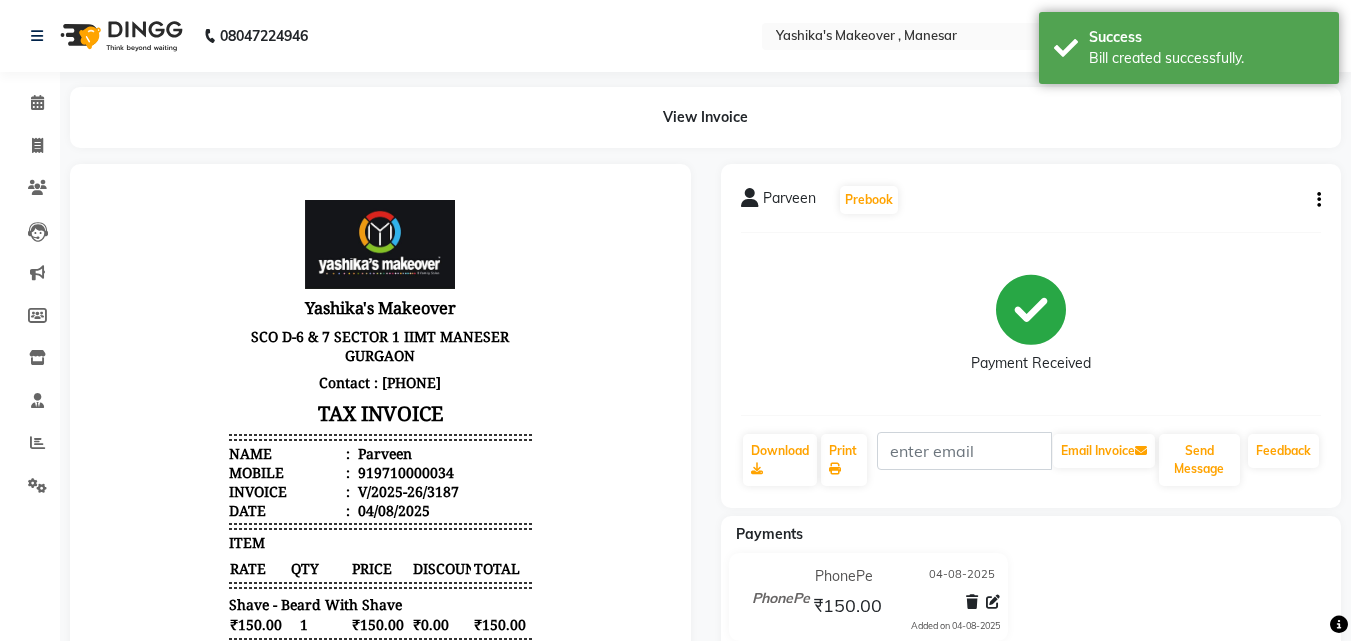 scroll, scrollTop: 0, scrollLeft: 0, axis: both 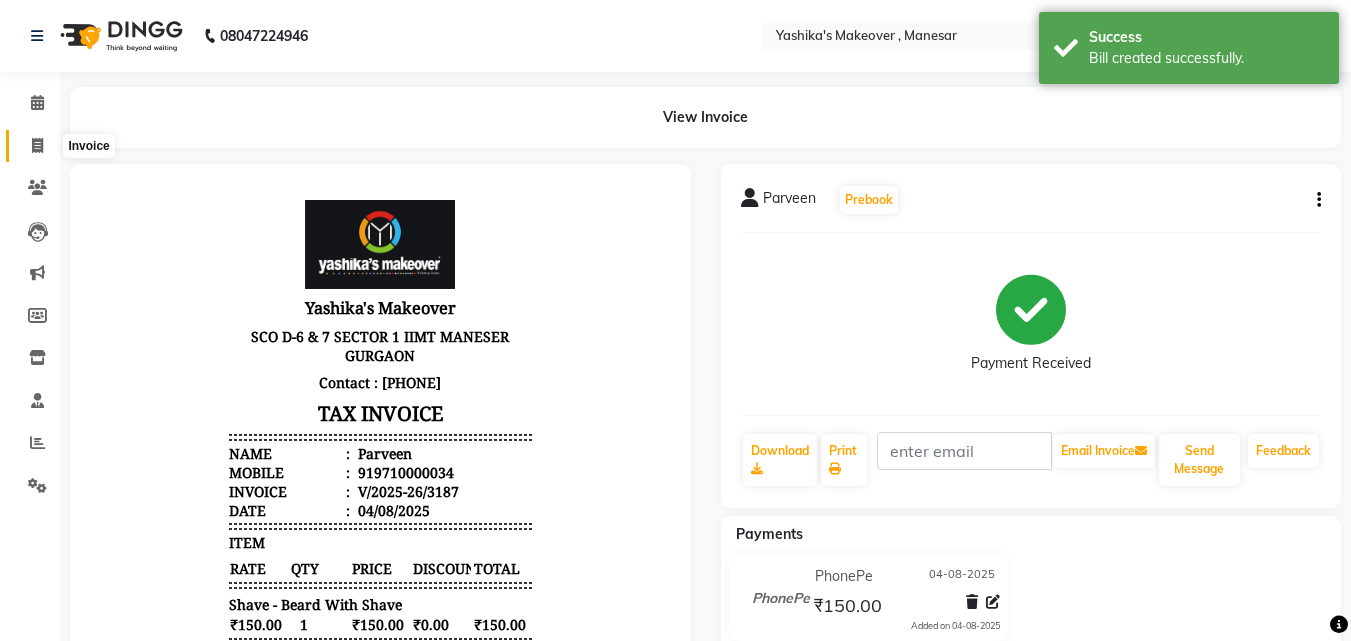 click 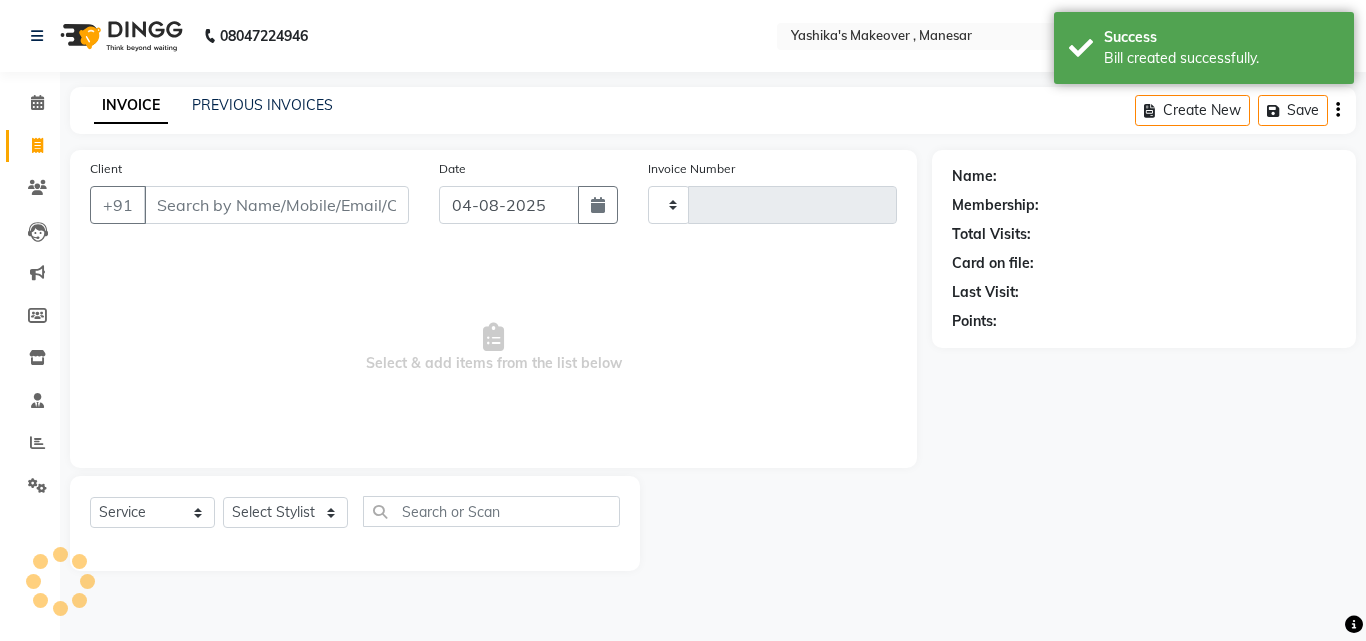 click on "Client" at bounding box center (276, 205) 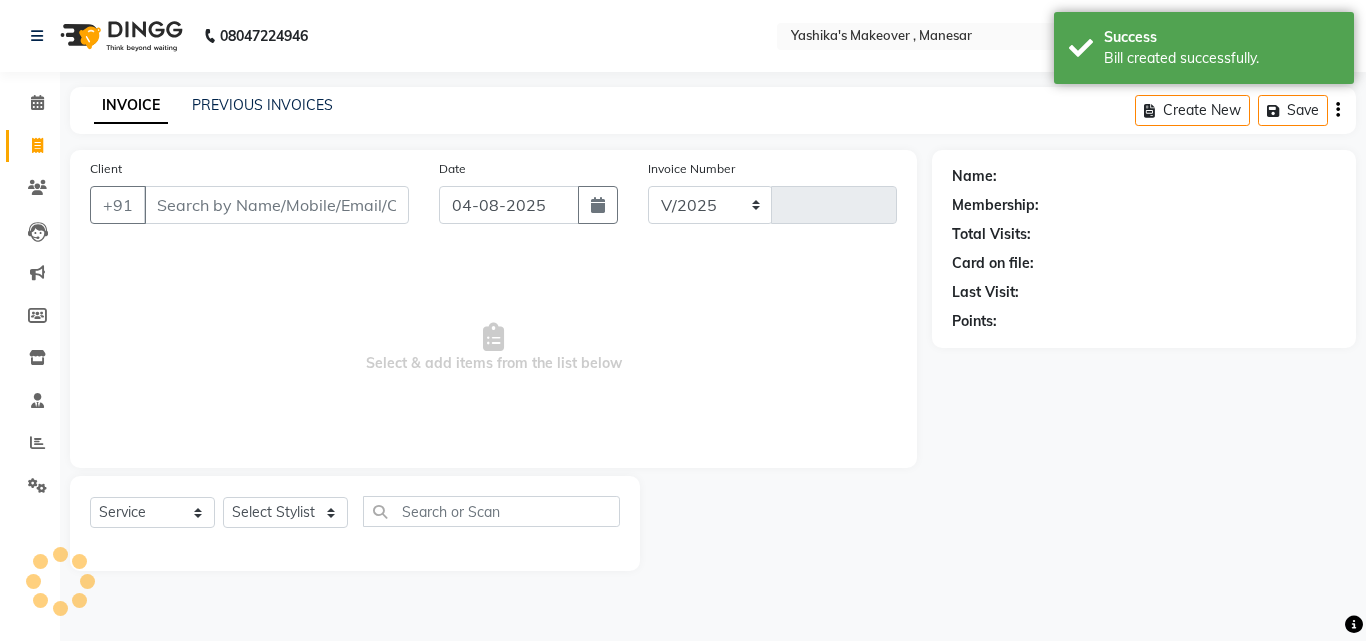 select on "820" 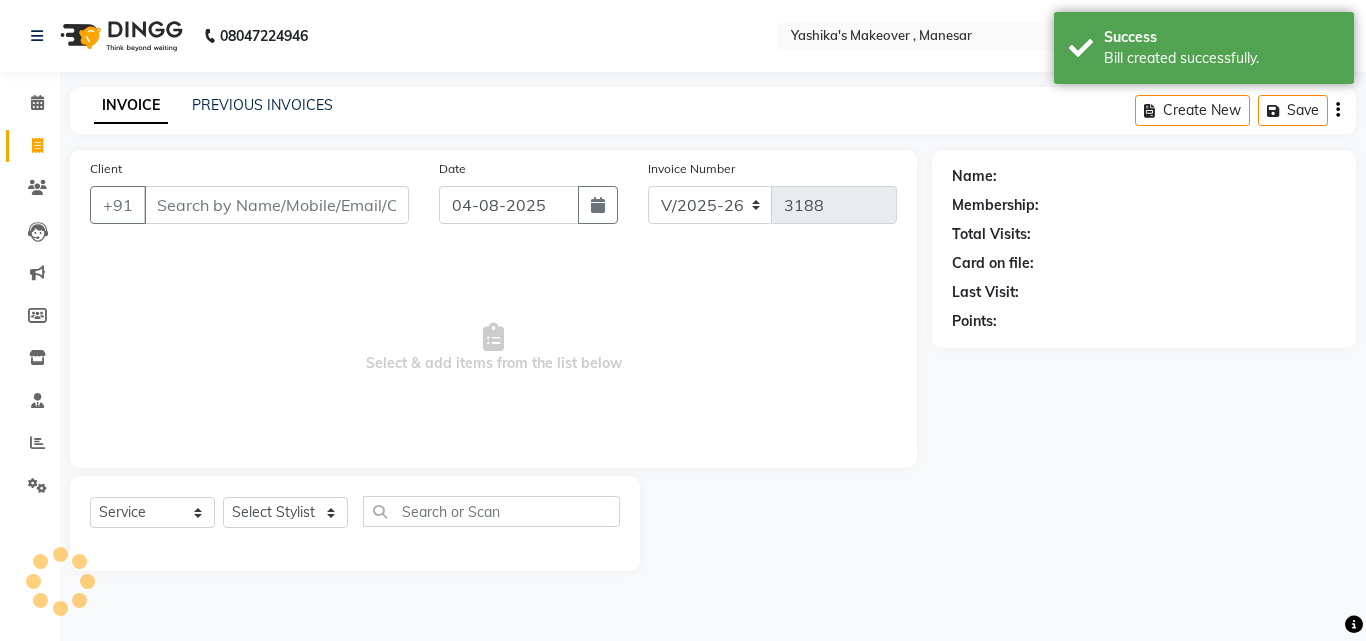 click on "Client" at bounding box center [276, 205] 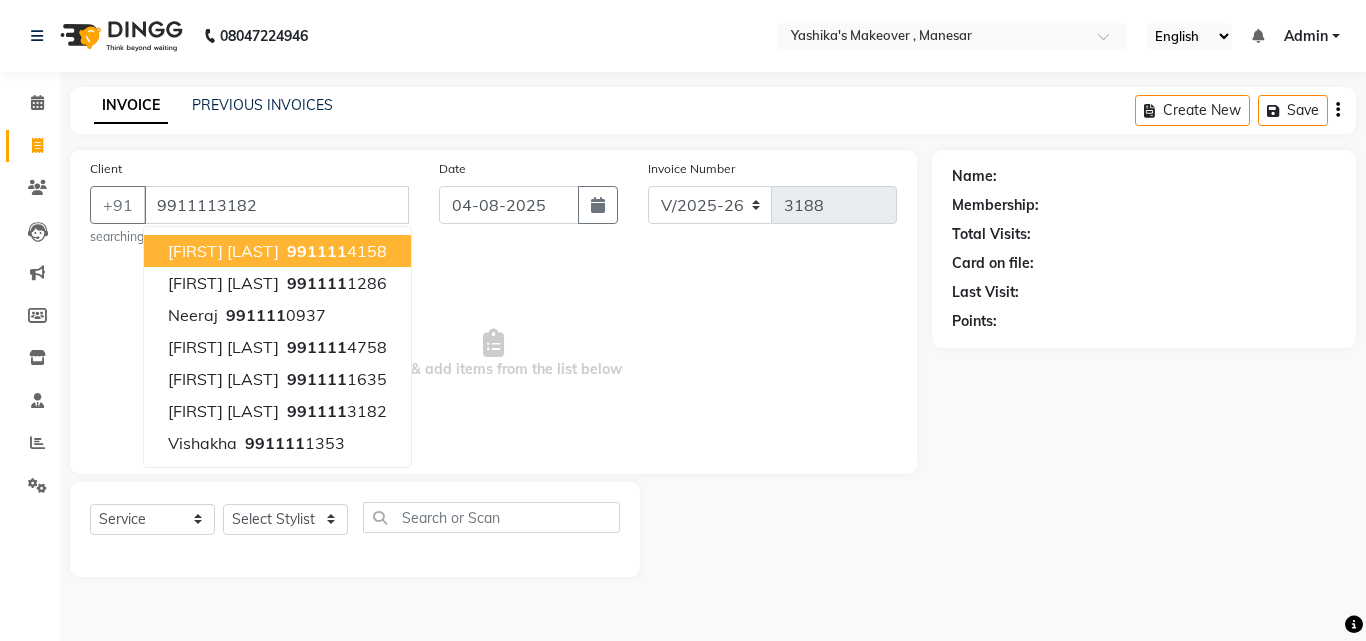 type on "9911113182" 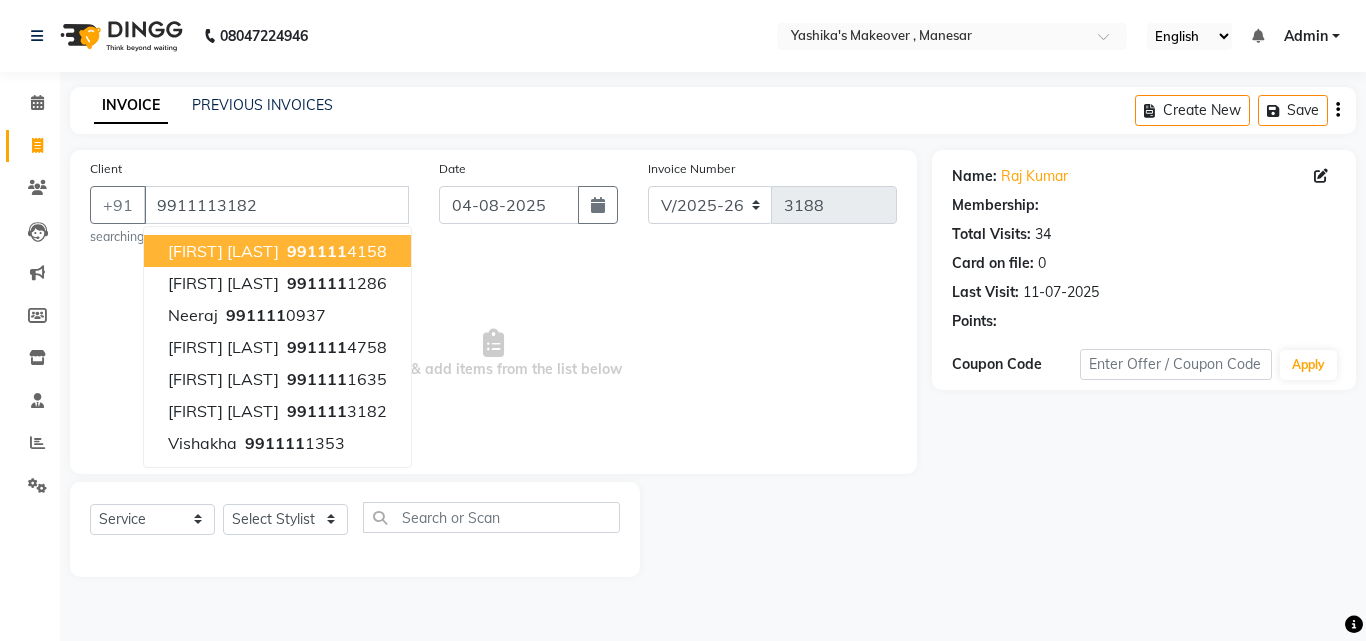 select on "2: Object" 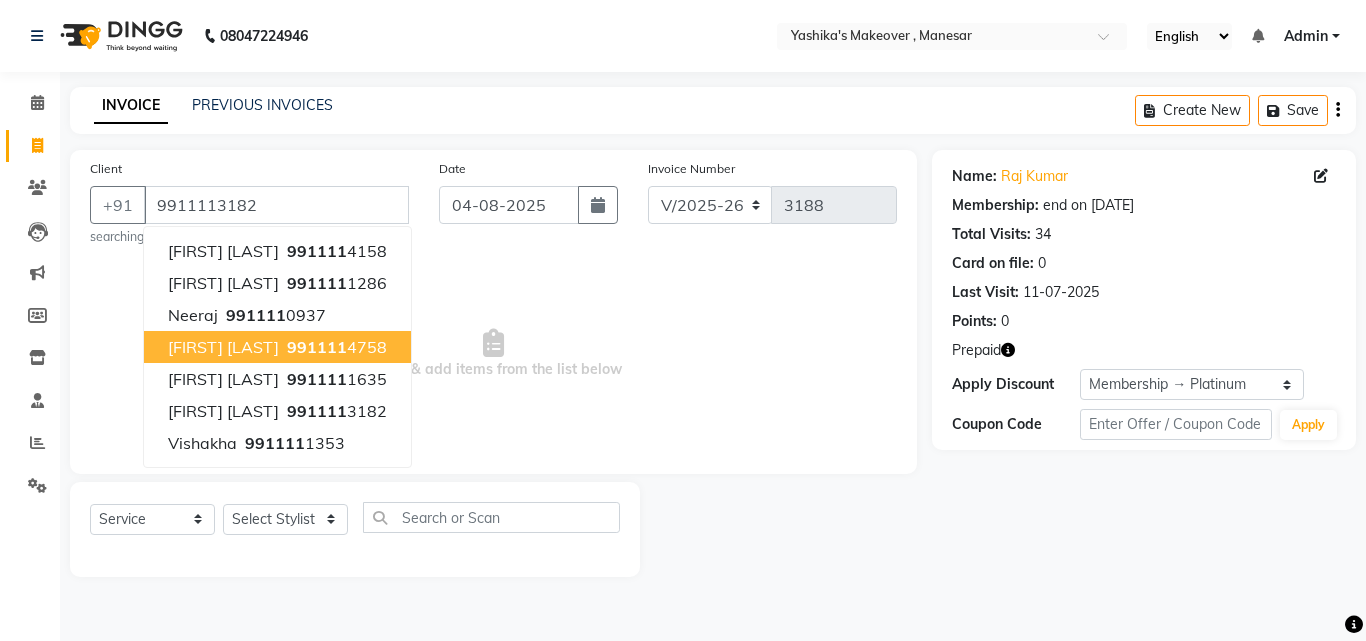 click on "Select & add items from the list below" at bounding box center [493, 354] 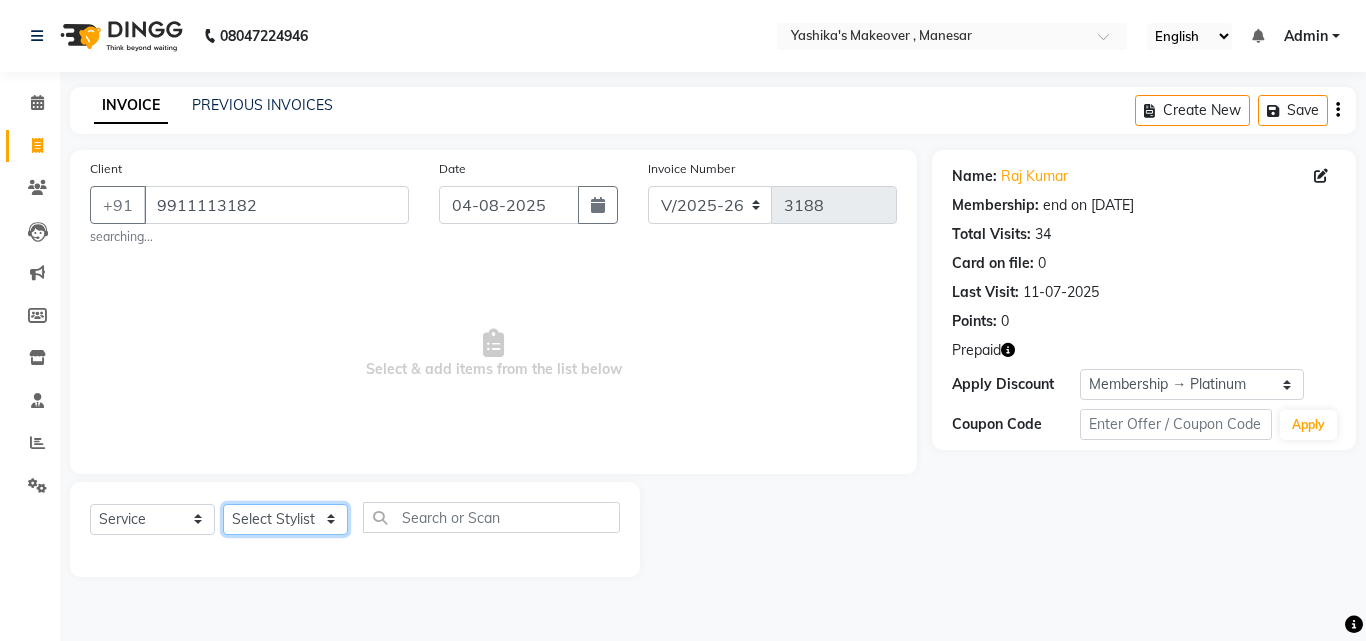 click on "Select Stylist Danish Shavej Dinesh Krishna Lalita Lalita Mdm Manjeet Minakshi Nancy Nikita Pooja Rinki Sahil sapna Shakshi (Oct24) Sudha" 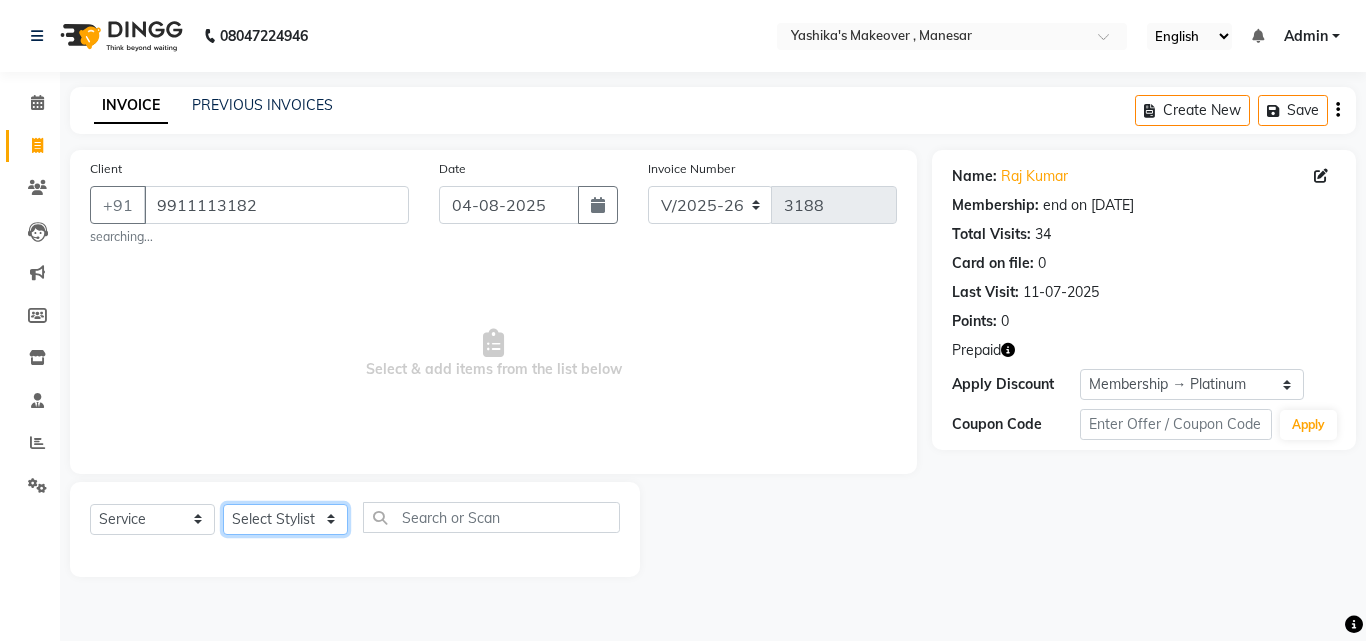 click on "Select Stylist Danish Shavej Dinesh Krishna Lalita Lalita Mdm Manjeet Minakshi Nancy Nikita Pooja Rinki Sahil sapna Shakshi (Oct24) Sudha" 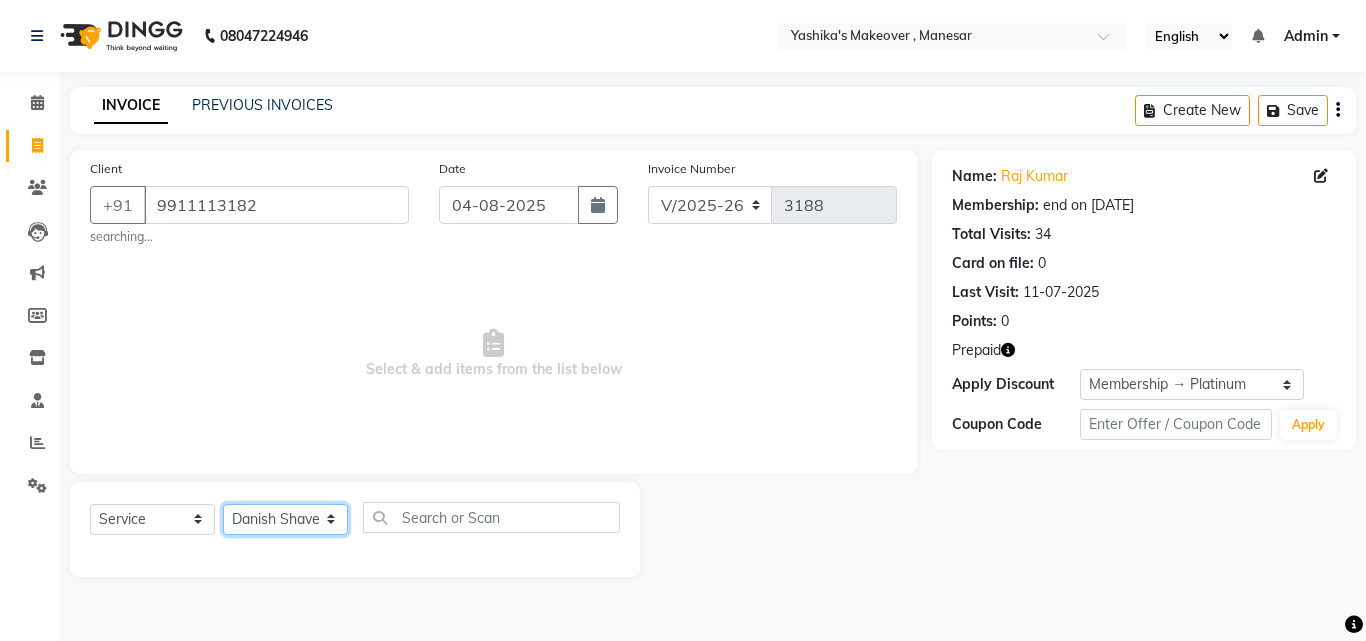 click on "Select Stylist Danish Shavej Dinesh Krishna Lalita Lalita Mdm Manjeet Minakshi Nancy Nikita Pooja Rinki Sahil sapna Shakshi (Oct24) Sudha" 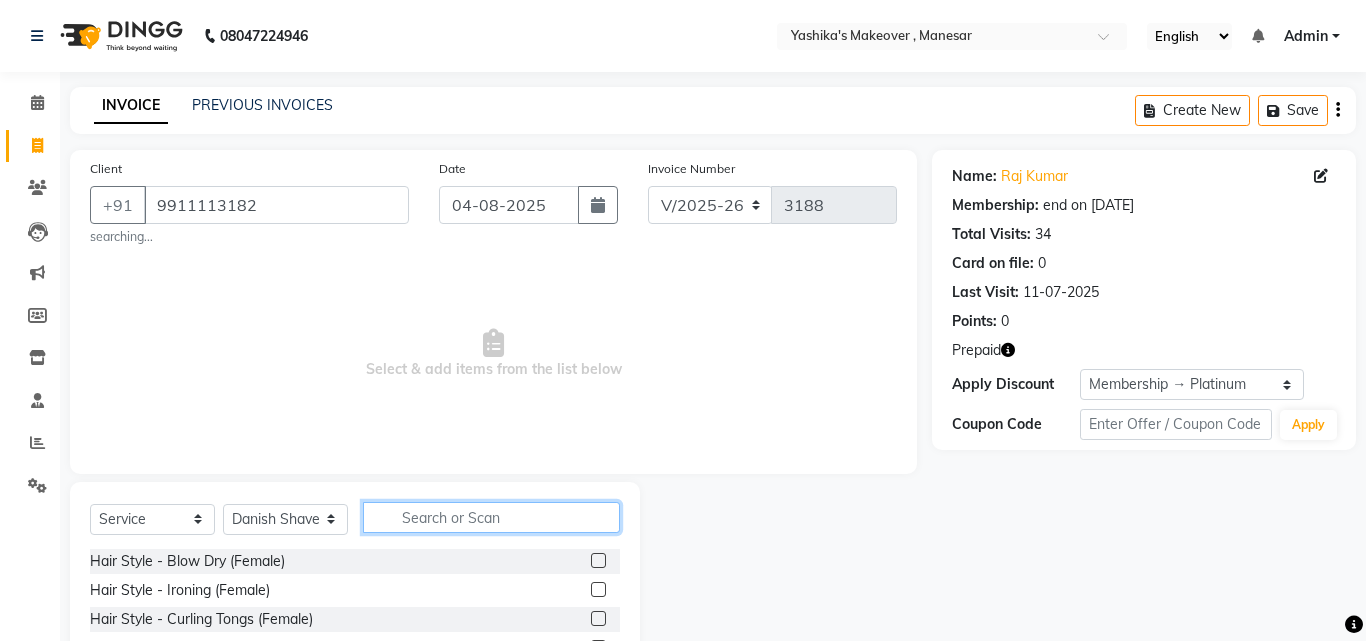 click 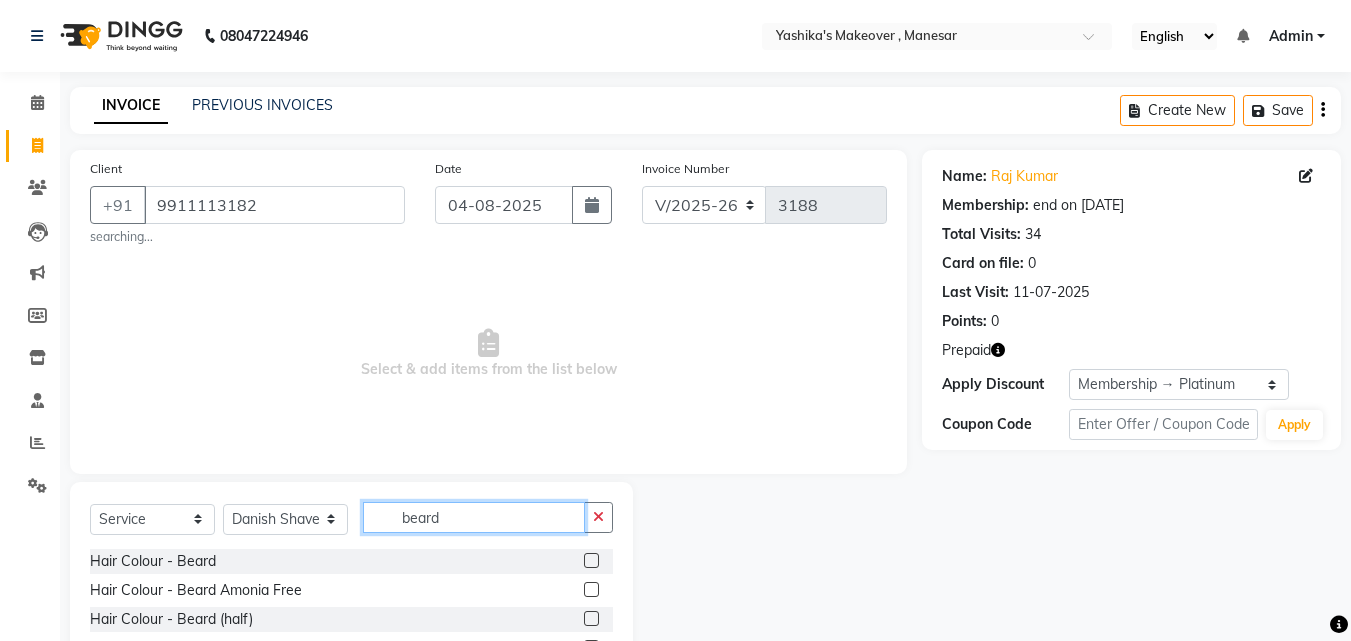scroll, scrollTop: 140, scrollLeft: 0, axis: vertical 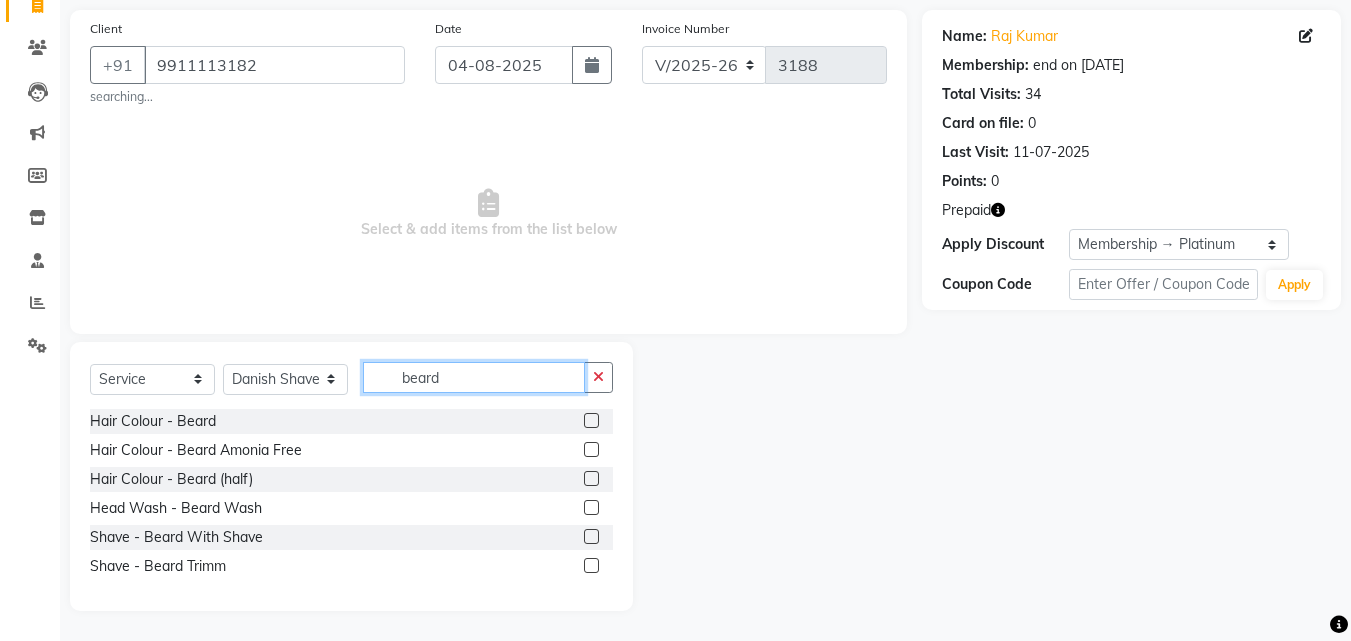 type on "beard" 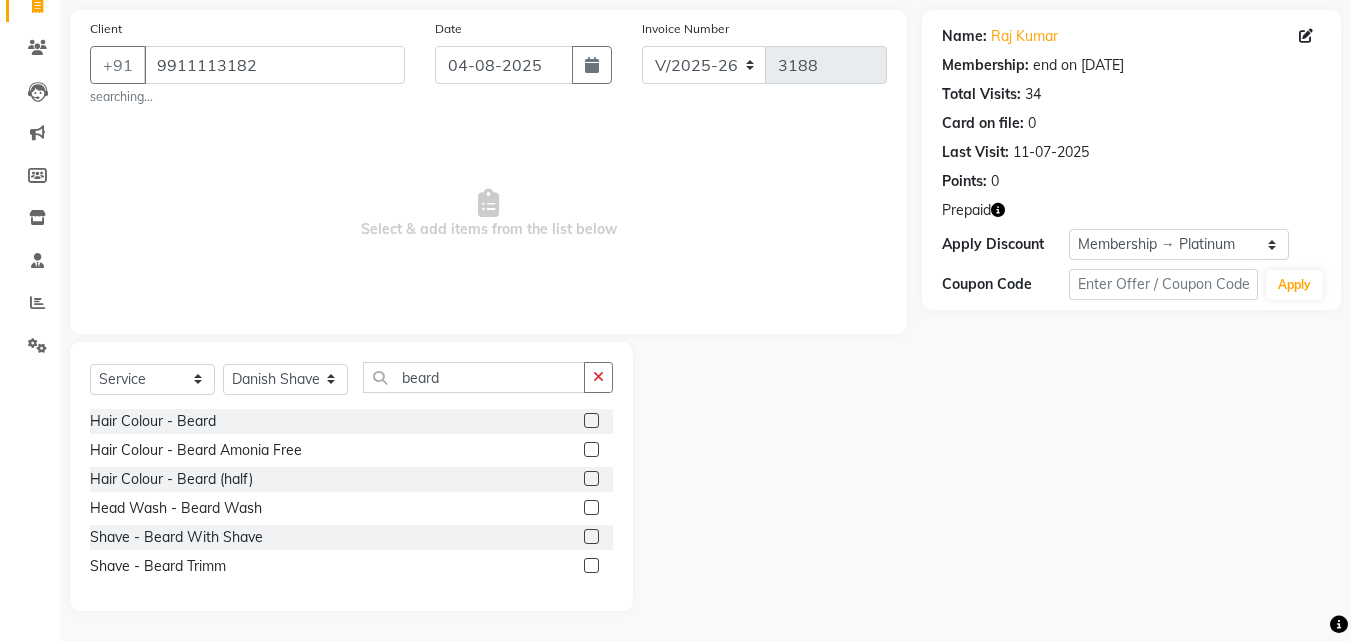 click 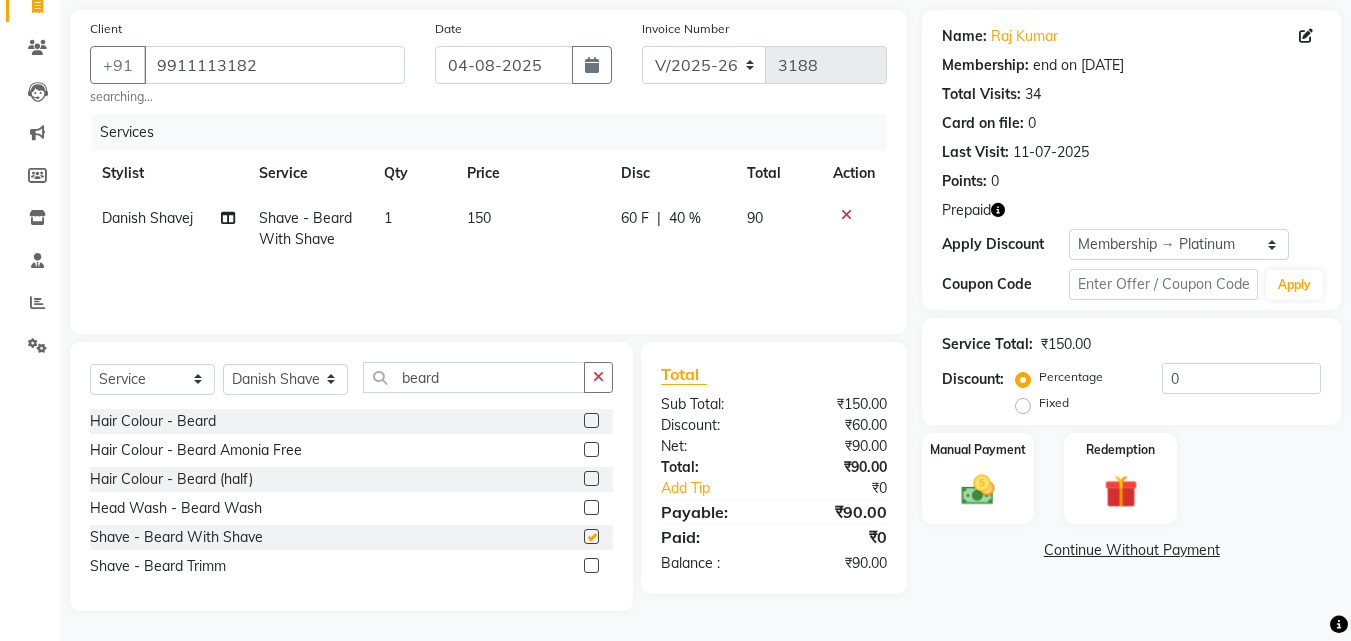 checkbox on "false" 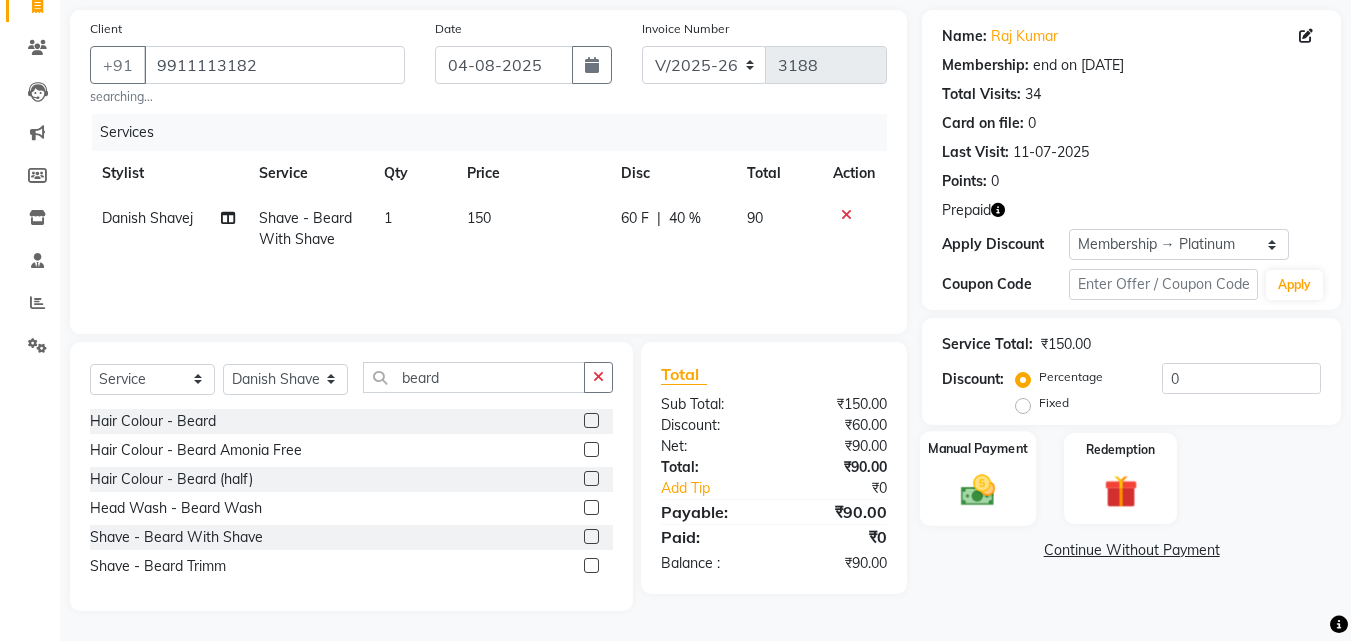 click 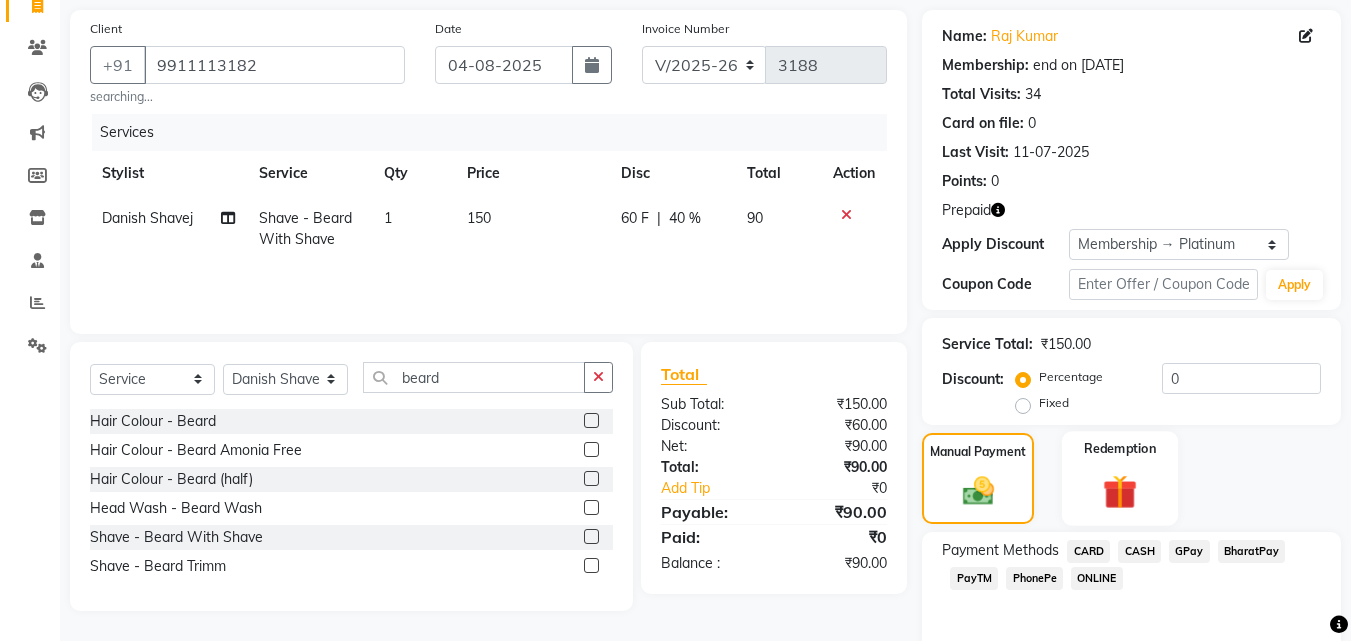 click on "Redemption" 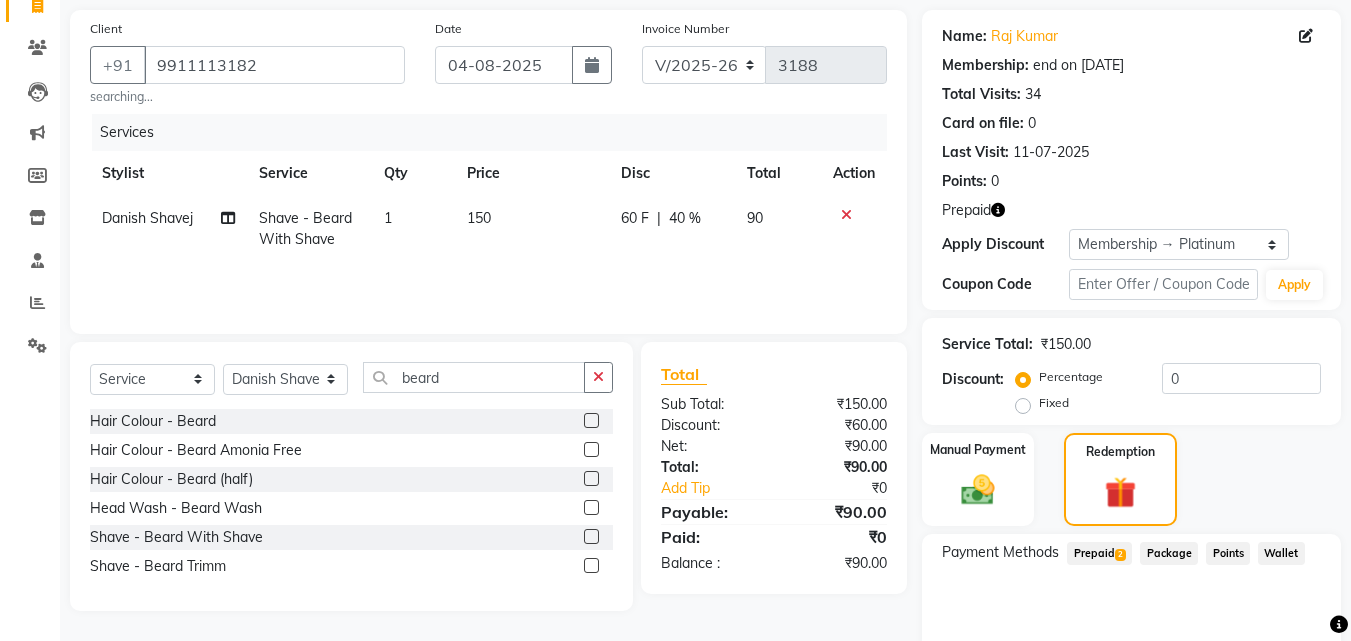 click 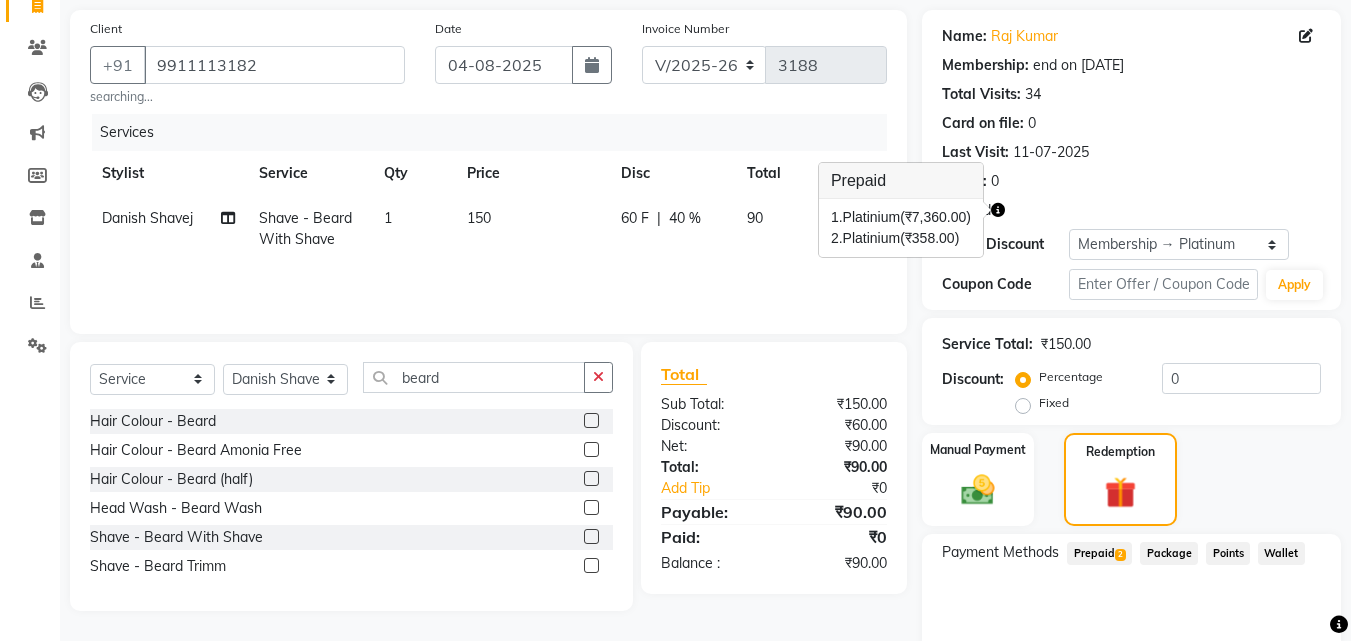 click on "Prepaid  2" 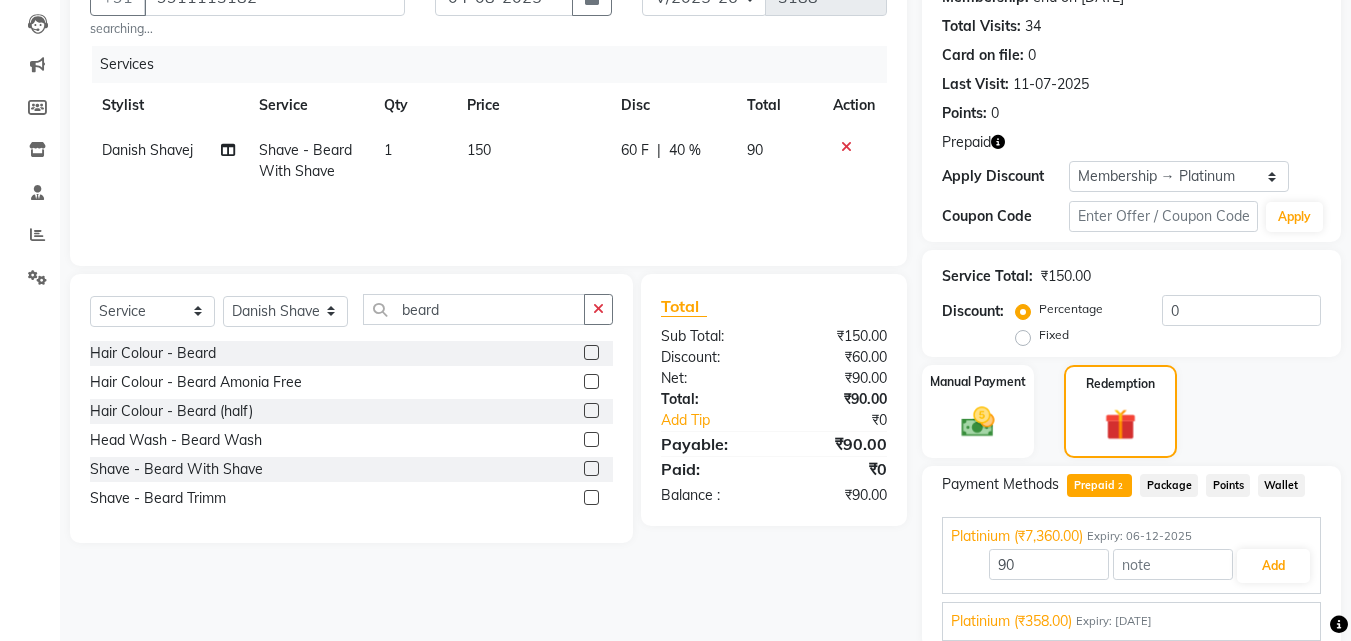 scroll, scrollTop: 287, scrollLeft: 0, axis: vertical 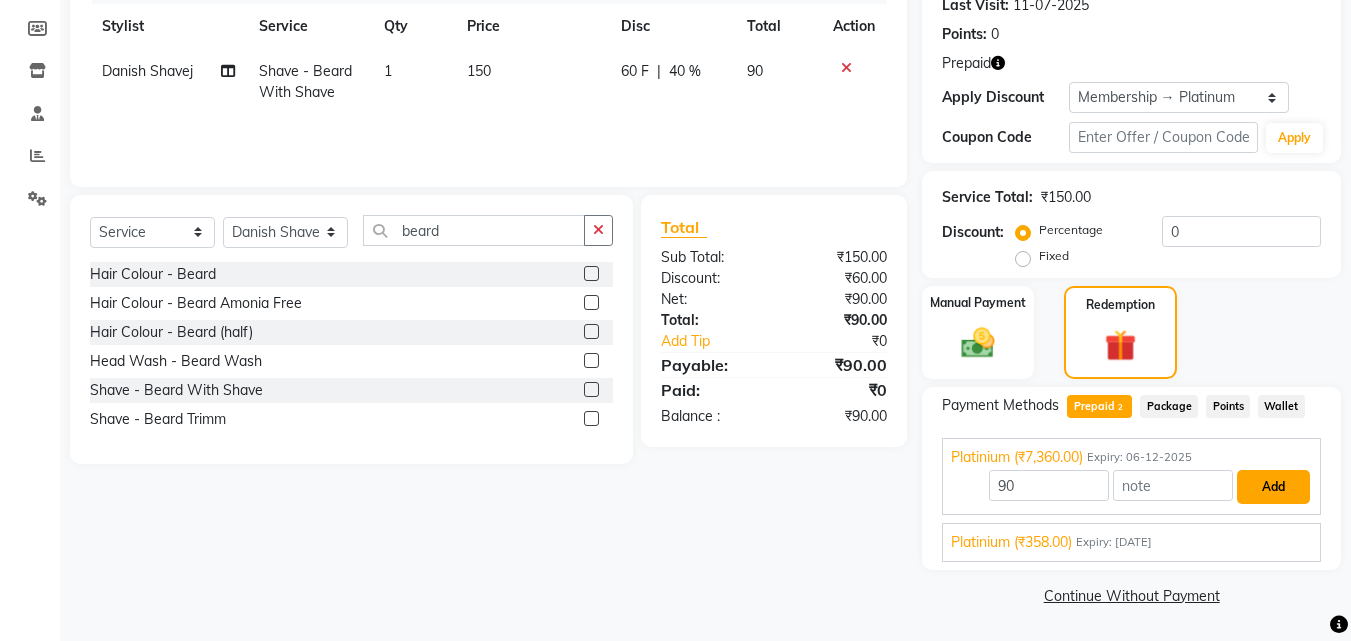 click on "Add" at bounding box center (1273, 487) 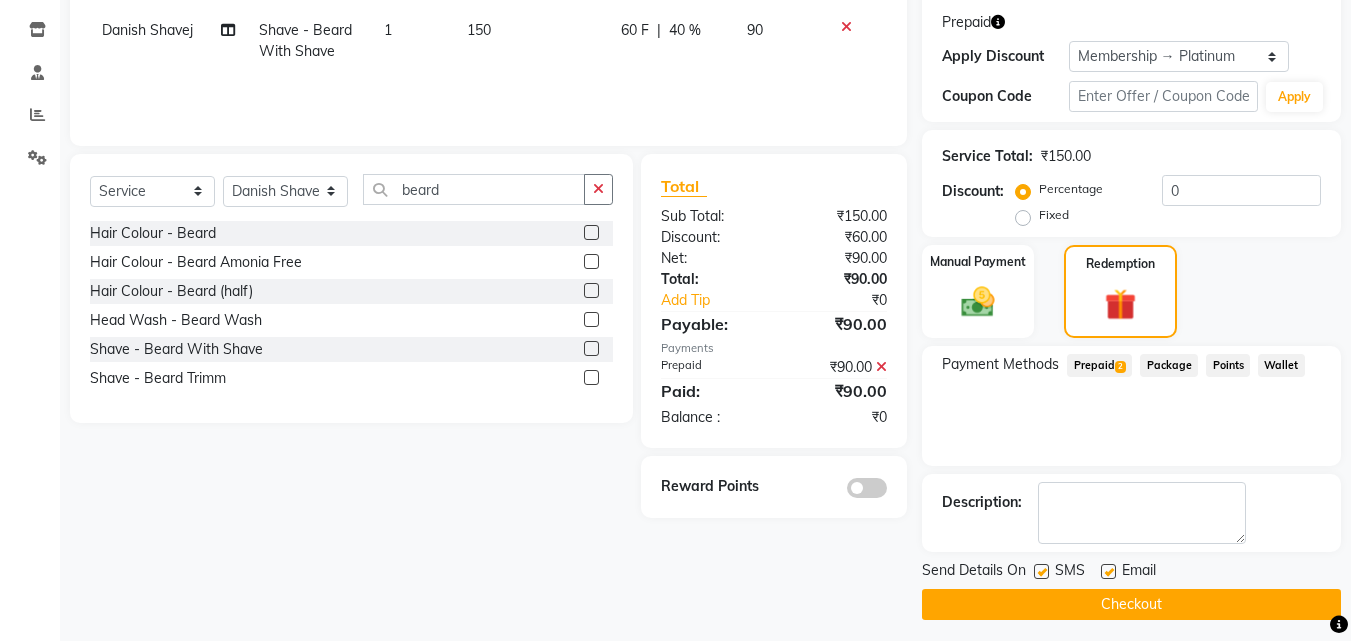 scroll, scrollTop: 337, scrollLeft: 0, axis: vertical 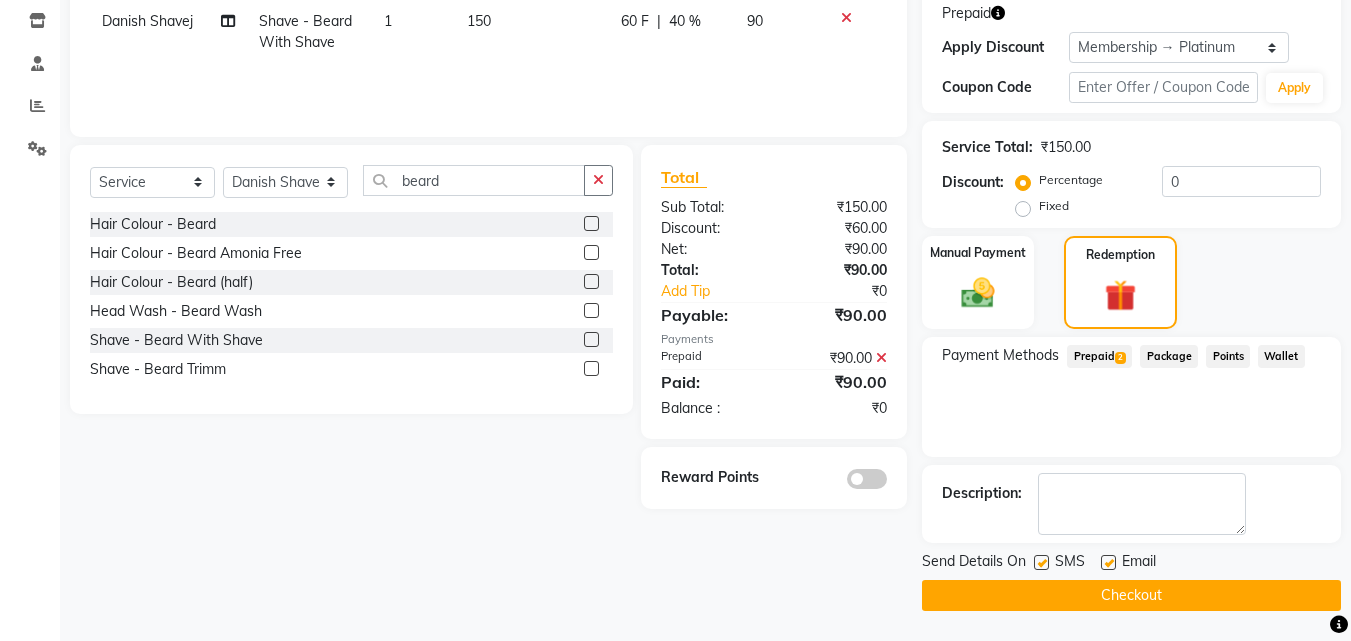 click 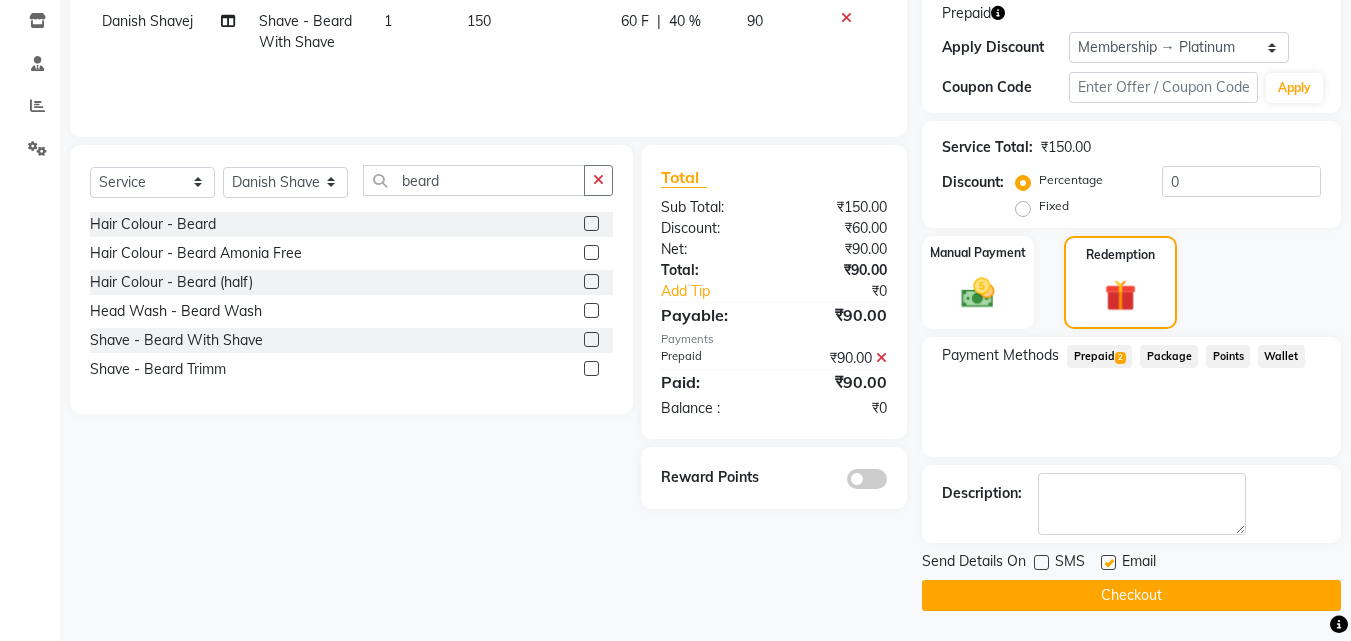 click 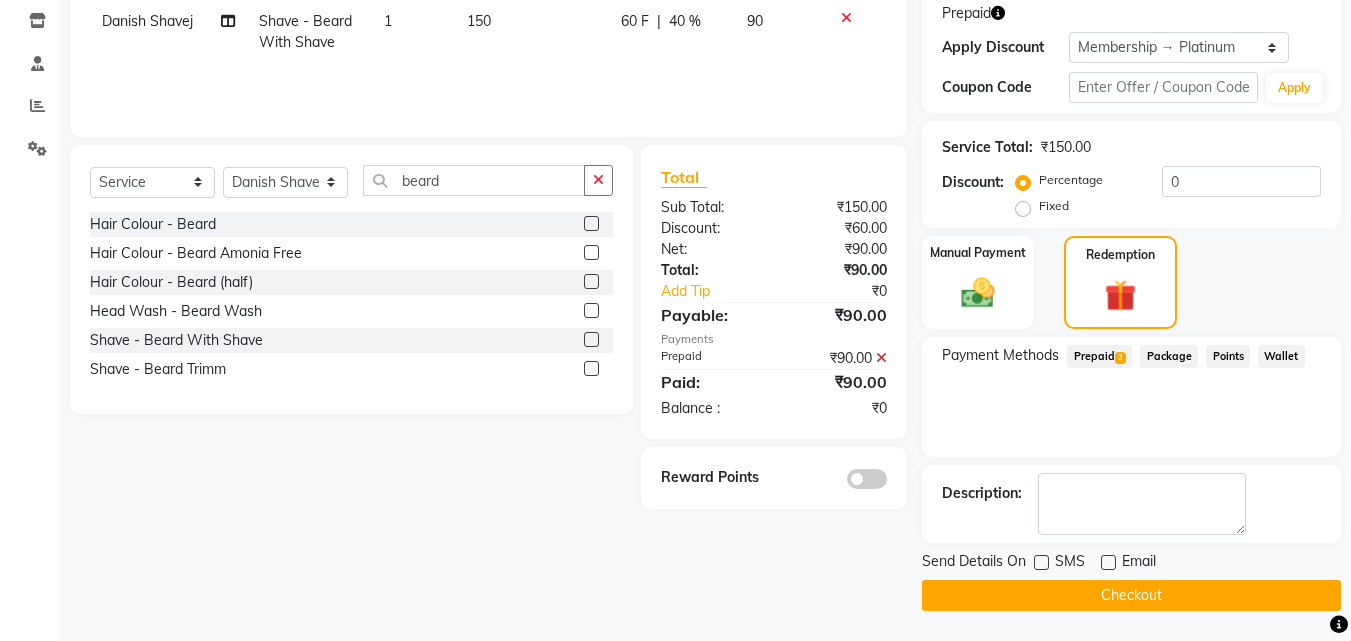click 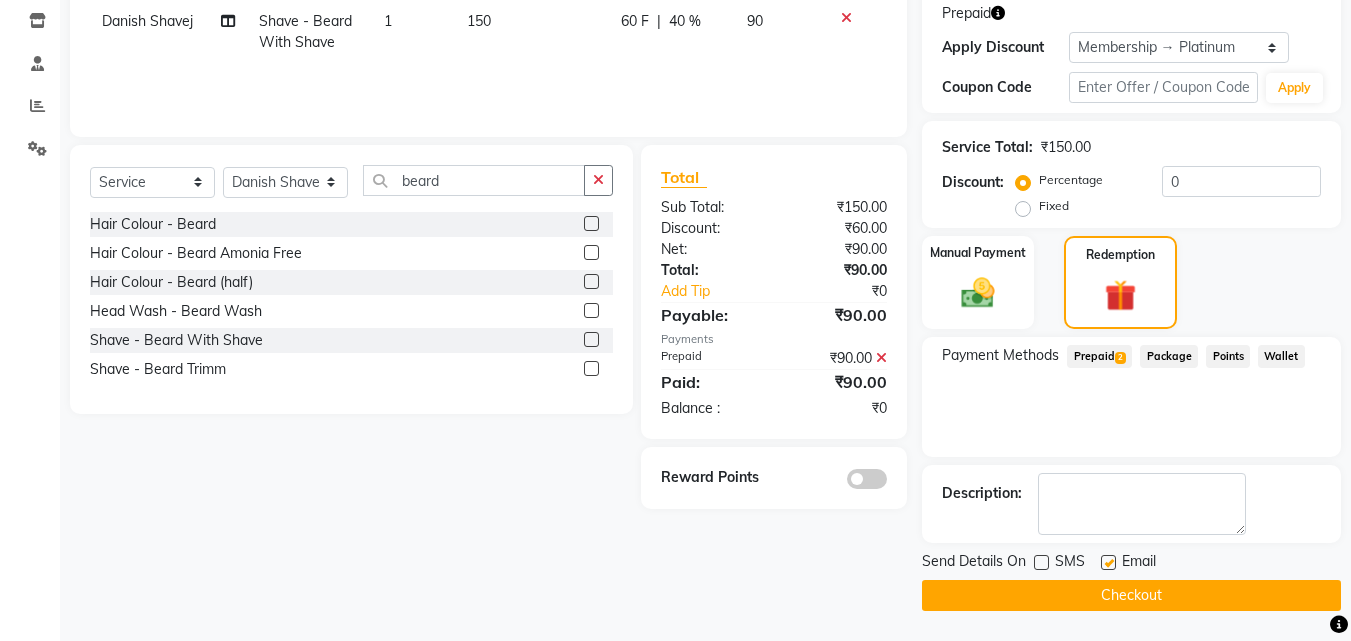 click 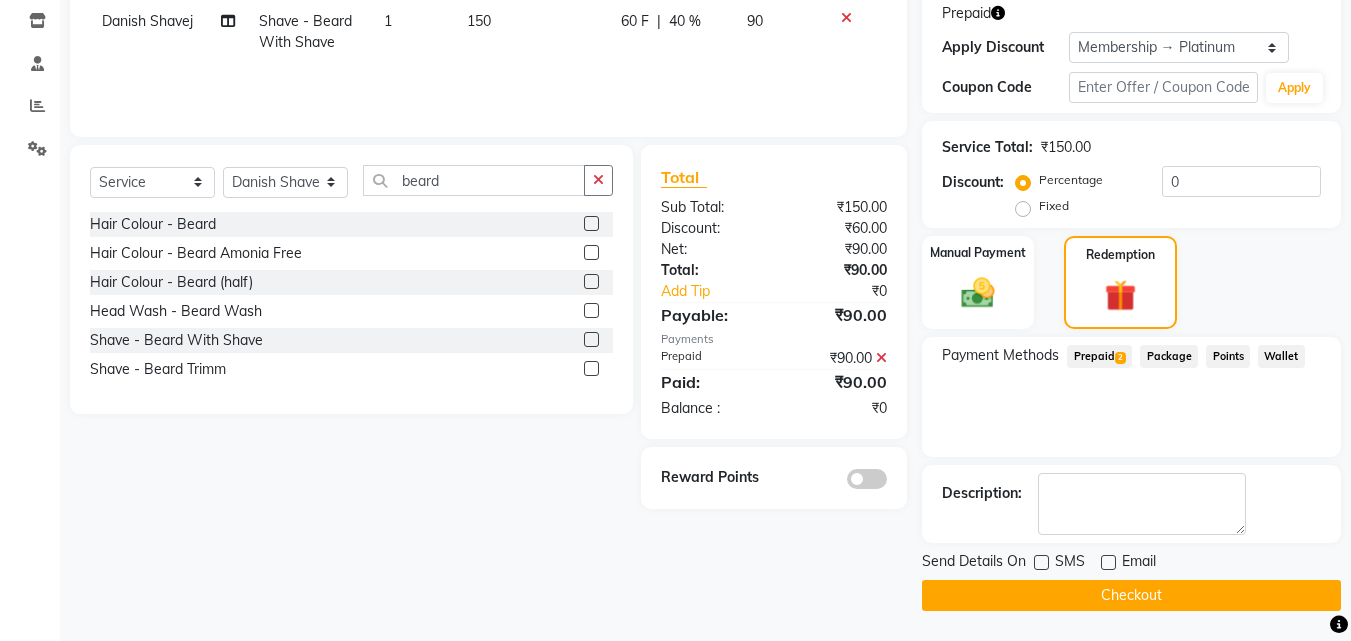 click 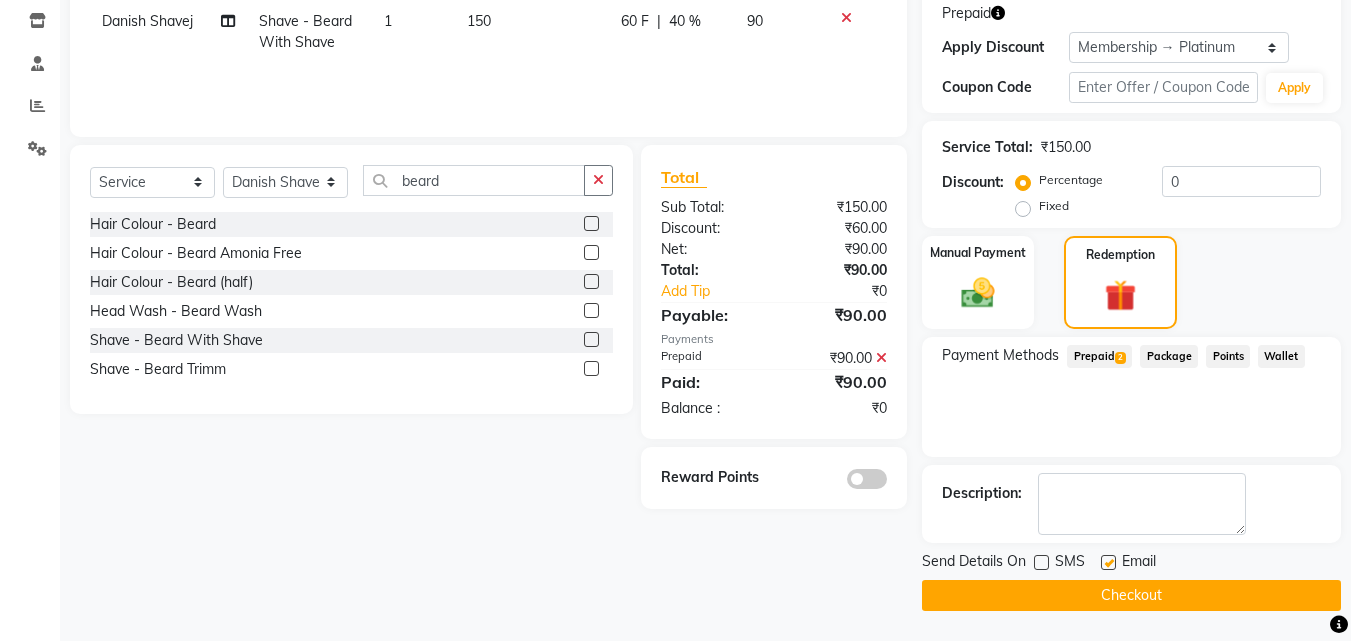 click 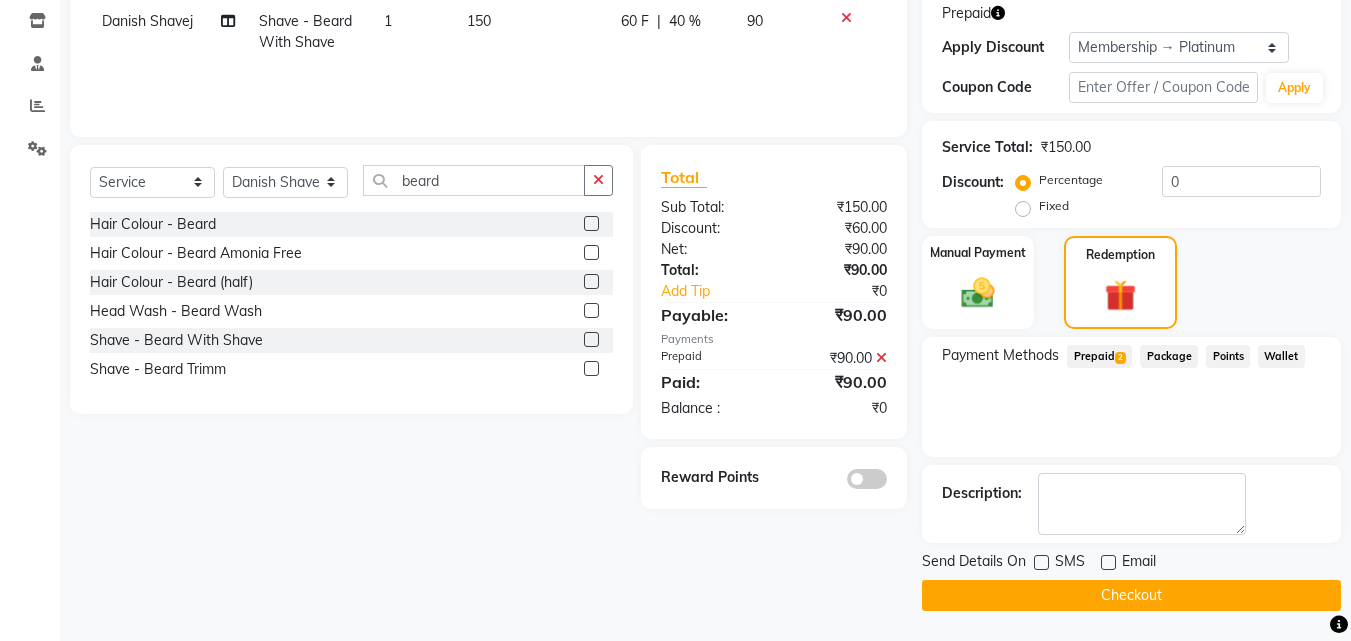 click on "Checkout" 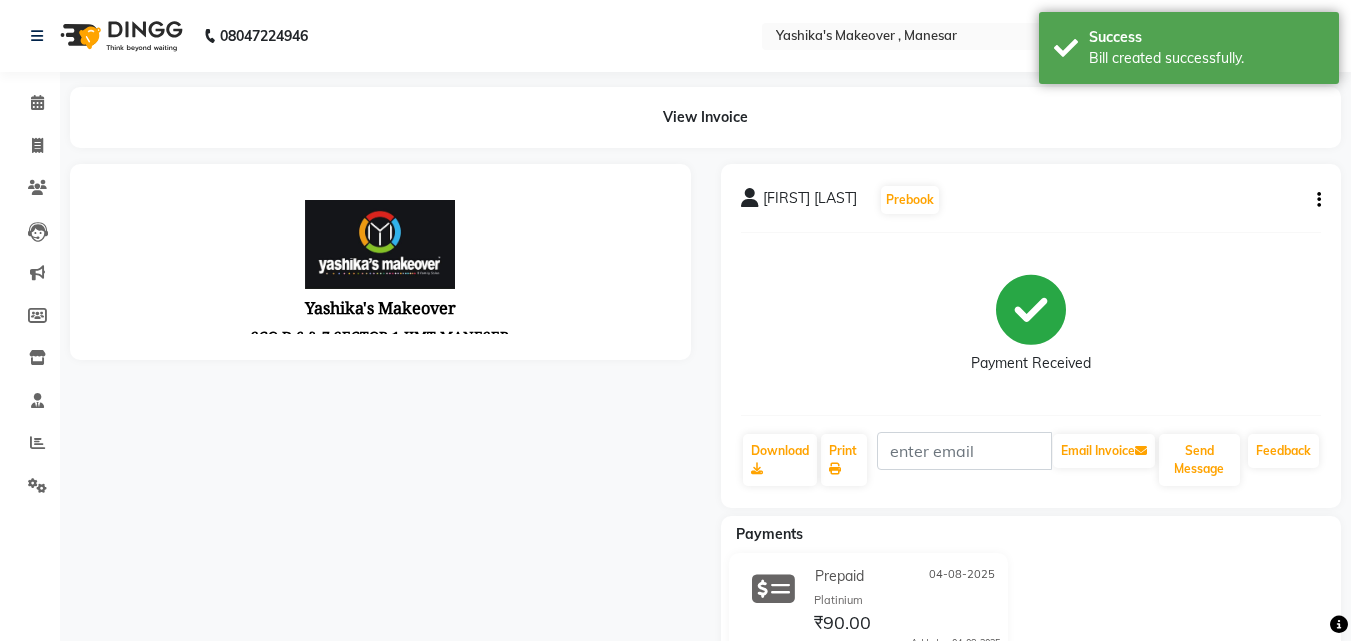 scroll, scrollTop: 0, scrollLeft: 0, axis: both 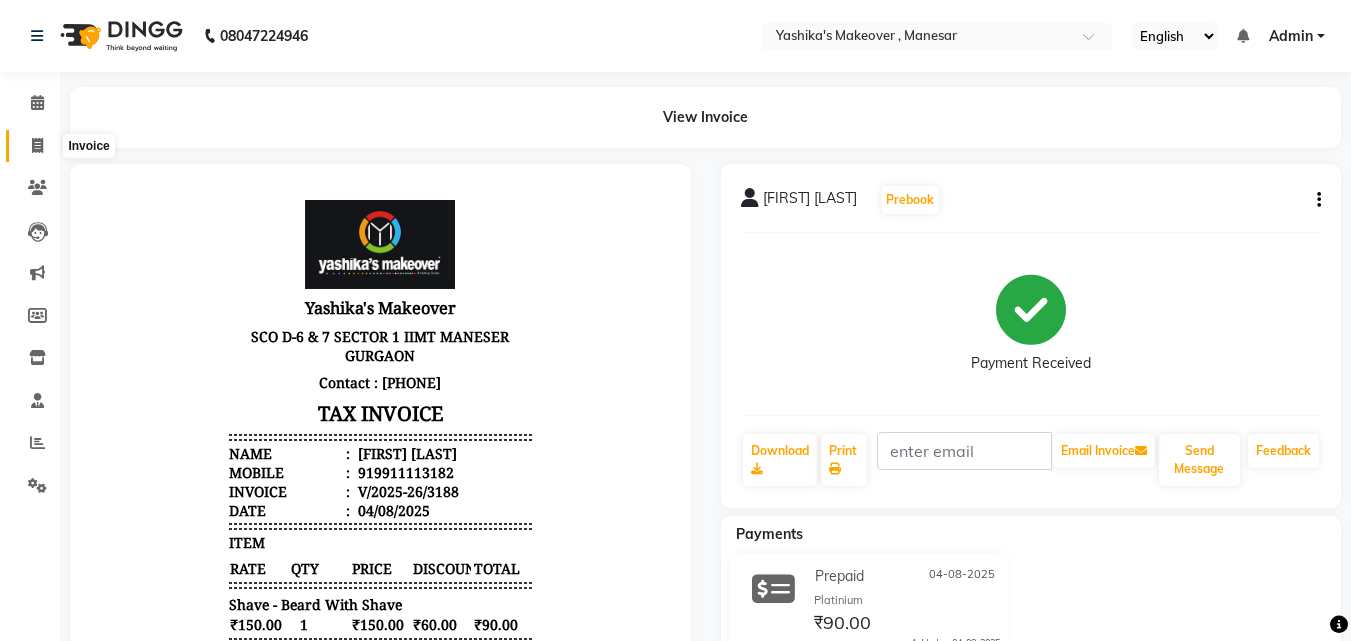 click 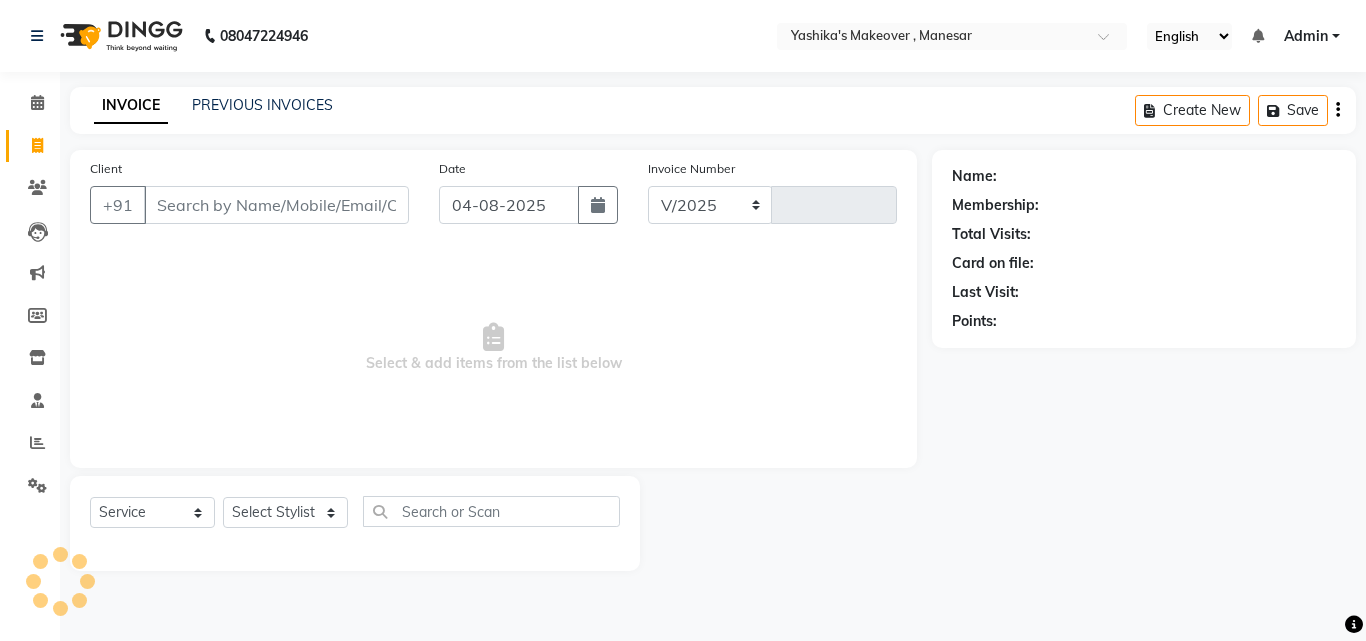 select on "820" 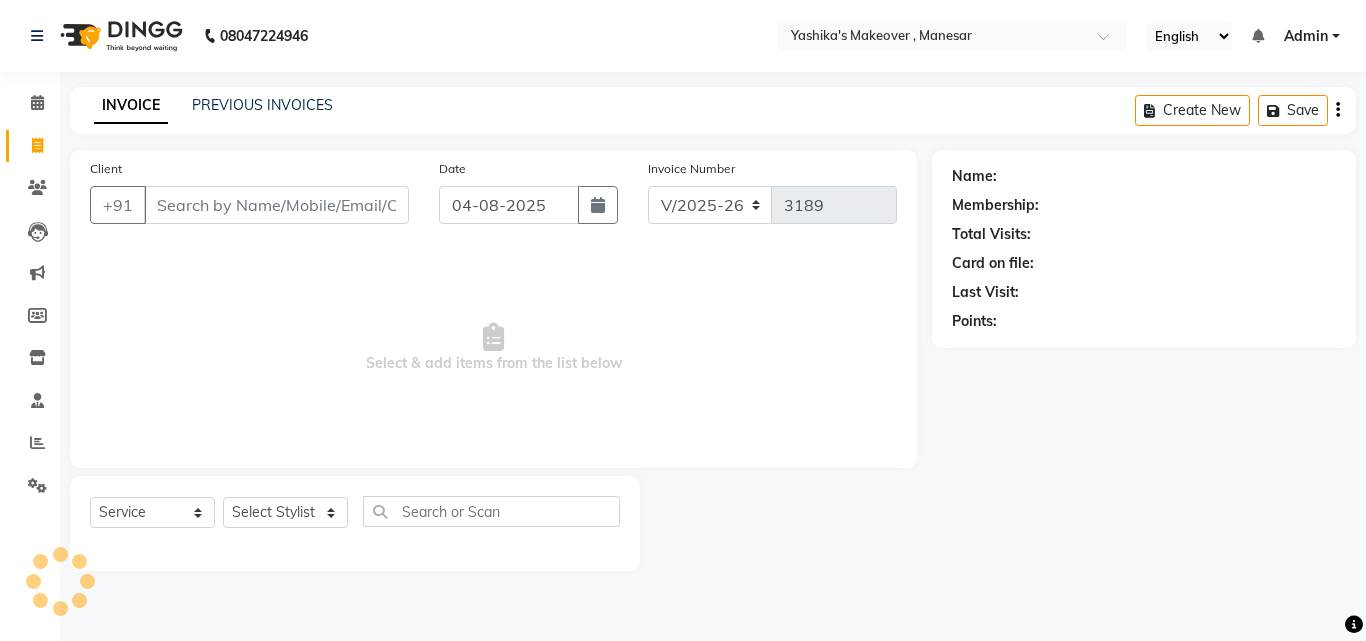 click on "Client" at bounding box center [276, 205] 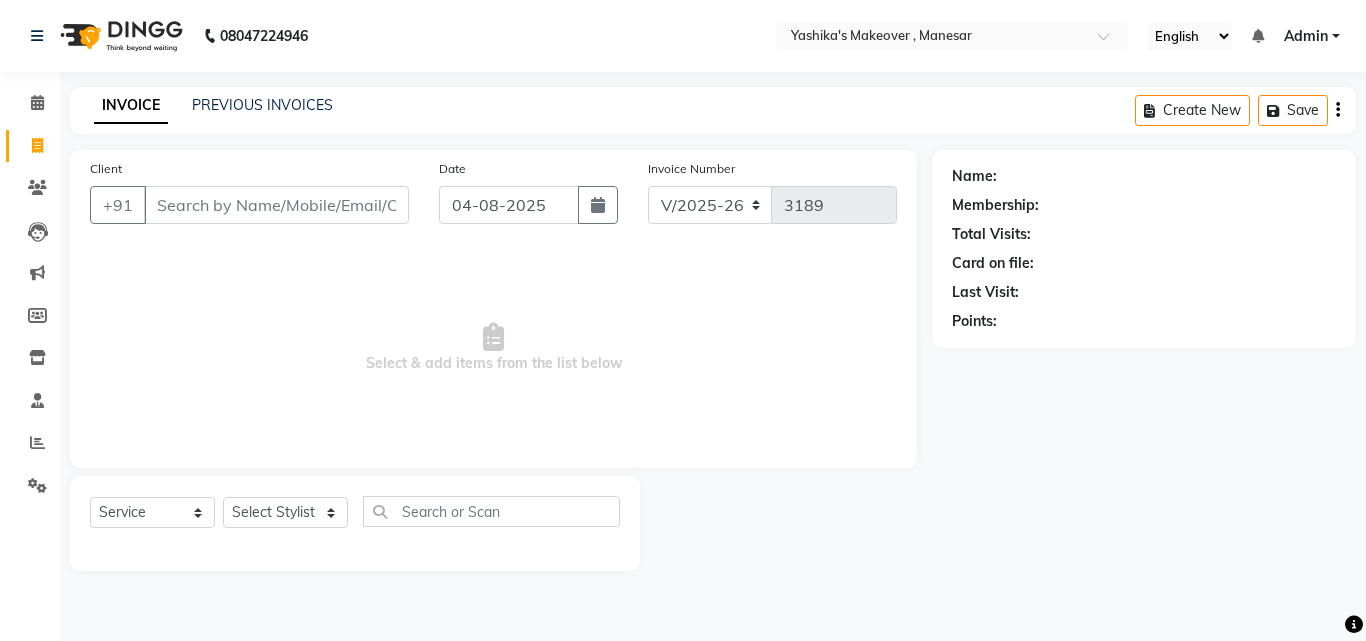 click on "Client" at bounding box center [276, 205] 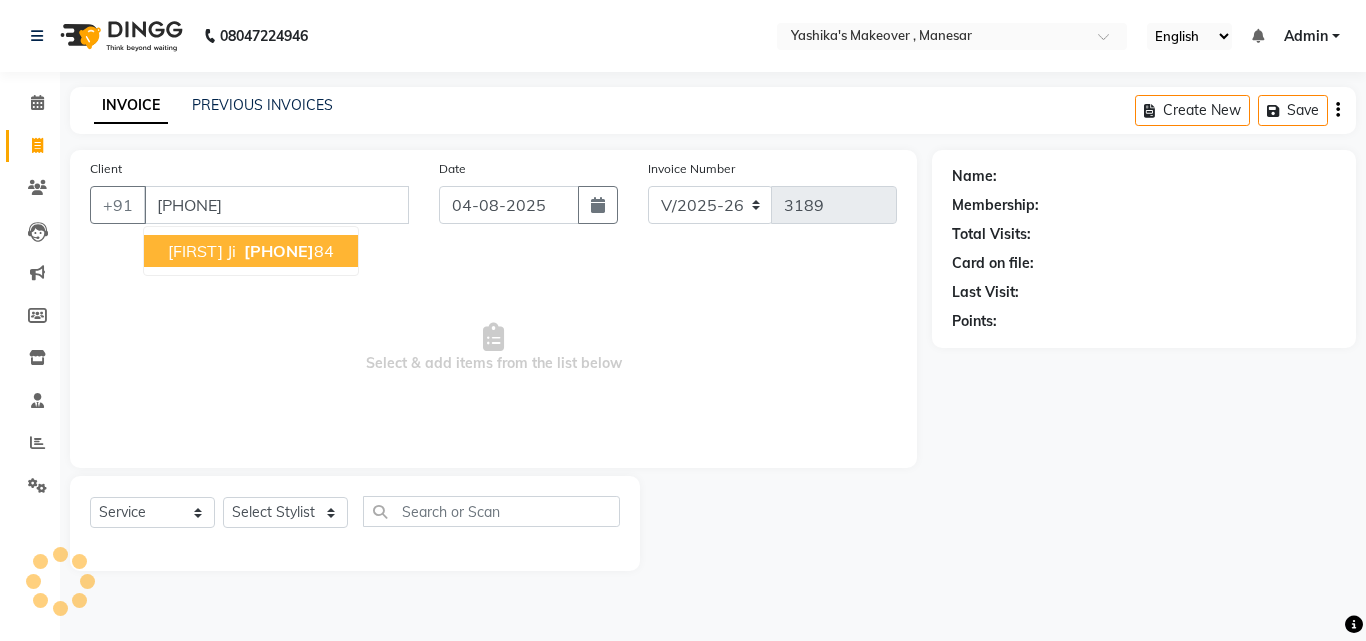type on "[PHONE]" 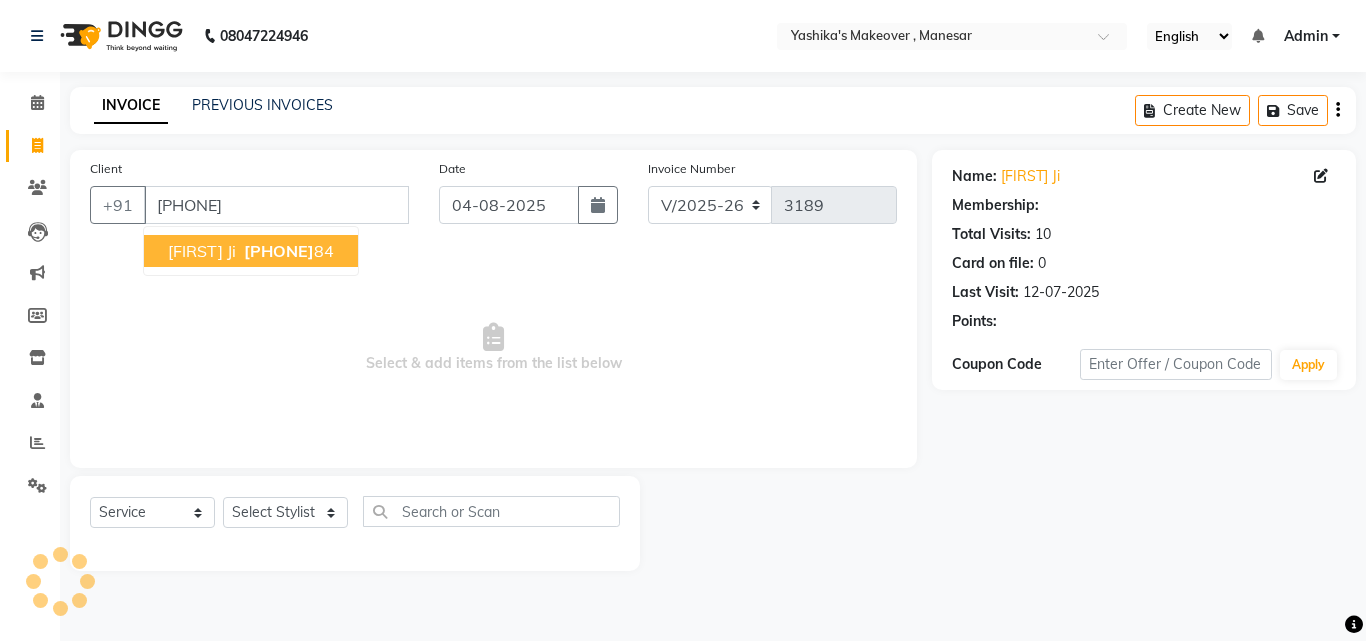 select on "1: Object" 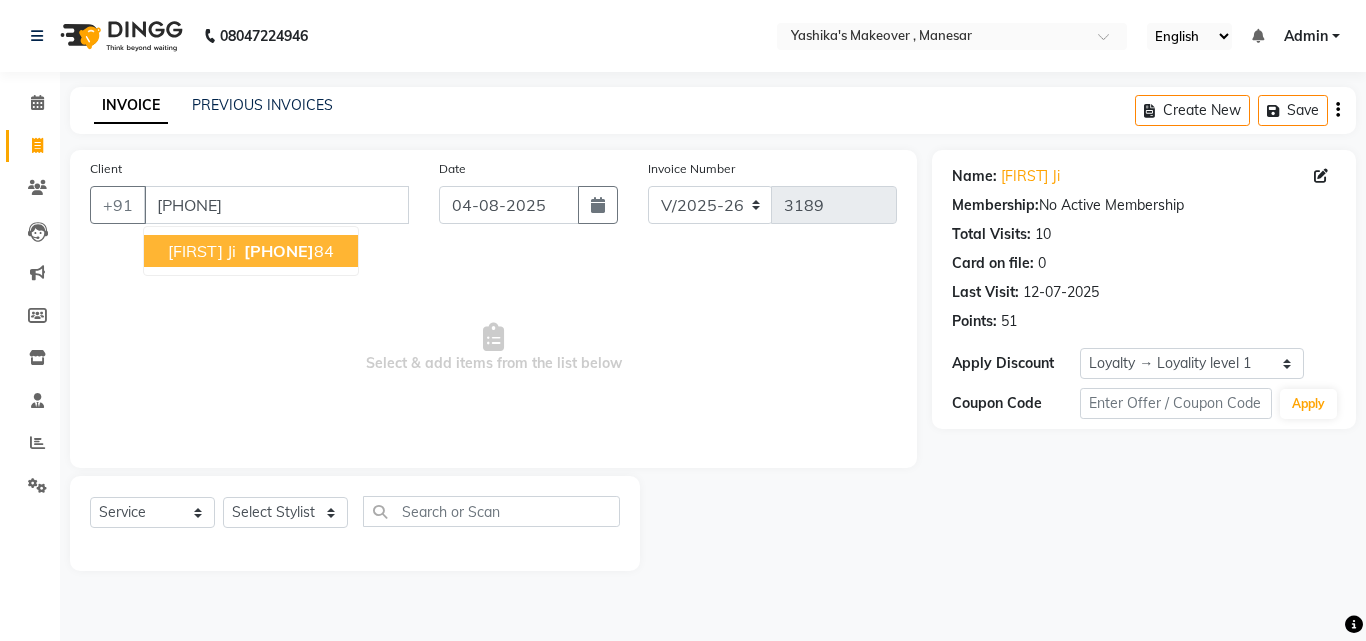 click on "[PHONE]" at bounding box center (279, 251) 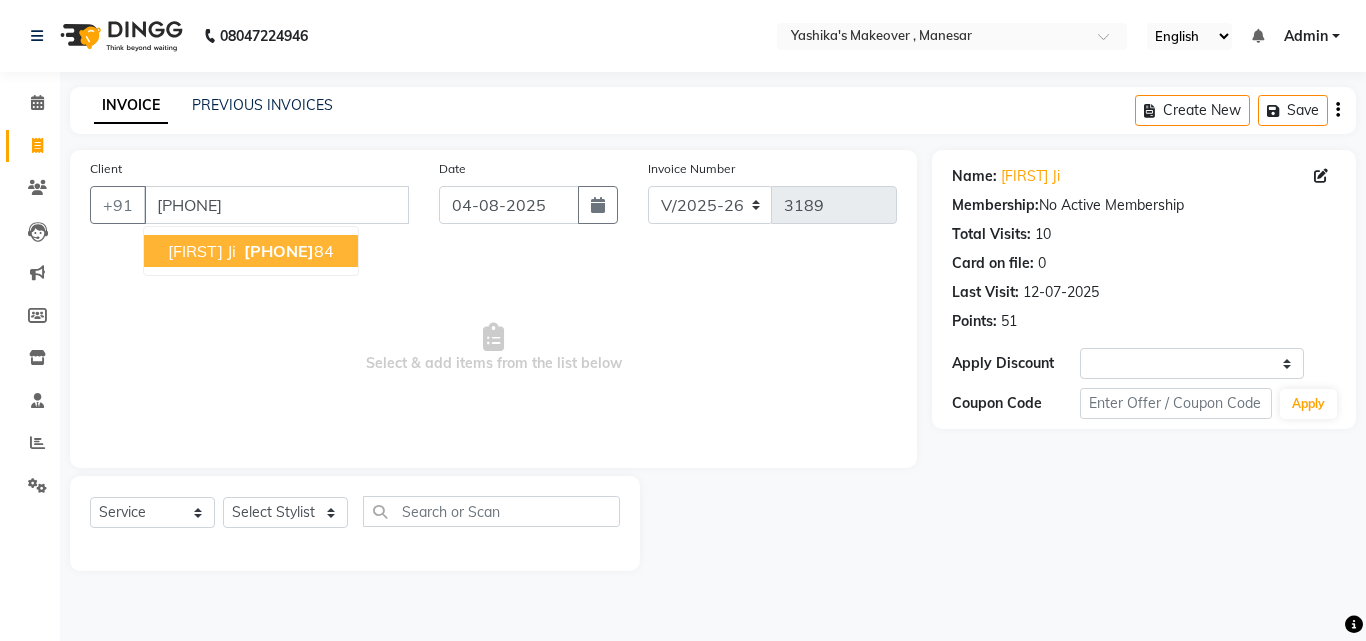 click on "Select & add items from the list below" at bounding box center [493, 348] 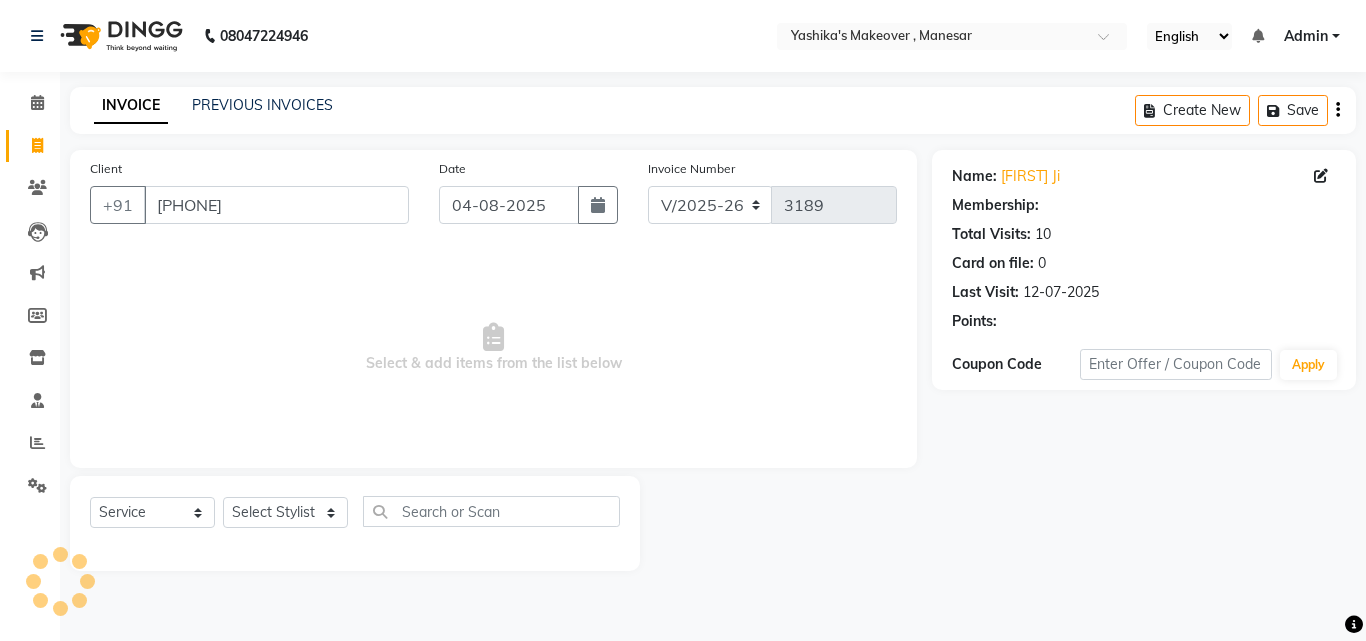 select on "1: Object" 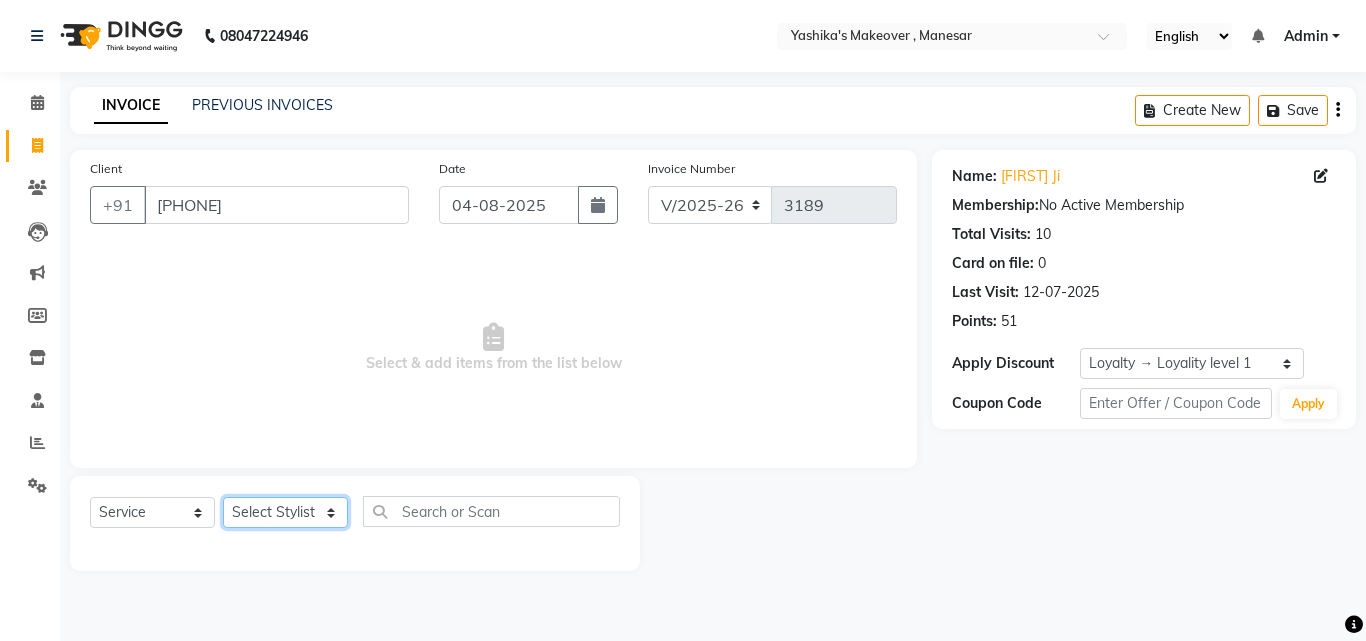 click on "Select Stylist Danish Shavej Dinesh Krishna Lalita Lalita Mdm Manjeet Minakshi Nancy Nikita Pooja Rinki Sahil sapna Shakshi (Oct24) Sudha" 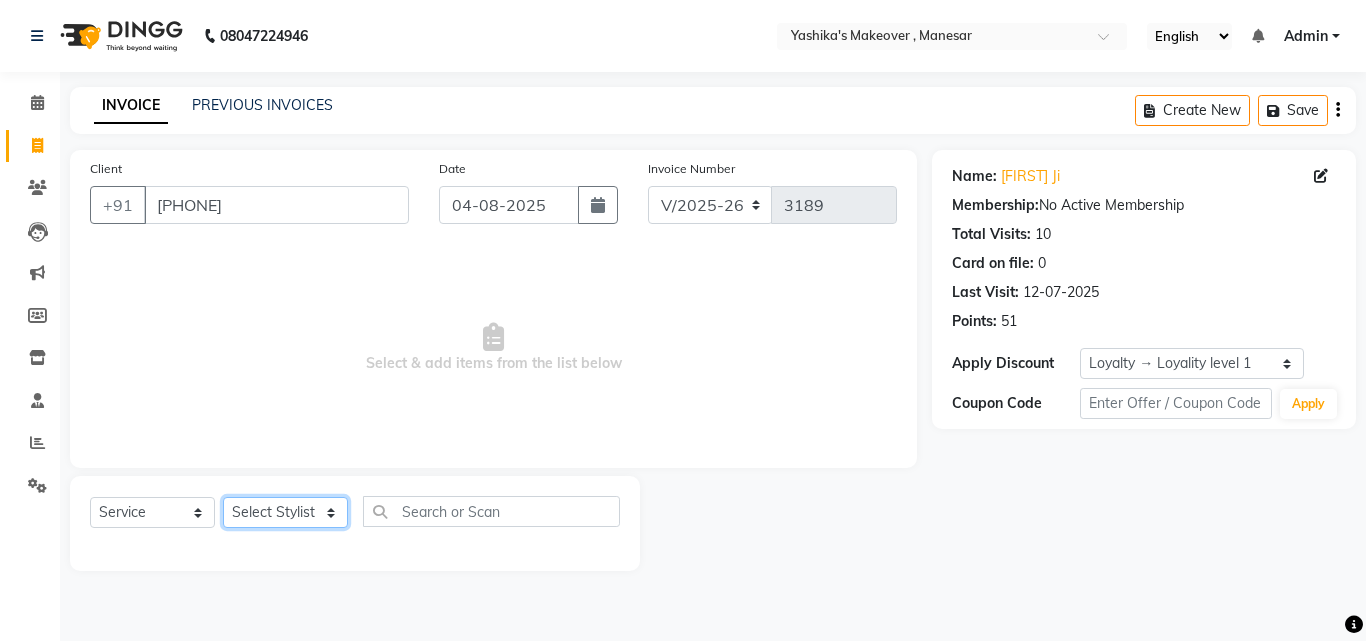 select on "63321" 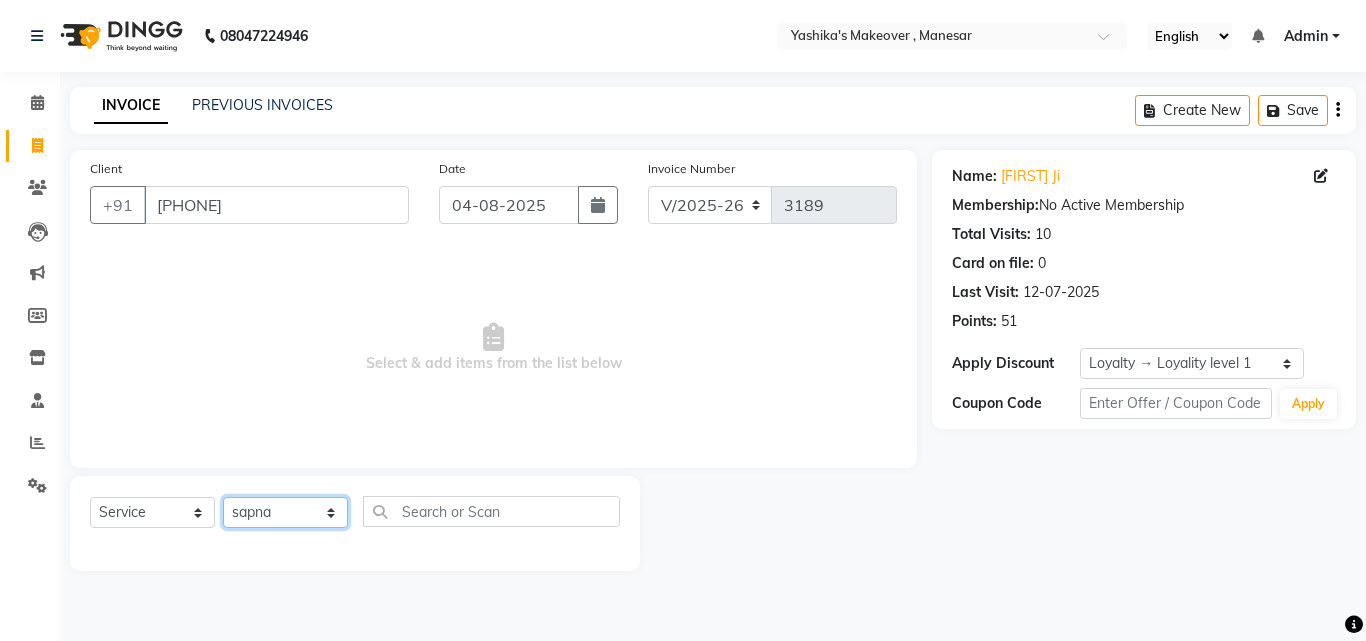click on "Select Stylist Danish Shavej Dinesh Krishna Lalita Lalita Mdm Manjeet Minakshi Nancy Nikita Pooja Rinki Sahil sapna Shakshi (Oct24) Sudha" 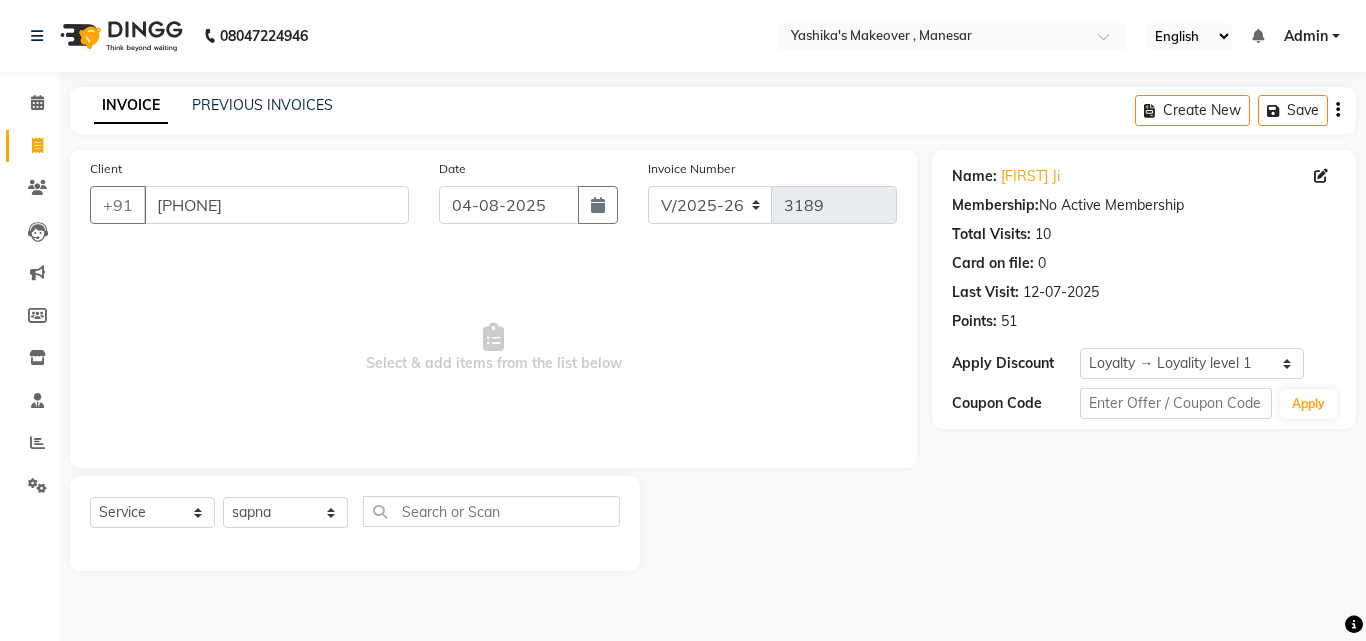 drag, startPoint x: 217, startPoint y: 422, endPoint x: 315, endPoint y: 519, distance: 137.88763 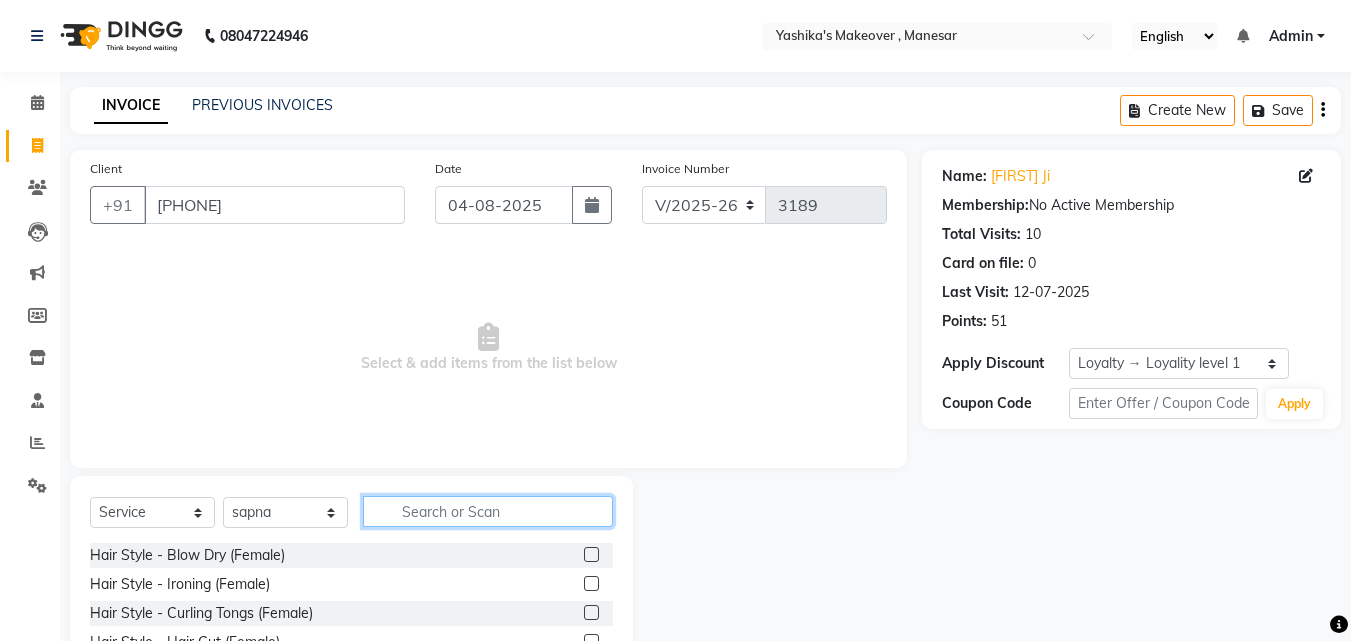 click 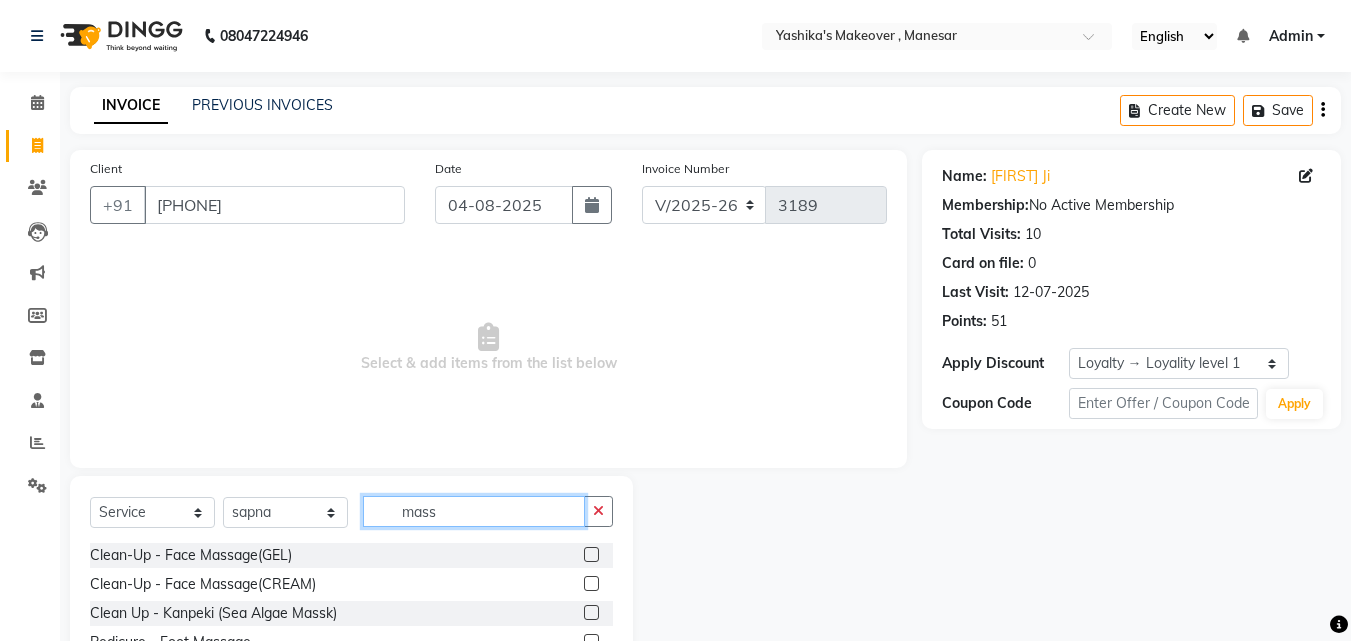 type on "mass" 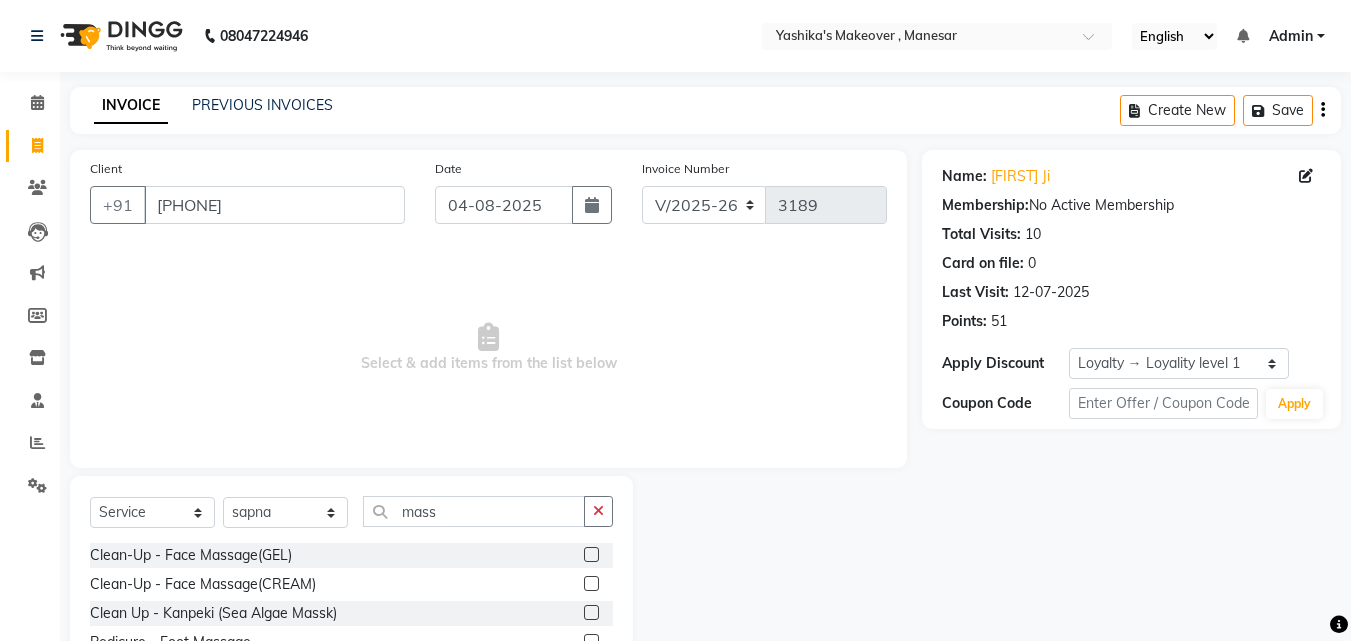 click 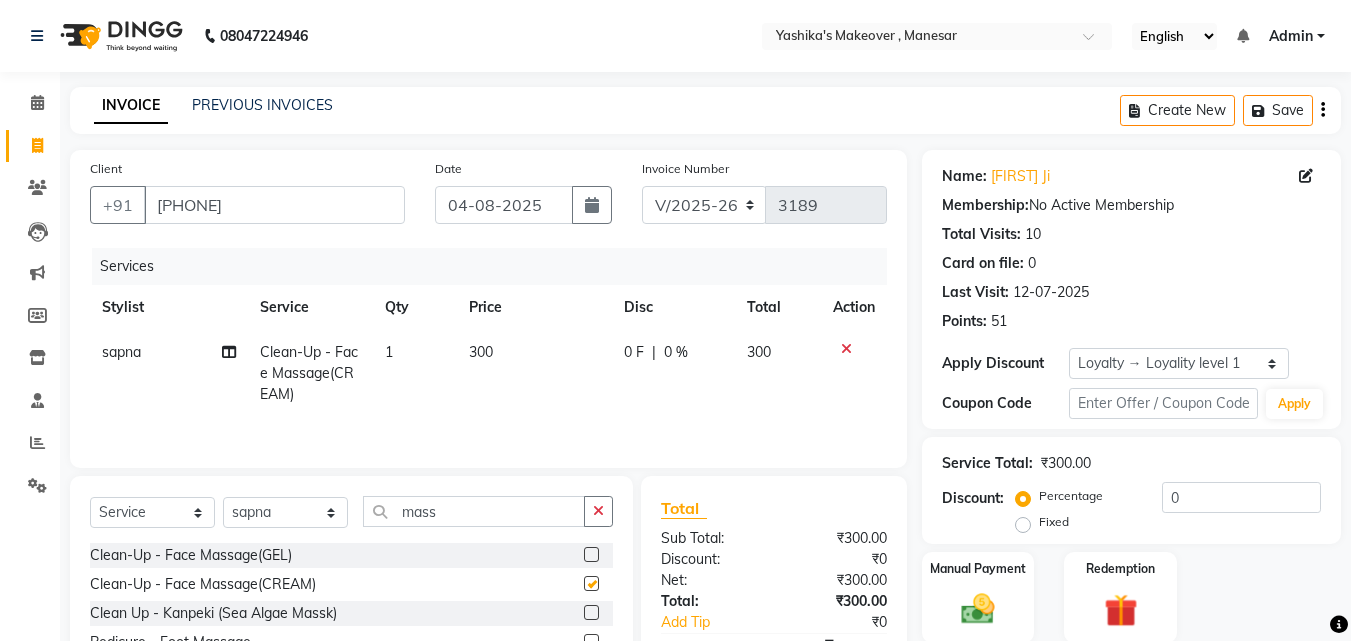 checkbox on "false" 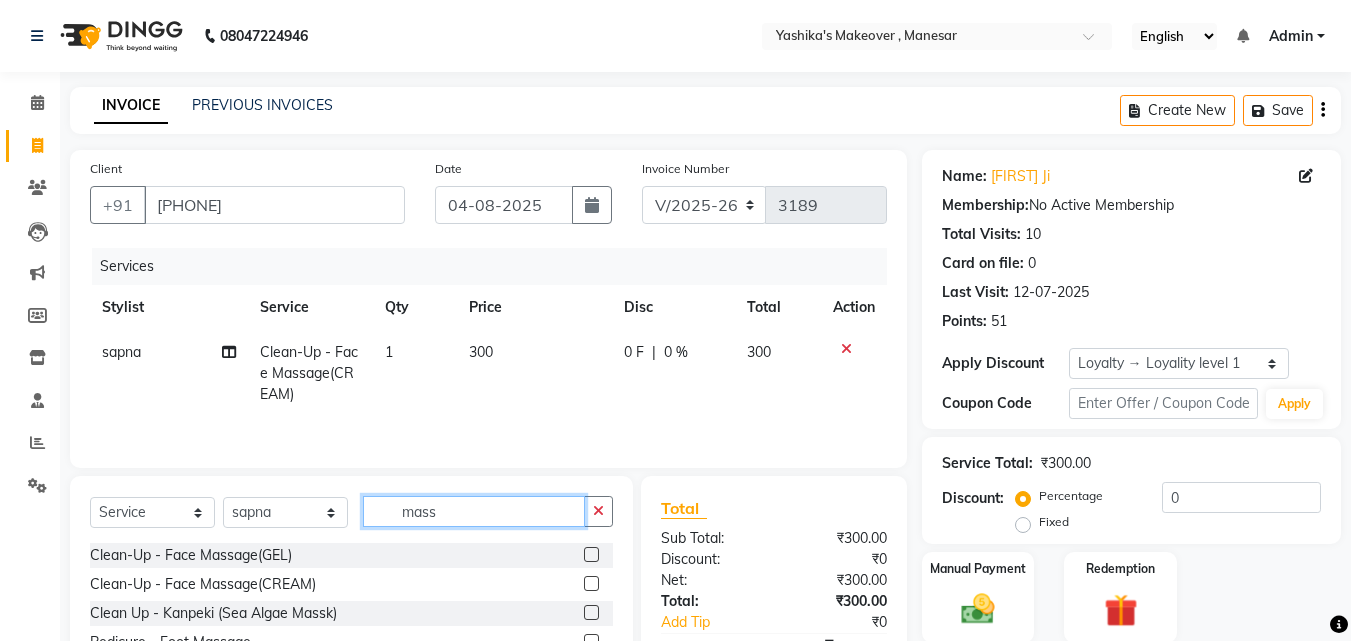 click on "mass" 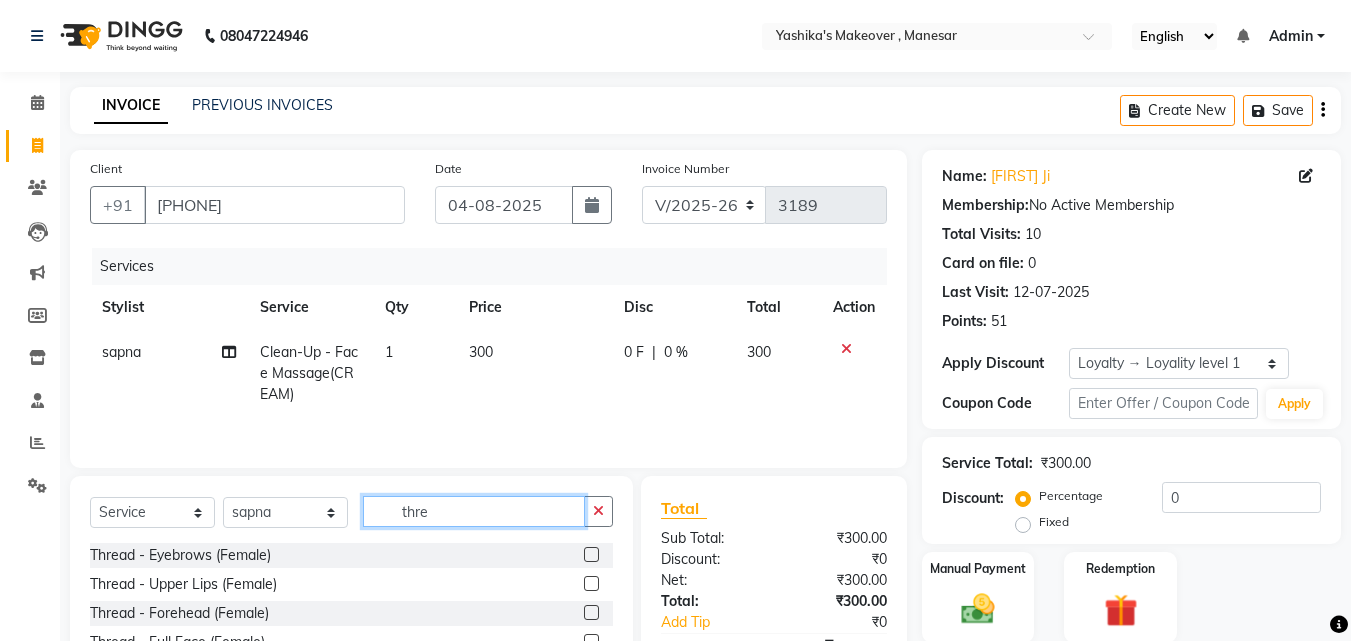 type on "thre" 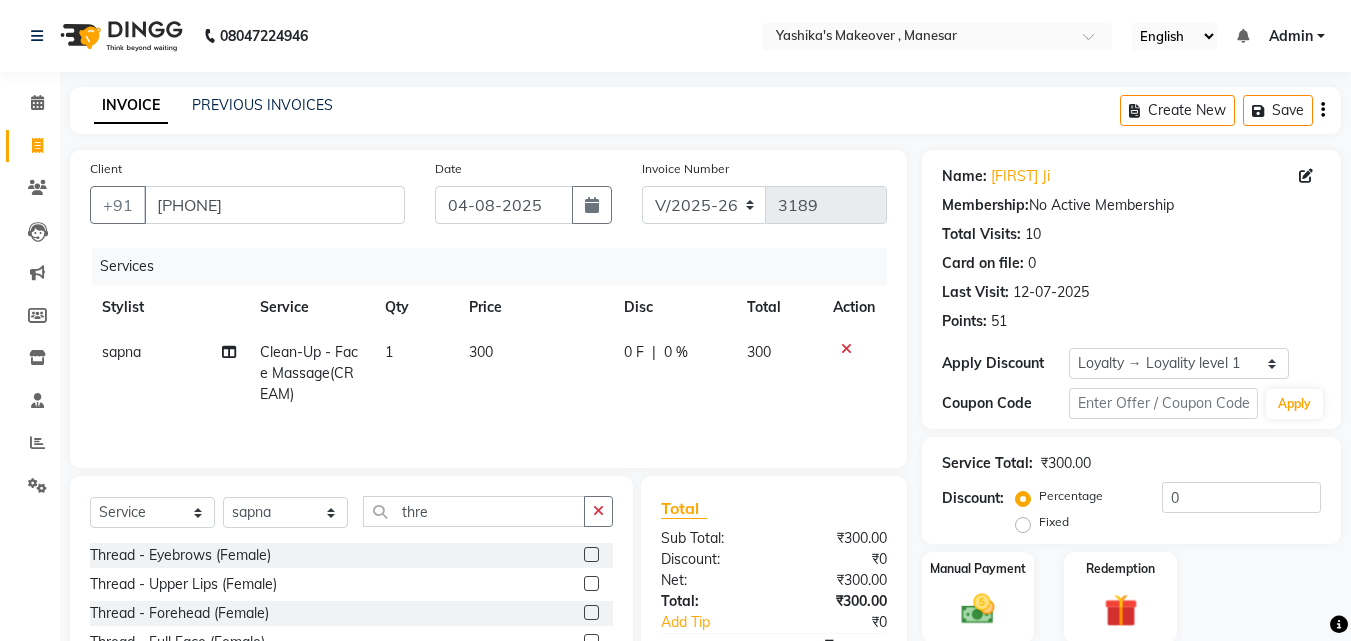 click 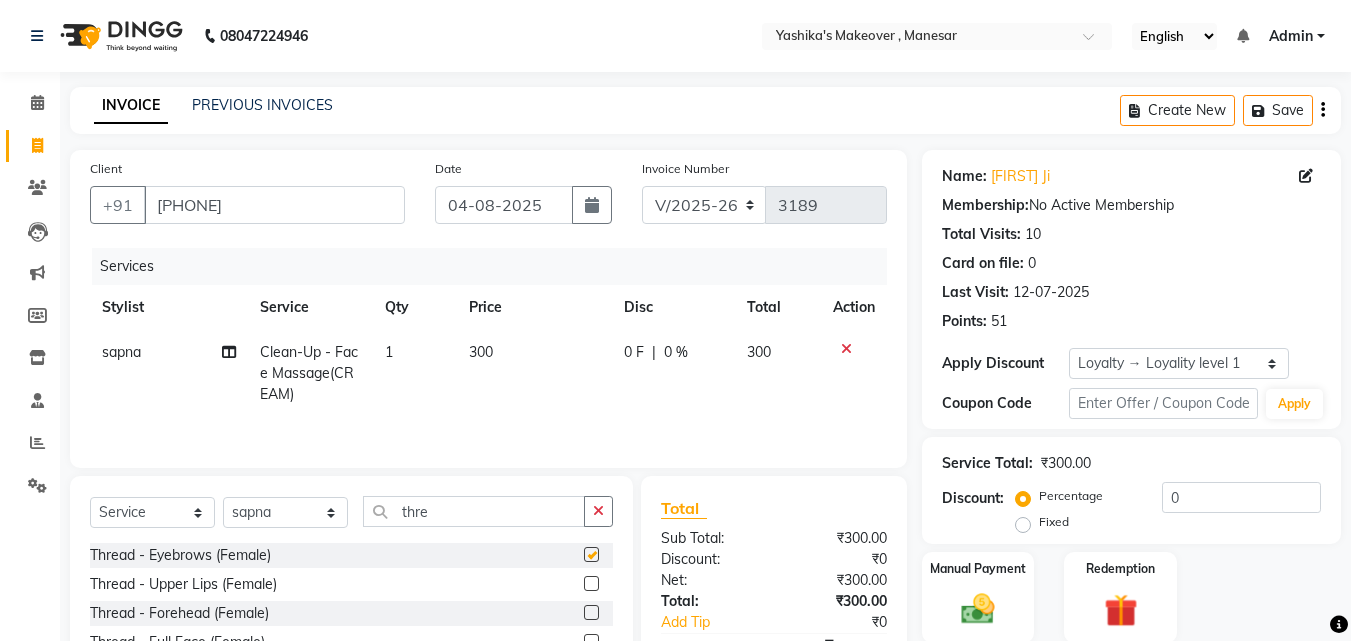 click on "Select  Service  Product  Membership  Package Voucher Prepaid Gift Card  Select Stylist Danish Shavej Dinesh Krishna Lalita Lalita Mdm Manjeet Minakshi Nancy Nikita Pooja Rinki Sahil sapna Shakshi (Oct24) Sudha thre Thread - Eyebrows (Female)  Thread - Upper Lips (Female)  Thread - Forehead (Female)  Thread - Full Face (Female)  Thread - Eyebrows (Male)  Thread - Chik (Male)  Thread - Chin (Female)  Thread - Side Locks (Female)" 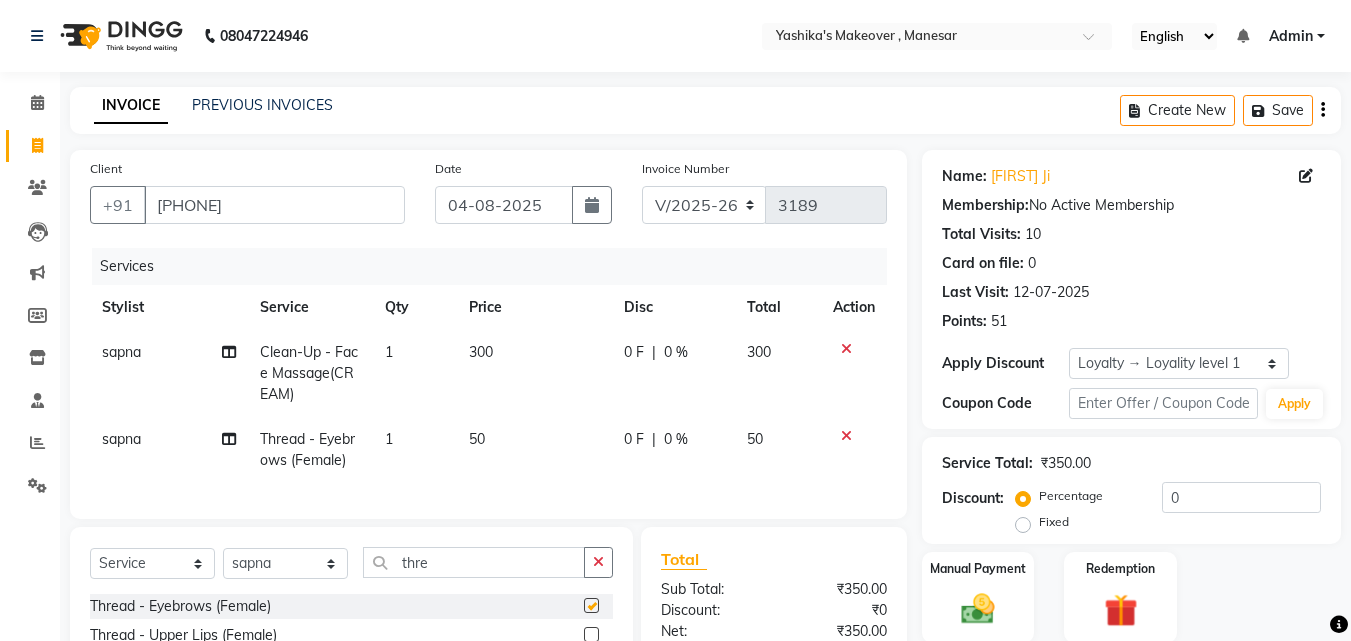 click on "Select  Service  Product  Membership  Package Voucher Prepaid Gift Card  Select Stylist Danish Shavej Dinesh Krishna Lalita Lalita Mdm Manjeet Minakshi Nancy Nikita Pooja Rinki Sahil sapna Shakshi (Oct24) Sudha thre Thread - Eyebrows (Female)  Thread - Upper Lips (Female)  Thread - Forehead (Female)  Thread - Full Face (Female)  Thread - Eyebrows (Male)  Thread - Chik (Male)  Thread - Chin (Female)  Thread - Side Locks (Female)" 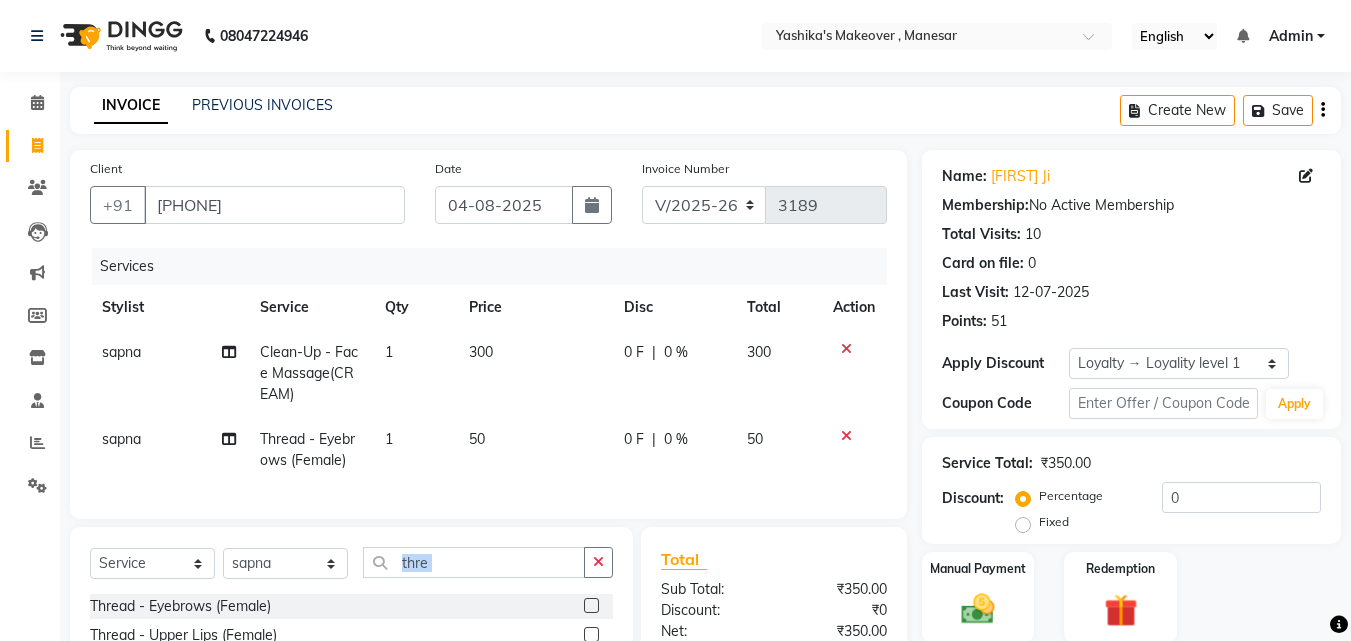 checkbox on "false" 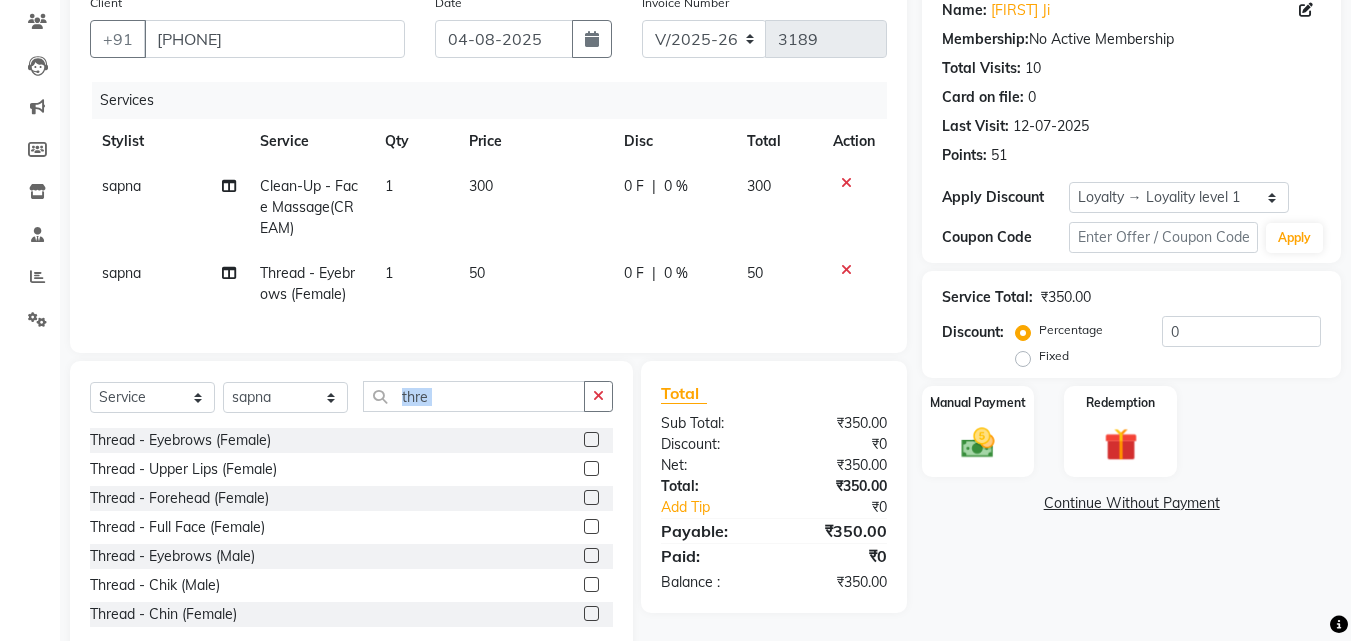 scroll, scrollTop: 179, scrollLeft: 0, axis: vertical 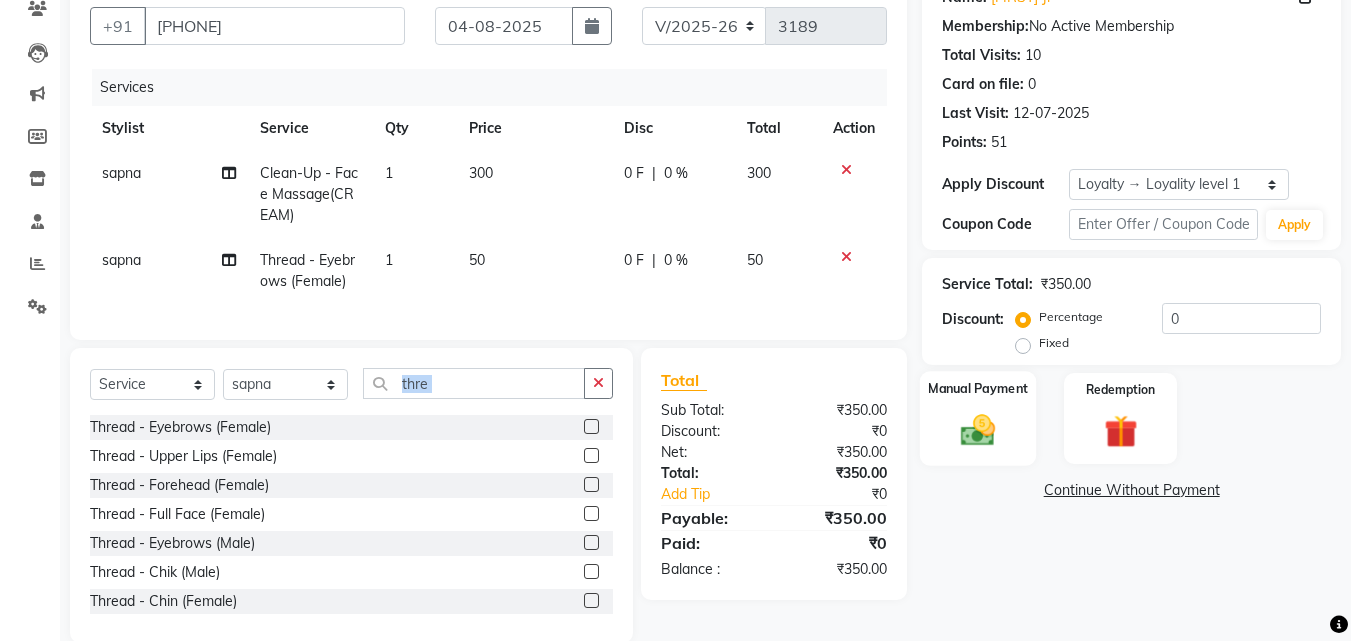 click 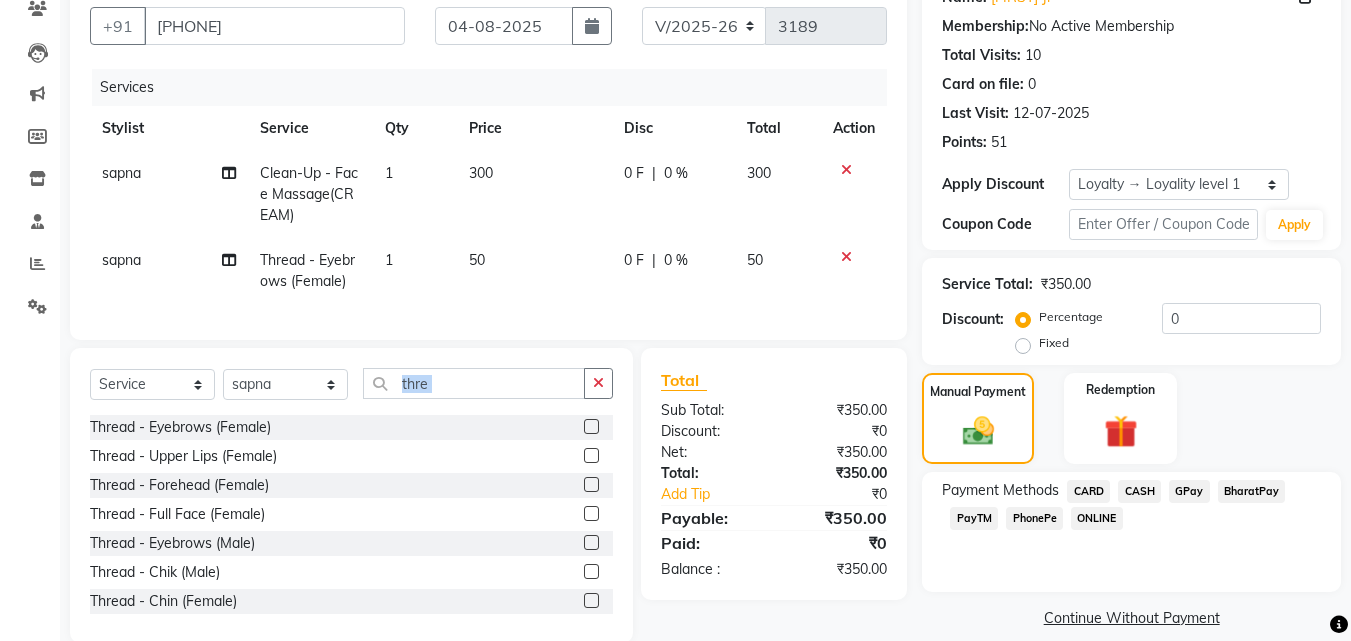 click on "1" 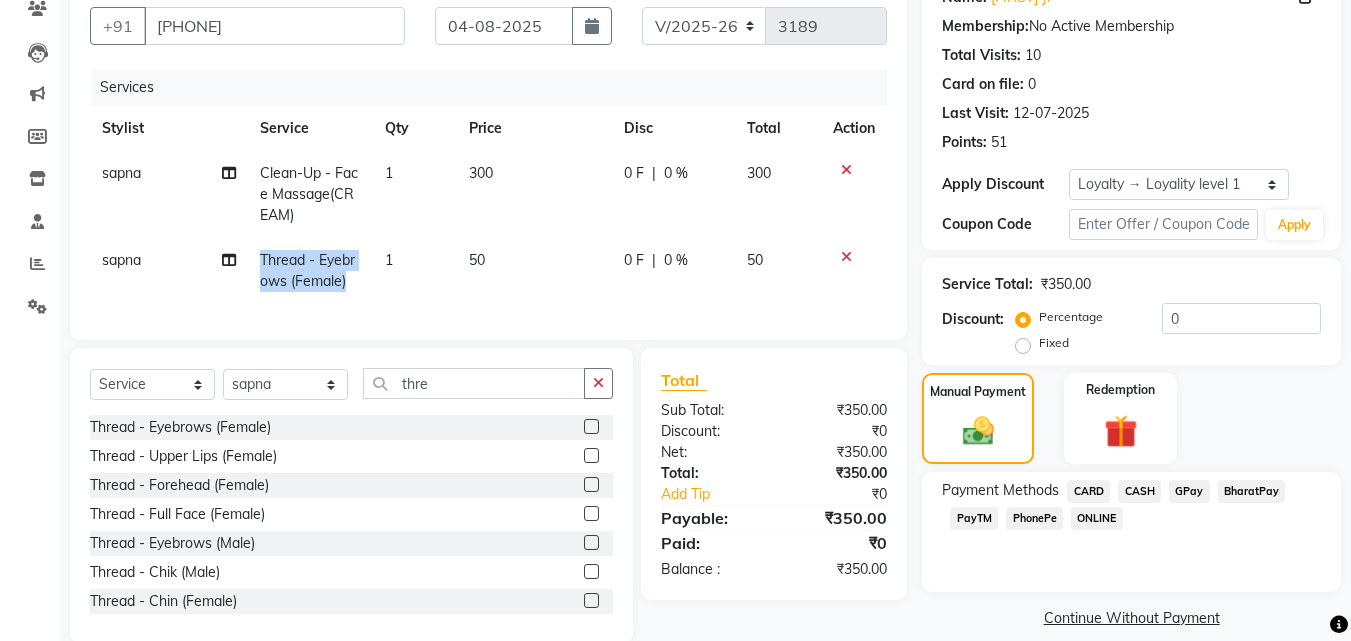 select on "63321" 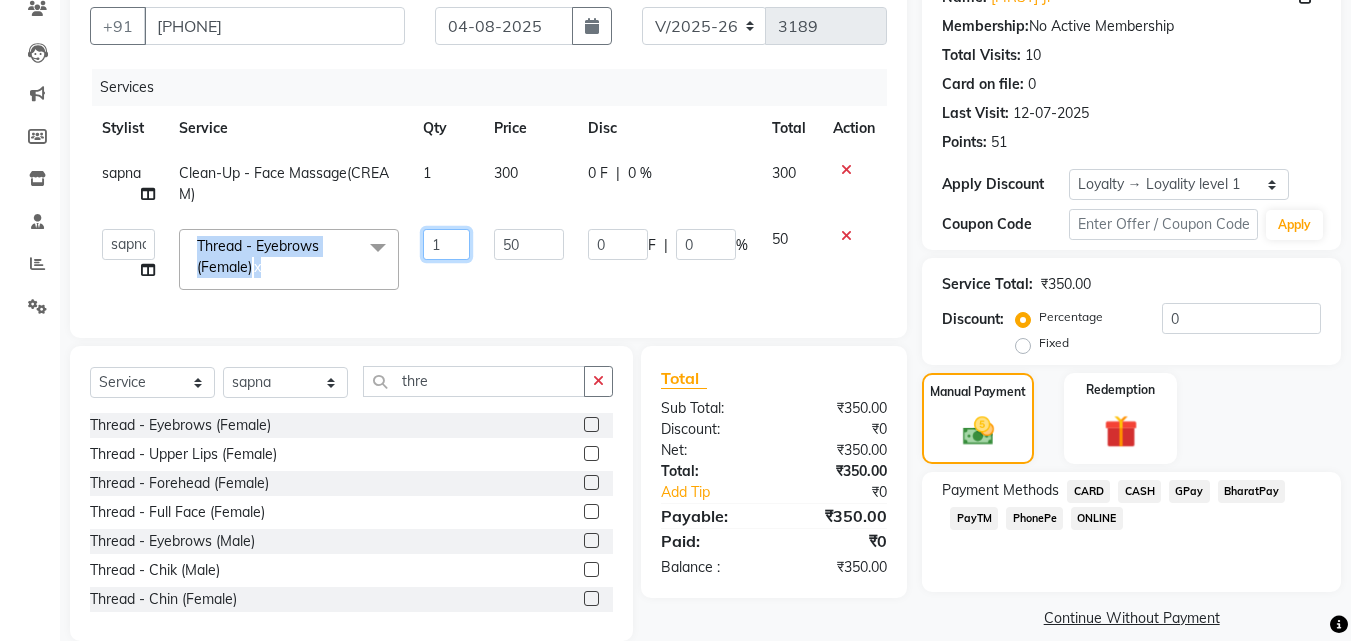 click on "1" 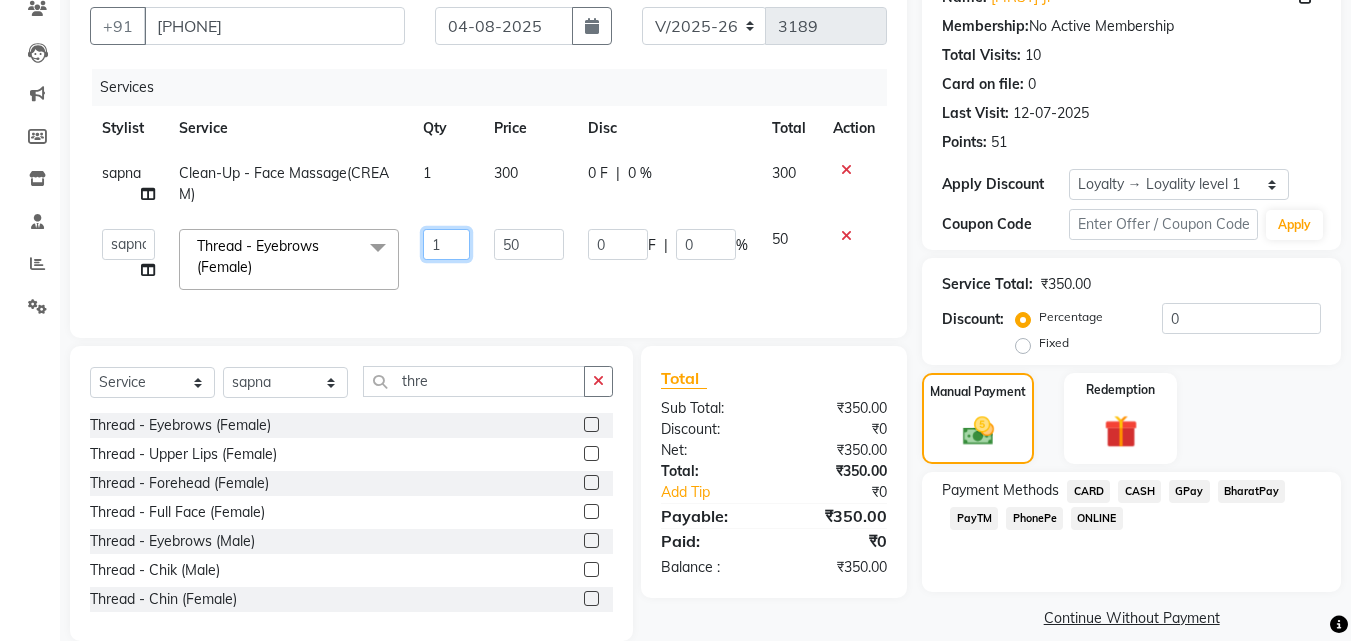 click on "1" 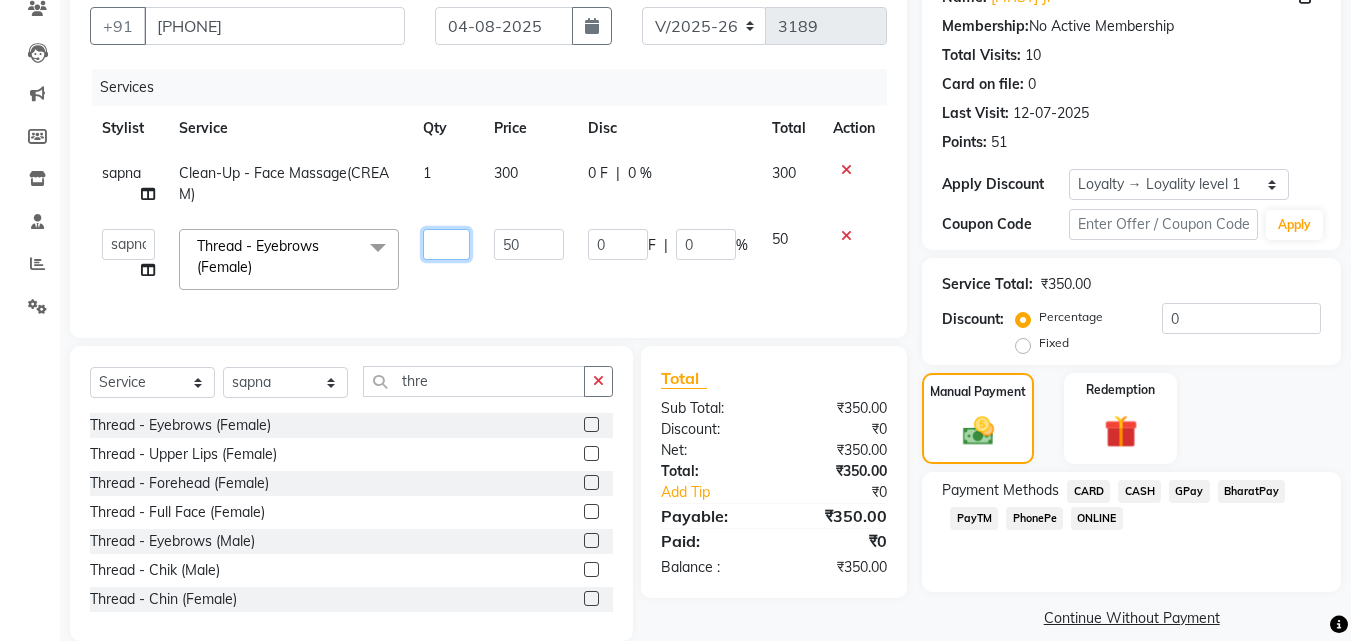 type on "2" 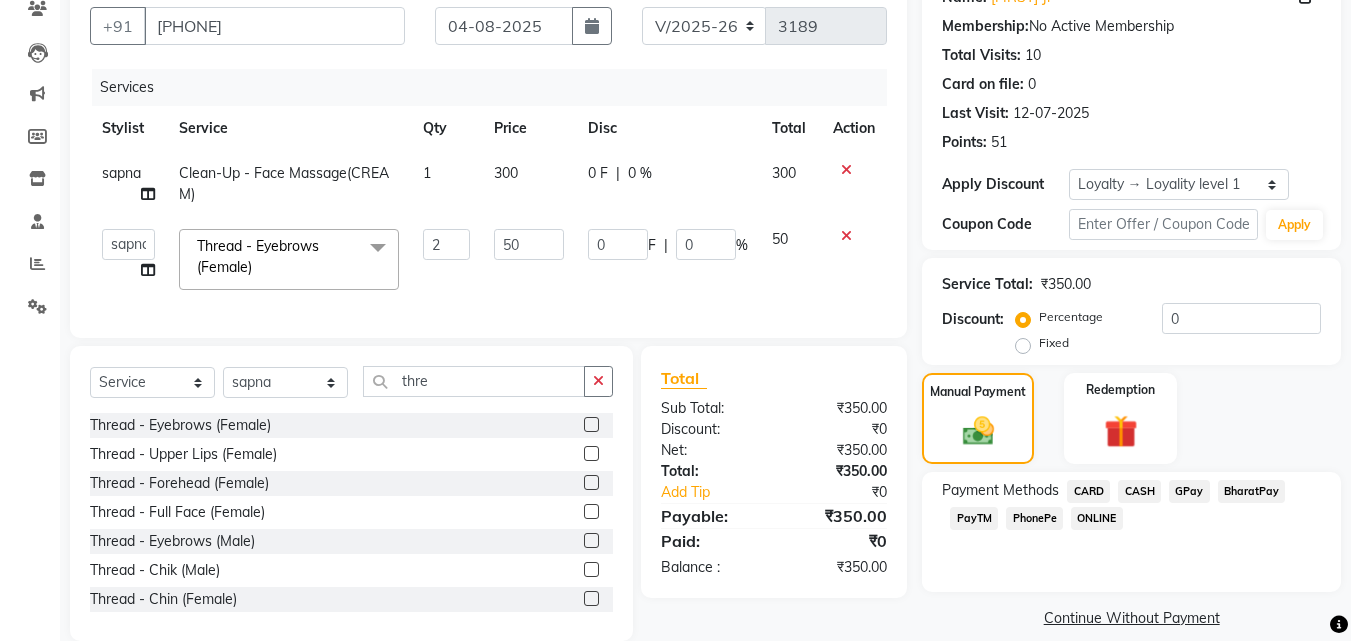 click on "Services Stylist Service Qty Price Disc Total Action sapna Clean-Up - Face Massage(CREAM) 1 300 0 F | 0 % 300  Danish Shavej   Dinesh   Krishna   Lalita   Lalita Mdm   Manjeet   Minakshi   Nancy   Nikita   Pooja   Rinki   Sahil   sapna   Shakshi (Oct24)   Sudha  Thread - Eyebrows (Female)  x Hair Style - Blow Dry (Female) Hair Style - Ironing (Female) Hair Style - Curling Tongs (Female) Hair Style - Hair Cut (Female) Hair Style - Hair Styling (Female) Hair Style - Split End Removal (Female) Body Polishing - Hand Polishing Clean-Up - Face Massage(GEL) Clean-Up - Face Massage(CREAM) Shave - Moustache Band Shave - Moustache Colour Hair Style - Hair Set Gel (Men) Hair Style -Hair Set Sprey (Men) Hair Style -Hair Set Sprey (Men) Thread - Eyebrows (Female) Thread - Upper Lips (Female) Thread - Forehead (Female) Thread - Full Face (Female) Thread - Eyebrows (Male) Thread - Chik (Male) Thread - Chin (Female) Thread - Side Locks (Female) Honey Wax - Arms (Female) Honey Wax - Underarms (Female) Brazilian Wax - Chin 2" 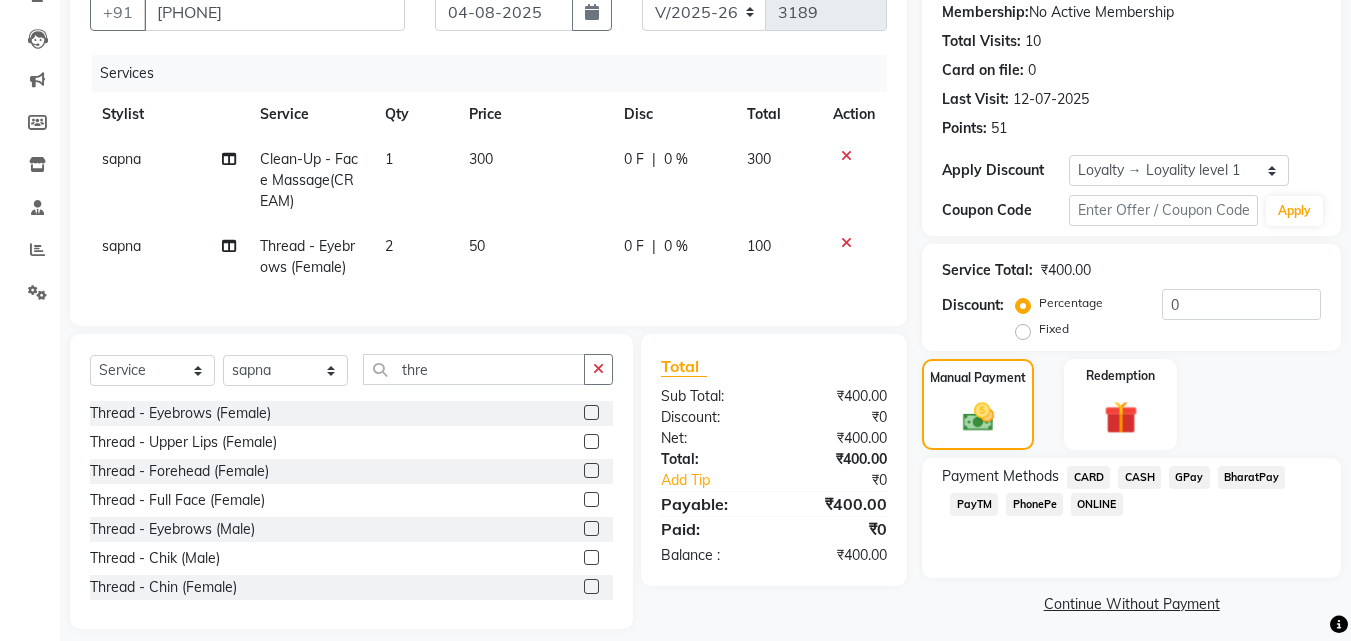 scroll, scrollTop: 226, scrollLeft: 0, axis: vertical 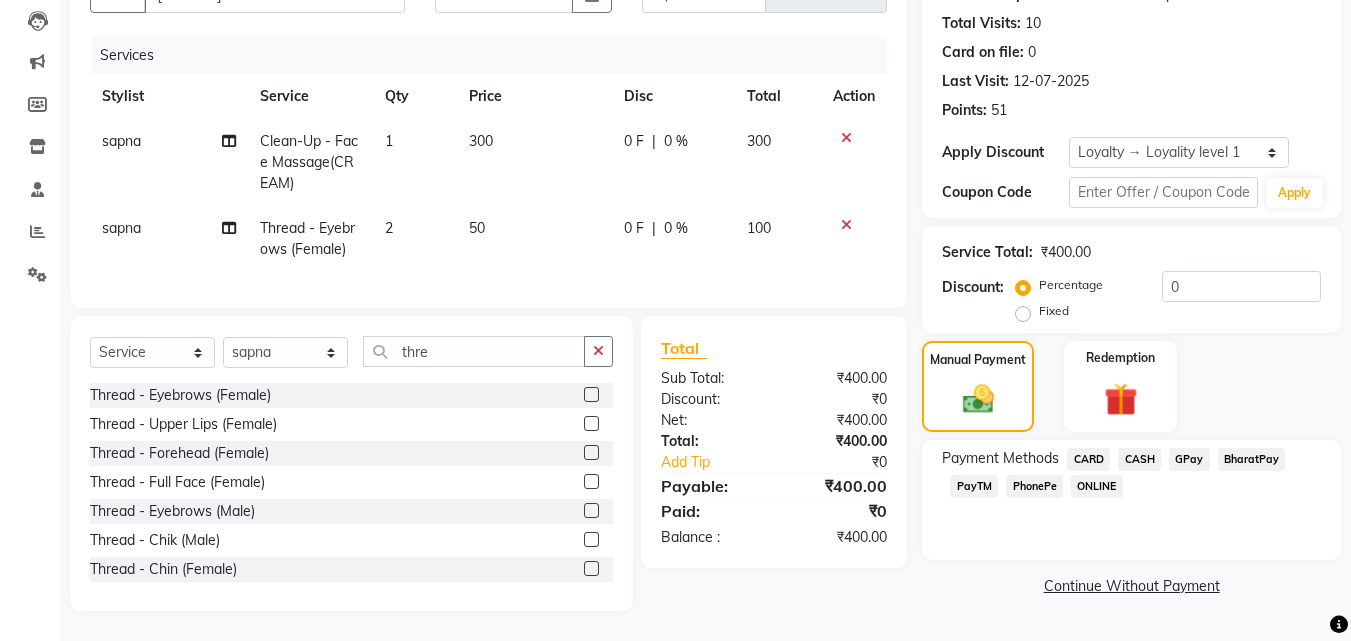 click on "CASH" 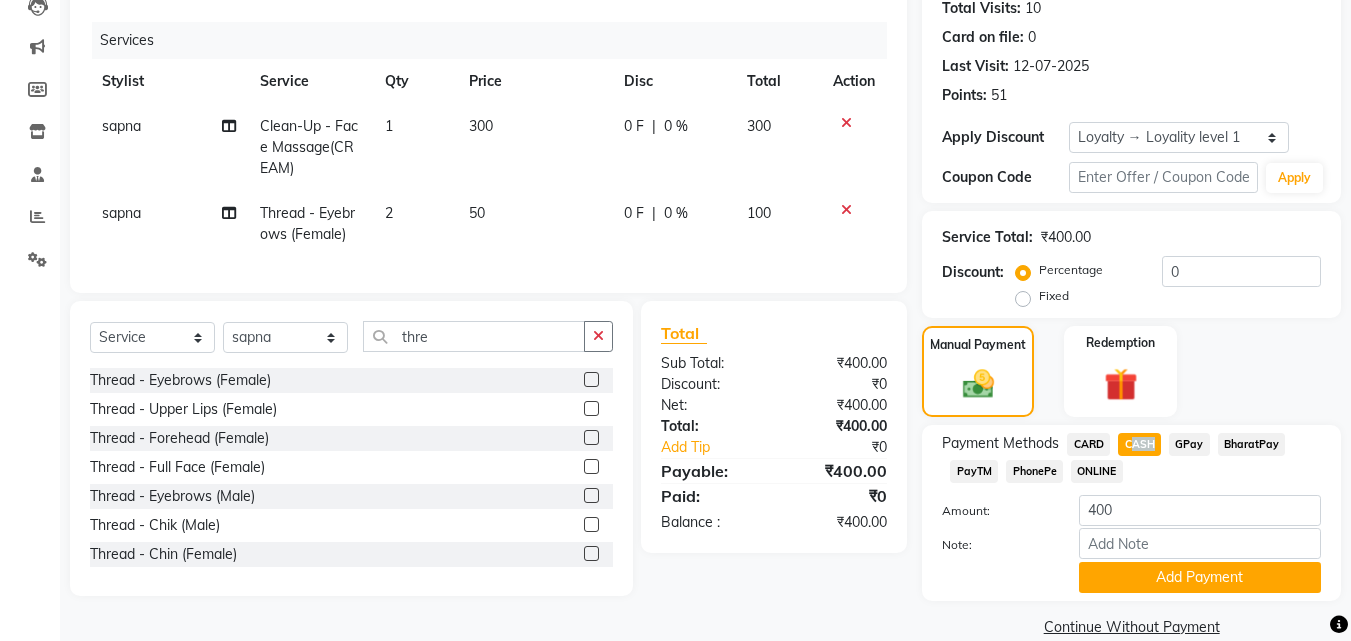 scroll, scrollTop: 257, scrollLeft: 0, axis: vertical 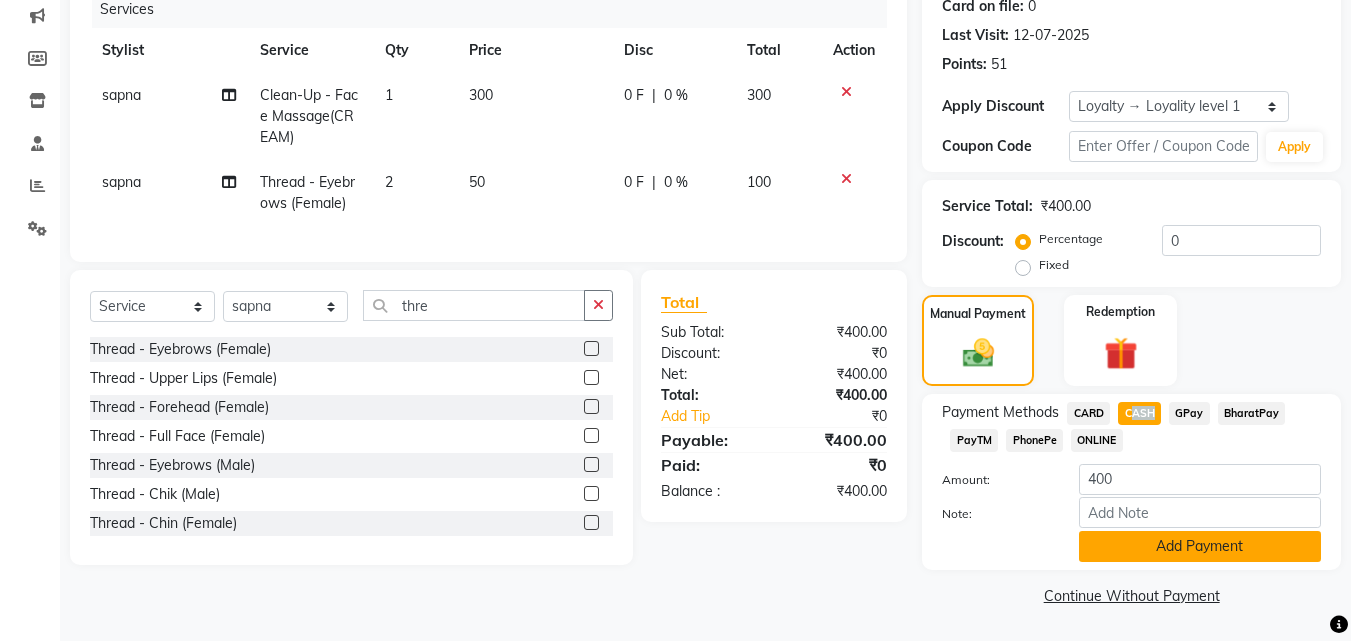 click on "Add Payment" 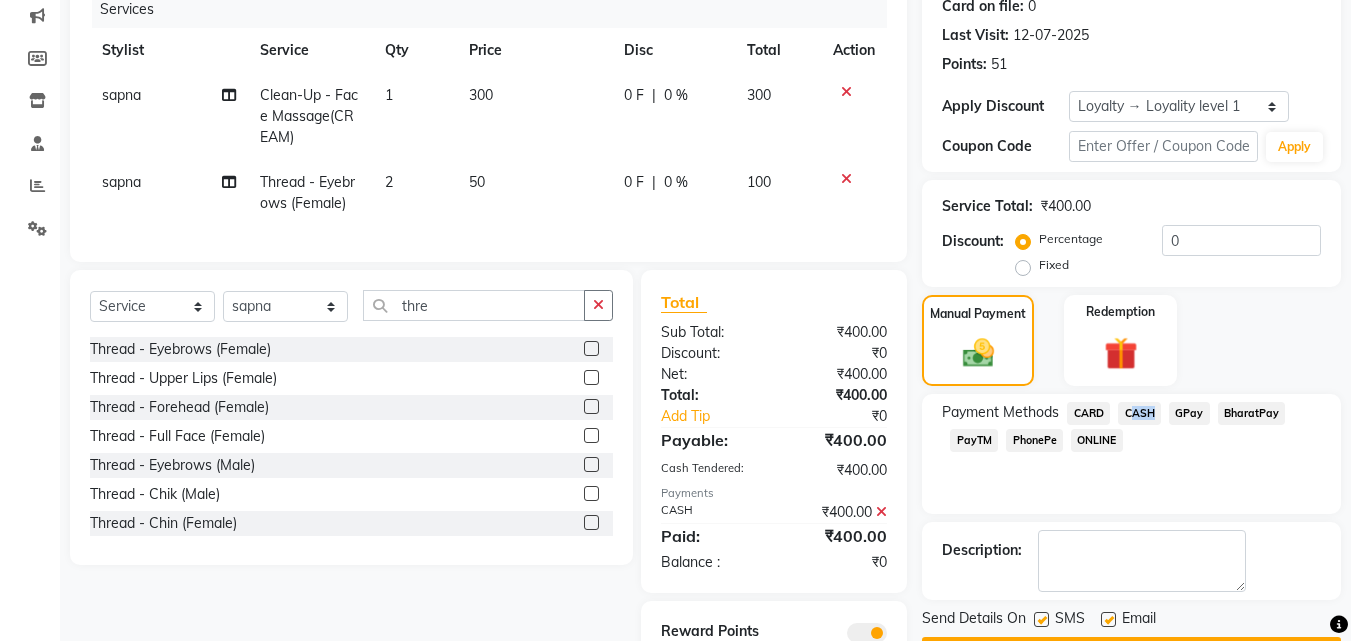 scroll, scrollTop: 353, scrollLeft: 0, axis: vertical 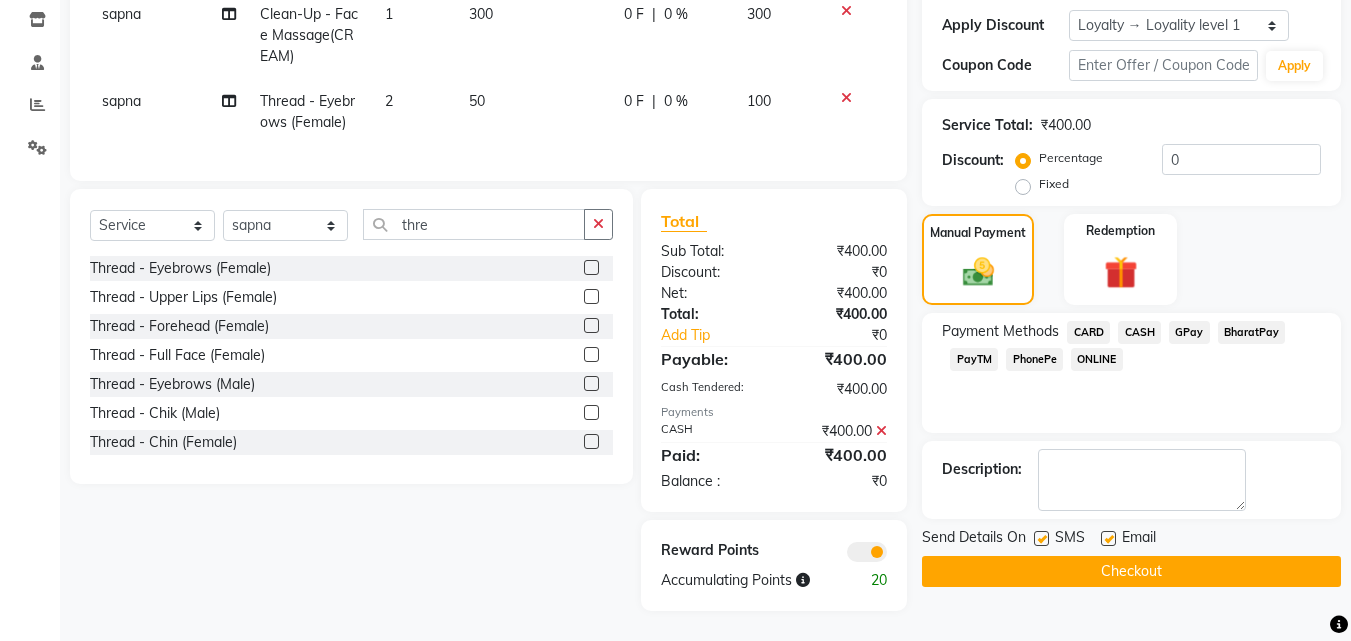 click 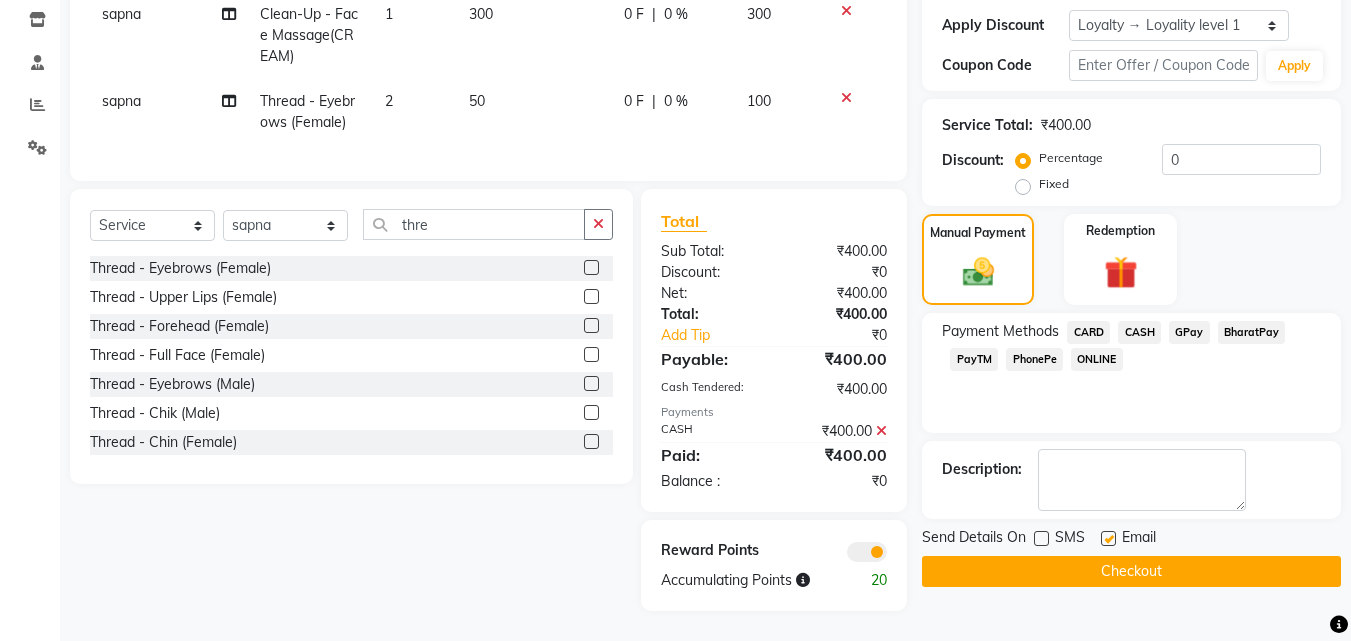 click 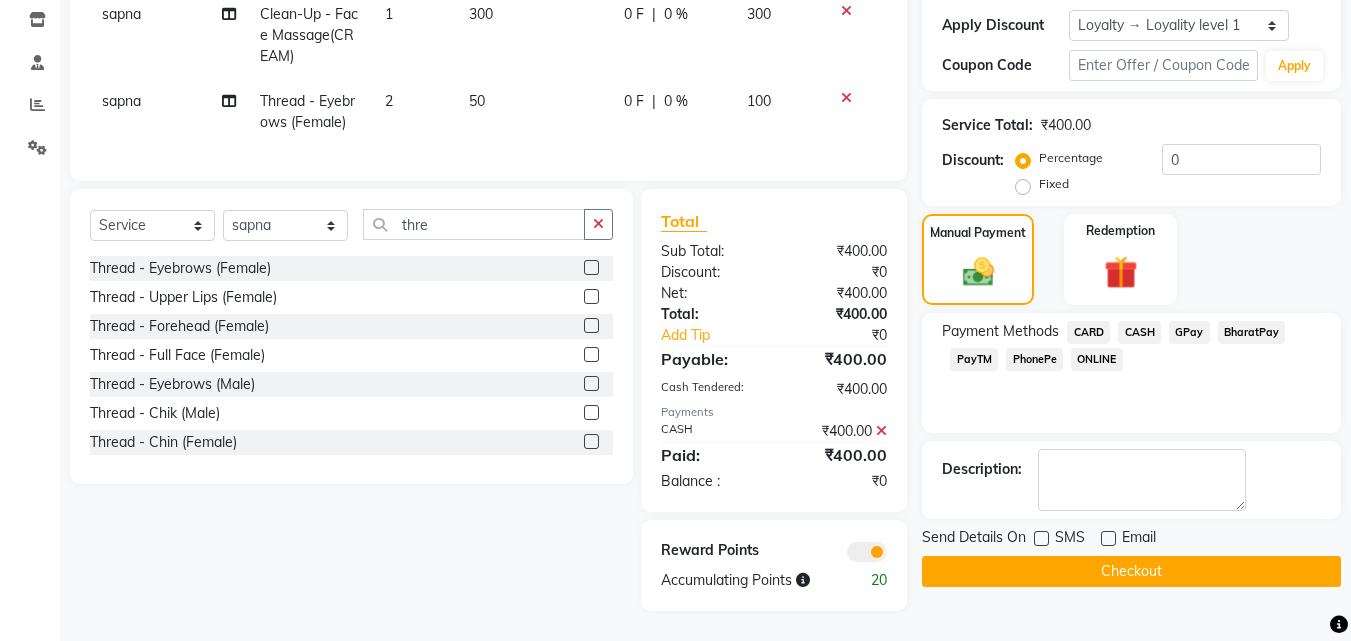 click 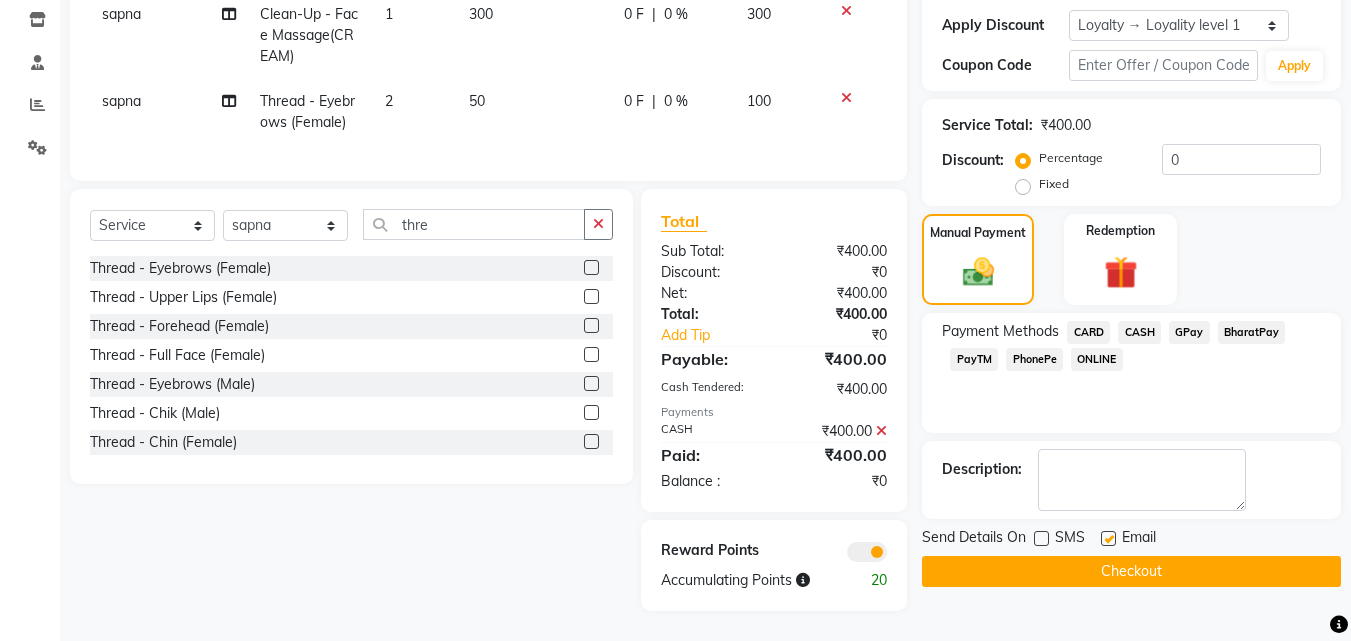 click 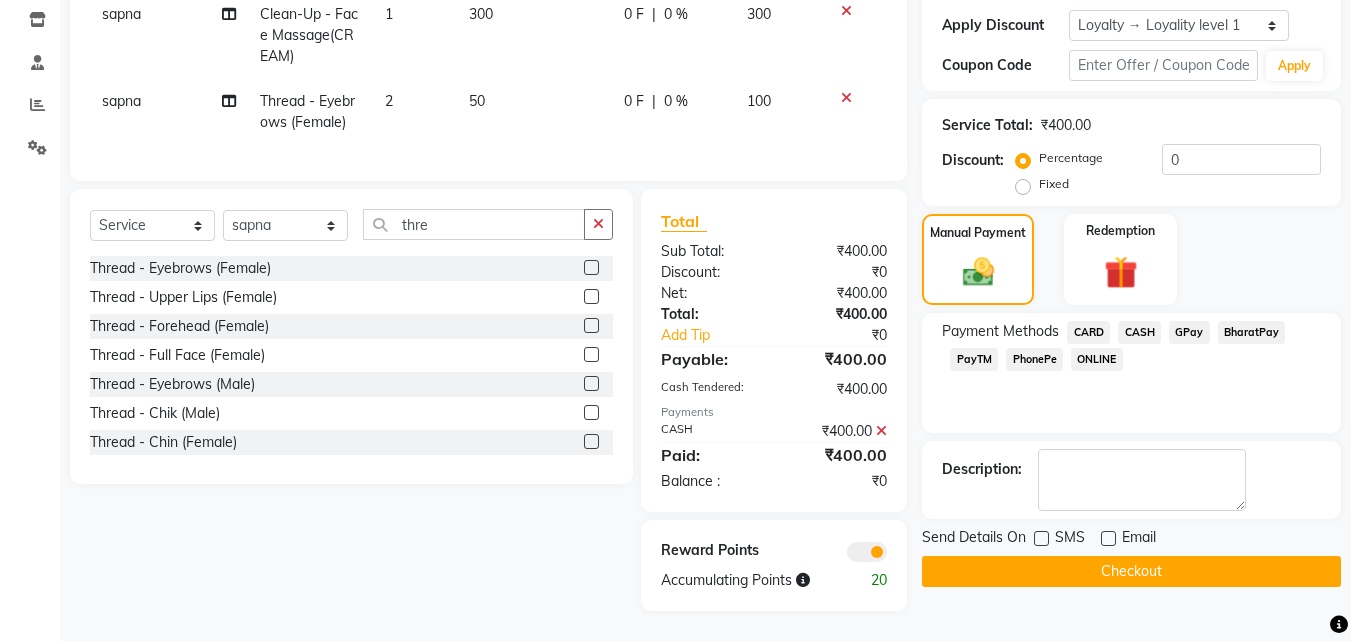 click on "Checkout" 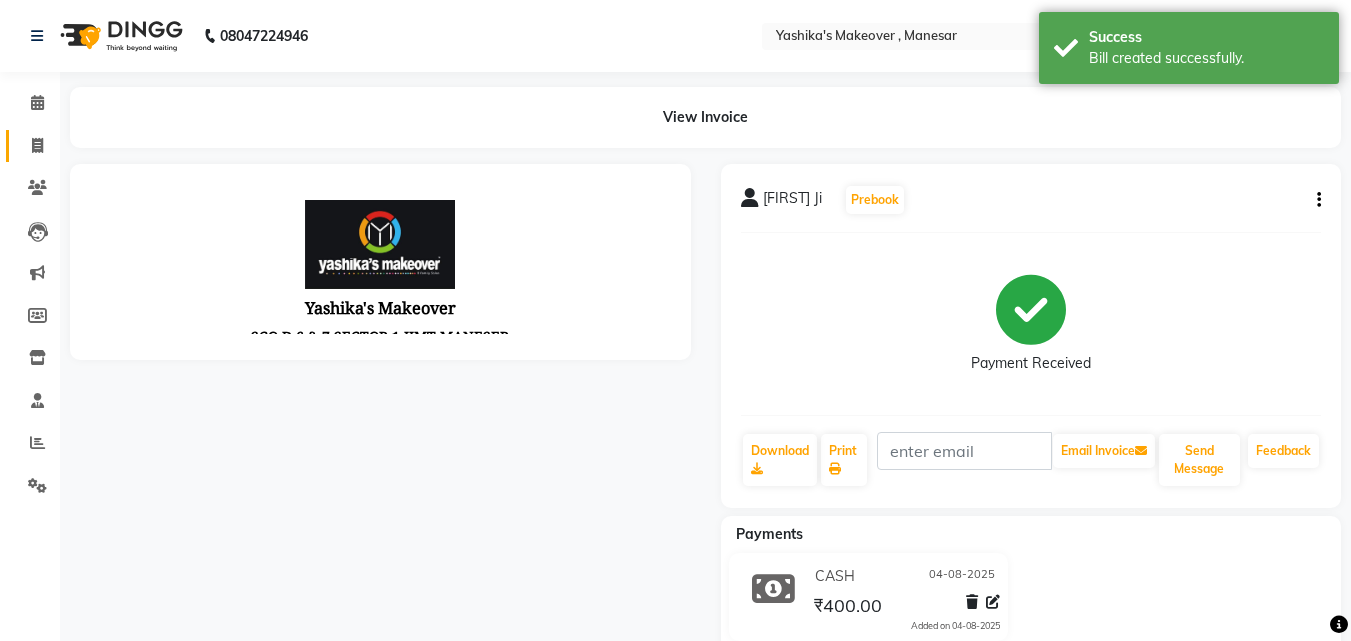 scroll, scrollTop: 0, scrollLeft: 0, axis: both 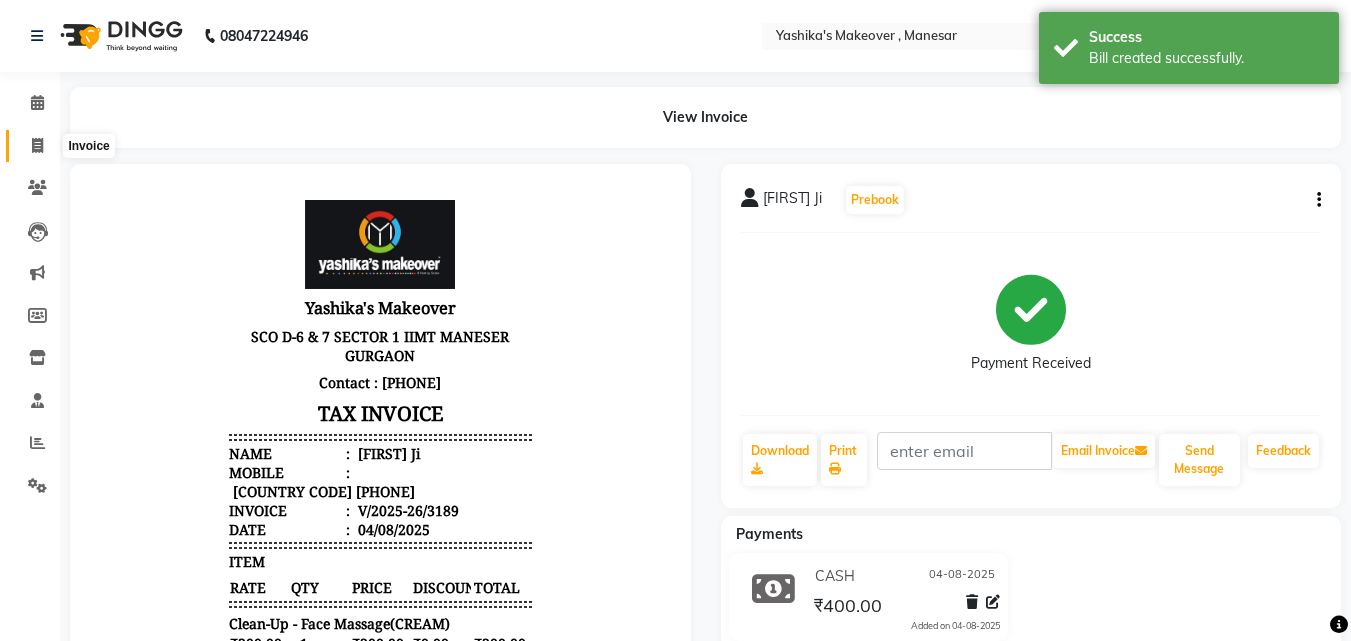 click 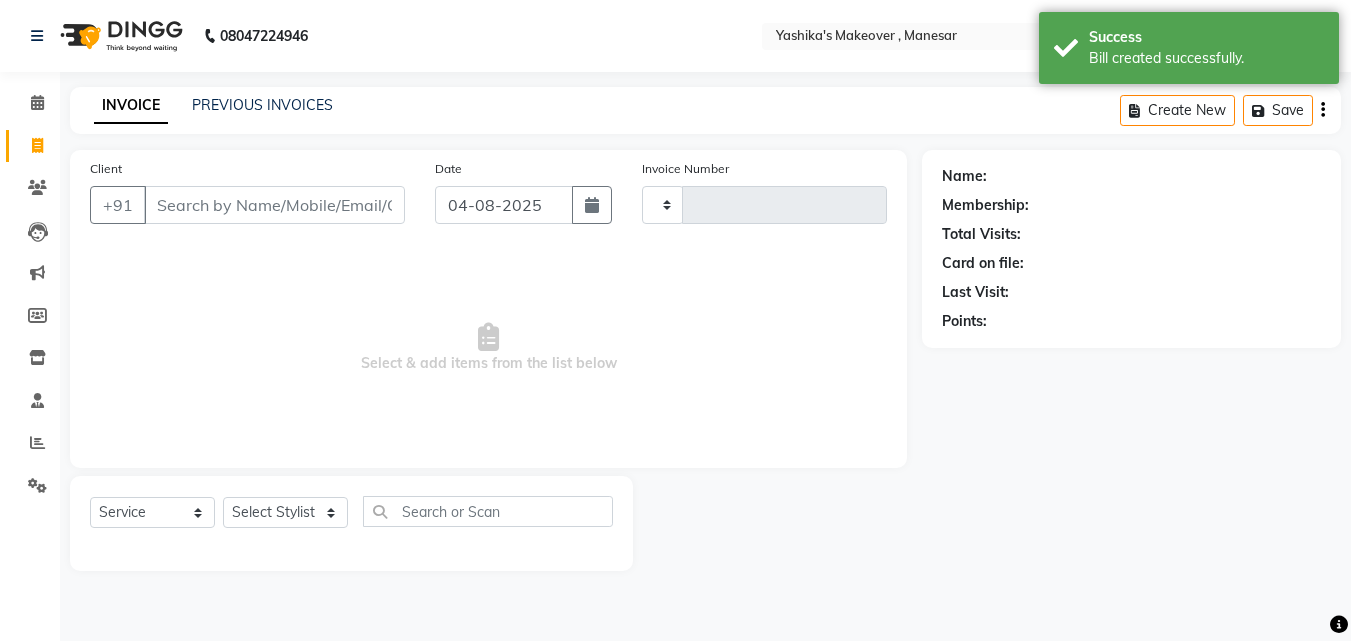 click on "Client" at bounding box center (274, 205) 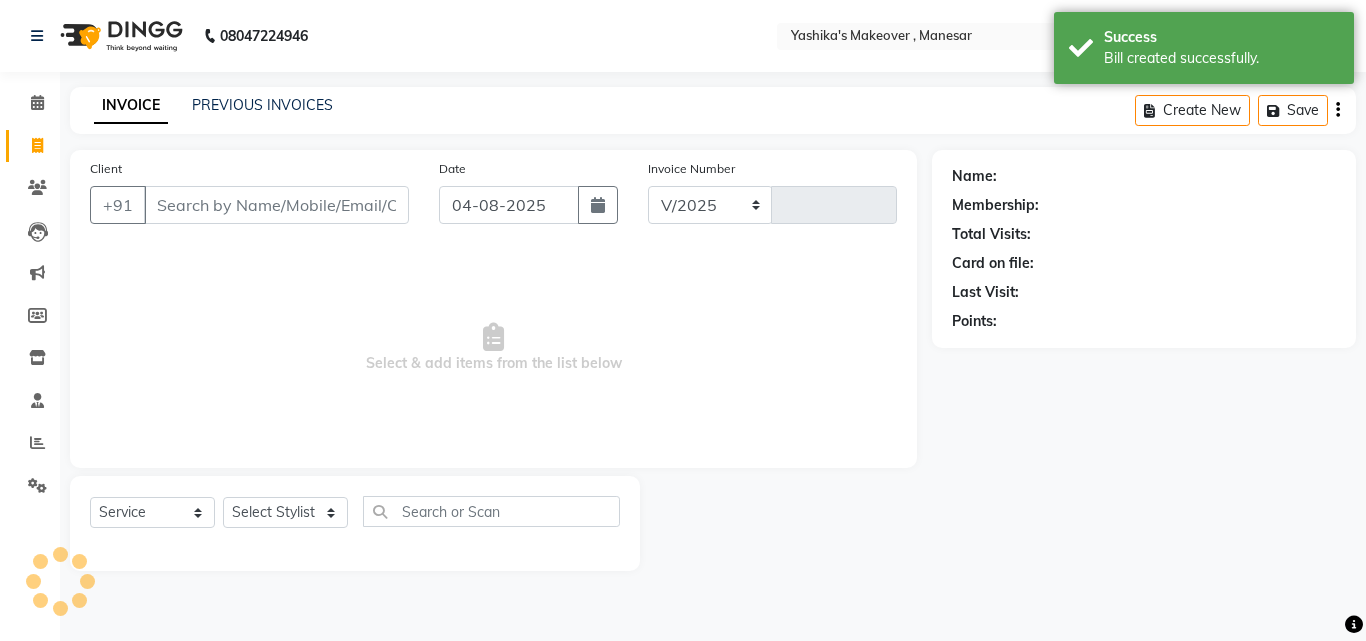select on "820" 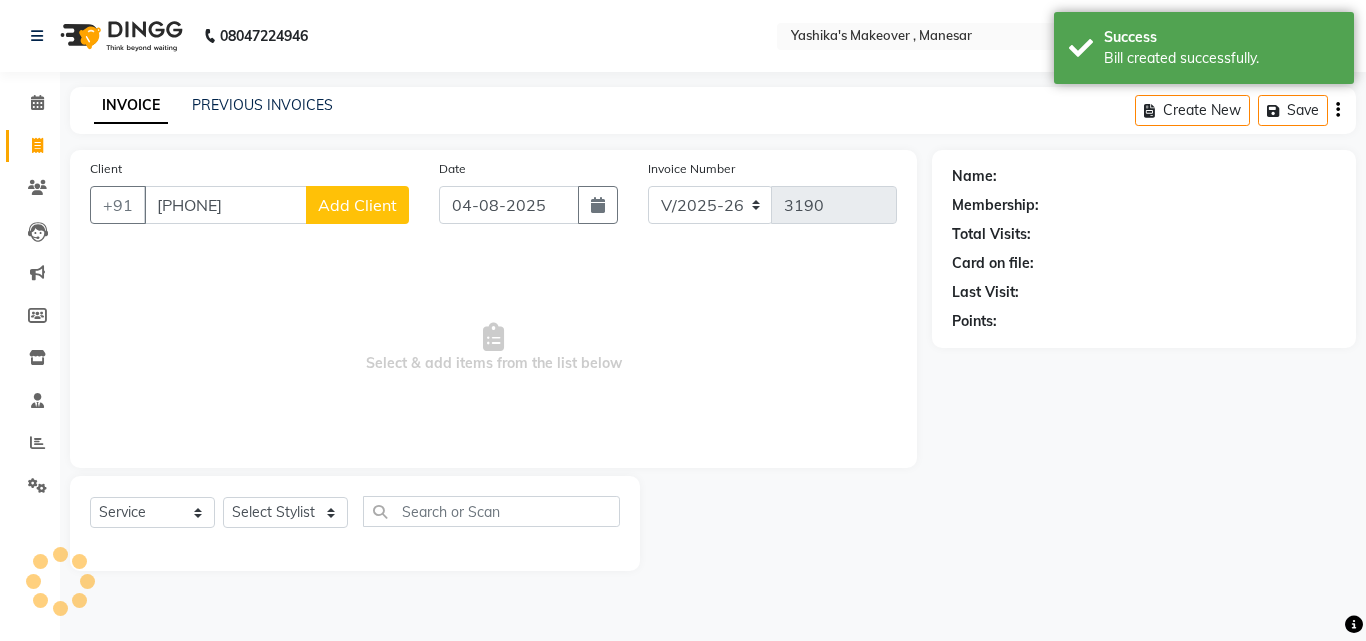 type on "[PHONE]" 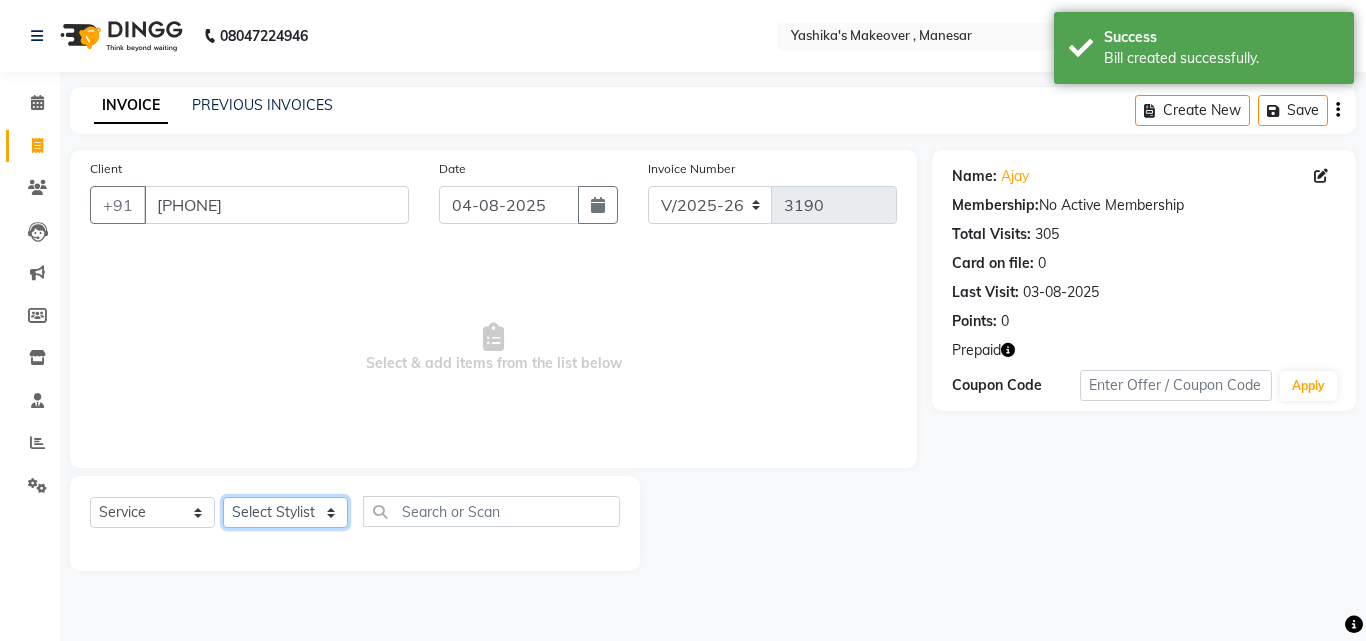 click on "Select Stylist Danish Shavej Dinesh Krishna Lalita Lalita Mdm Manjeet Minakshi Nancy Nikita Pooja Rinki Sahil sapna Shakshi (Oct24) Sudha" 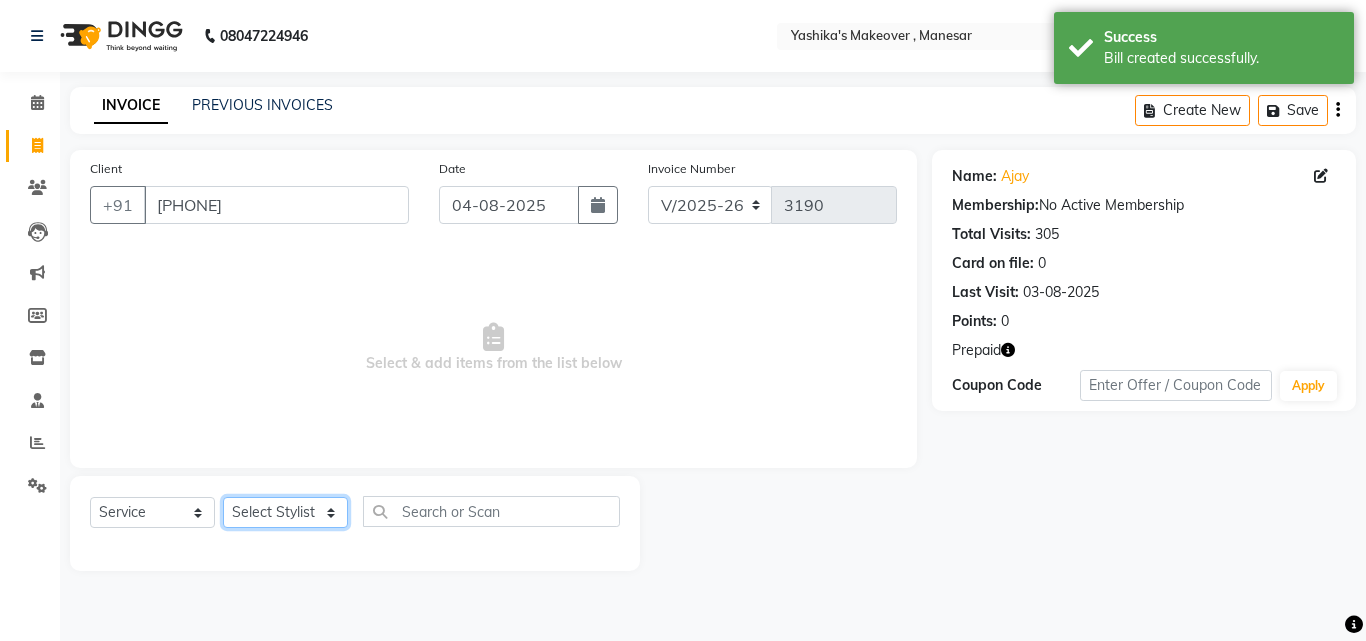 click on "Select Stylist Danish Shavej Dinesh Krishna Lalita Lalita Mdm Manjeet Minakshi Nancy Nikita Pooja Rinki Sahil sapna Shakshi (Oct24) Sudha" 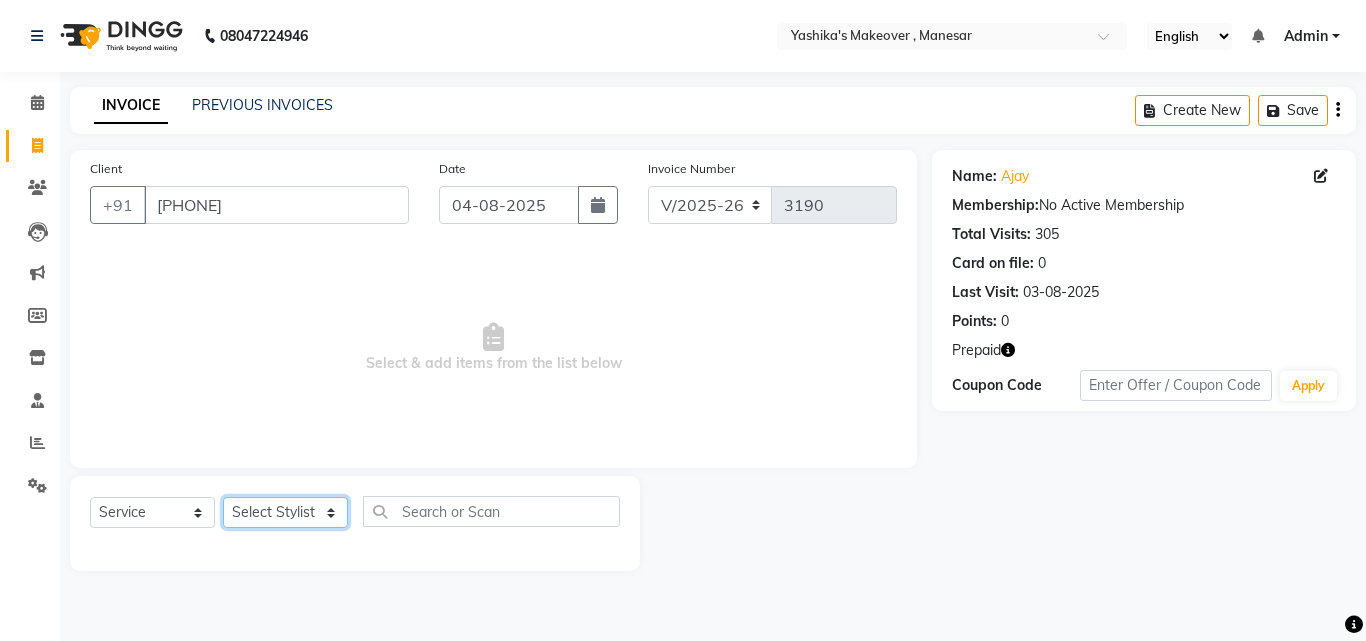 select on "69485" 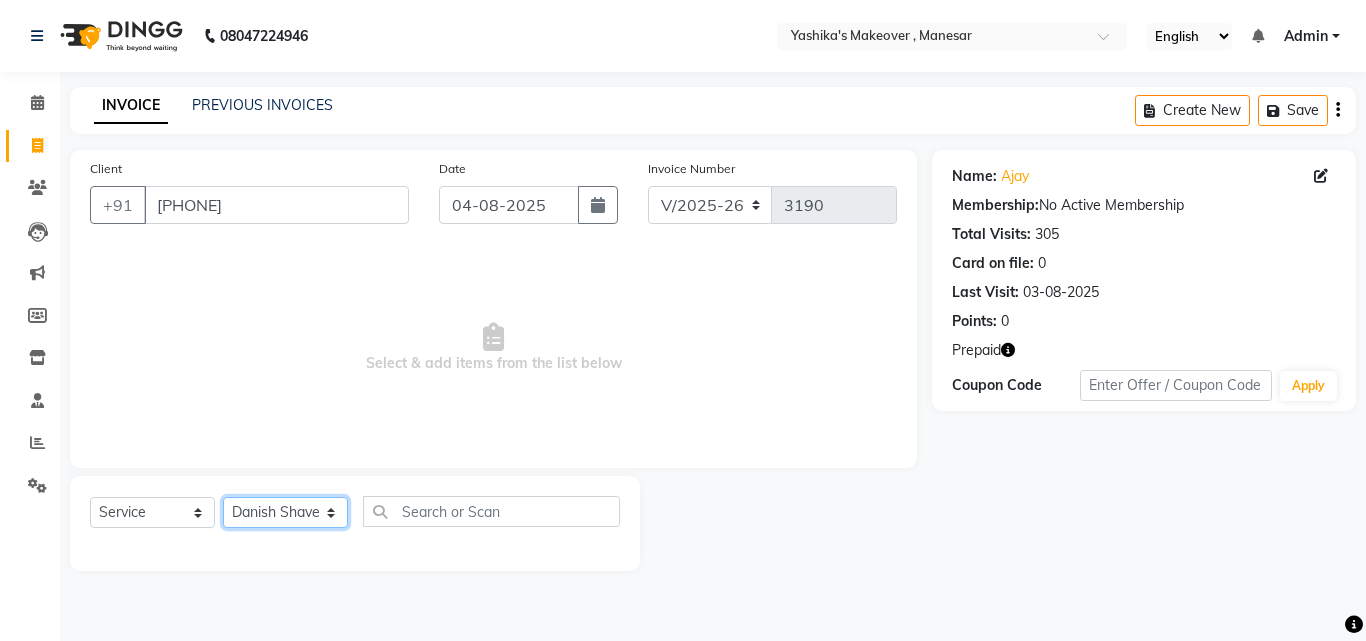 click on "Select Stylist Danish Shavej Dinesh Krishna Lalita Lalita Mdm Manjeet Minakshi Nancy Nikita Pooja Rinki Sahil sapna Shakshi (Oct24) Sudha" 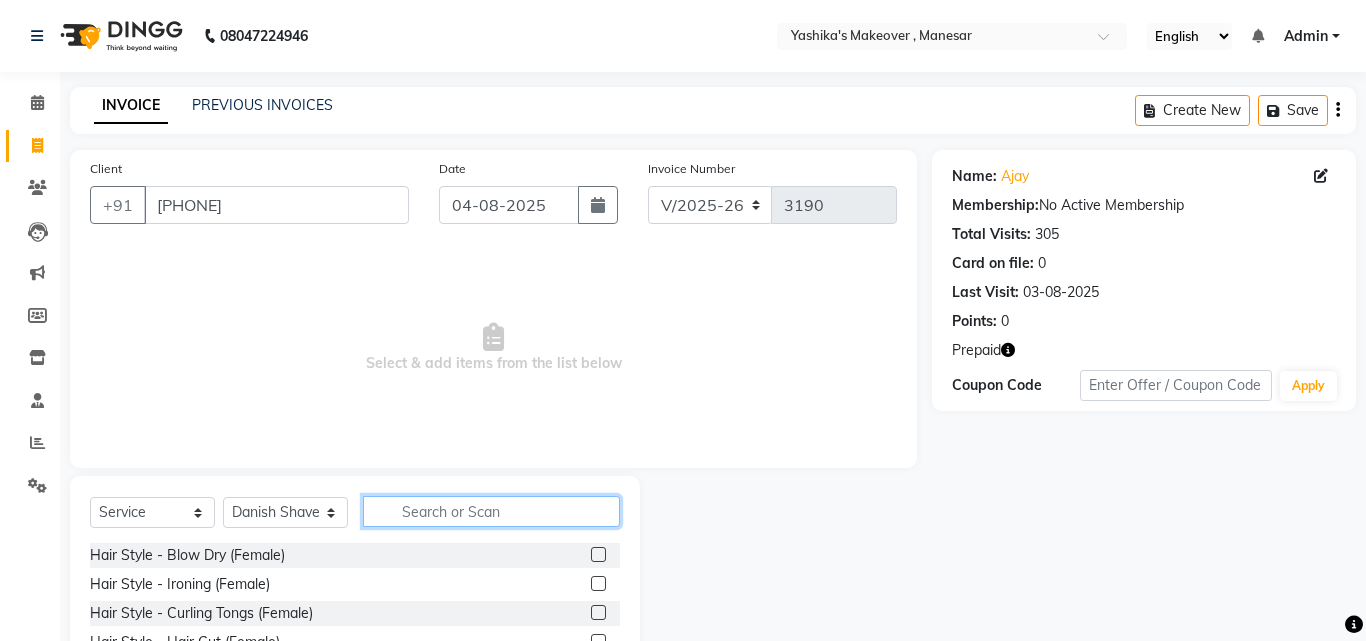 click 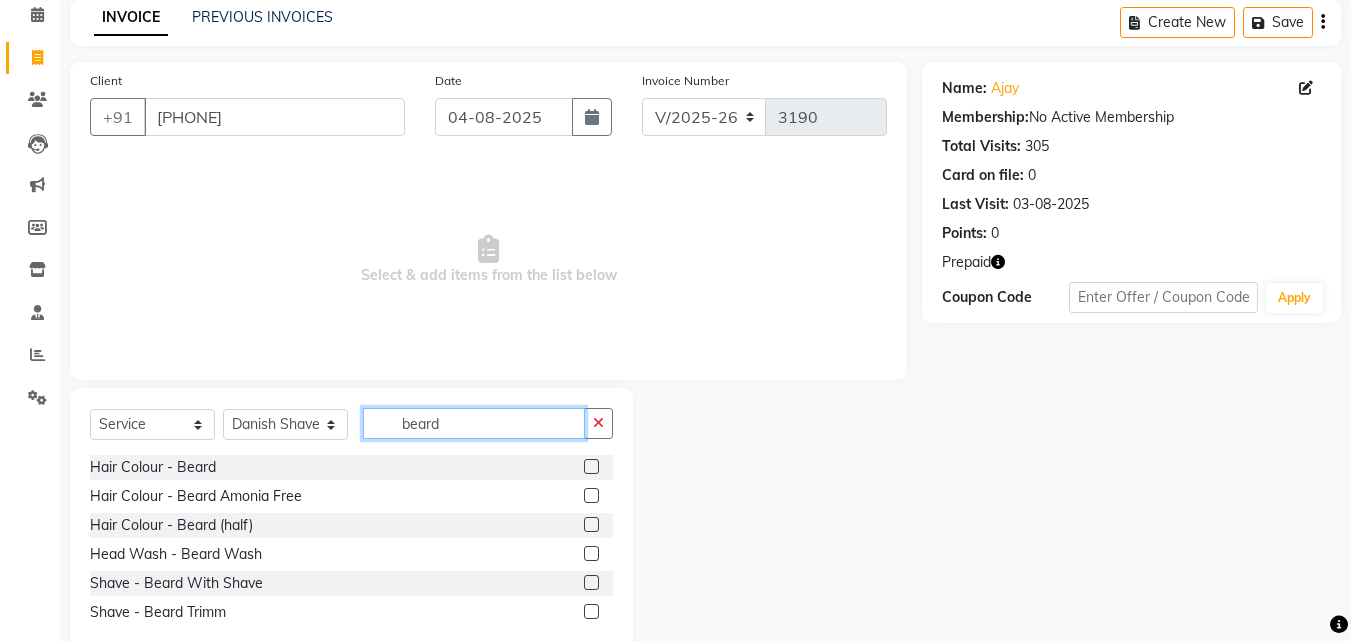 scroll, scrollTop: 134, scrollLeft: 0, axis: vertical 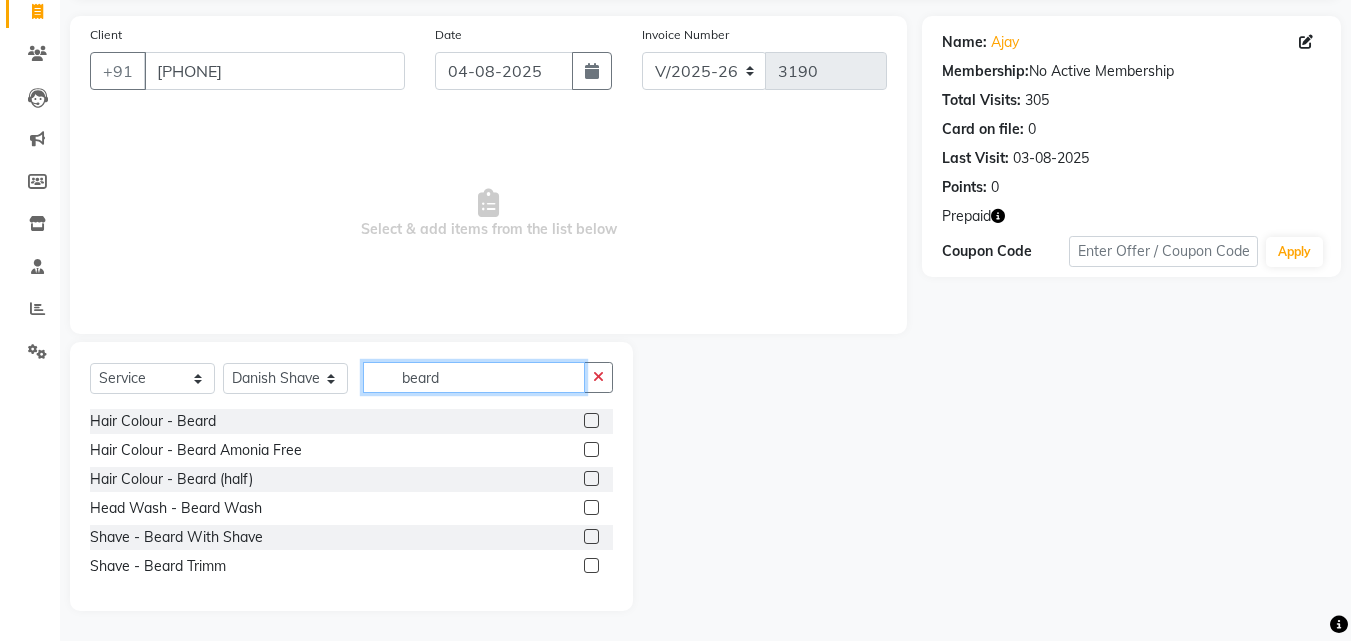 type on "beard" 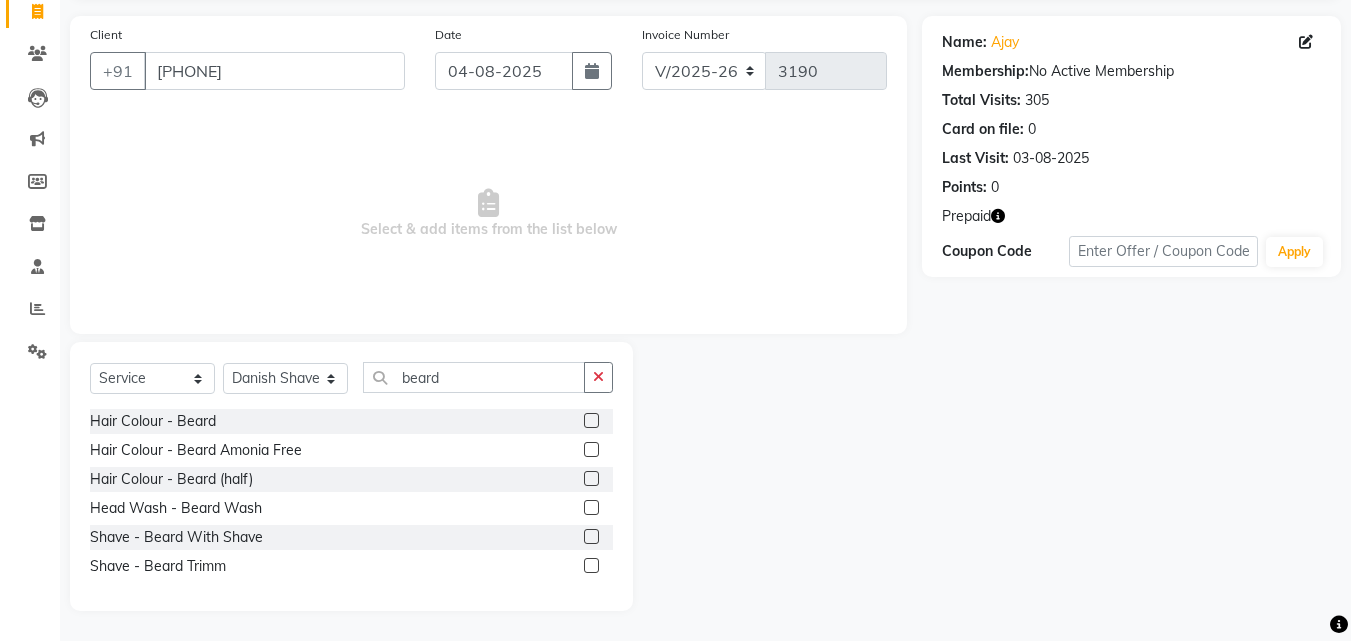 click 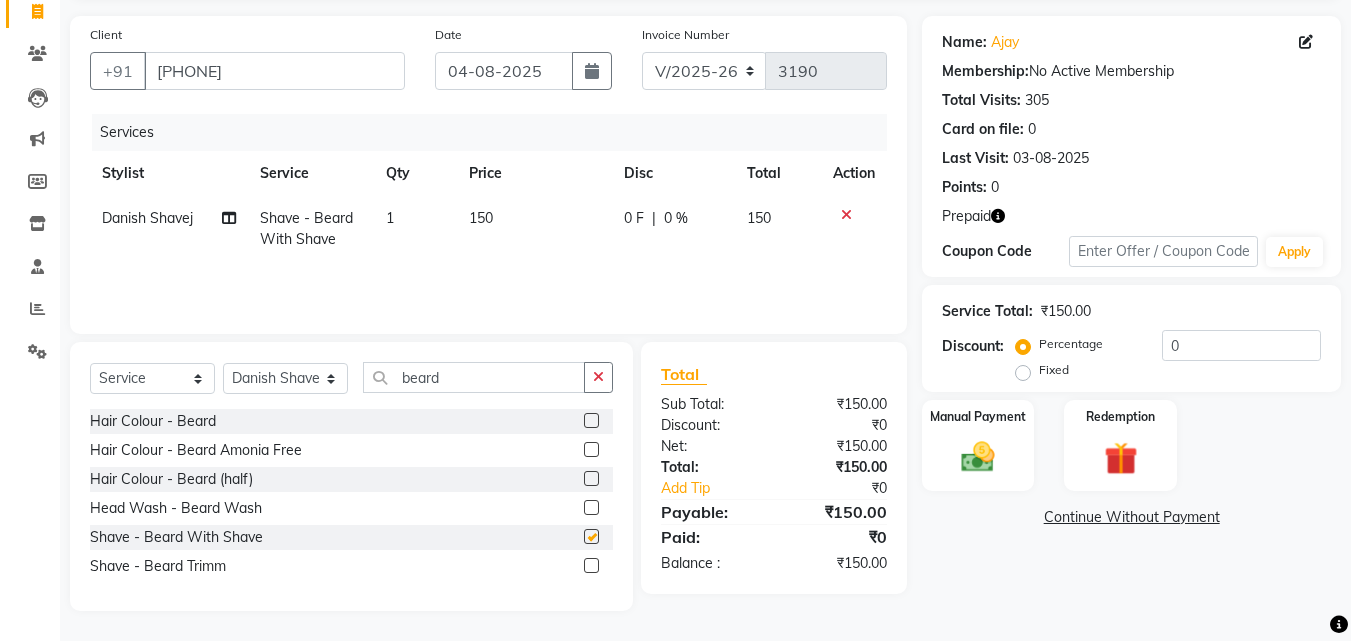checkbox on "false" 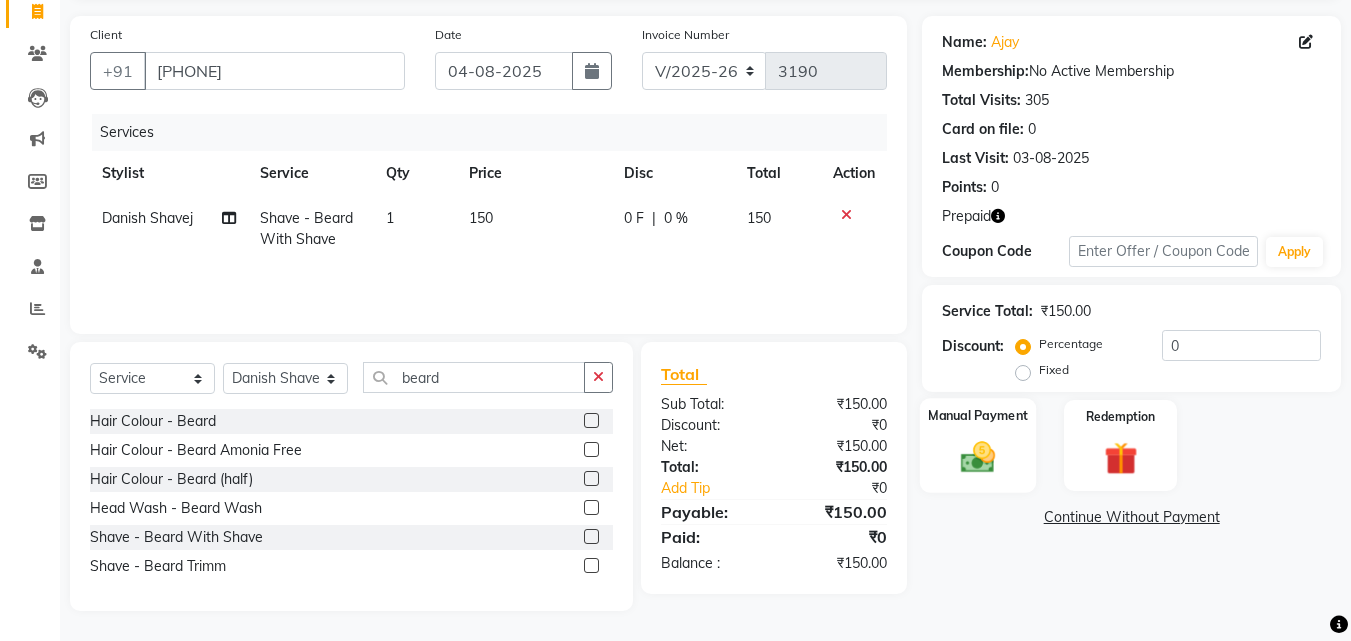 click 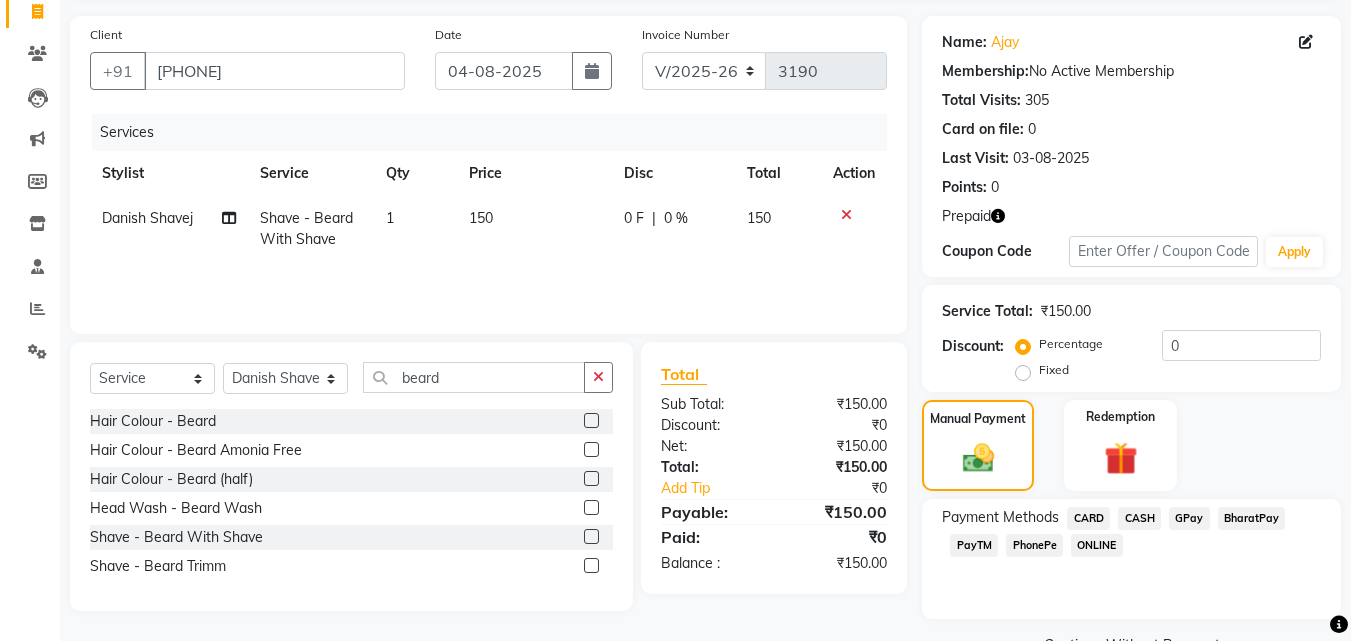 click on "PhonePe" 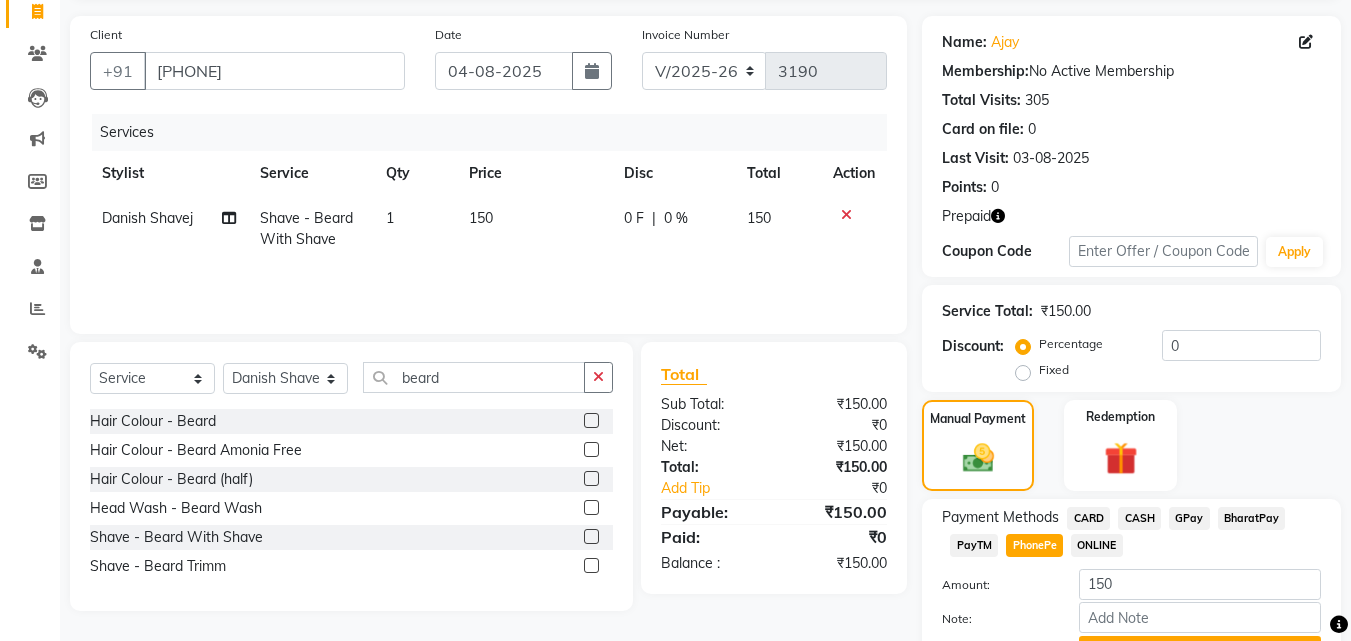 click on "PhonePe" 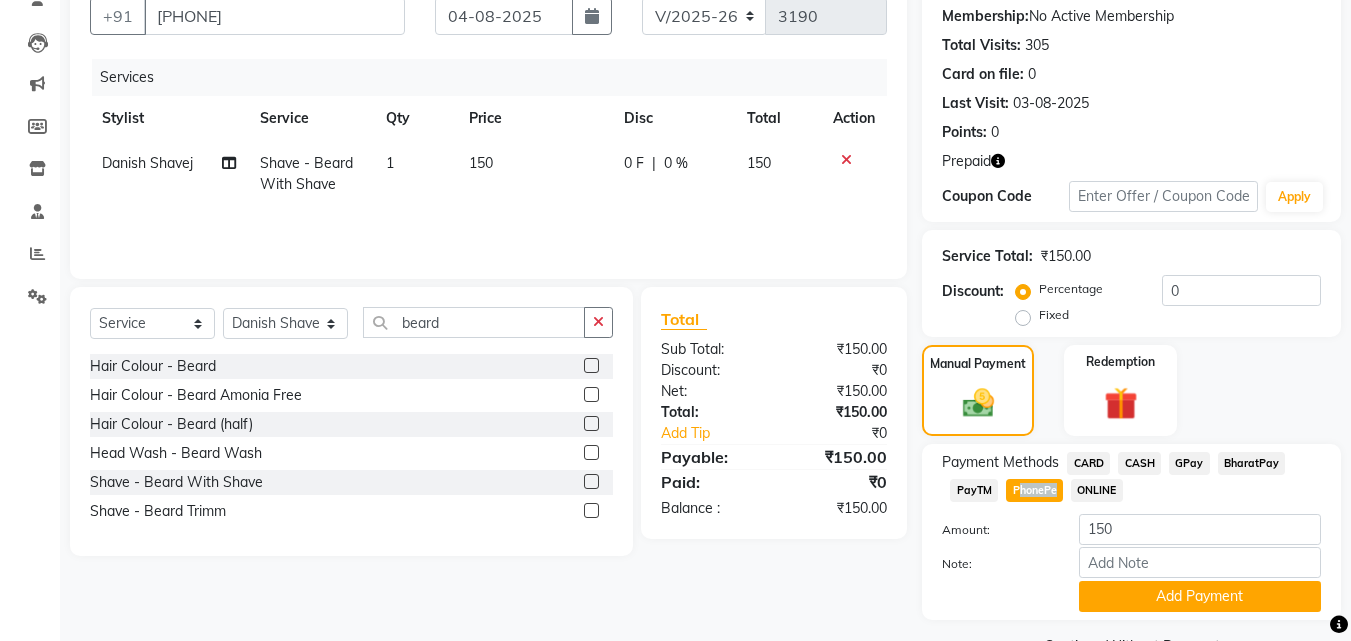 scroll, scrollTop: 239, scrollLeft: 0, axis: vertical 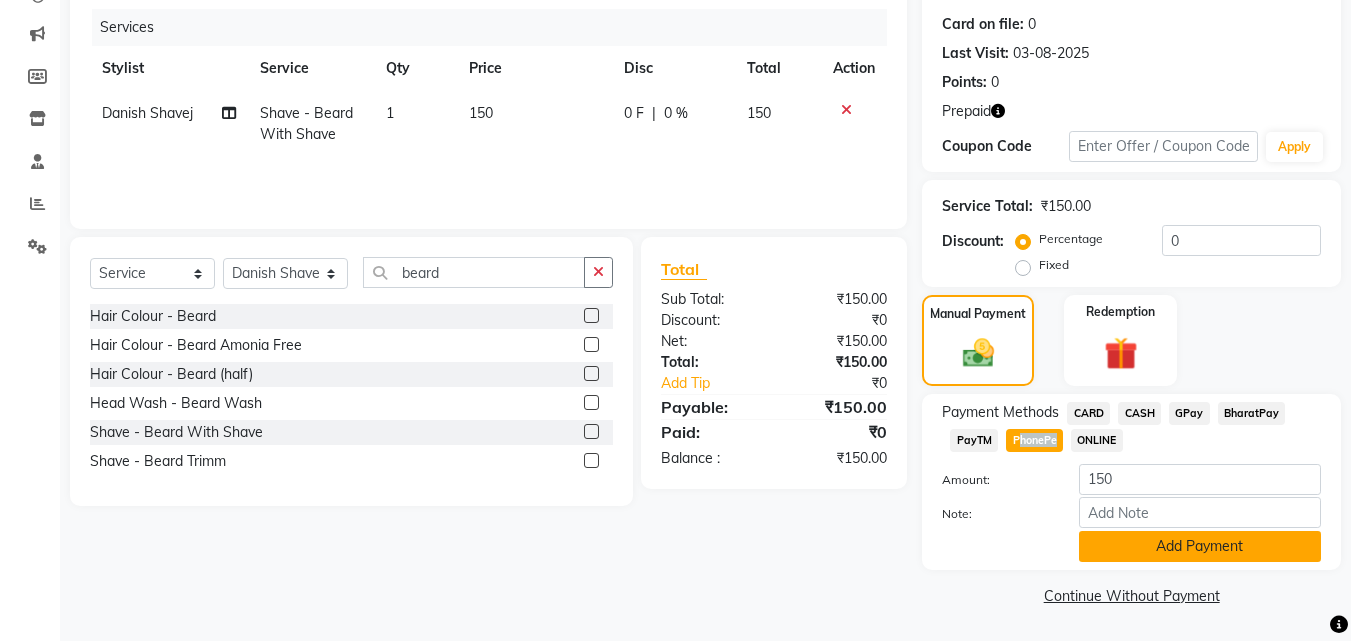 click on "Add Payment" 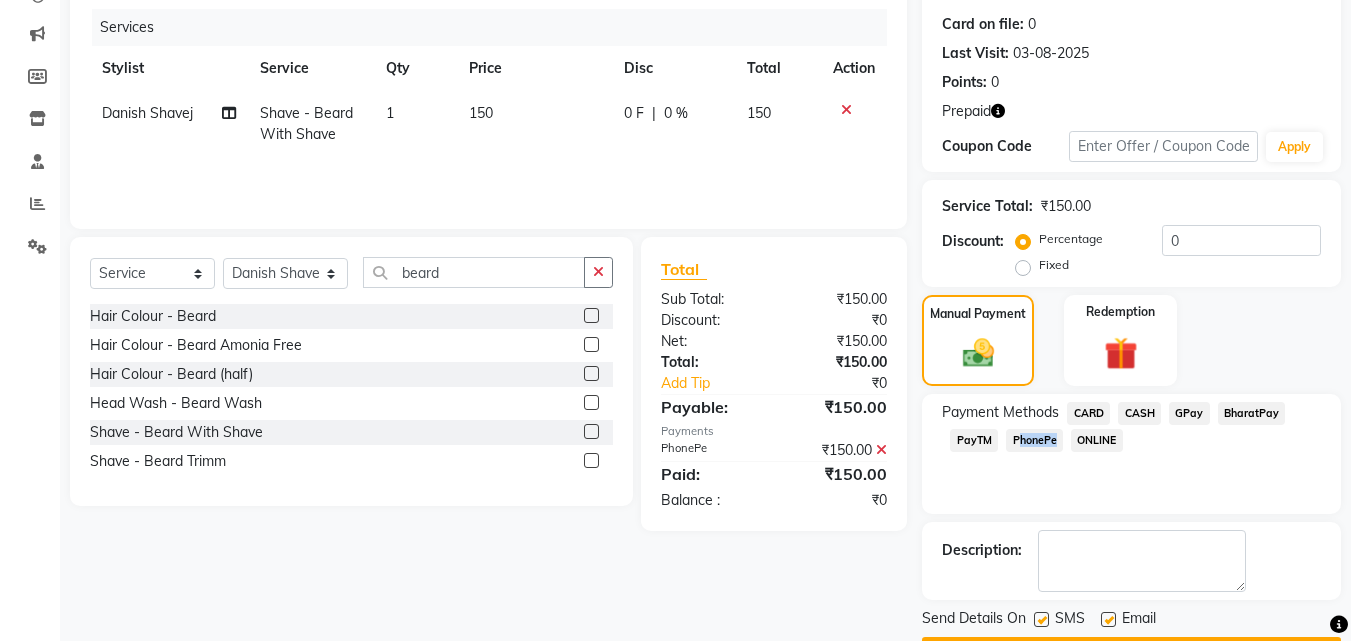 scroll, scrollTop: 296, scrollLeft: 0, axis: vertical 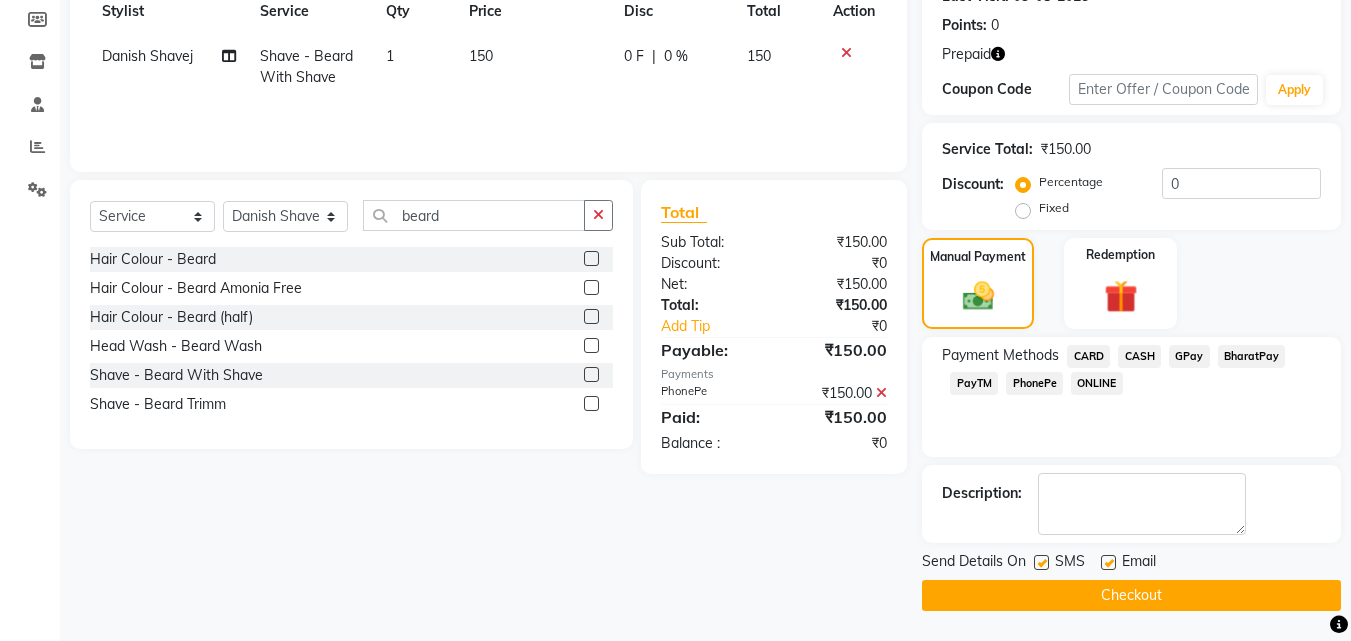 click 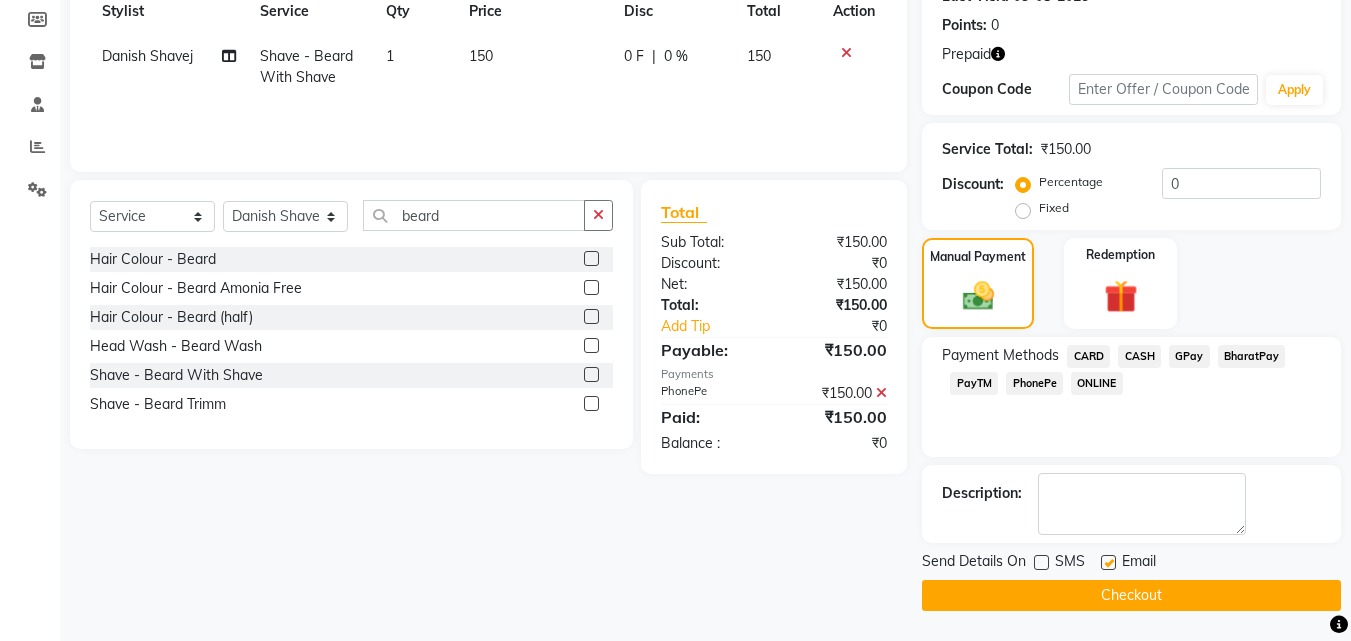 click 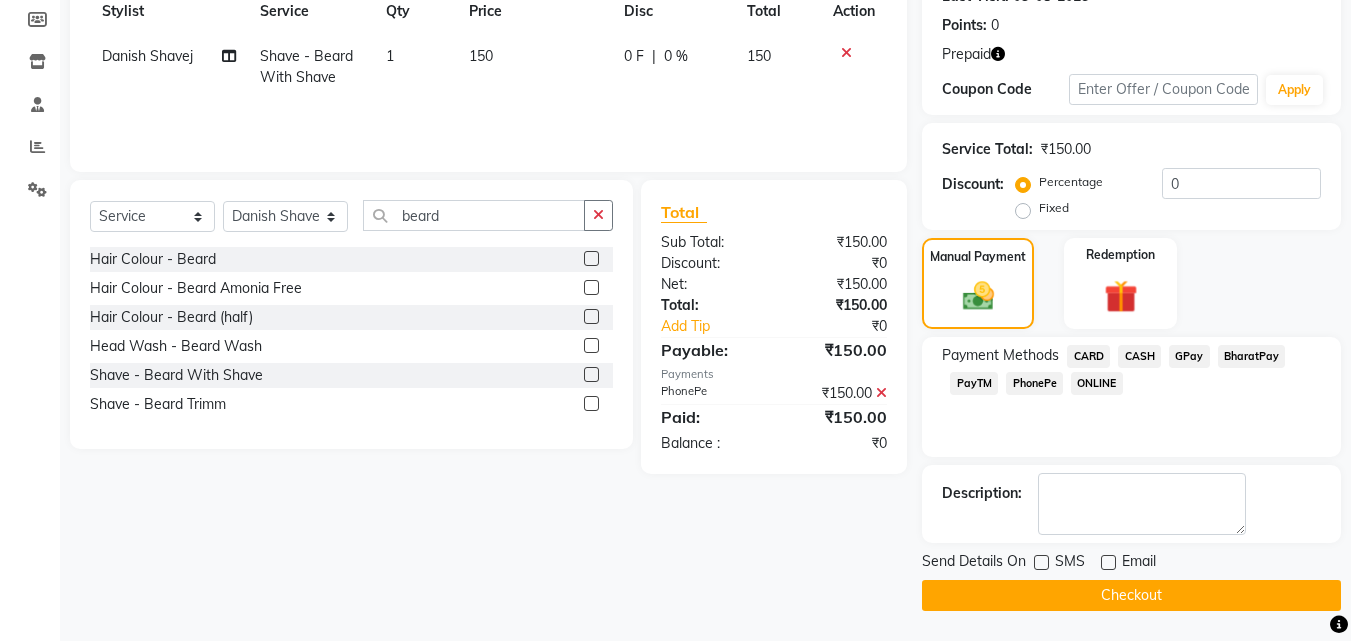 click 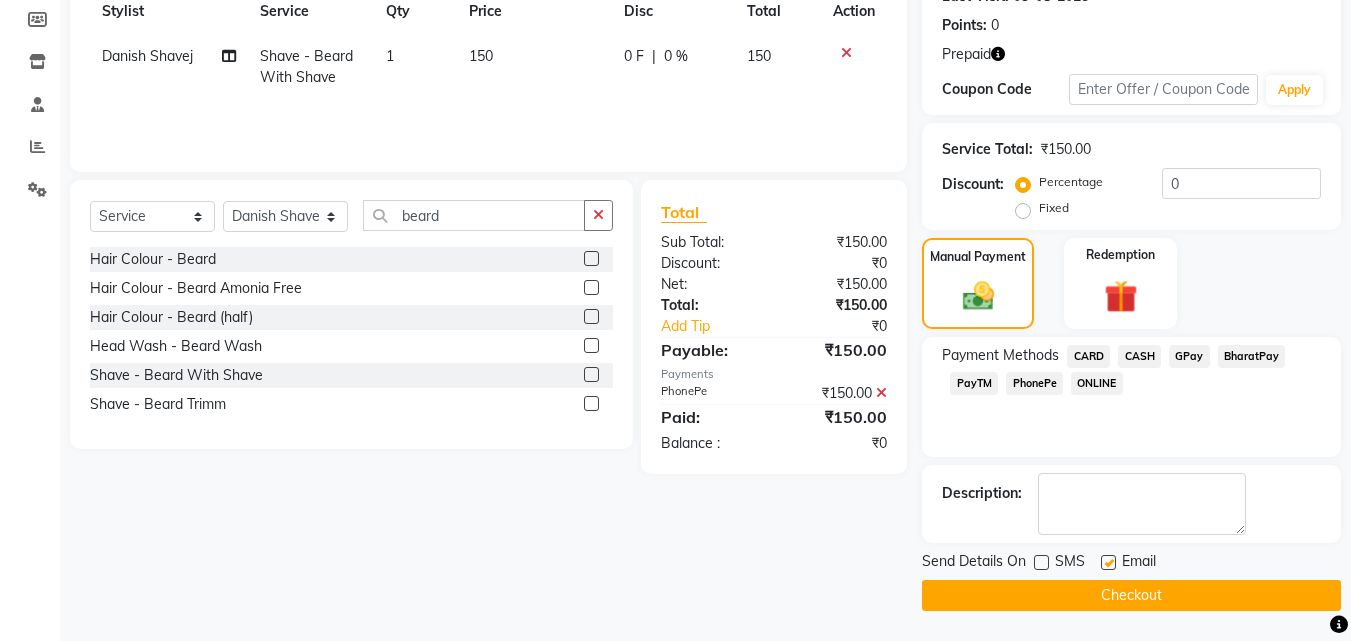 click 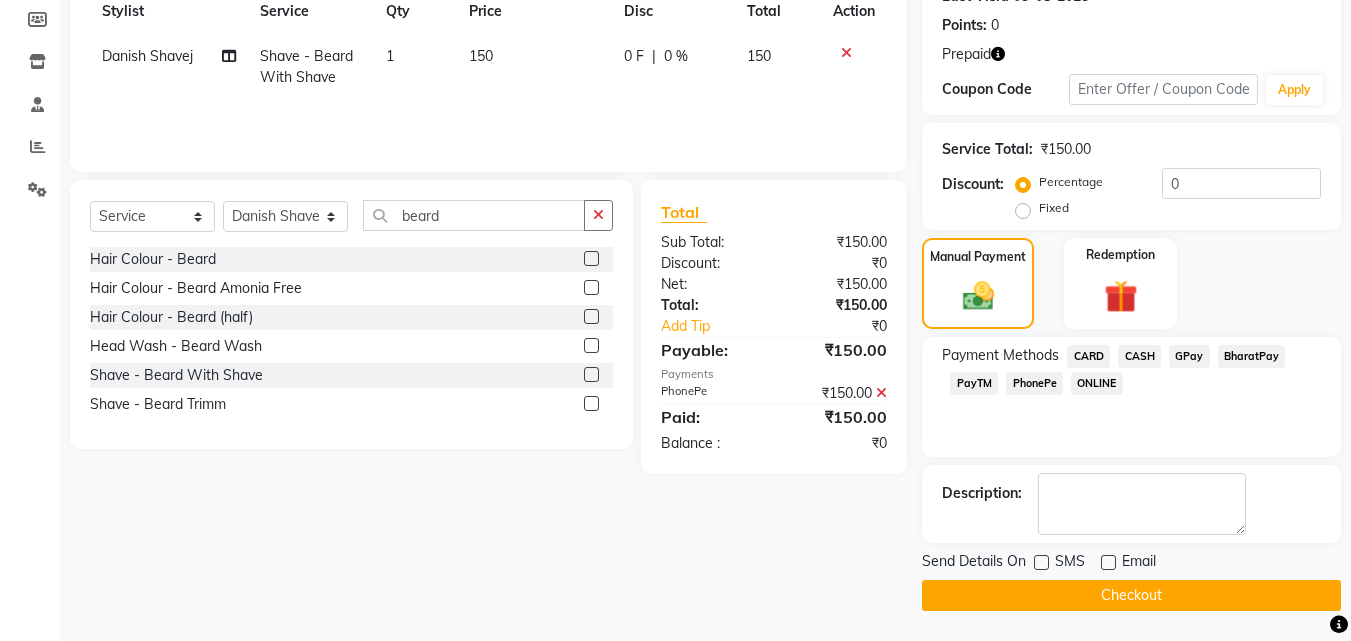 click on "Checkout" 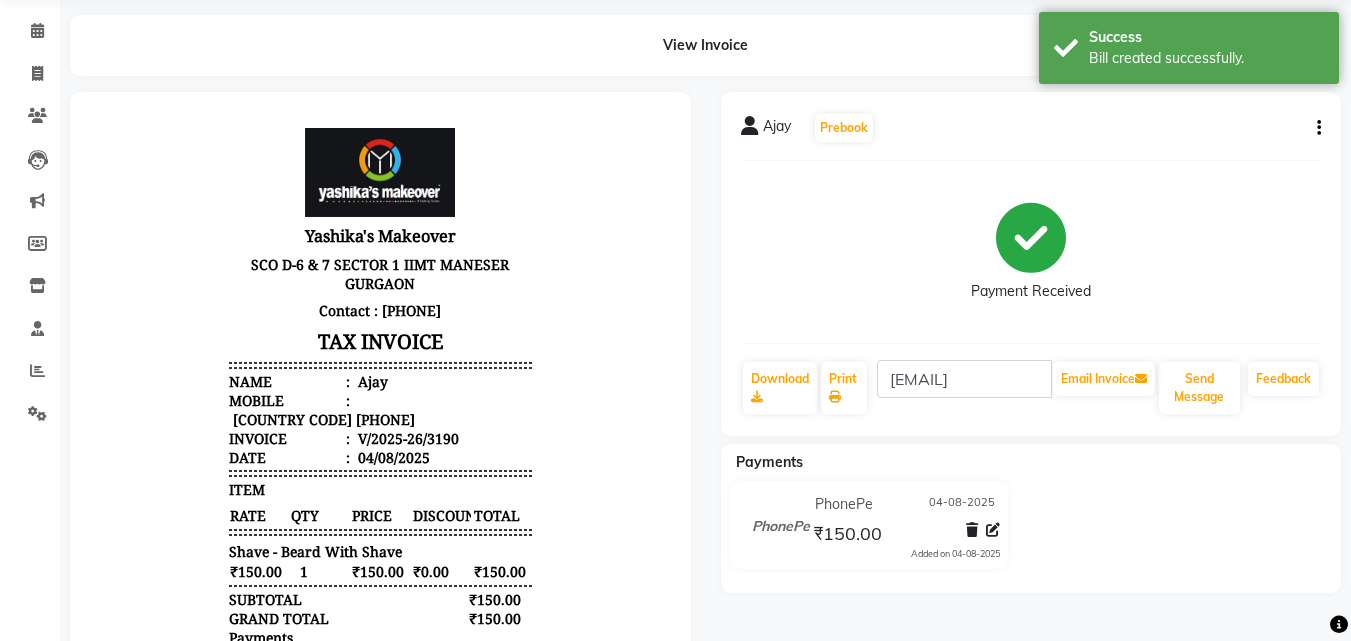 scroll, scrollTop: 100, scrollLeft: 0, axis: vertical 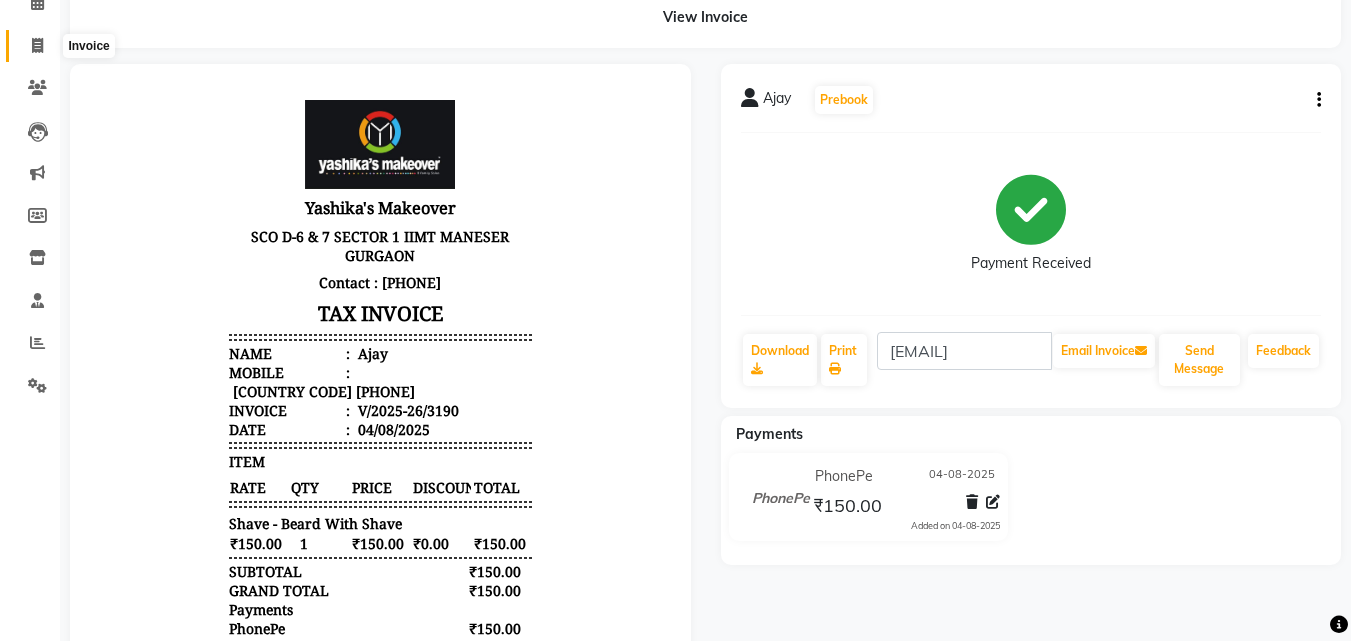 click 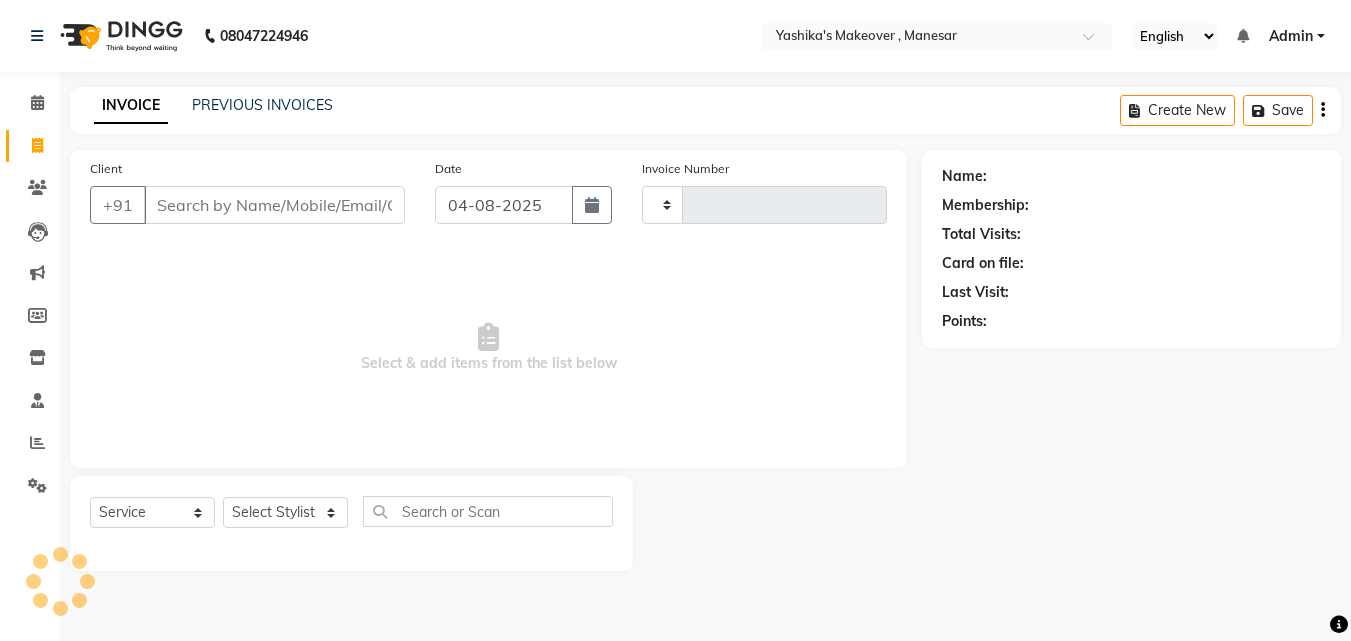 scroll, scrollTop: 0, scrollLeft: 0, axis: both 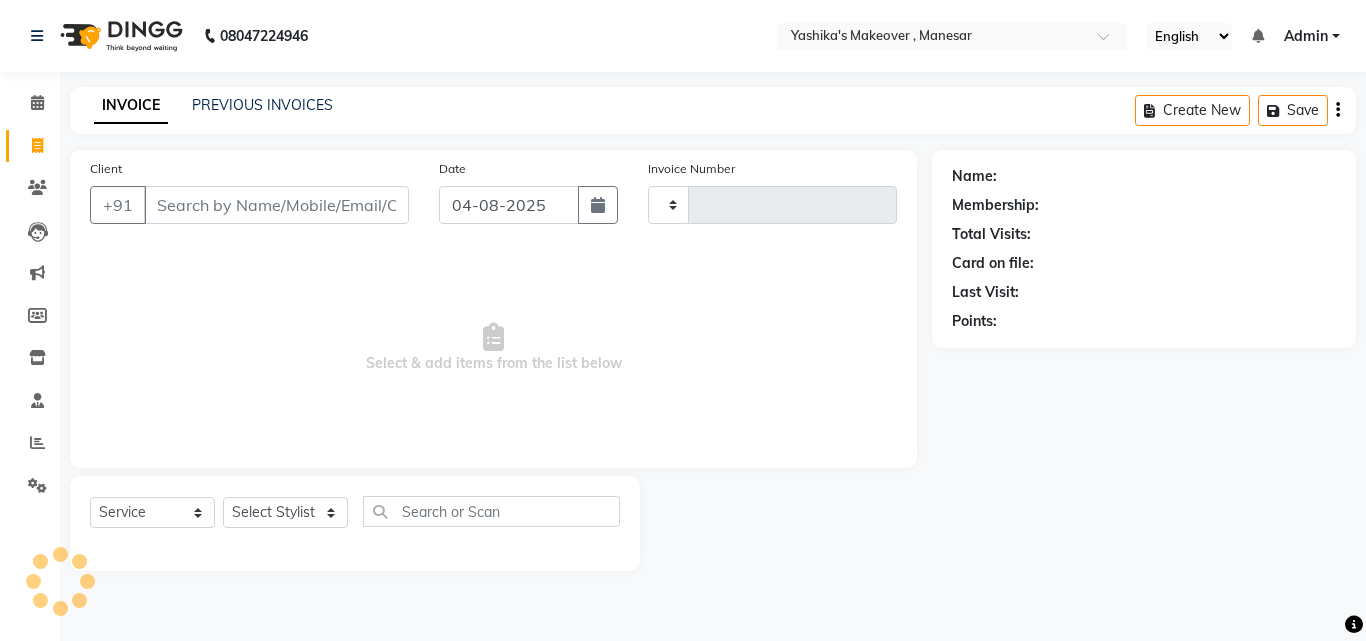 type on "3191" 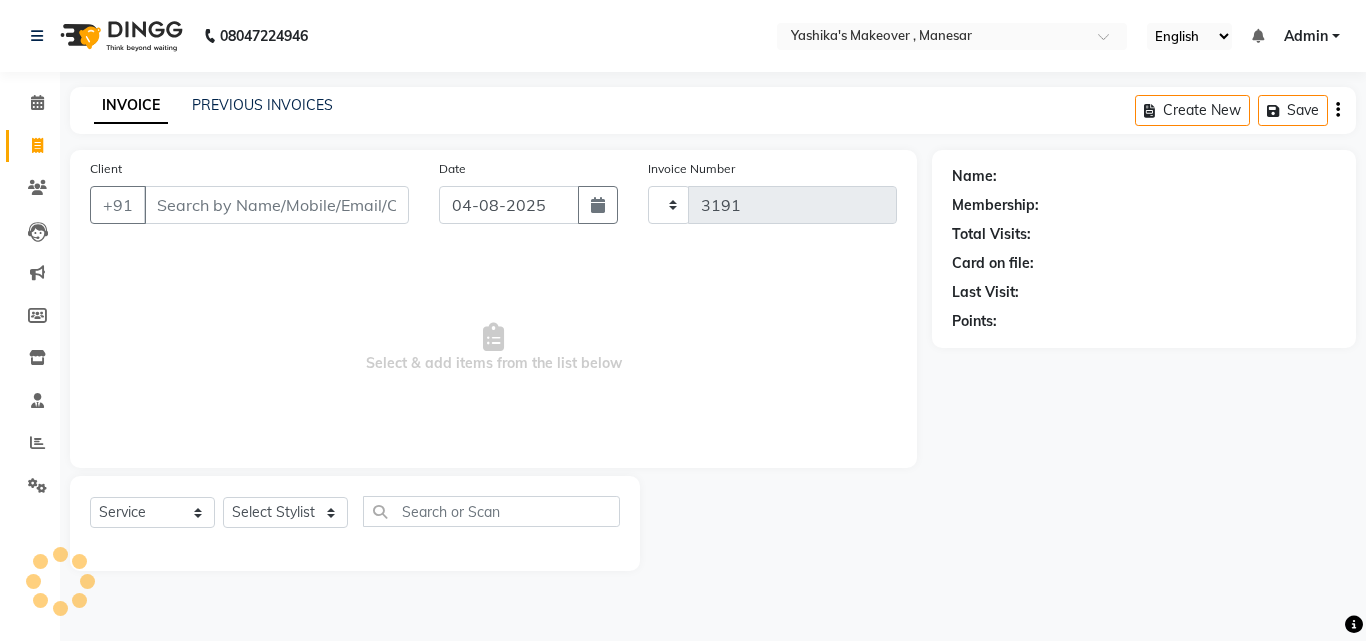 select on "820" 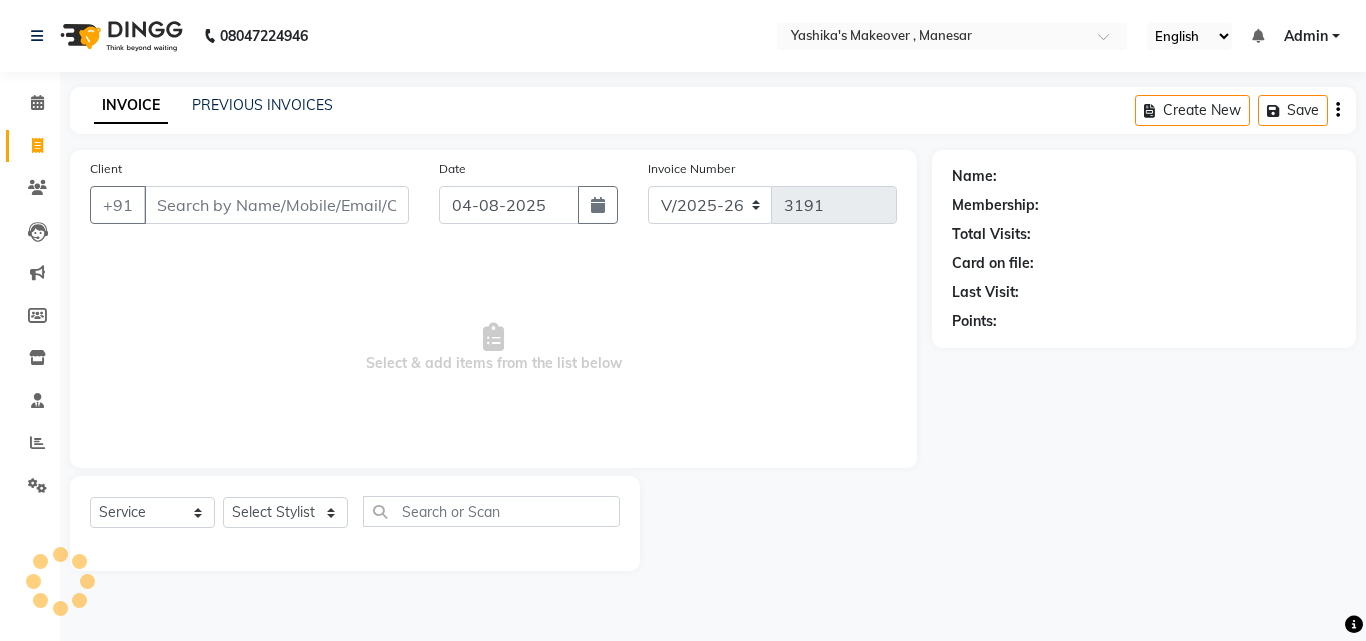 click on "Client" at bounding box center [276, 205] 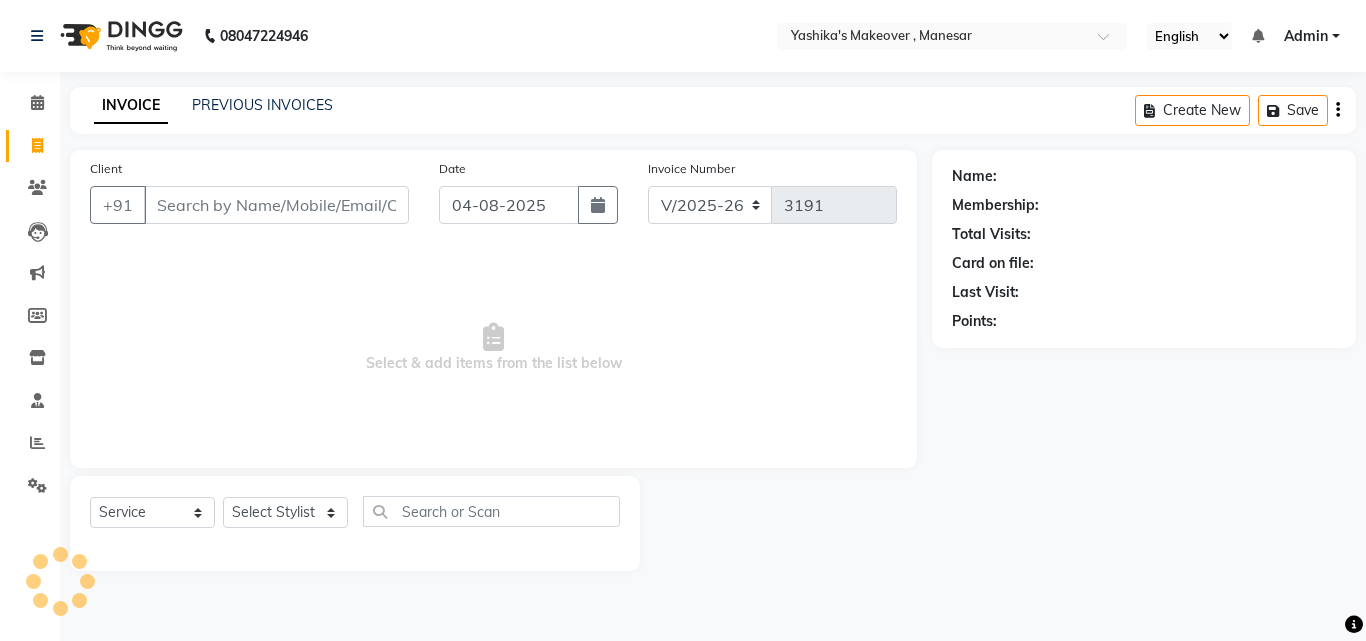 click on "Client" at bounding box center (276, 205) 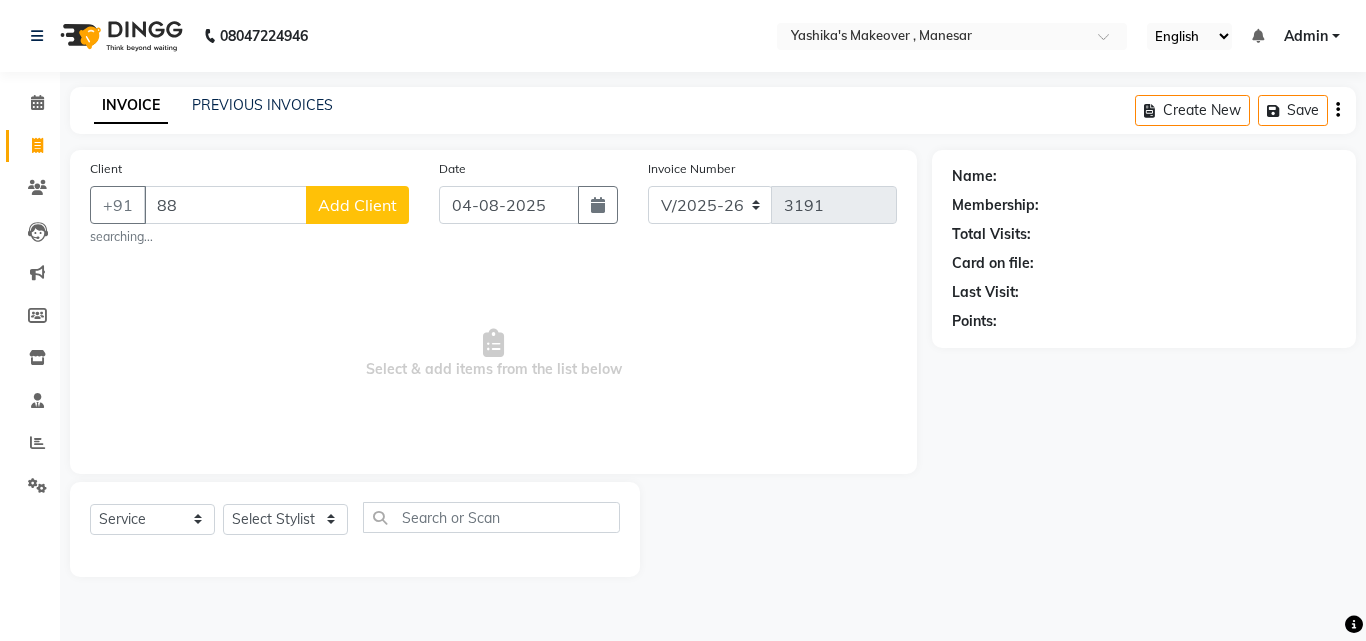 type on "8" 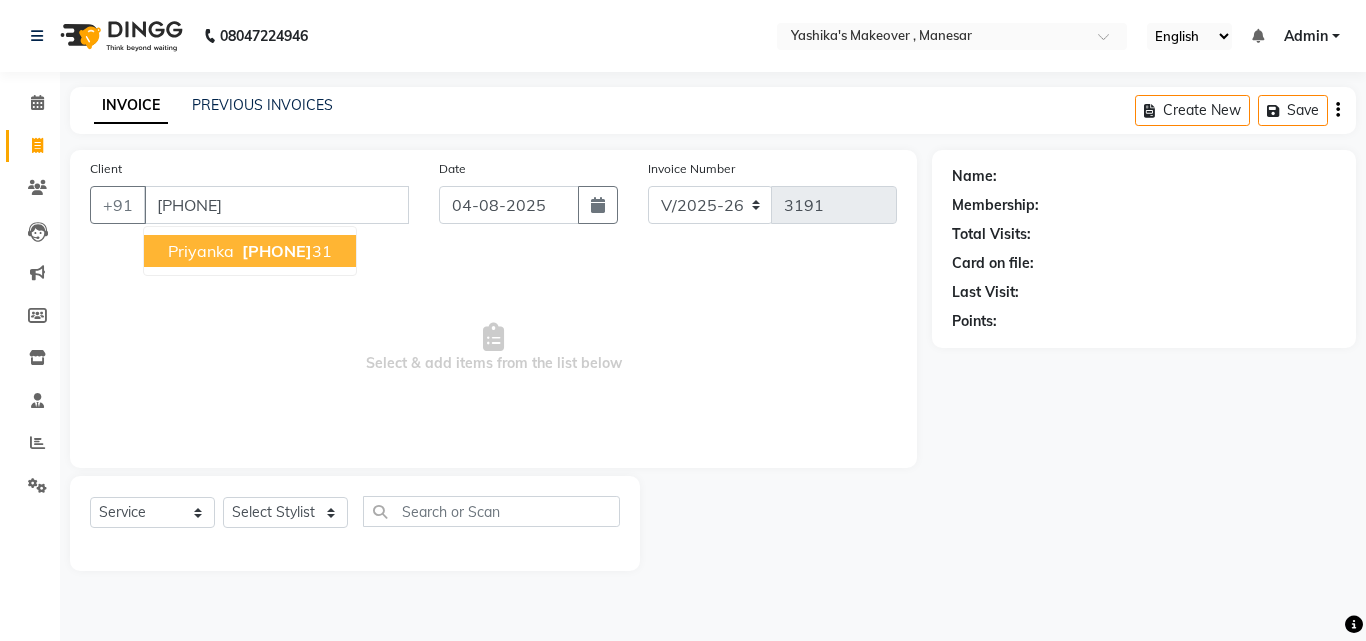 type on "[PHONE]" 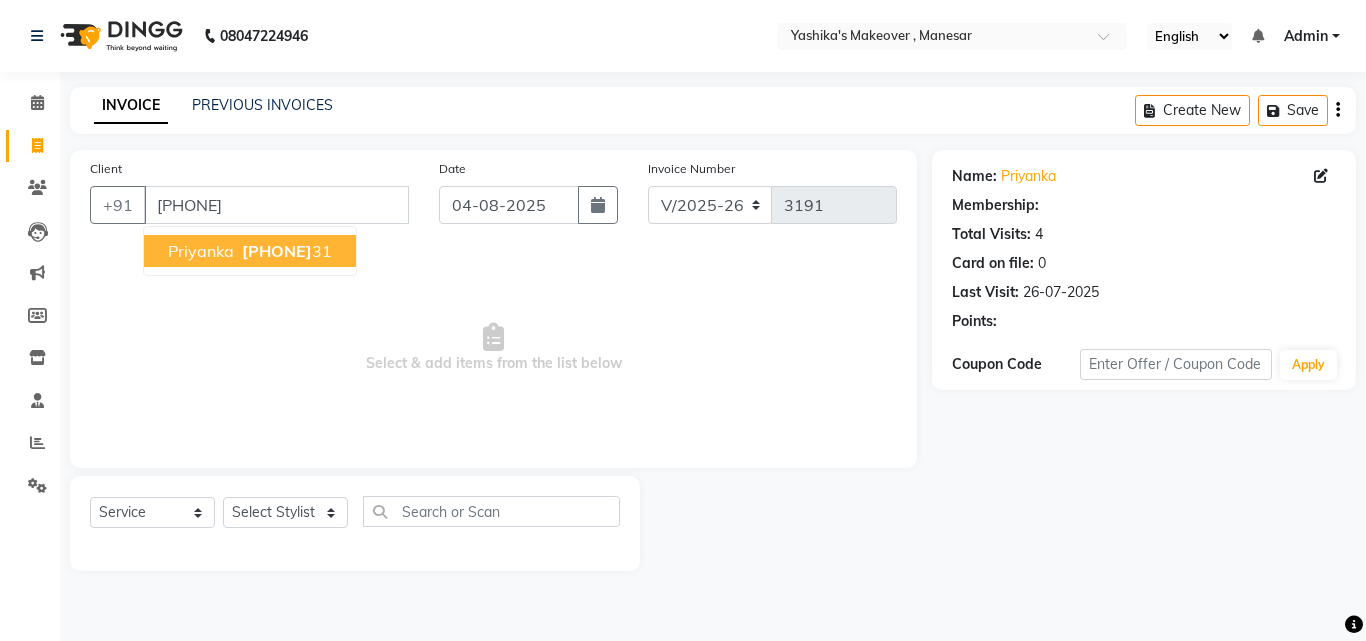 select on "1: Object" 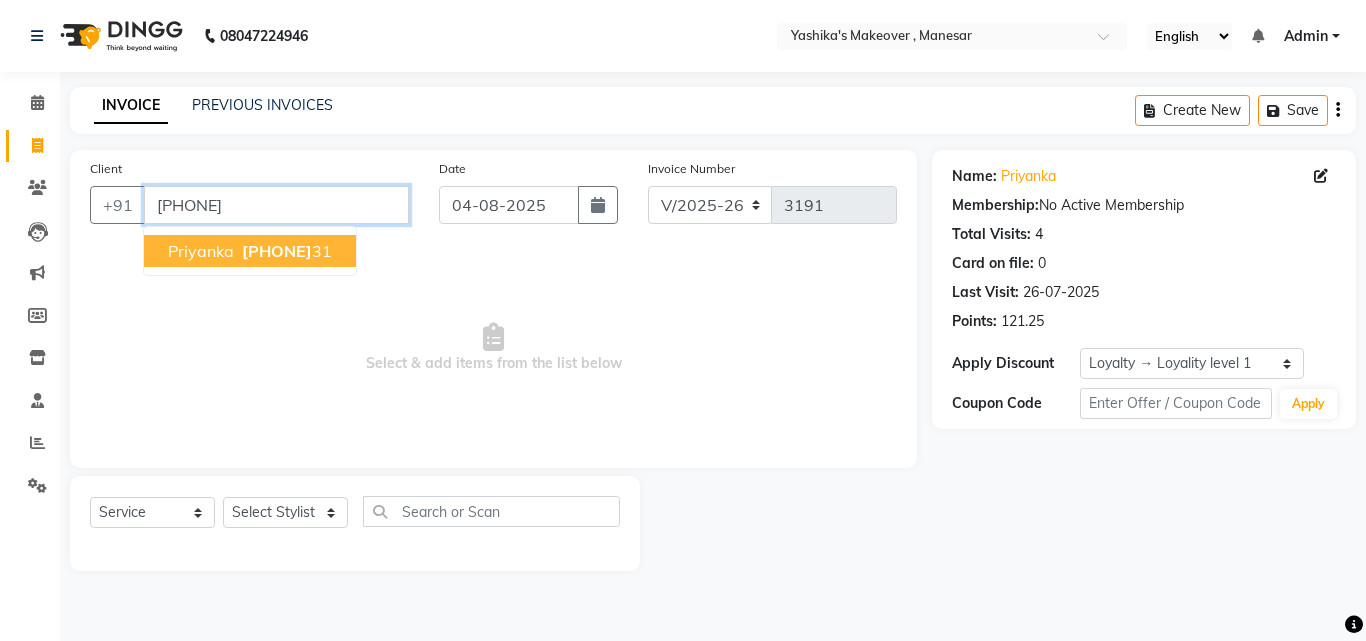 click on "[PHONE]" at bounding box center (276, 205) 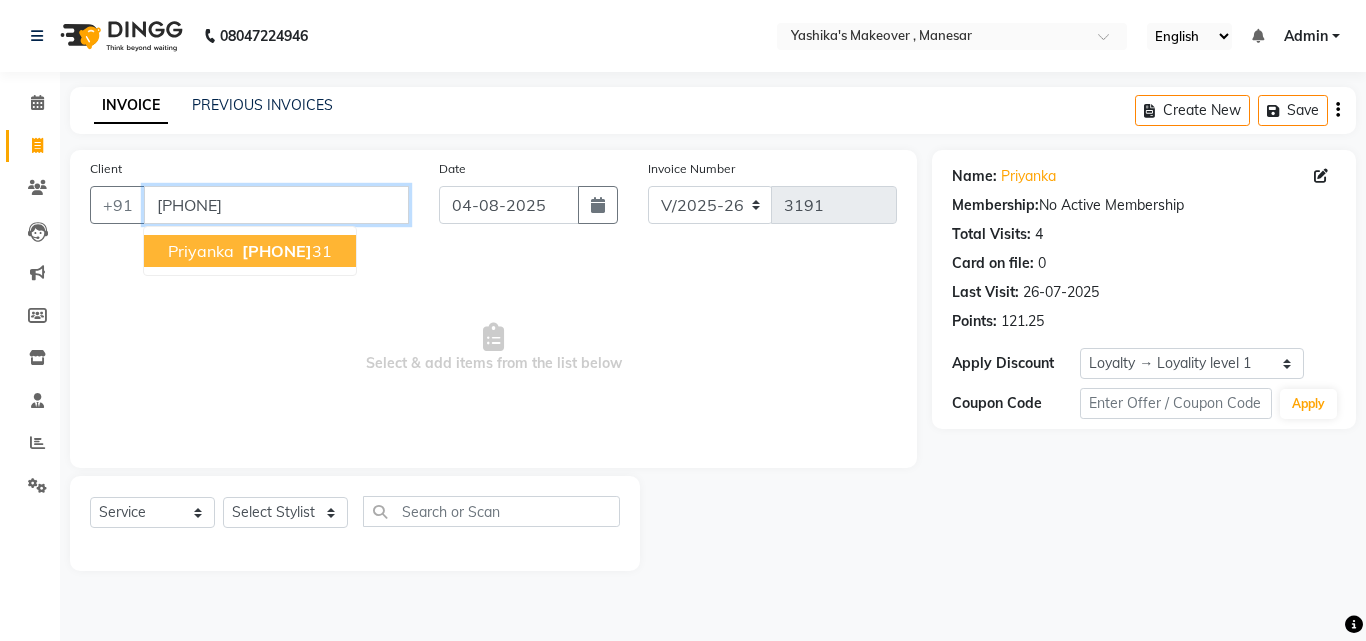 click on "[PHONE]" at bounding box center [277, 251] 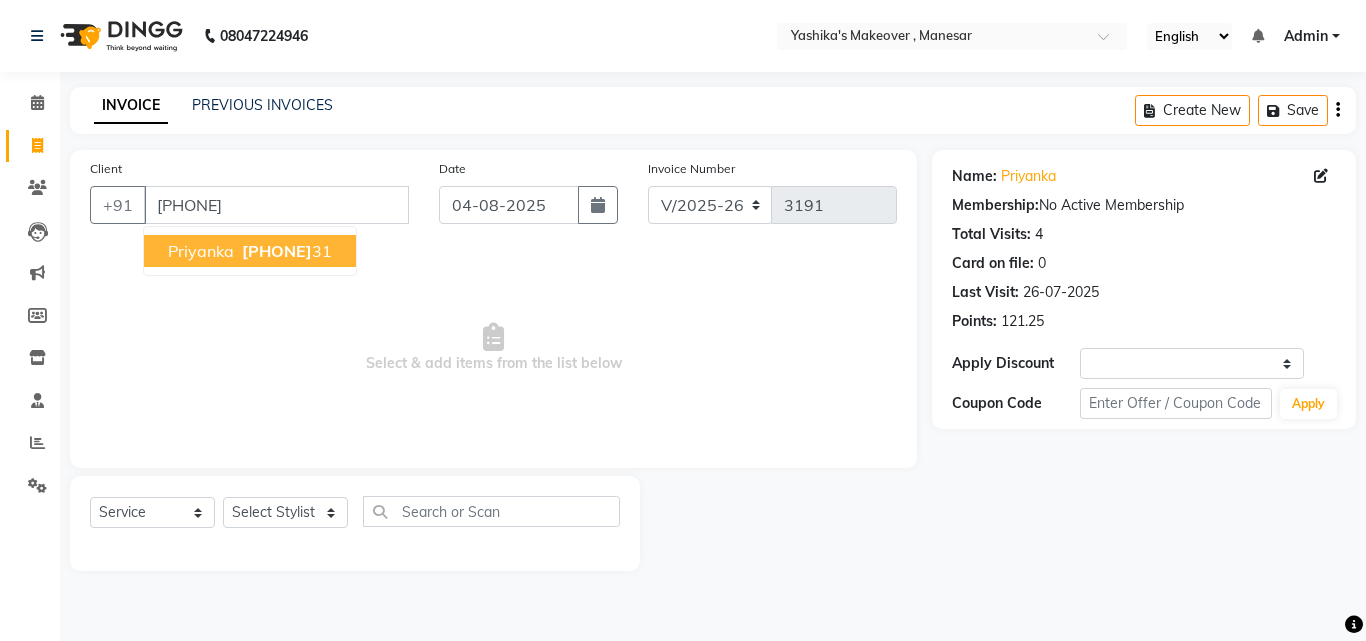 click on "Select & add items from the list below" at bounding box center [493, 348] 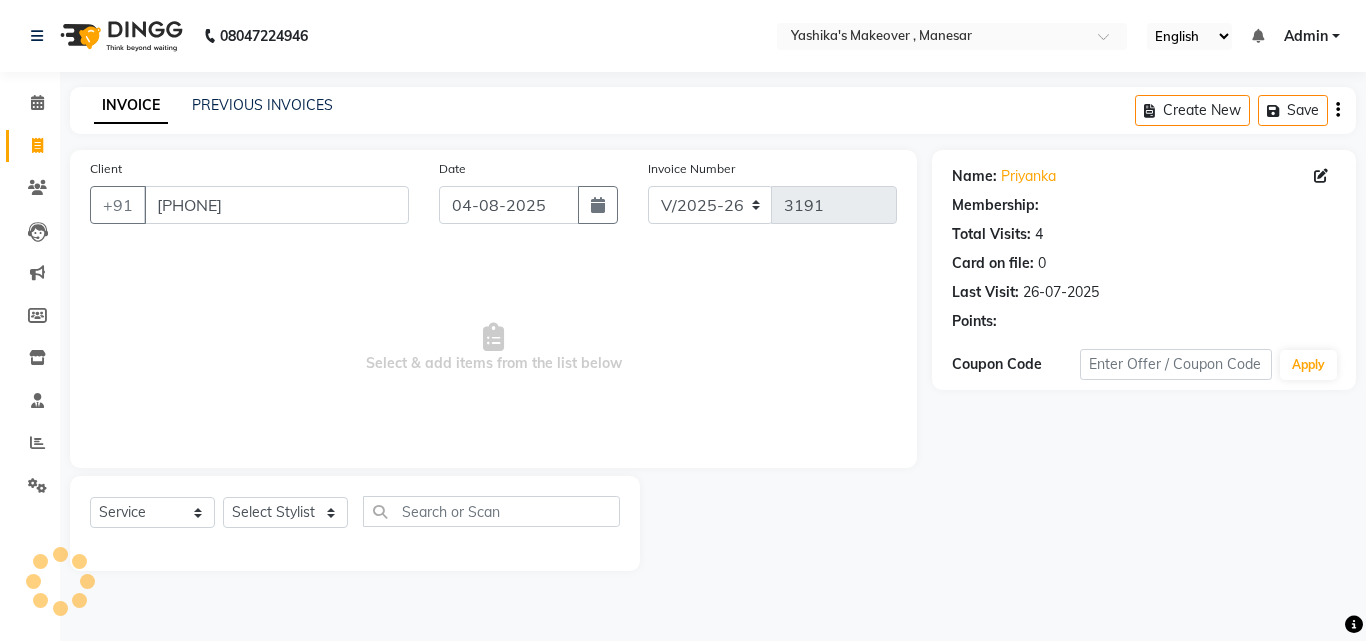 select on "1: Object" 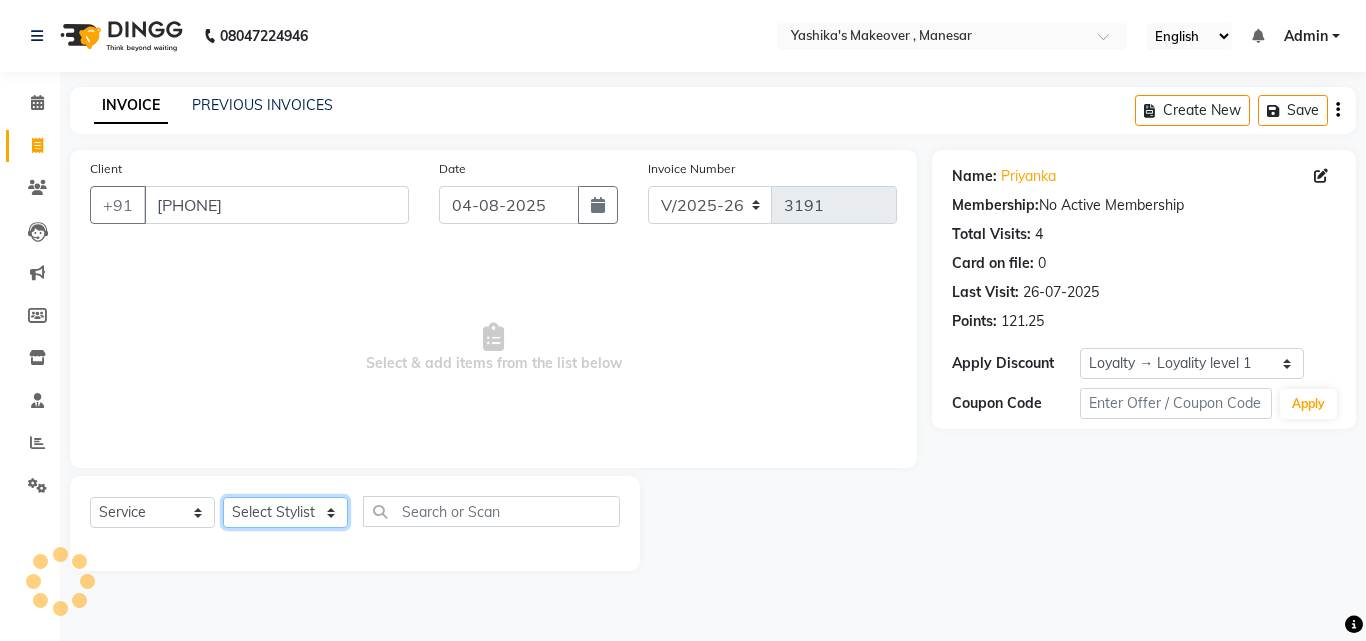 click on "Select Stylist Danish Shavej Dinesh Krishna Lalita Lalita Mdm Manjeet Minakshi Nancy Nikita Pooja Rinki Sahil sapna Shakshi (Oct24) Sudha" 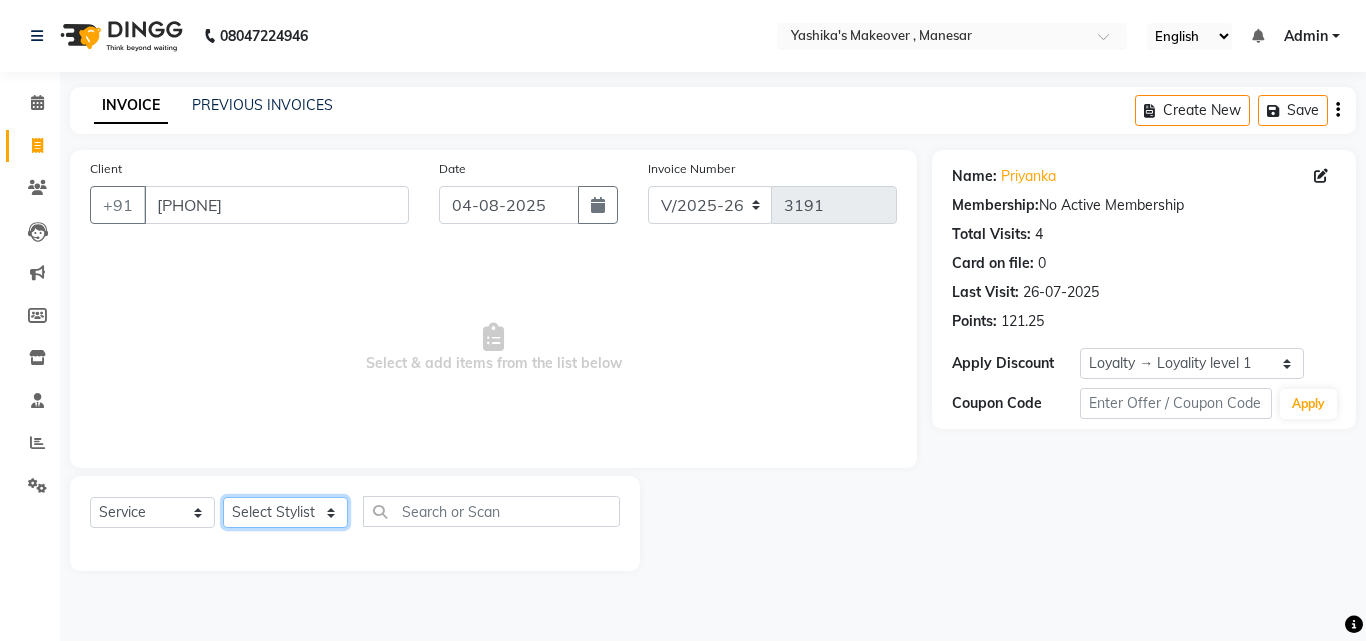 select on "57968" 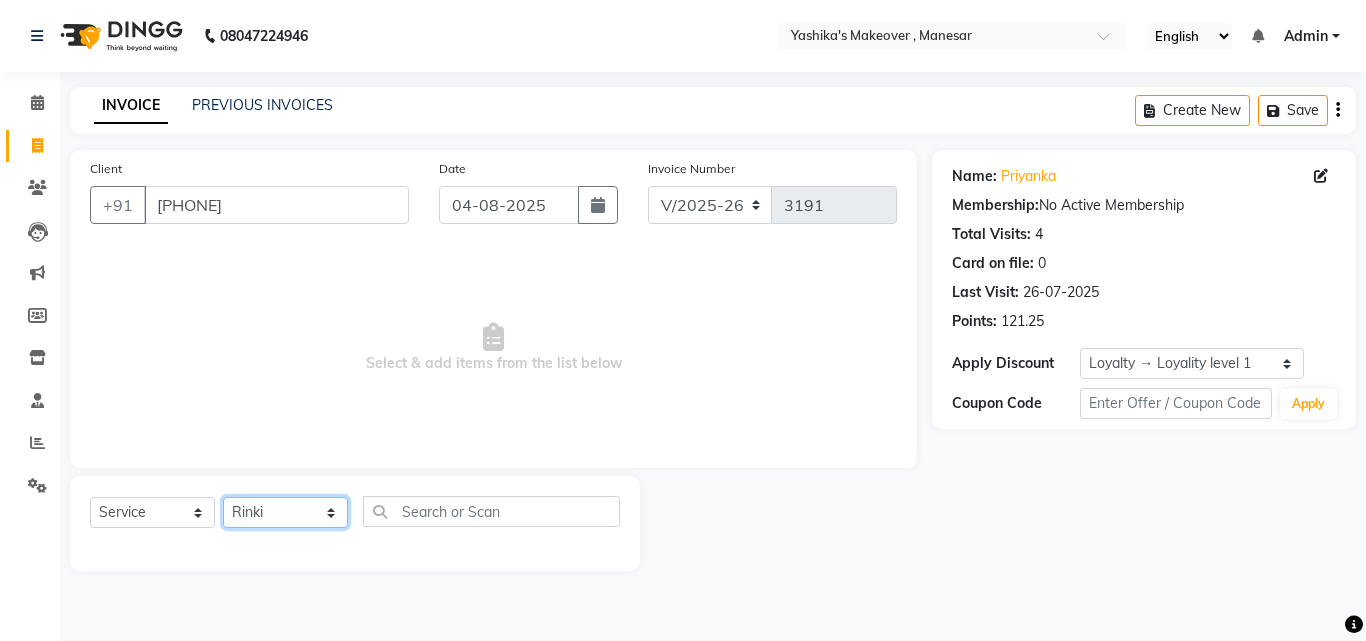 click on "Select Stylist Danish Shavej Dinesh Krishna Lalita Lalita Mdm Manjeet Minakshi Nancy Nikita Pooja Rinki Sahil sapna Shakshi (Oct24) Sudha" 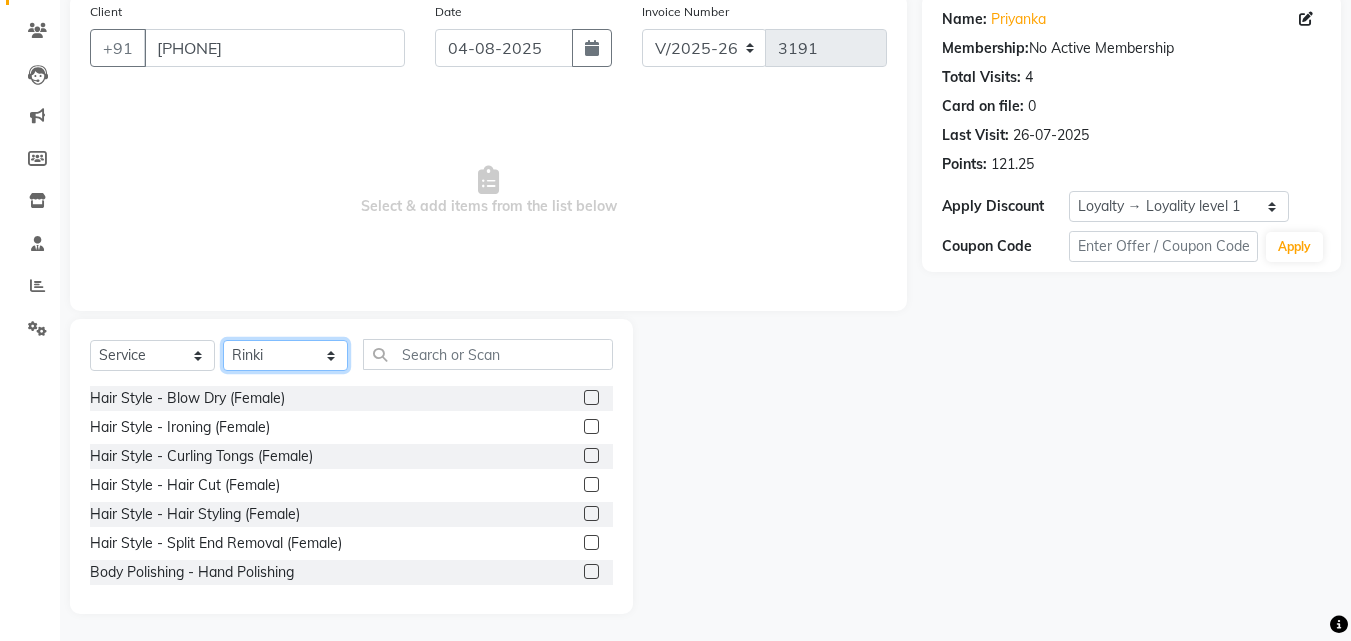 scroll, scrollTop: 159, scrollLeft: 0, axis: vertical 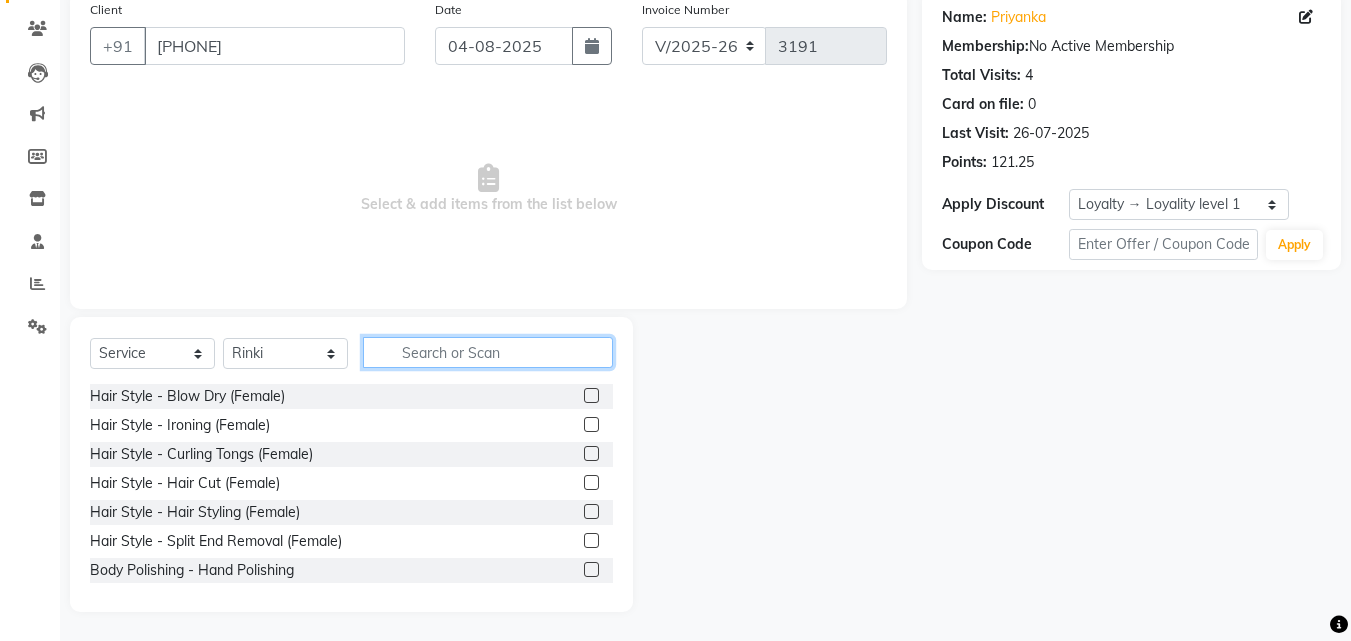 click 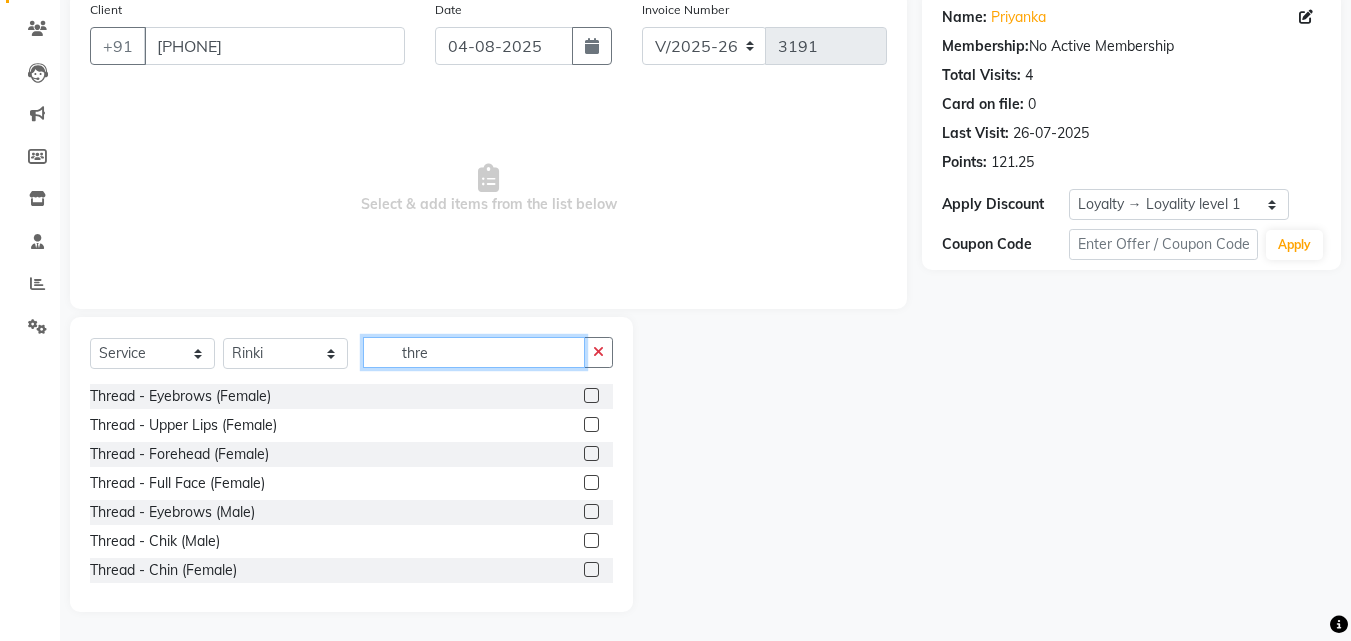 type on "thre" 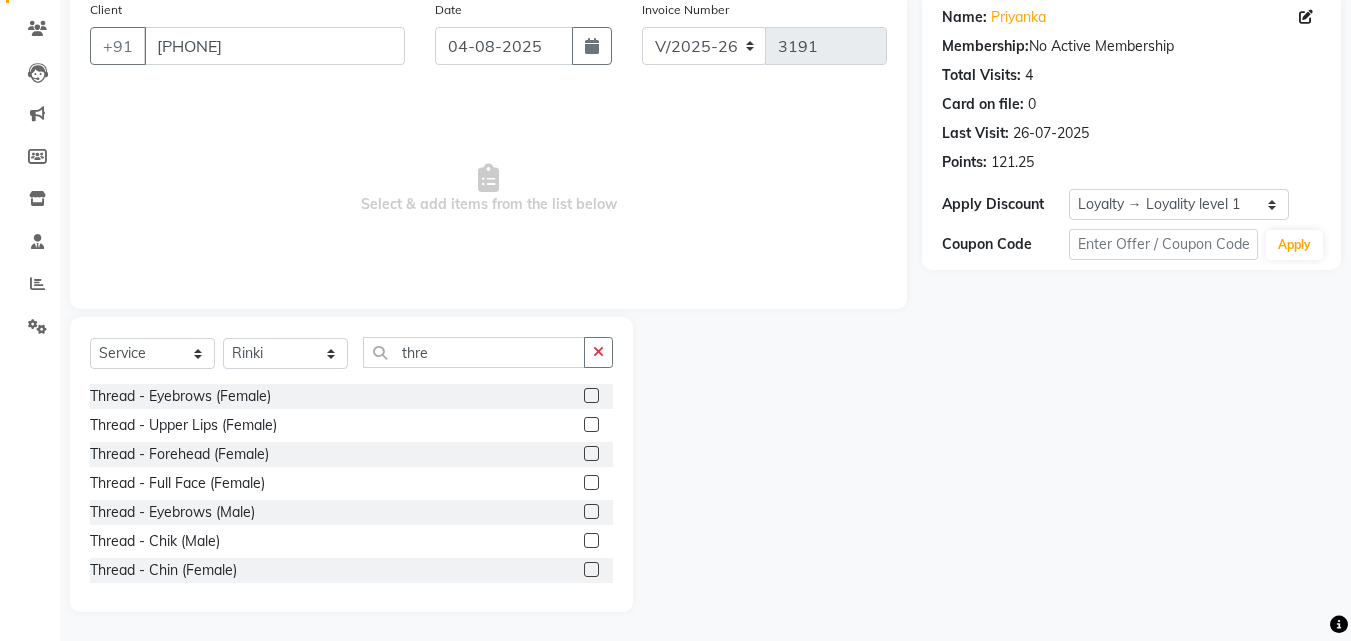 click 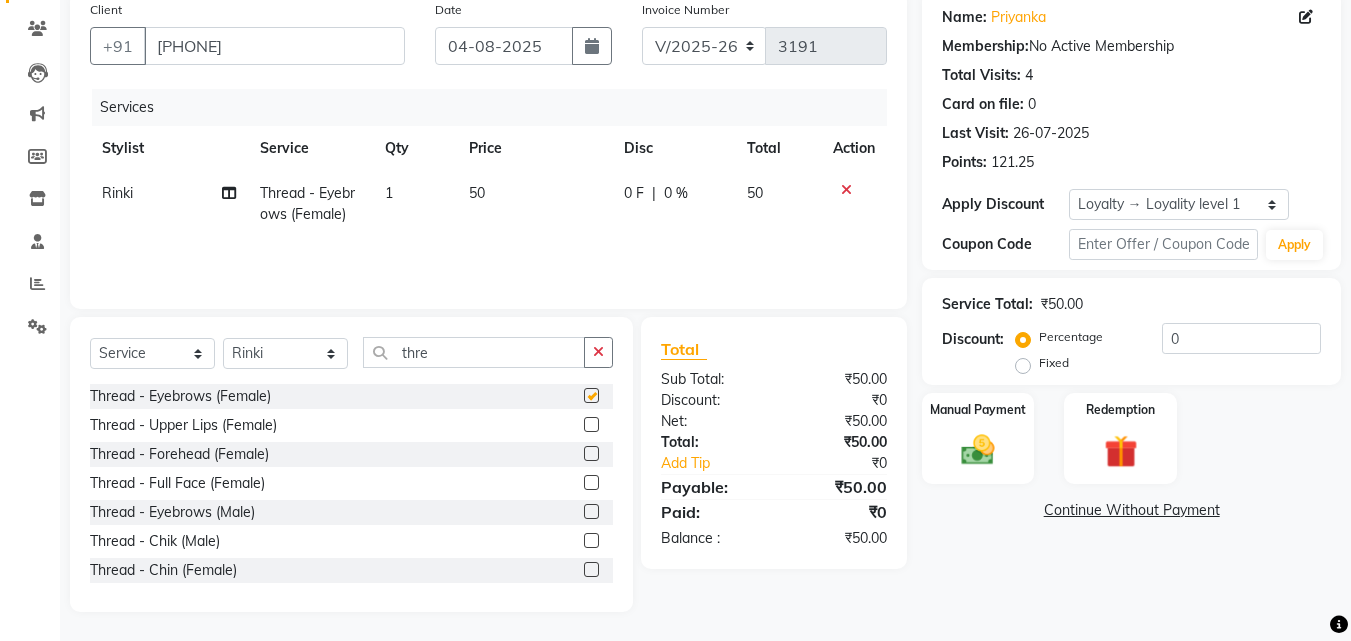 checkbox on "false" 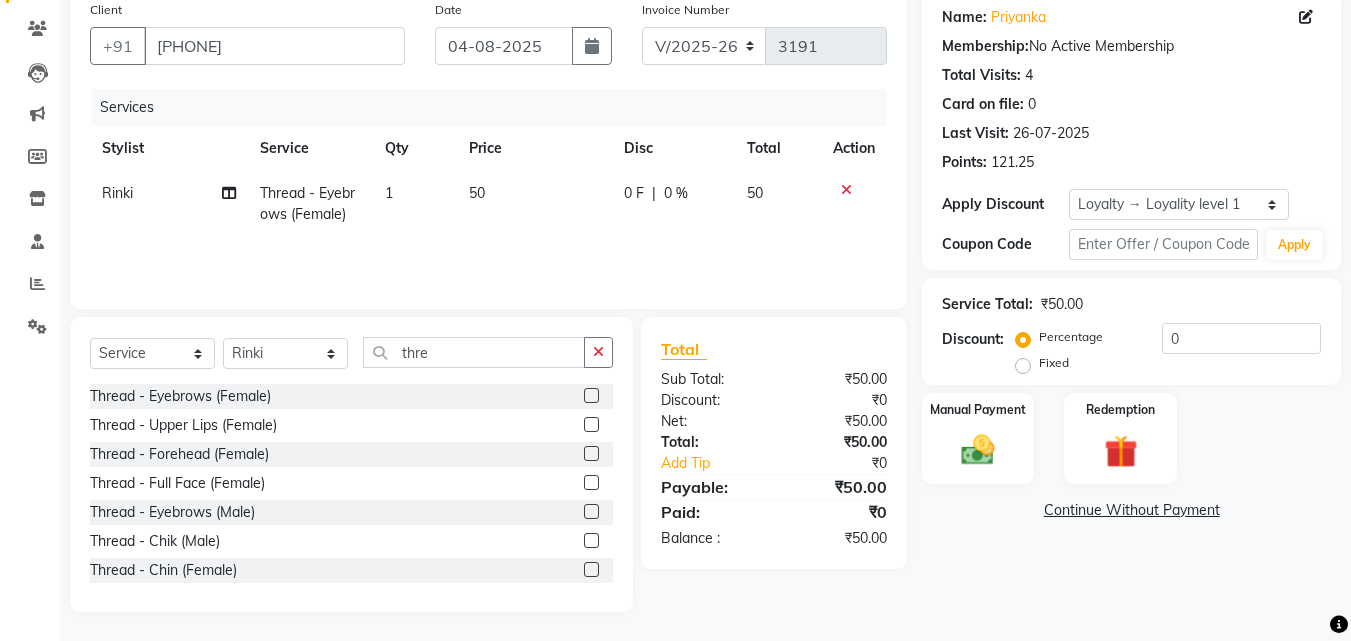 scroll, scrollTop: 160, scrollLeft: 0, axis: vertical 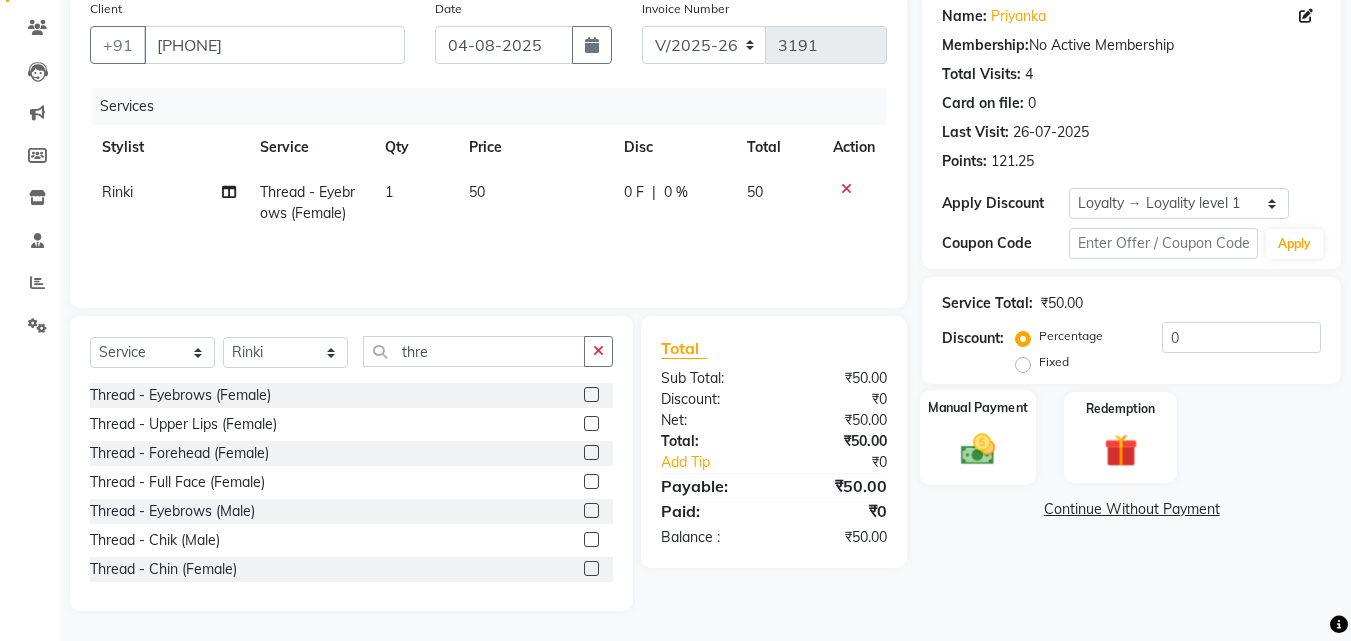 click on "Manual Payment" 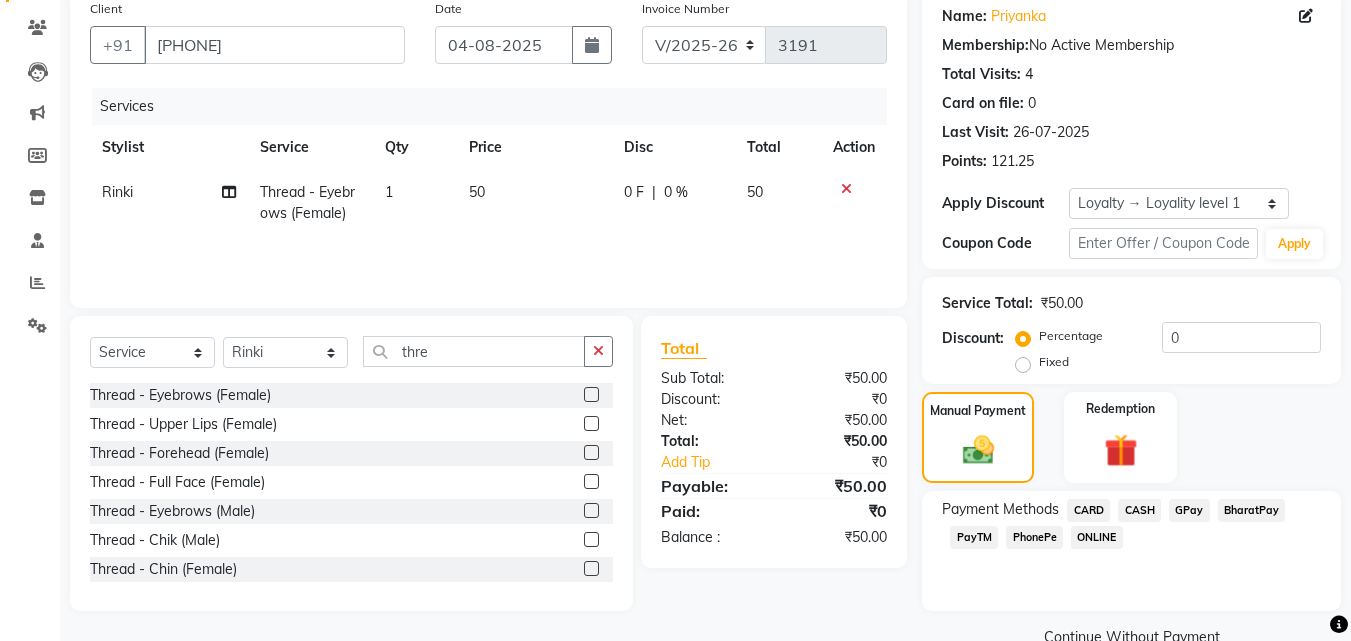 click on "CASH" 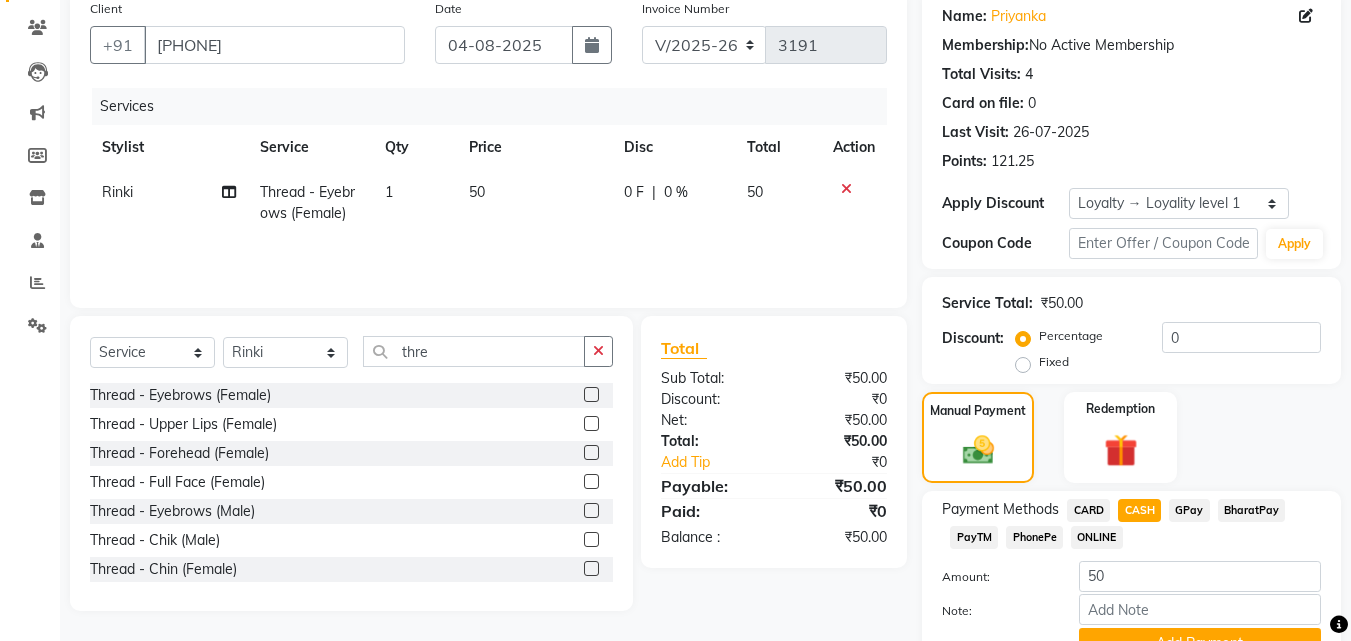 scroll, scrollTop: 257, scrollLeft: 0, axis: vertical 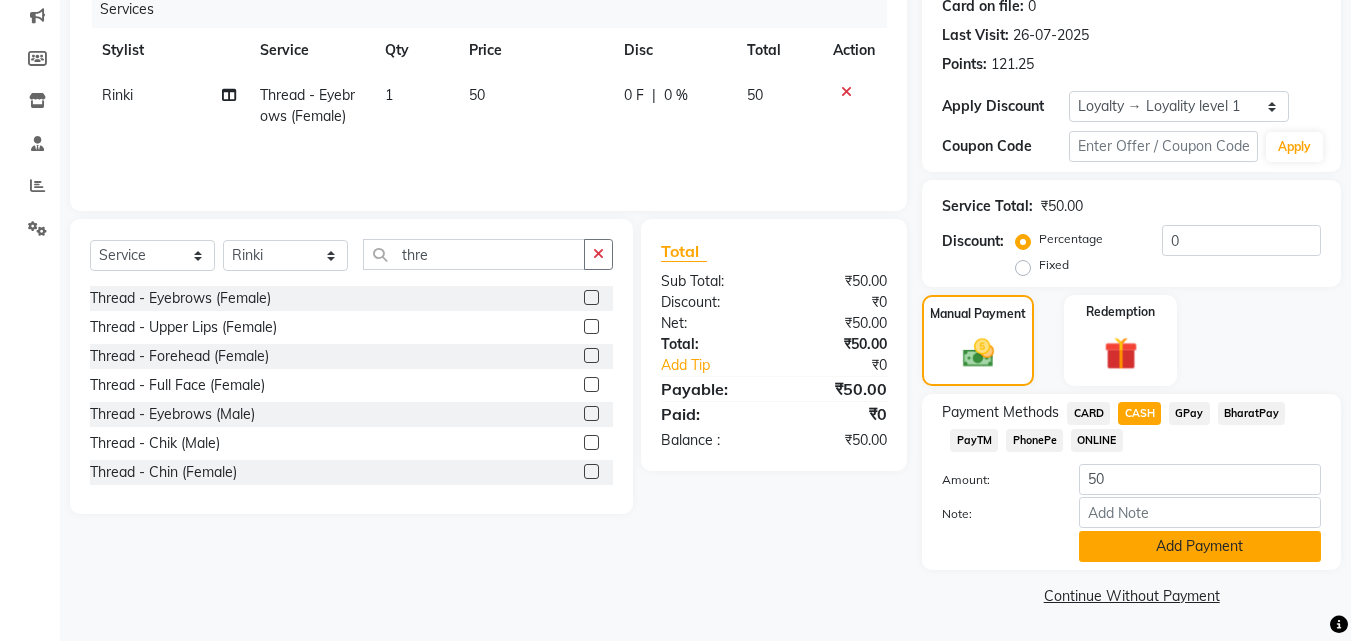 click on "Add Payment" 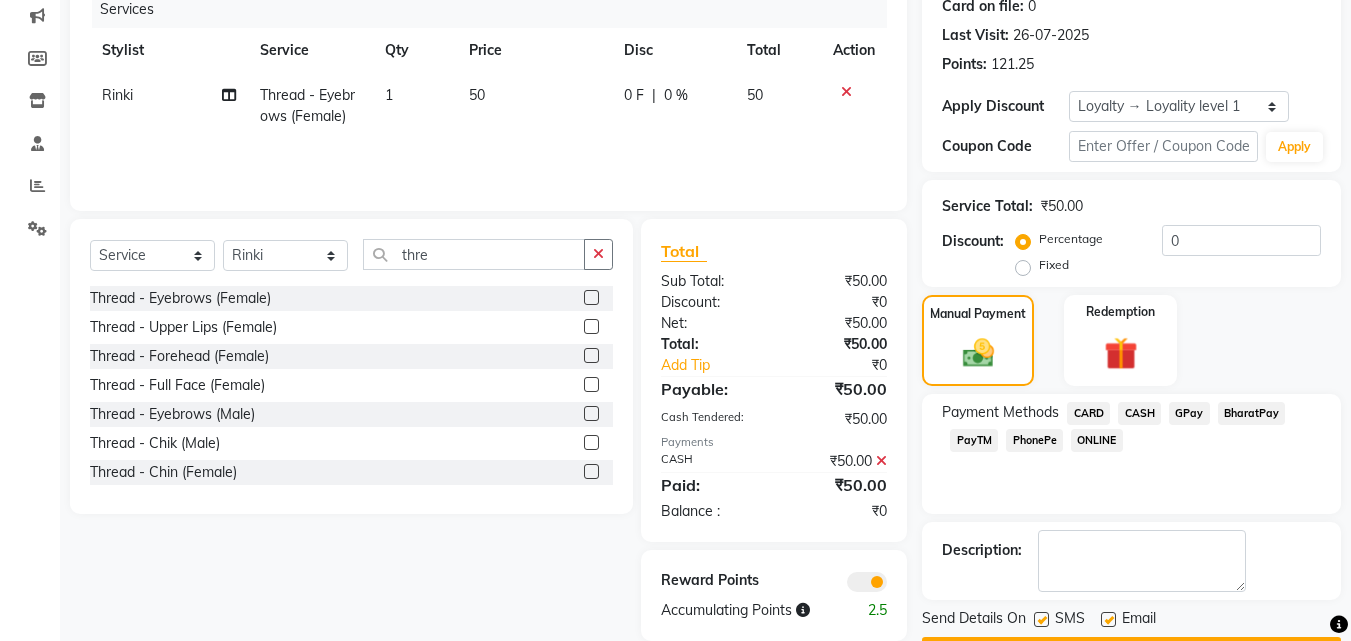 scroll, scrollTop: 314, scrollLeft: 0, axis: vertical 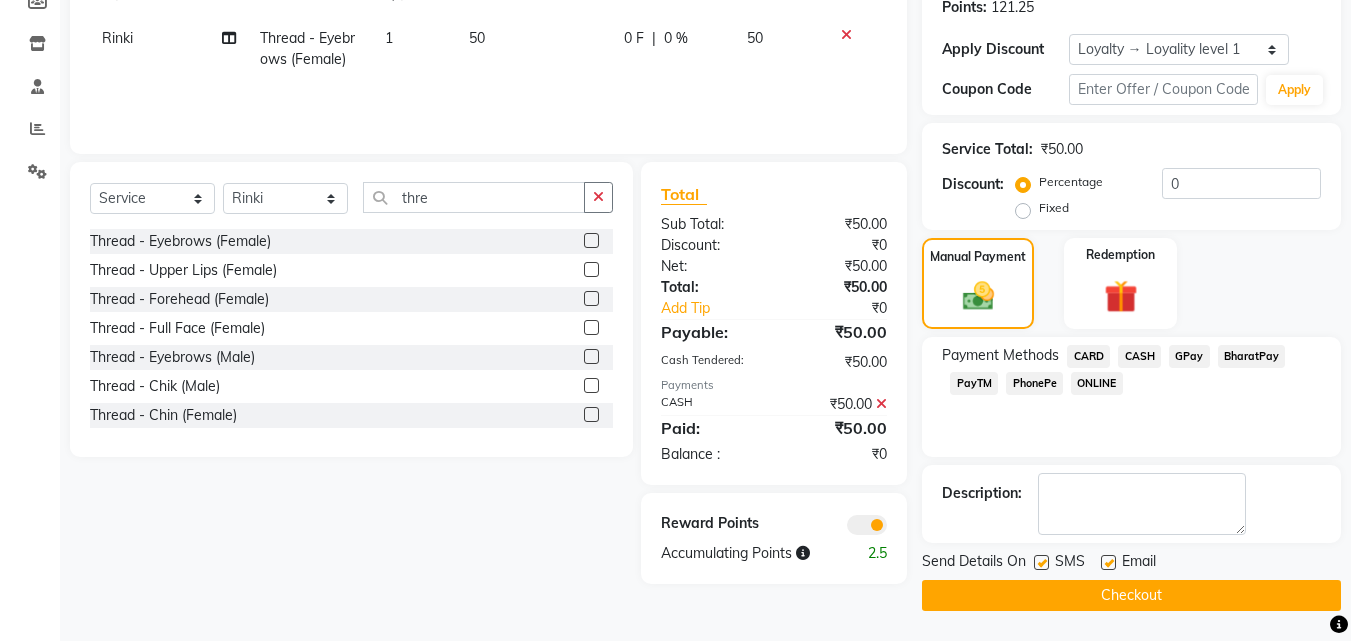 click 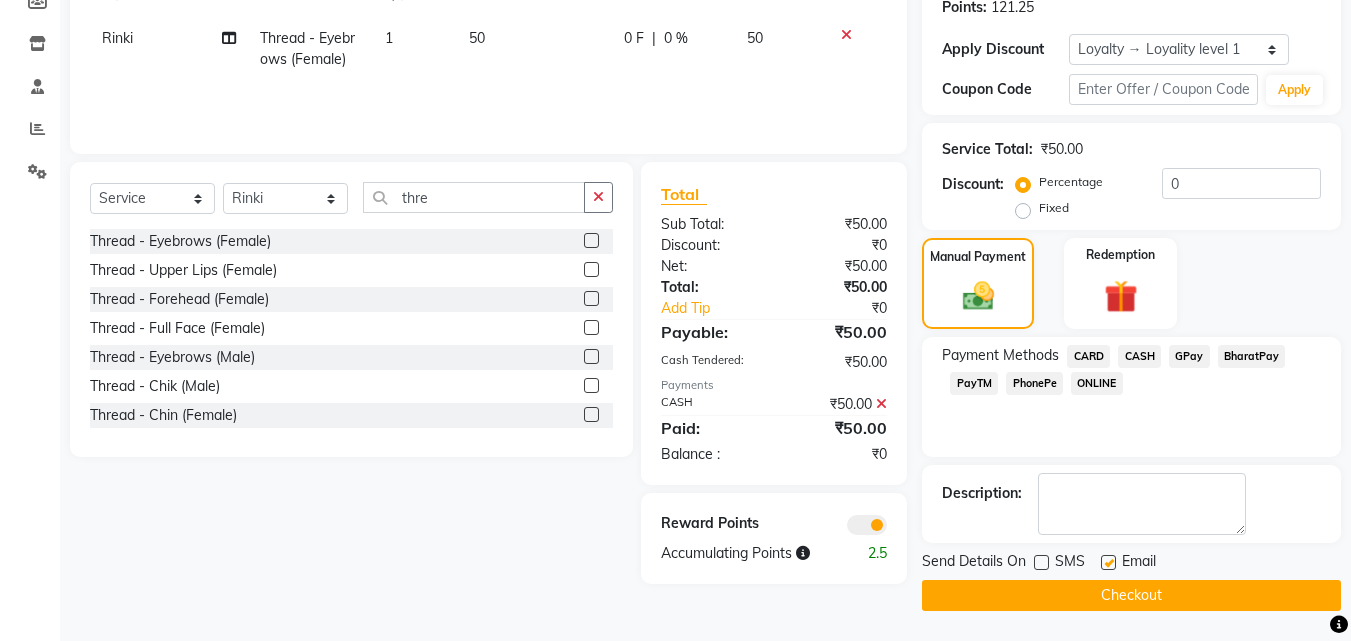 click 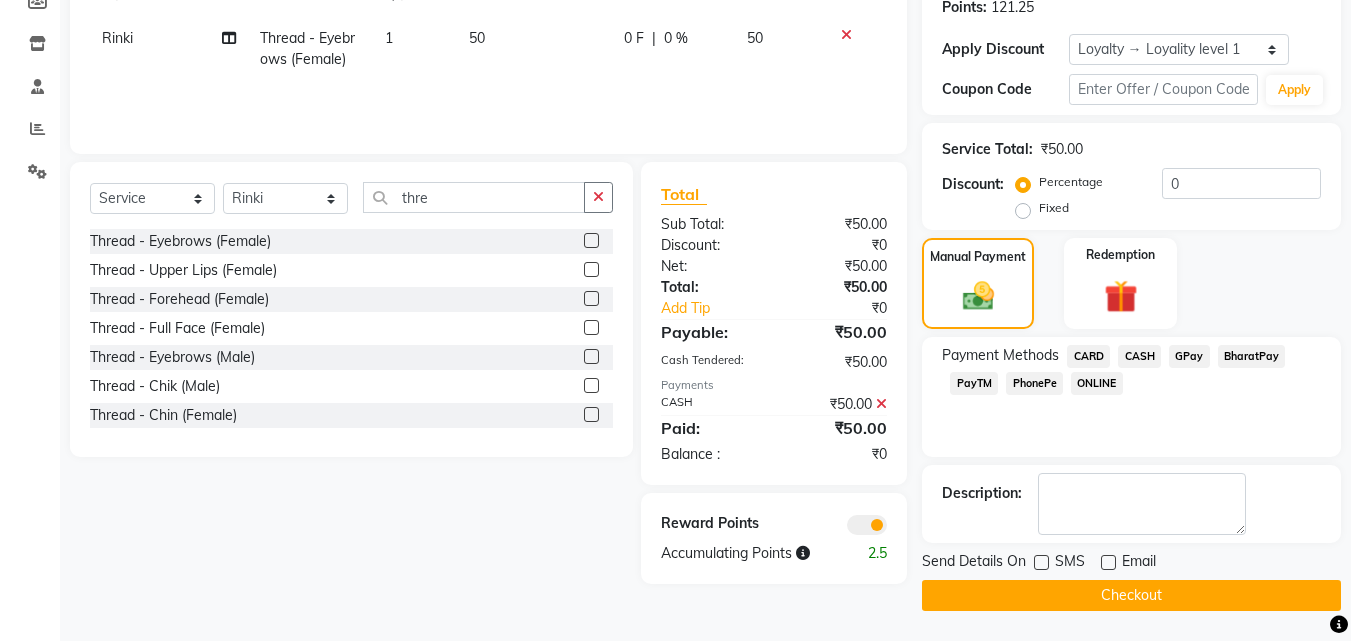 click on "Checkout" 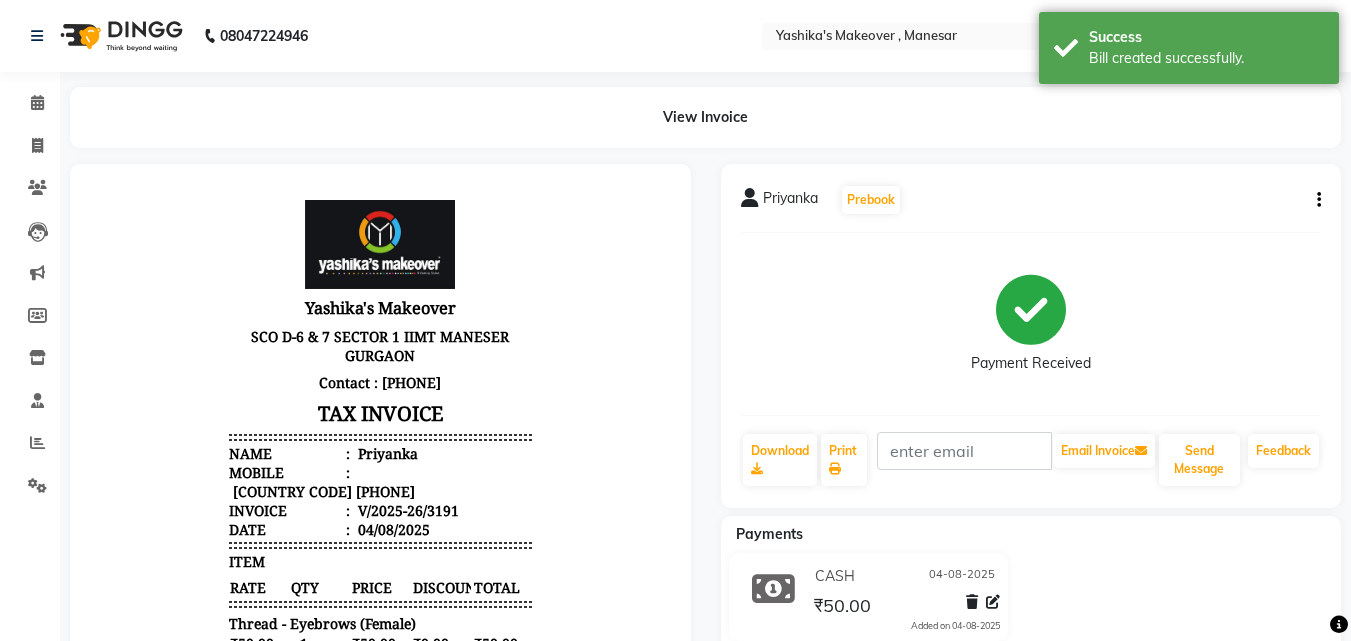 scroll, scrollTop: 0, scrollLeft: 0, axis: both 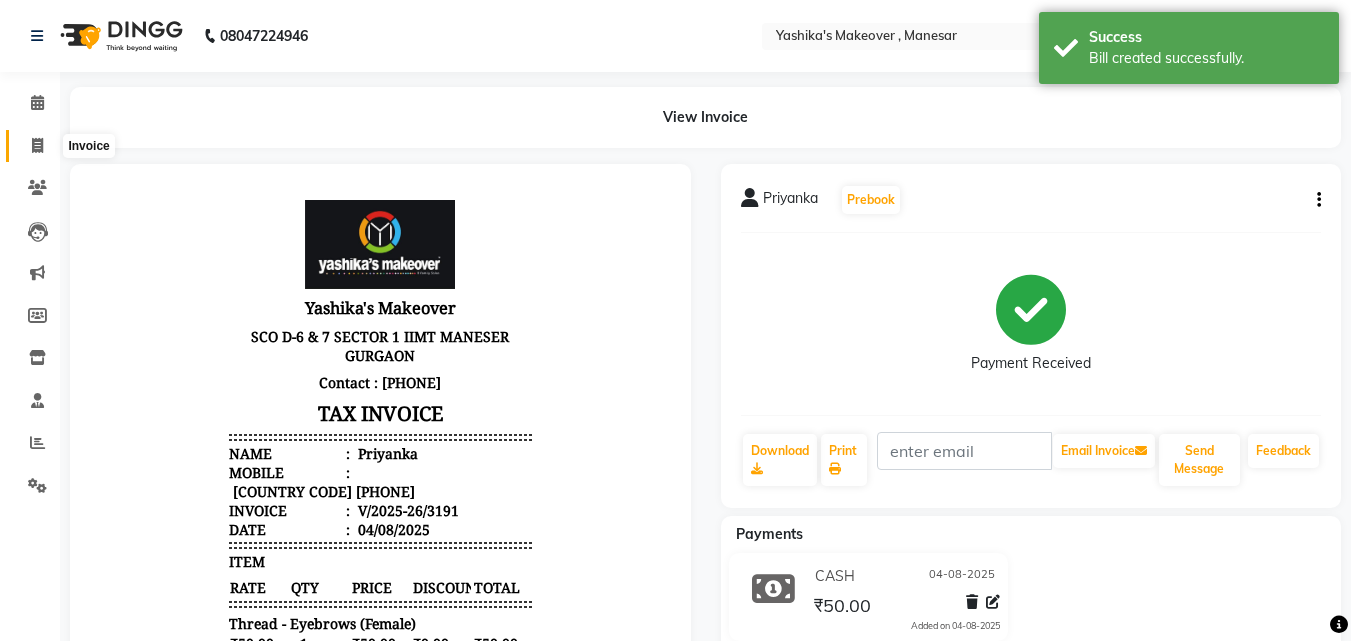 click 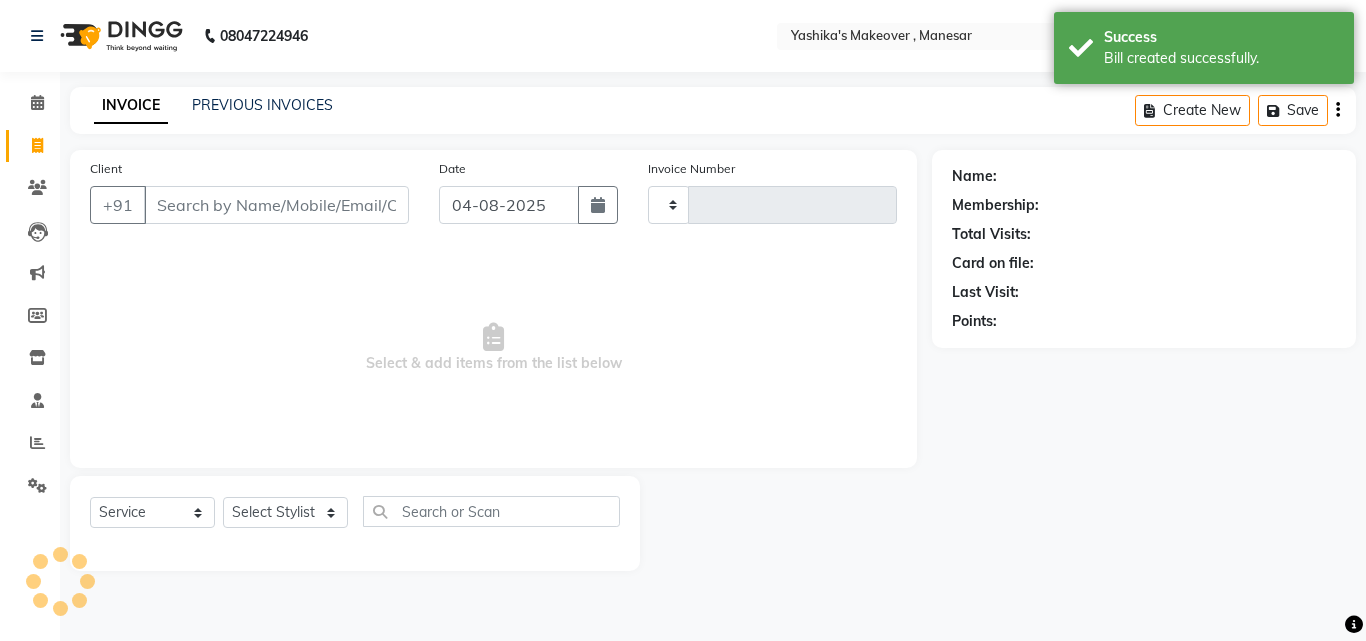 type on "3192" 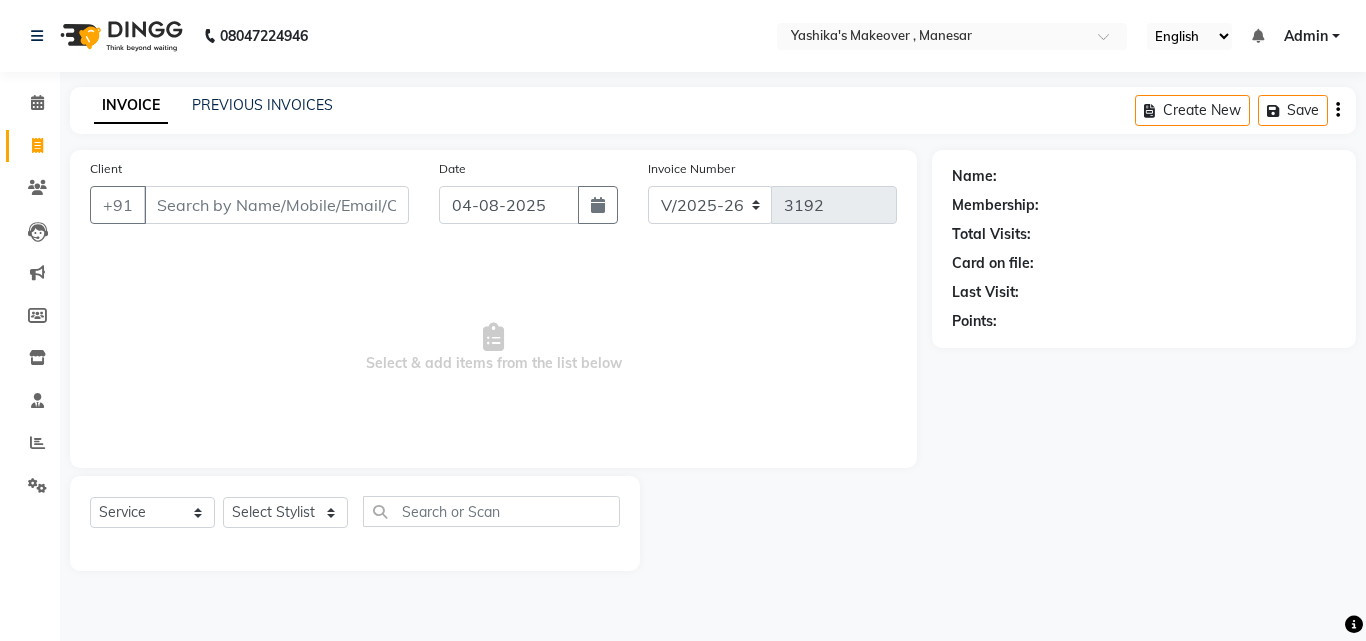 drag, startPoint x: 221, startPoint y: 186, endPoint x: 221, endPoint y: 212, distance: 26 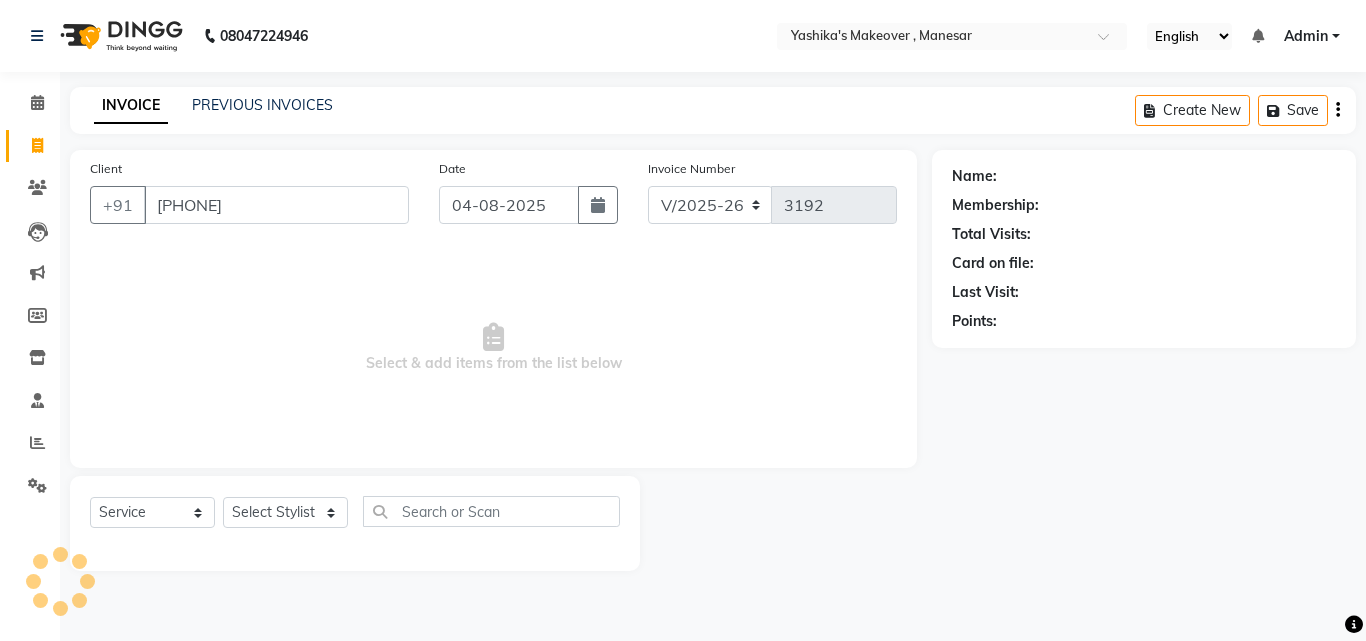 type on "[PHONE]" 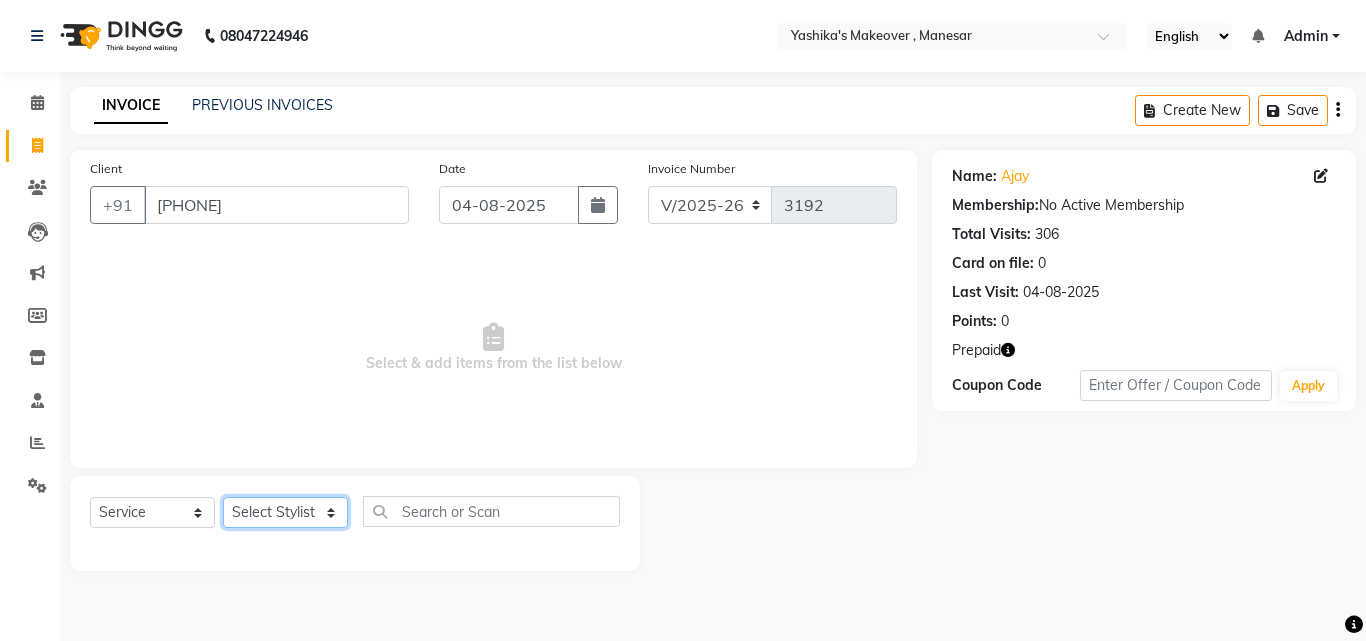 click on "Select Stylist Danish Shavej Dinesh Krishna Lalita Lalita Mdm Manjeet Minakshi Nancy Nikita Pooja Rinki Sahil sapna Shakshi (Oct24) Sudha" 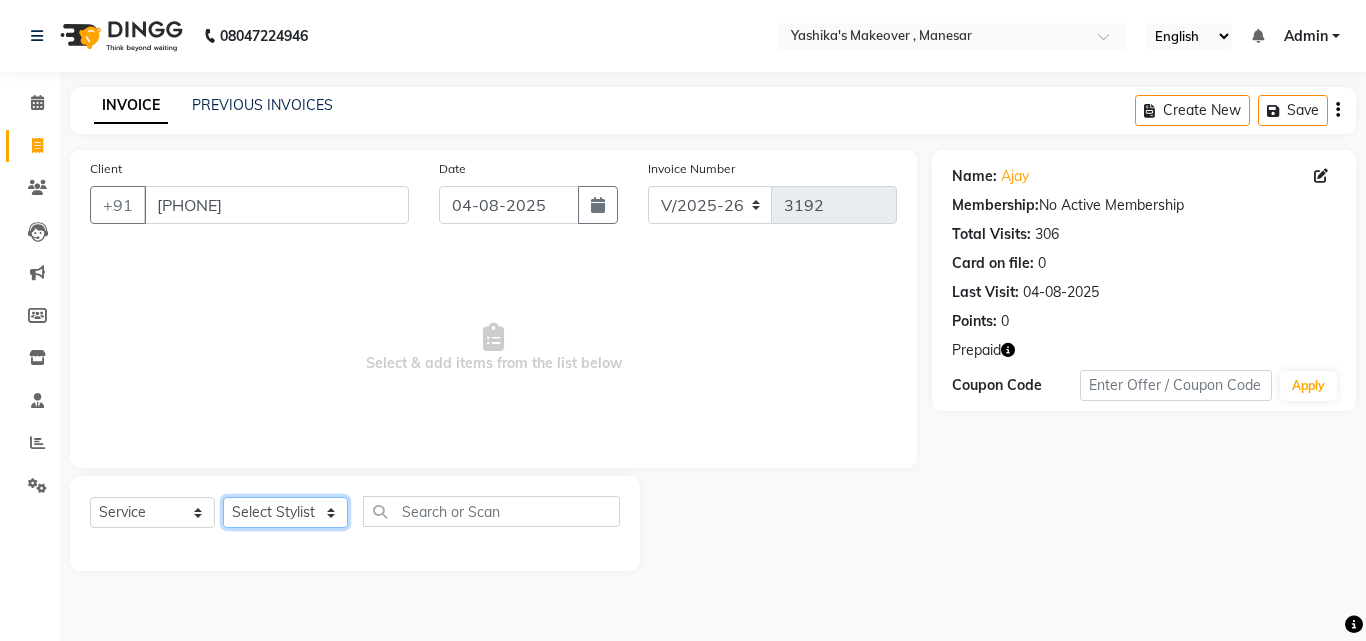 select on "14414" 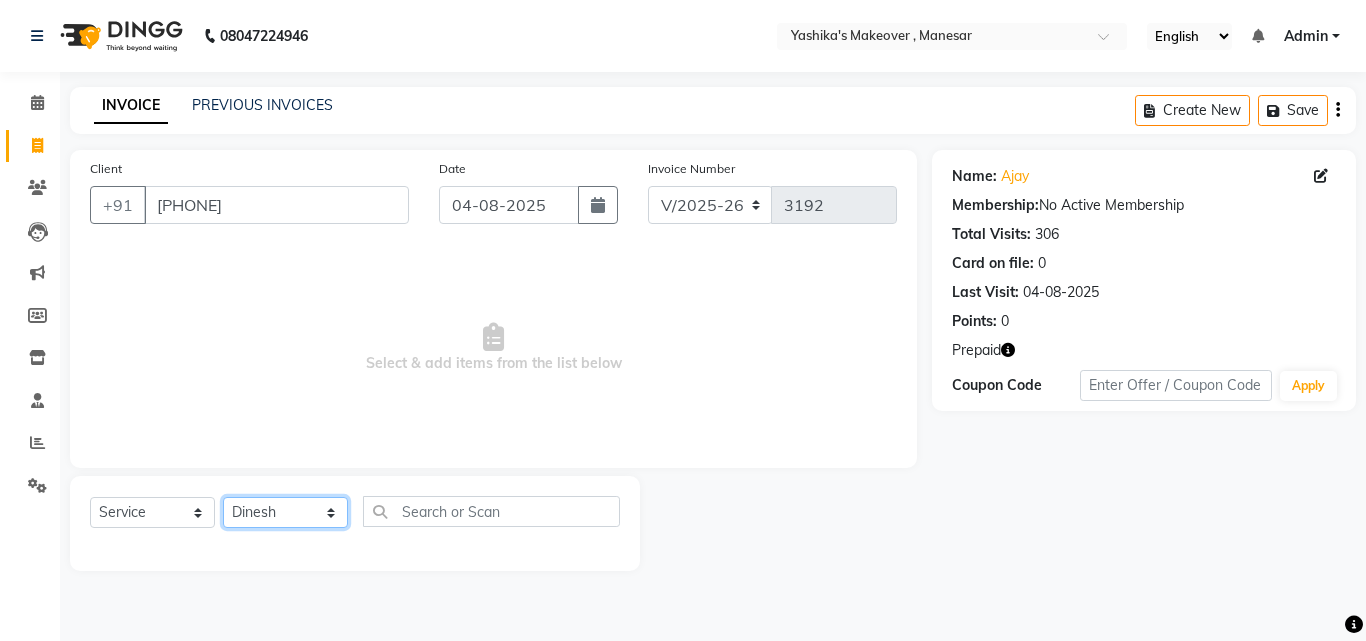 click on "Select Stylist Danish Shavej Dinesh Krishna Lalita Lalita Mdm Manjeet Minakshi Nancy Nikita Pooja Rinki Sahil sapna Shakshi (Oct24) Sudha" 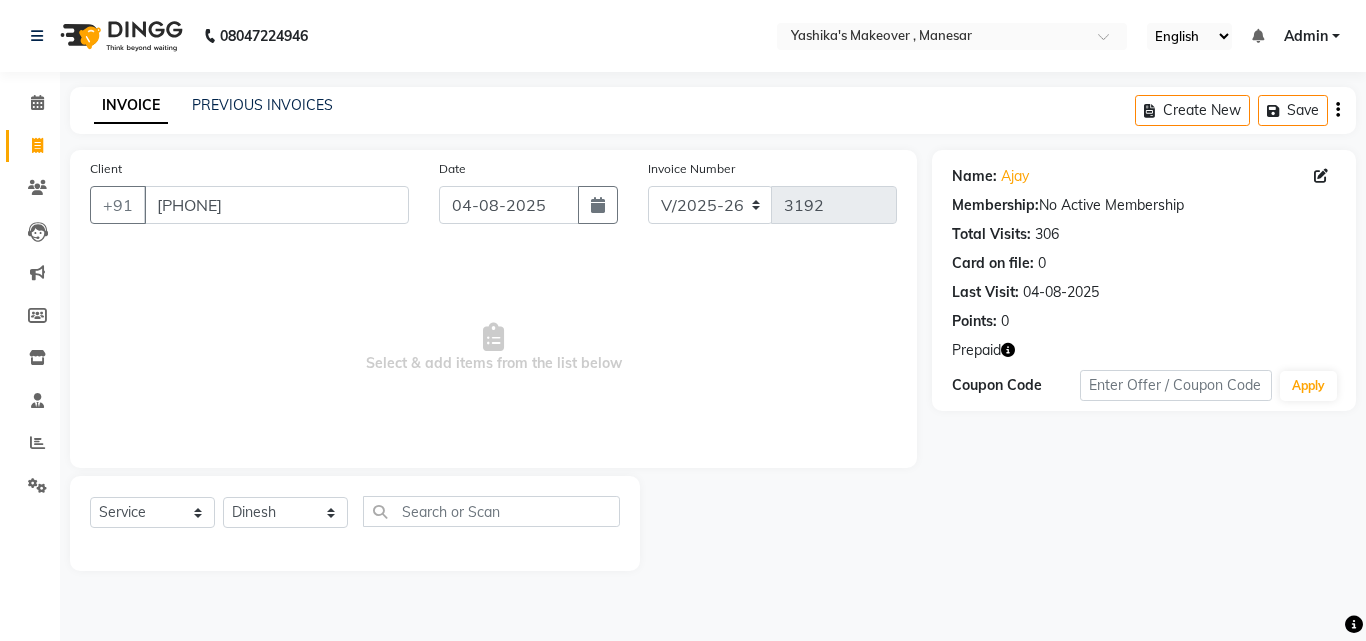 drag, startPoint x: 291, startPoint y: 509, endPoint x: 431, endPoint y: 510, distance: 140.00357 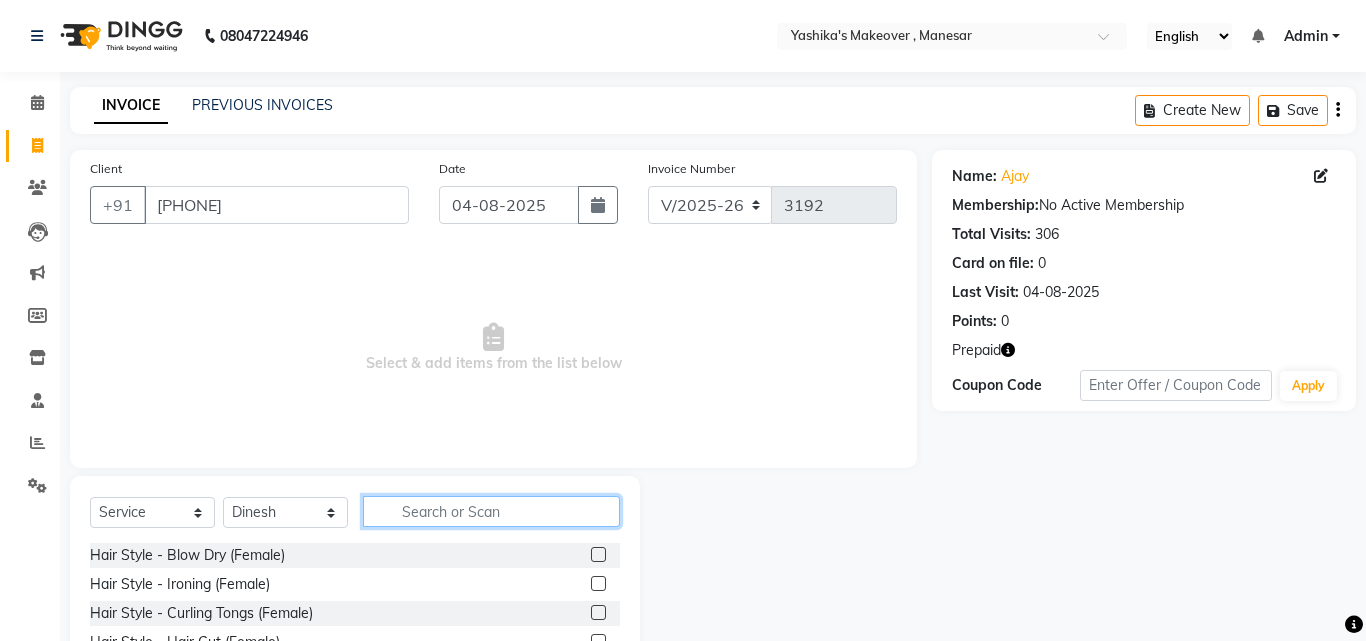 click 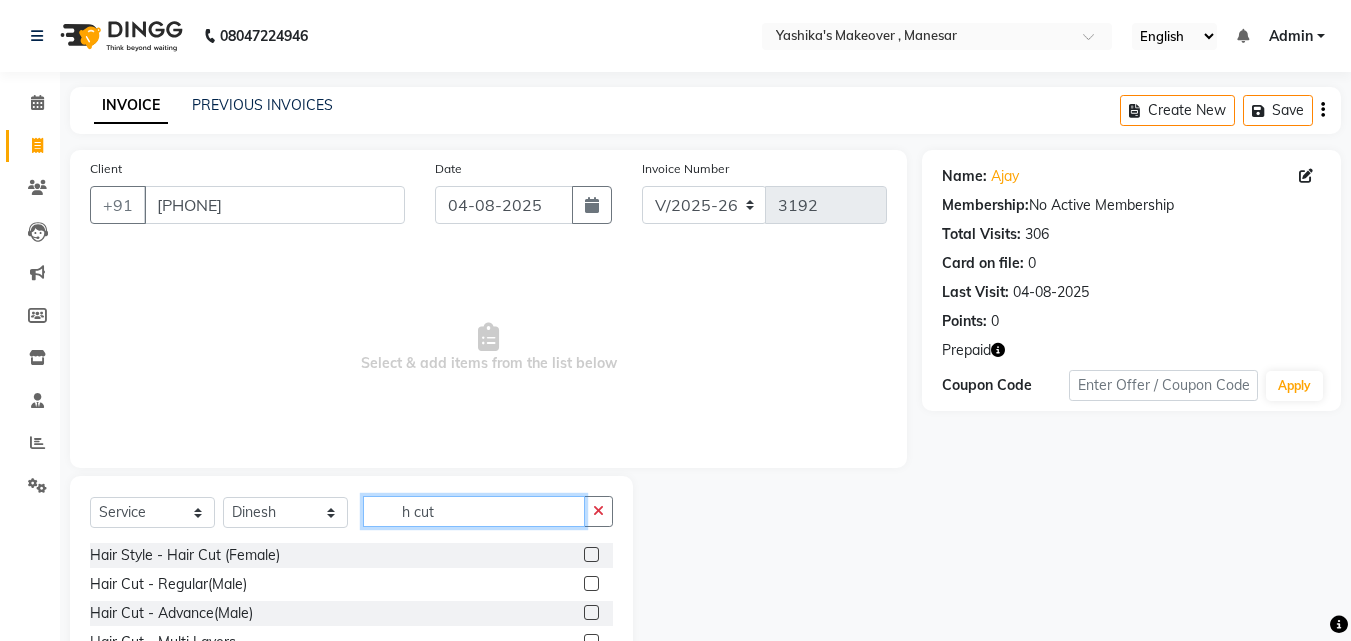 type on "h cut" 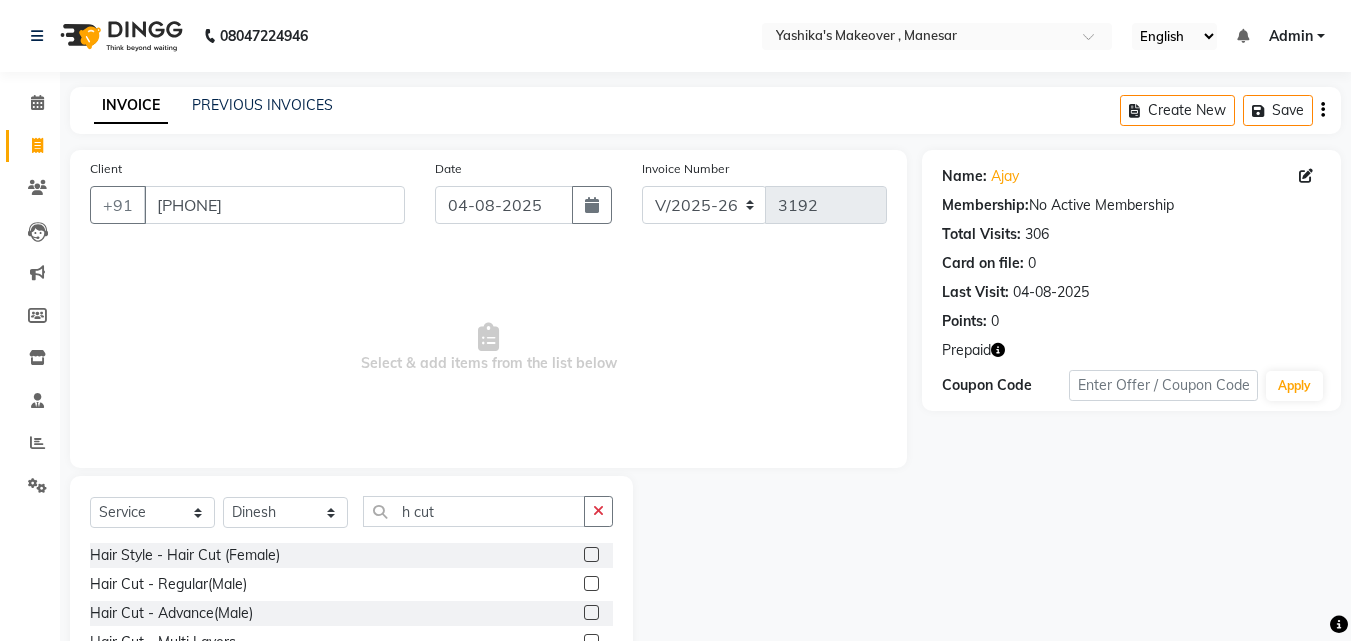 click 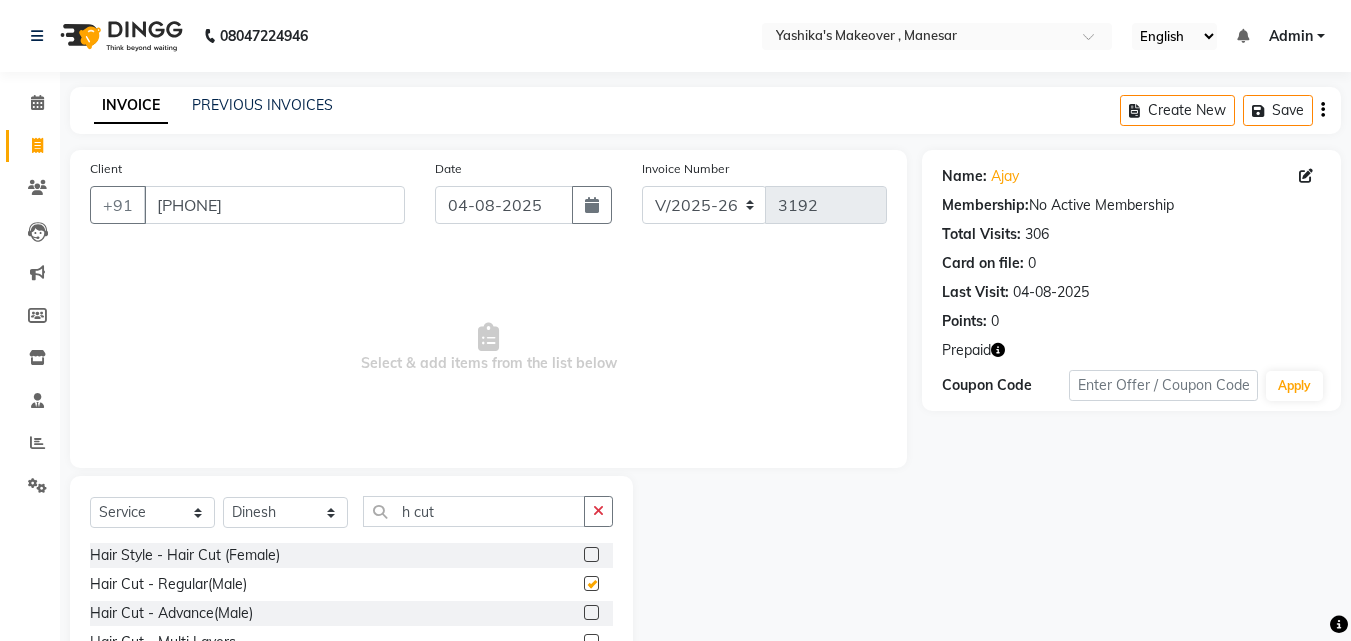 click 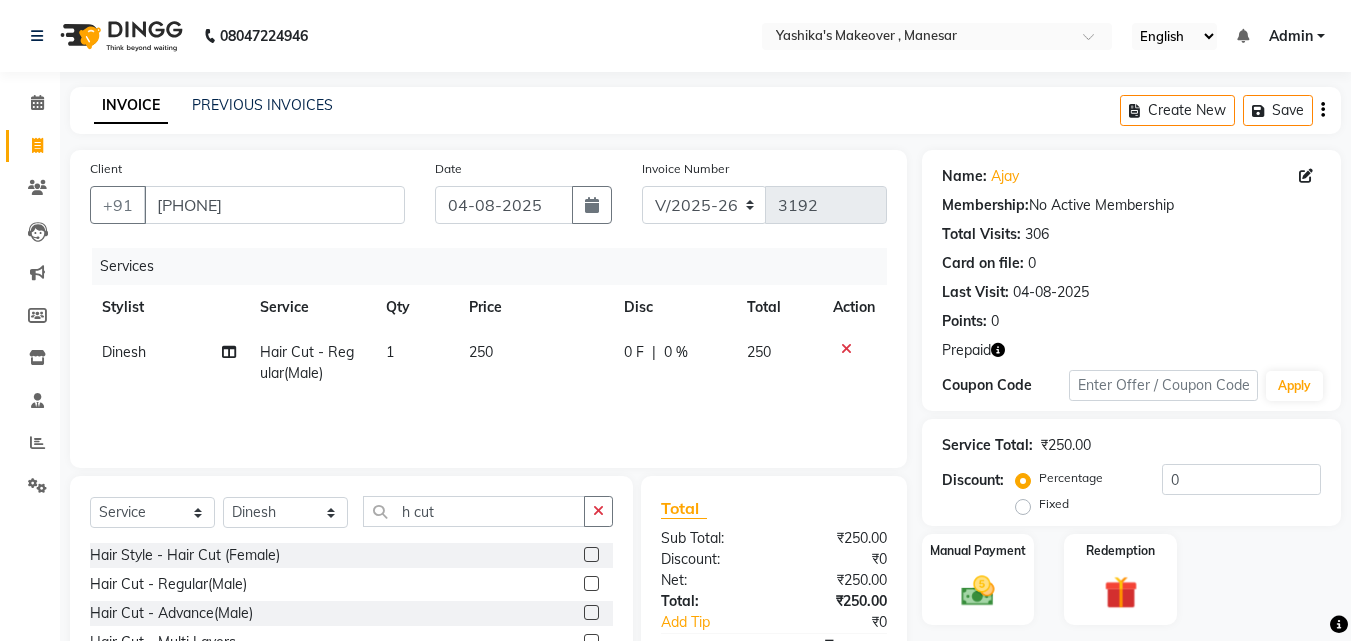 click on "0 F | 0 %" 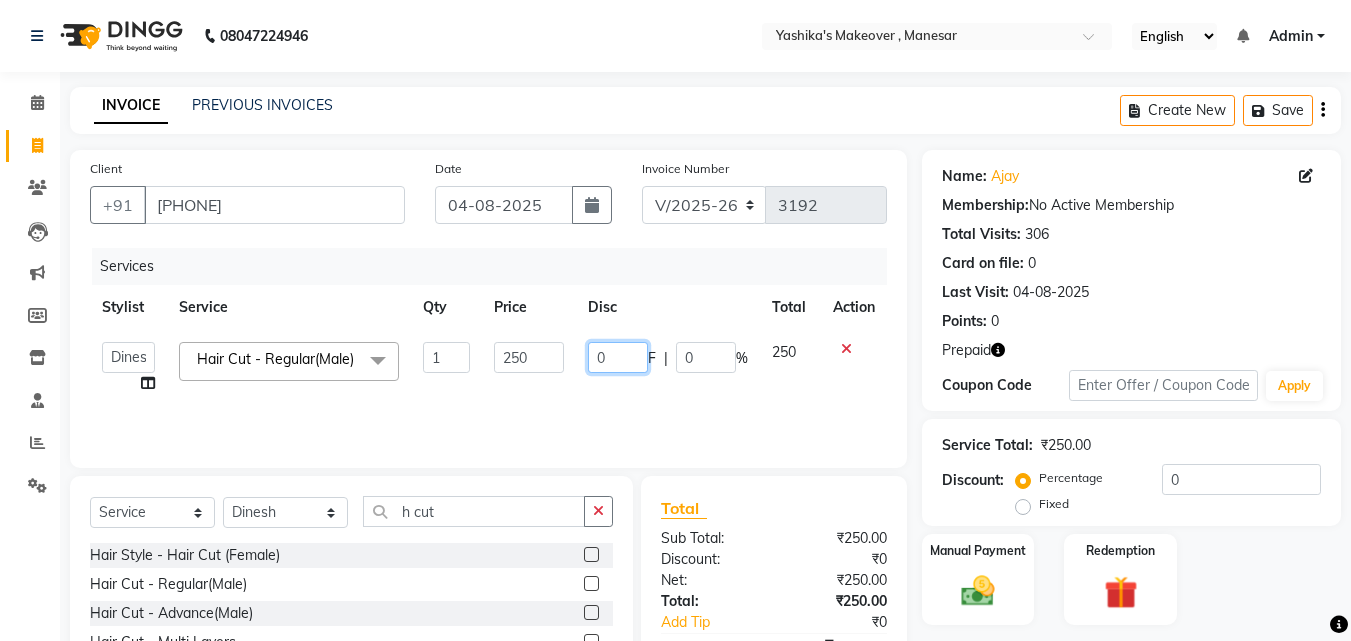 click on "0" 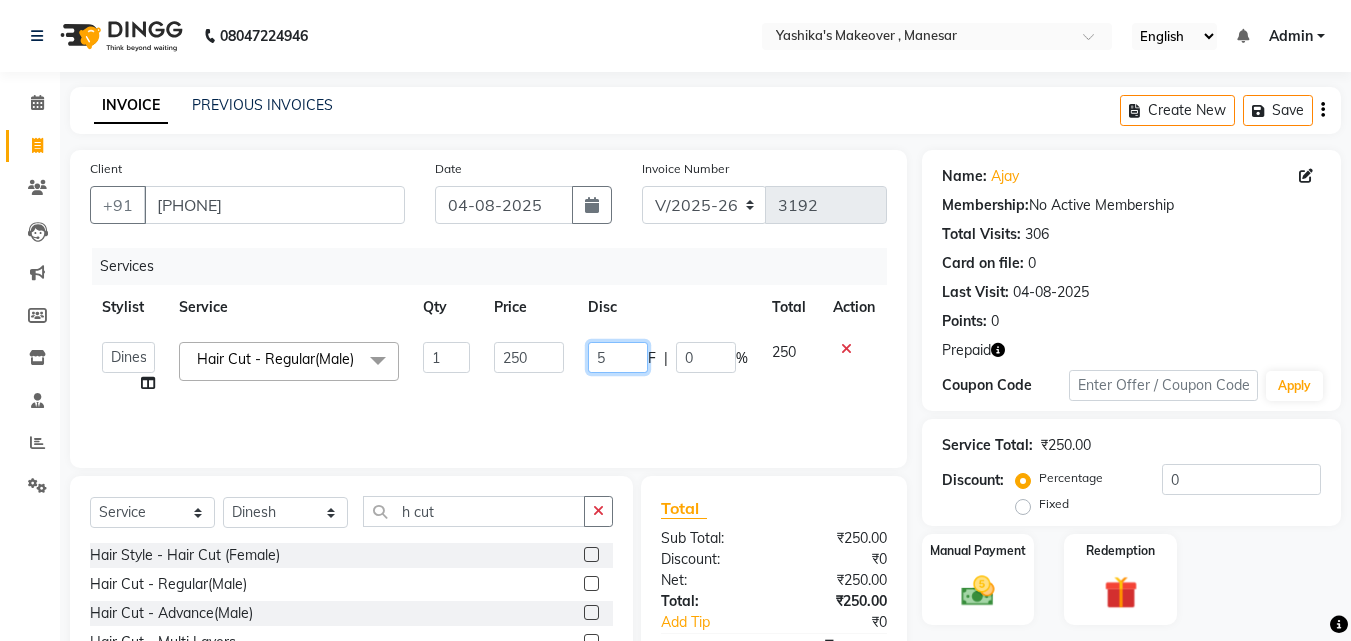 type on "50" 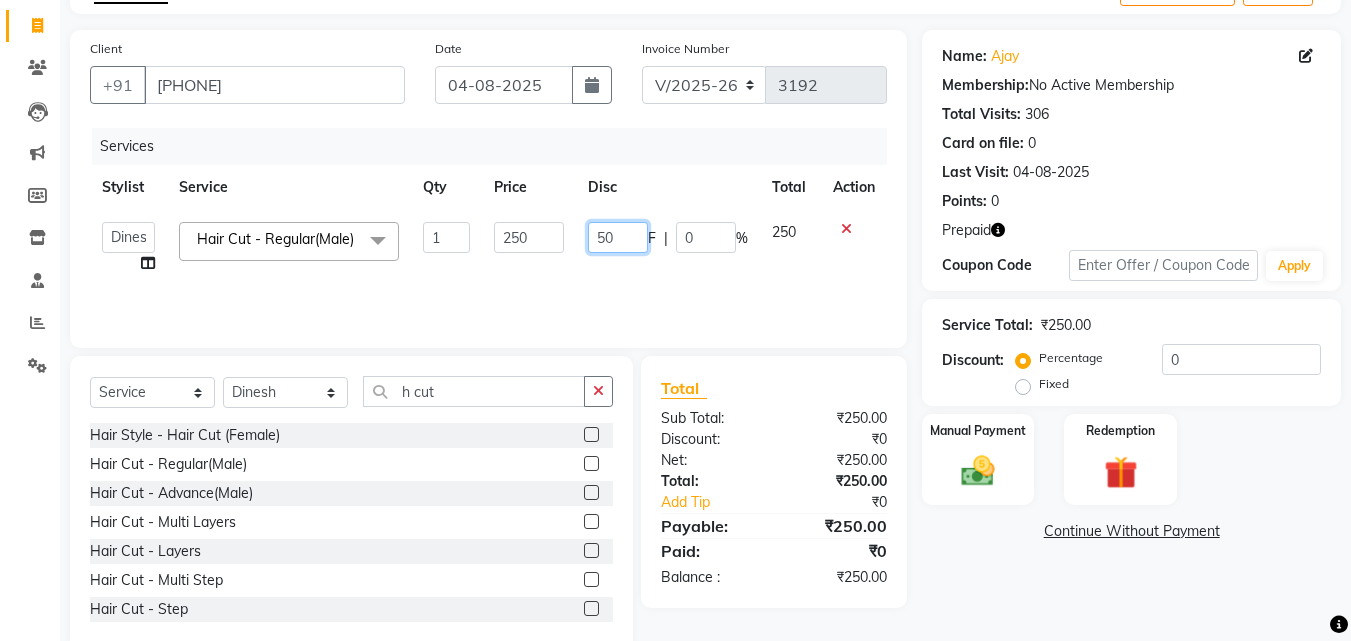 scroll, scrollTop: 134, scrollLeft: 0, axis: vertical 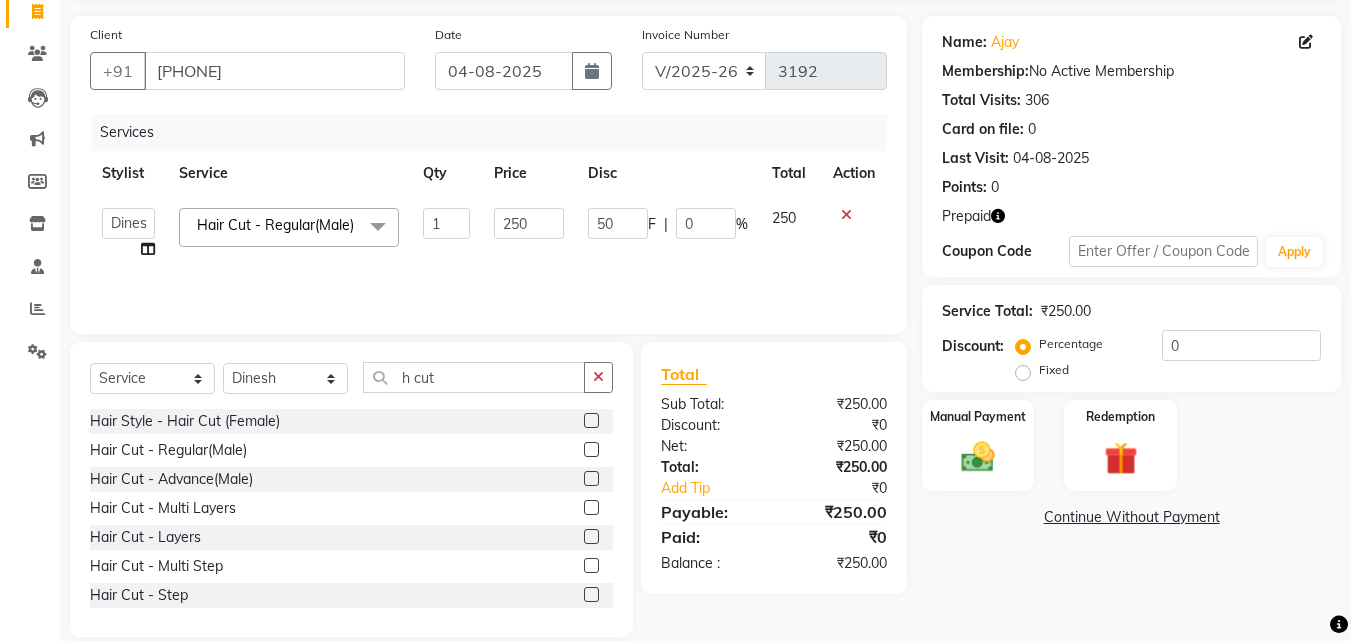 click on "Manual Payment Redemption" 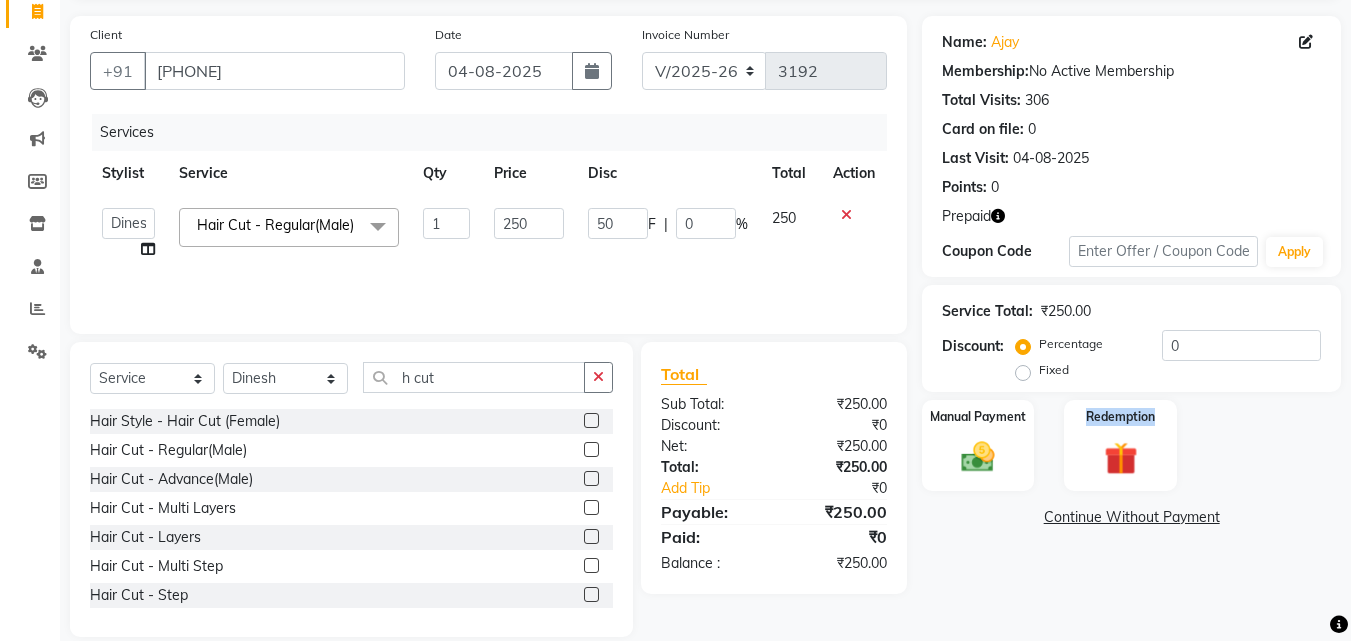 click on "Manual Payment Redemption" 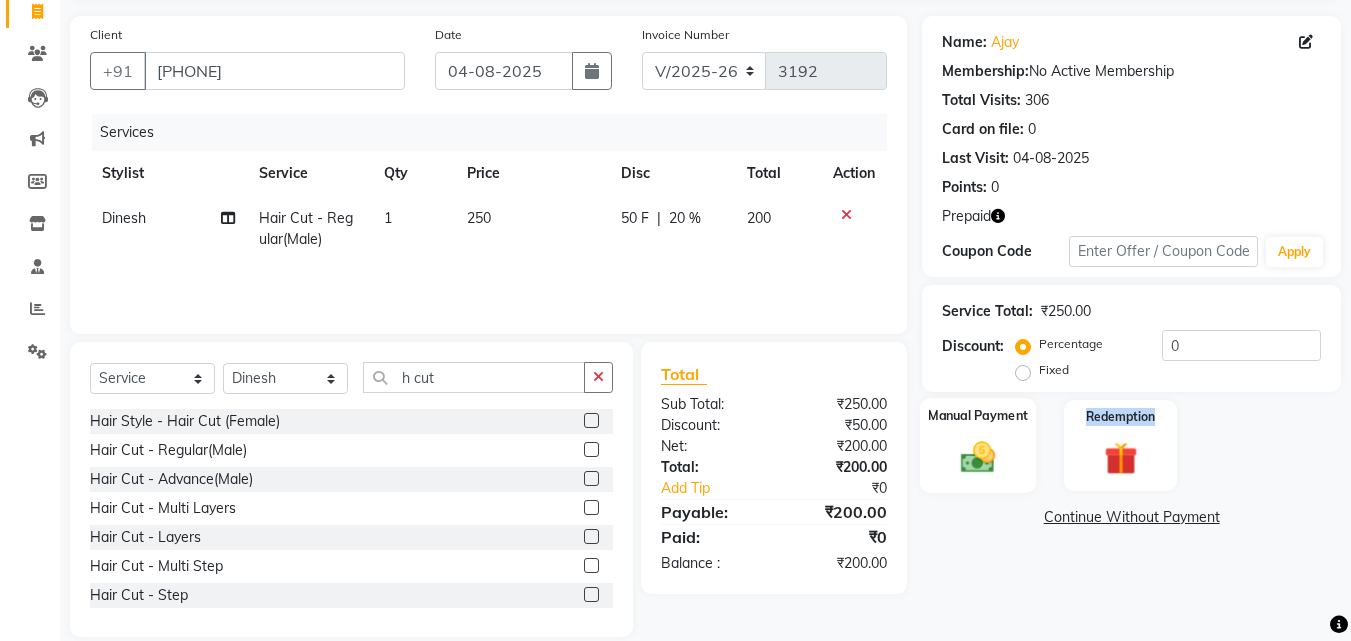click 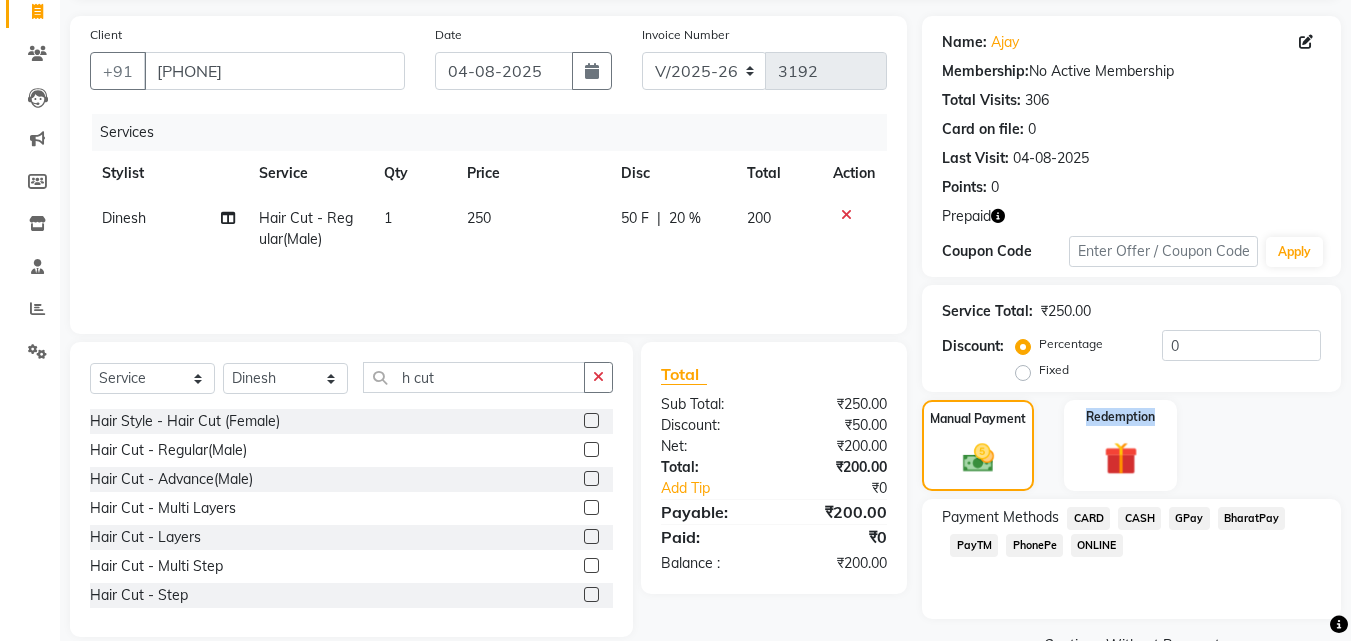 scroll, scrollTop: 183, scrollLeft: 0, axis: vertical 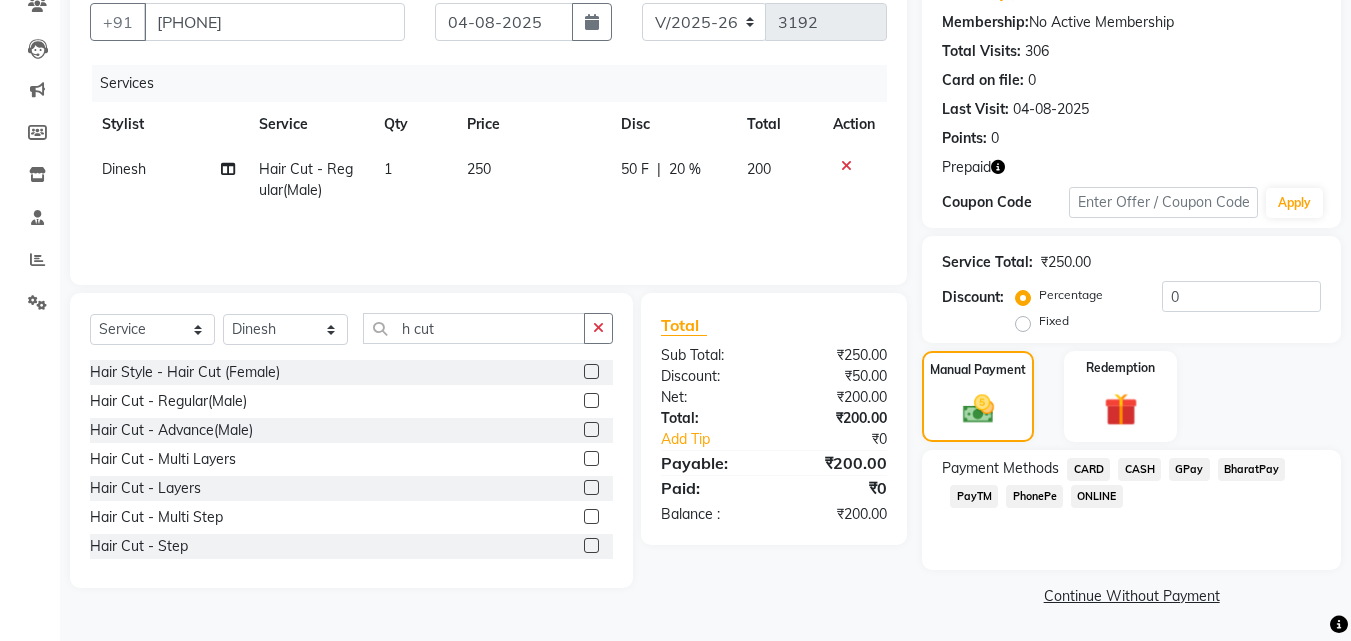 click on "CASH" 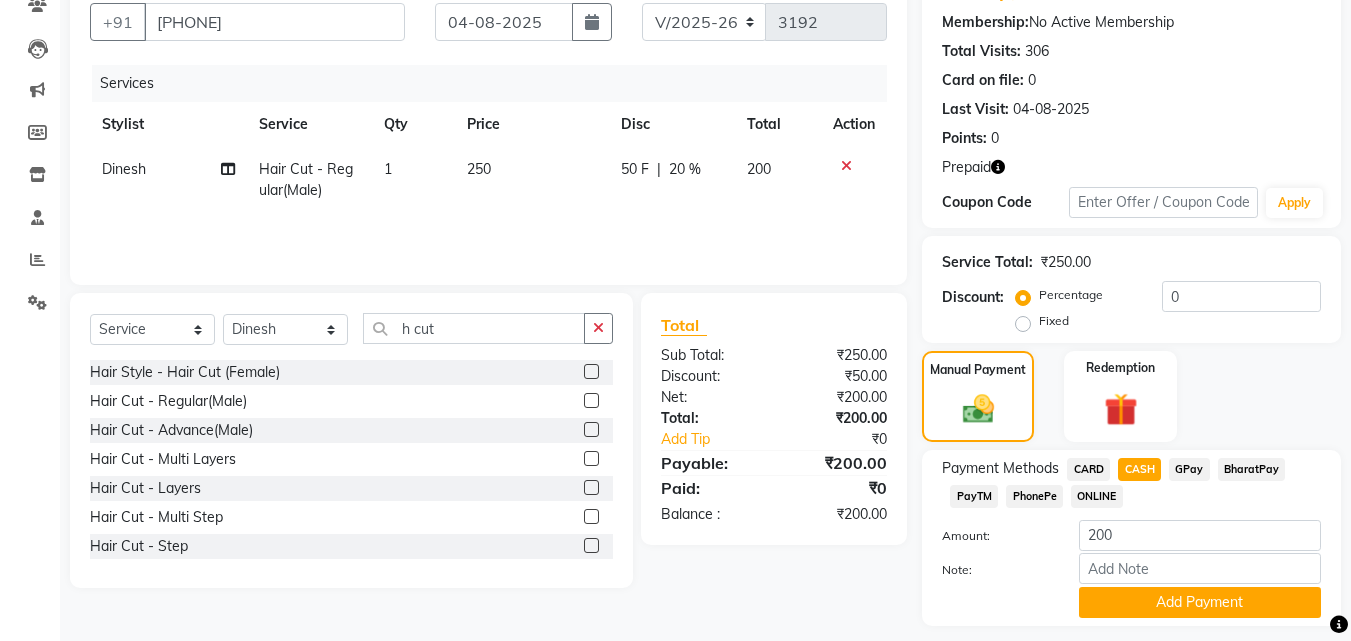 scroll, scrollTop: 239, scrollLeft: 0, axis: vertical 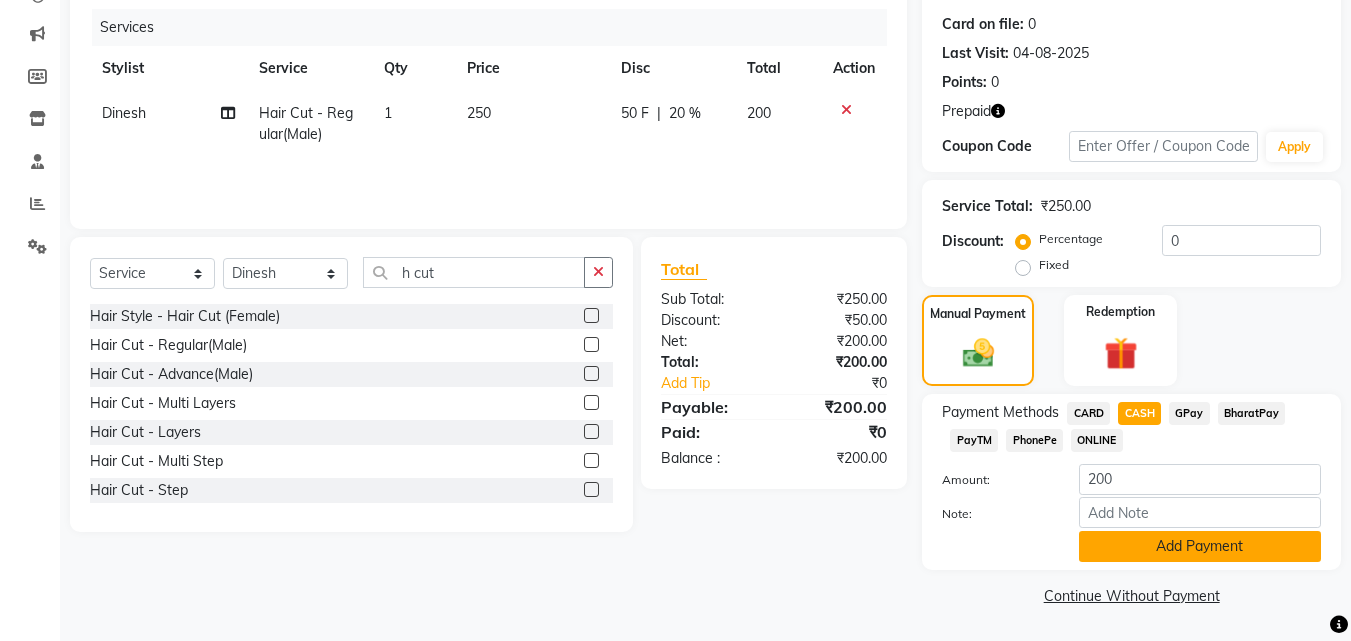 click on "Add Payment" 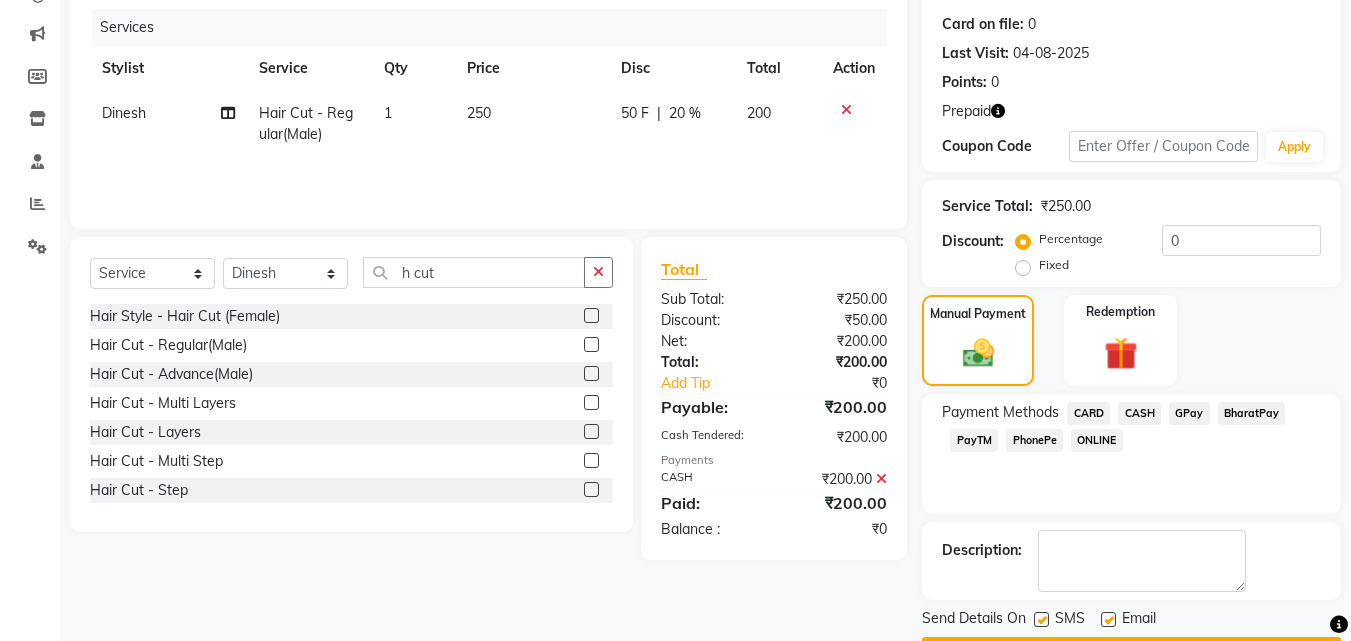 scroll, scrollTop: 296, scrollLeft: 0, axis: vertical 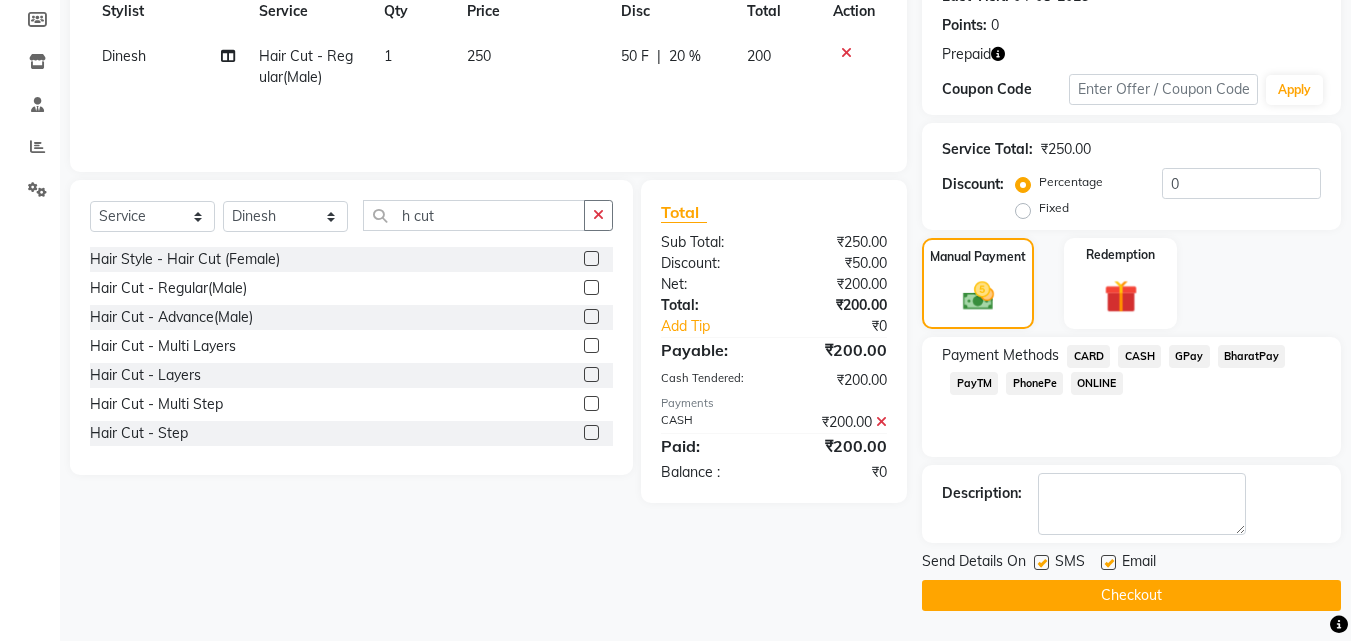 click 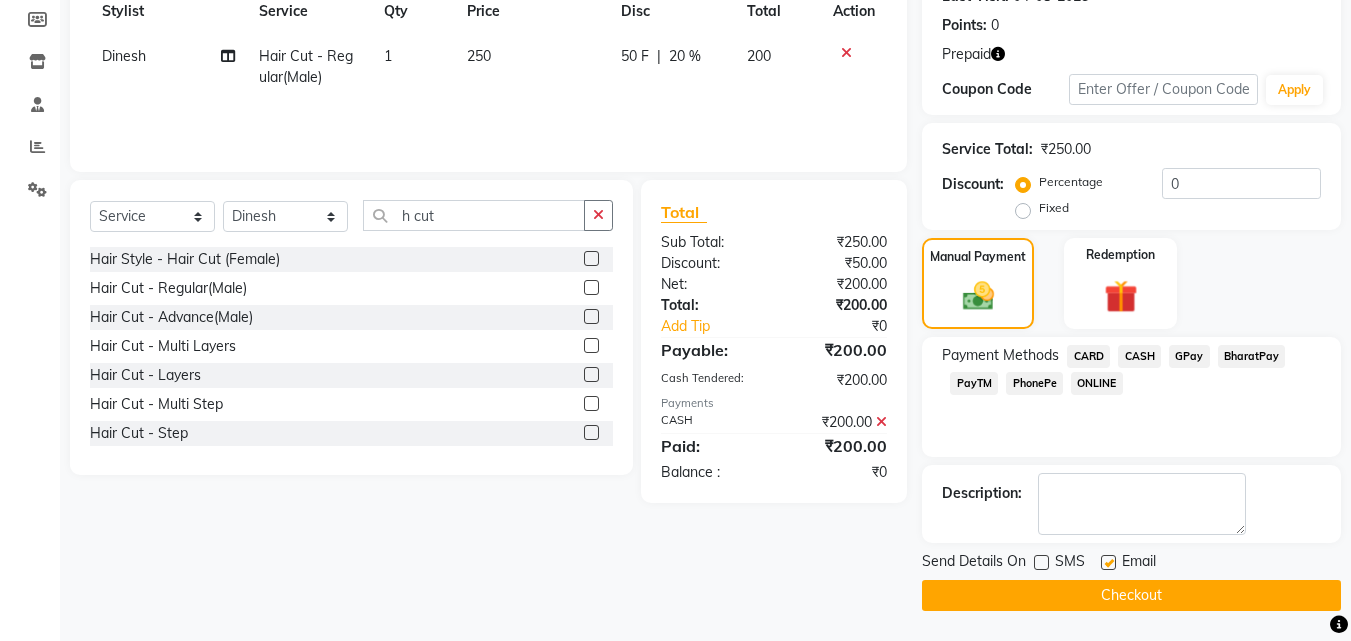click 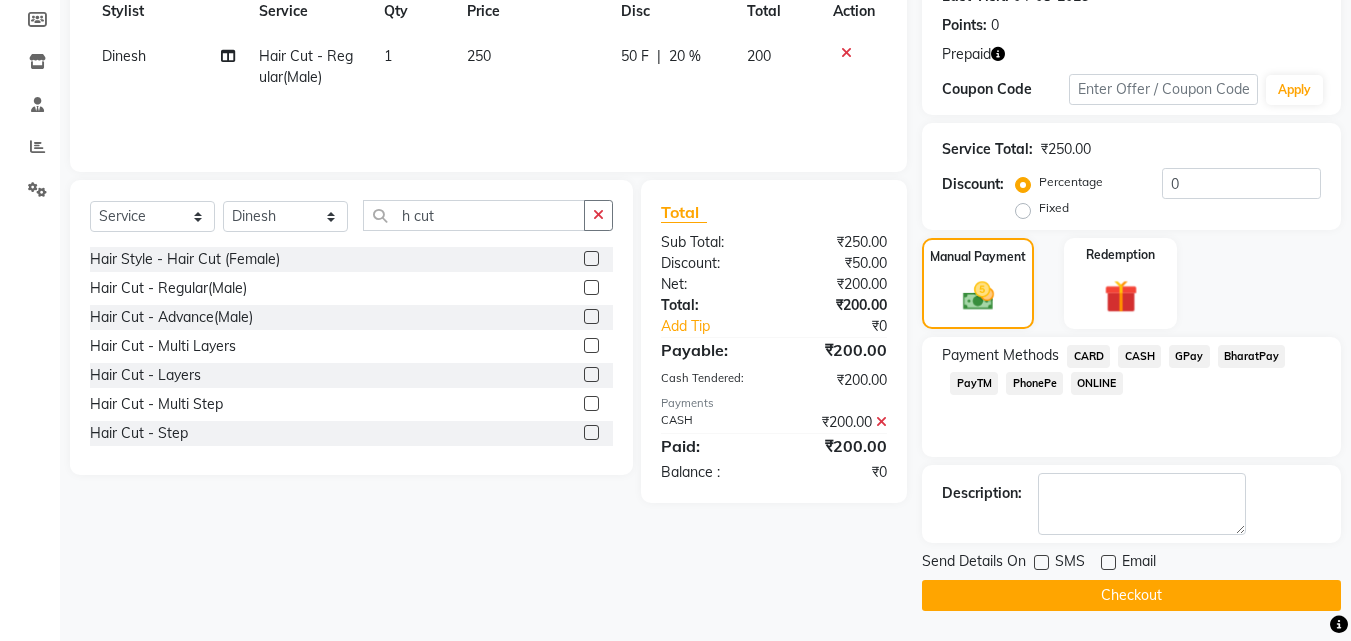 click on "Checkout" 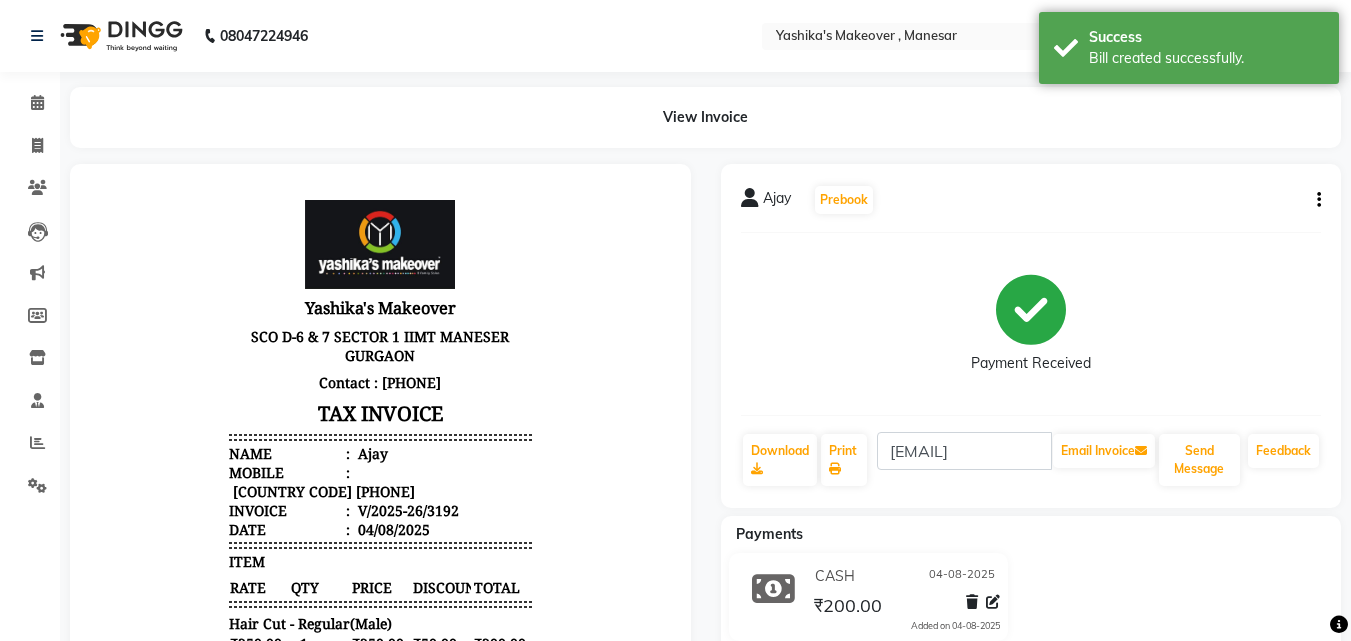 scroll, scrollTop: 0, scrollLeft: 0, axis: both 